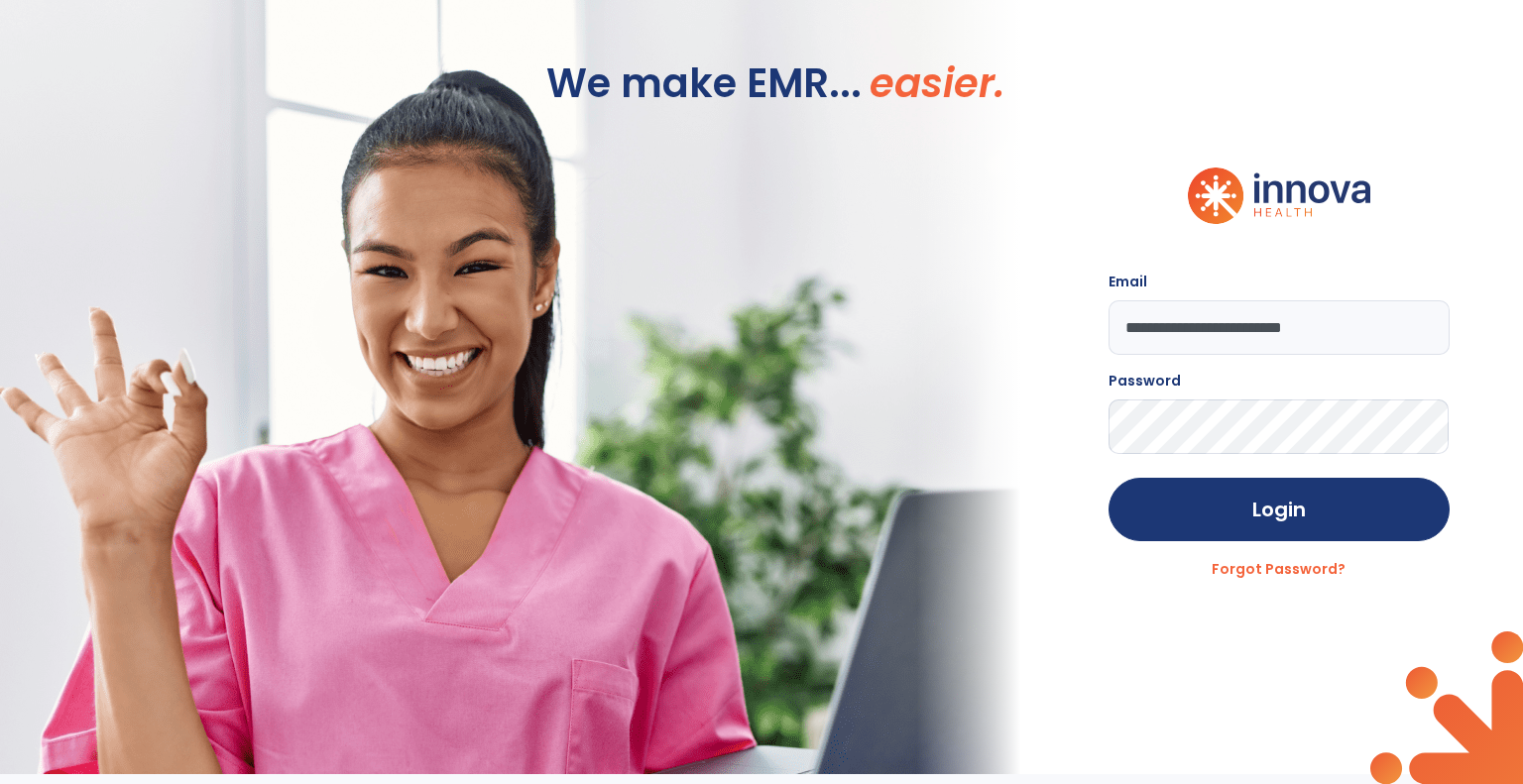 scroll, scrollTop: 0, scrollLeft: 0, axis: both 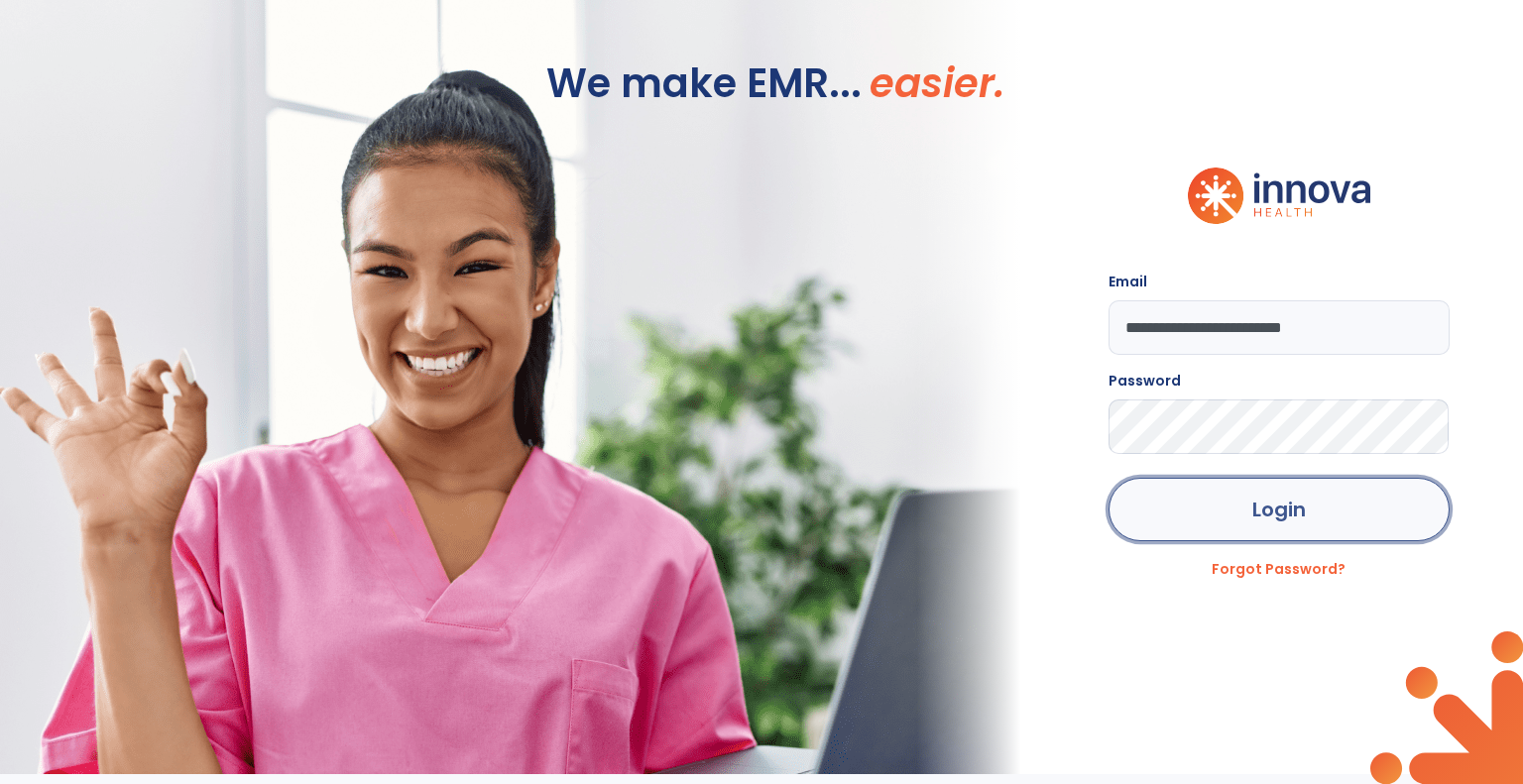 click on "Login" 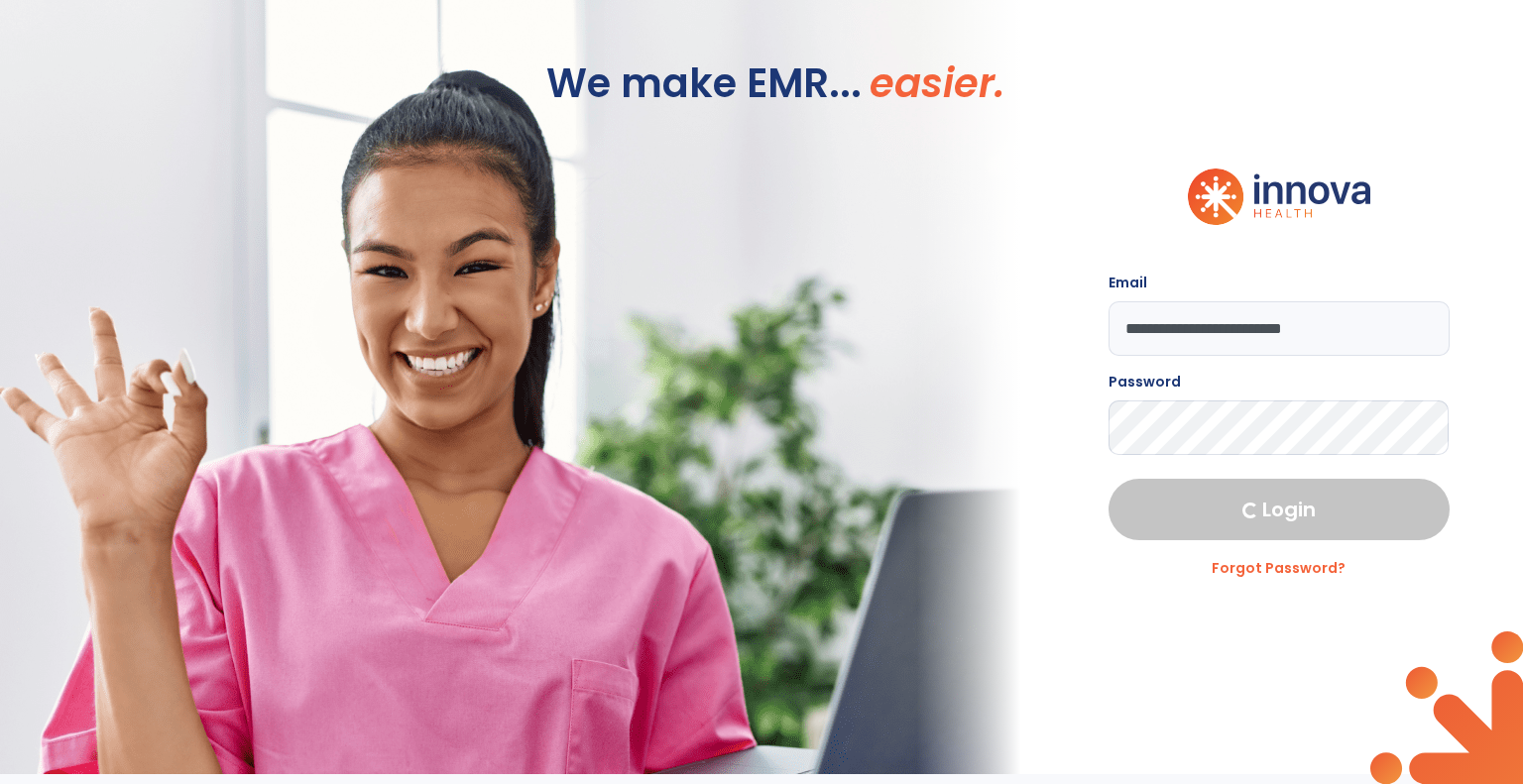 select on "****" 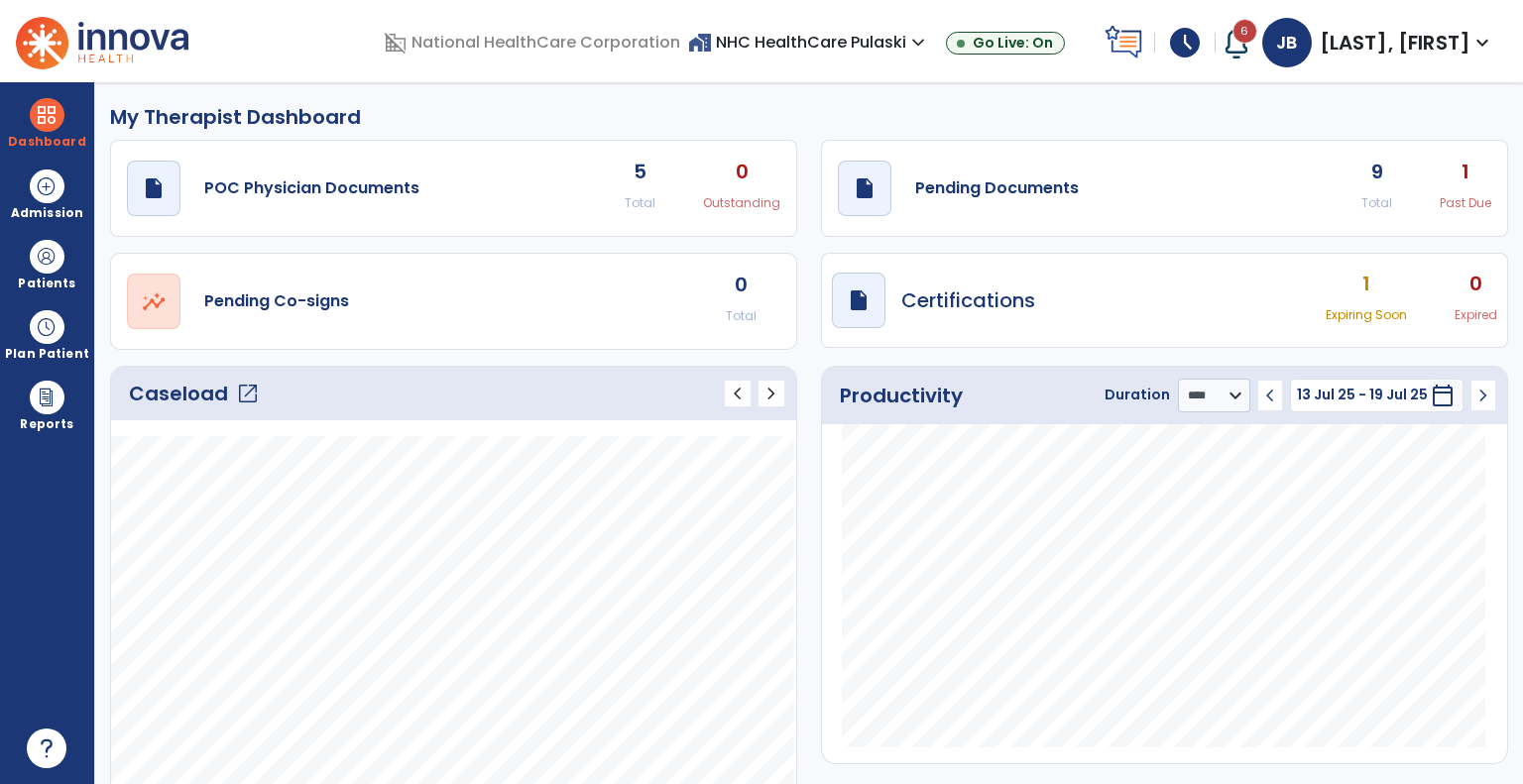 click on "open_in_new" 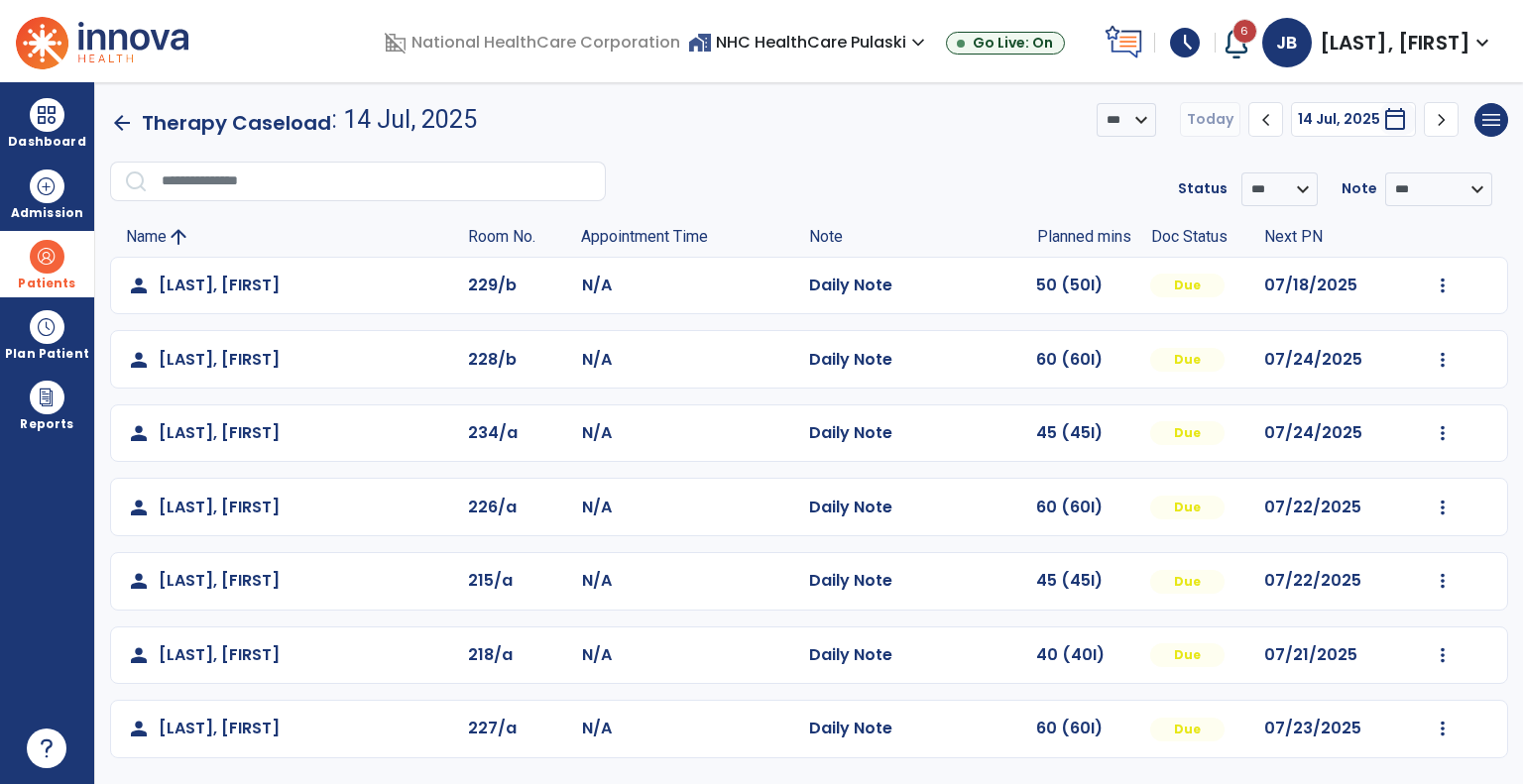 click at bounding box center [47, 257] 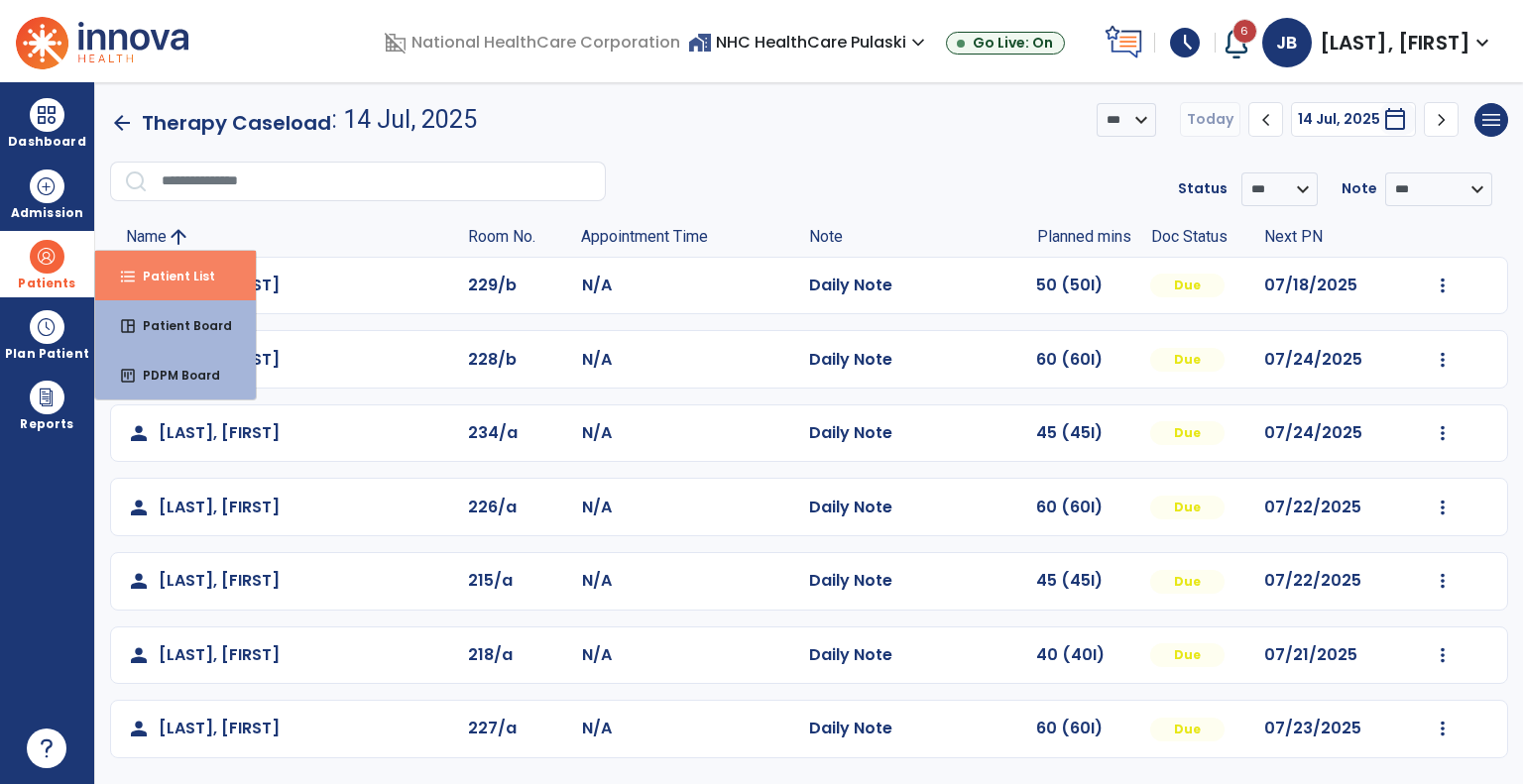 click on "format_list_bulleted  Patient List" at bounding box center [176, 276] 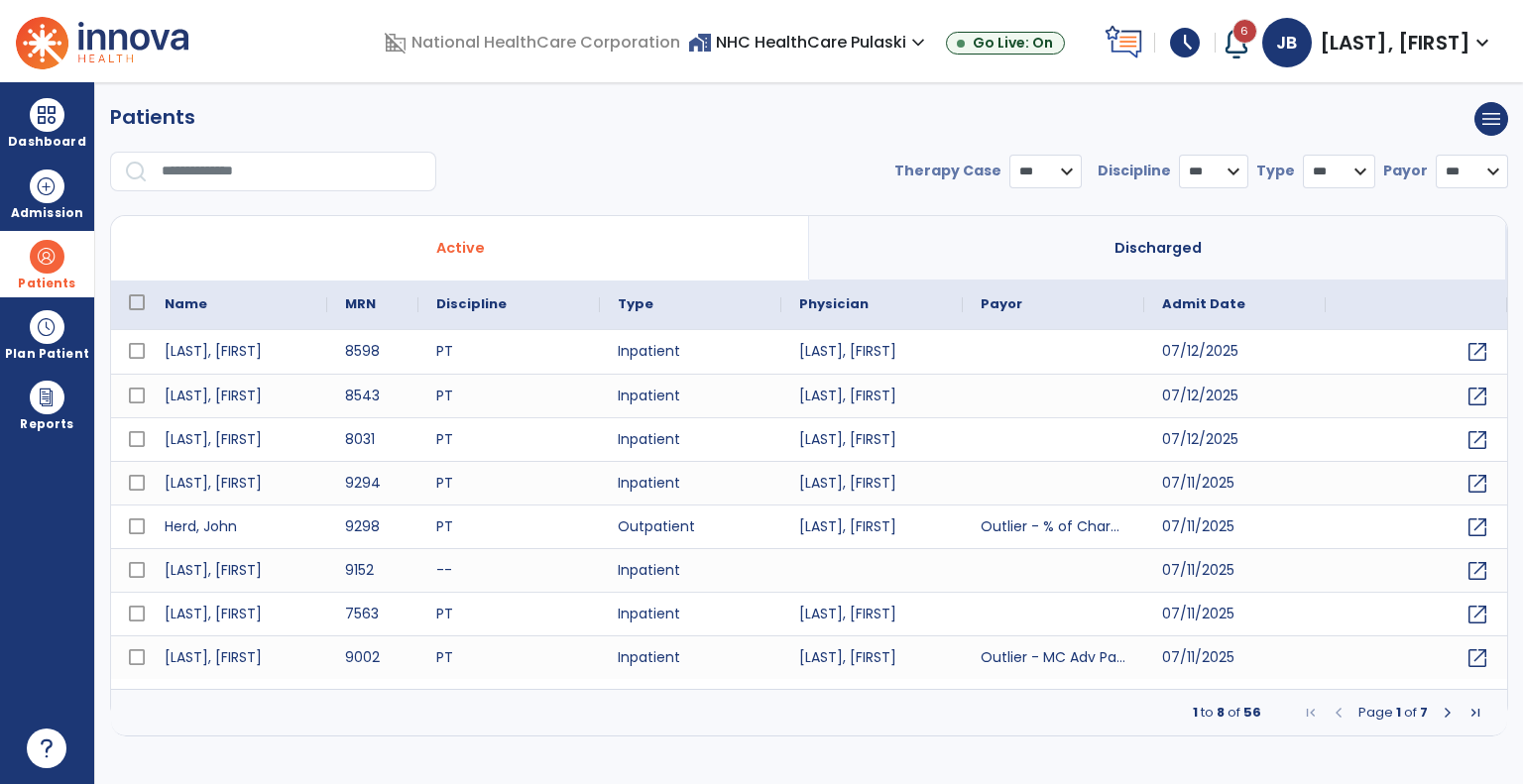 select on "***" 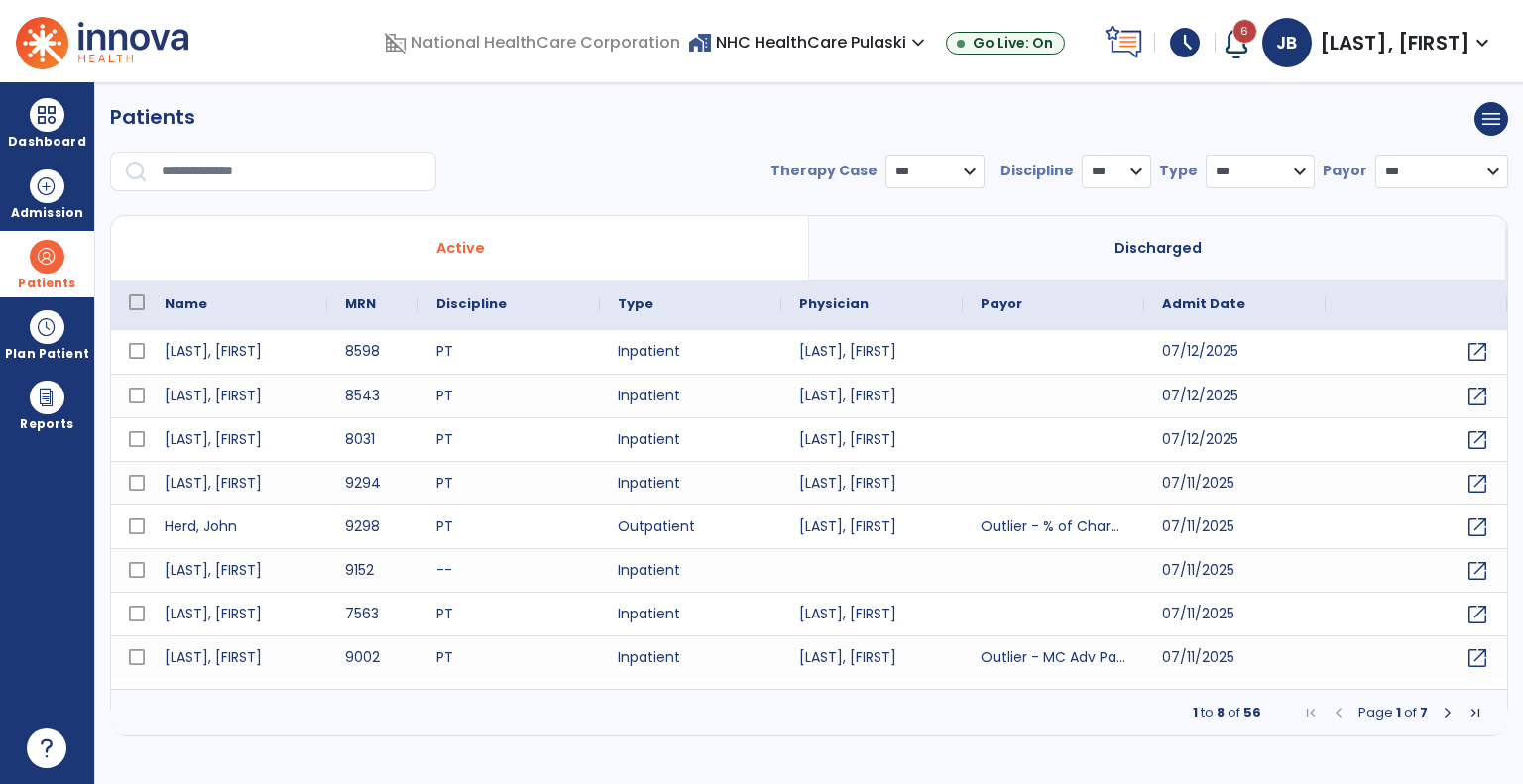 click at bounding box center (292, 171) 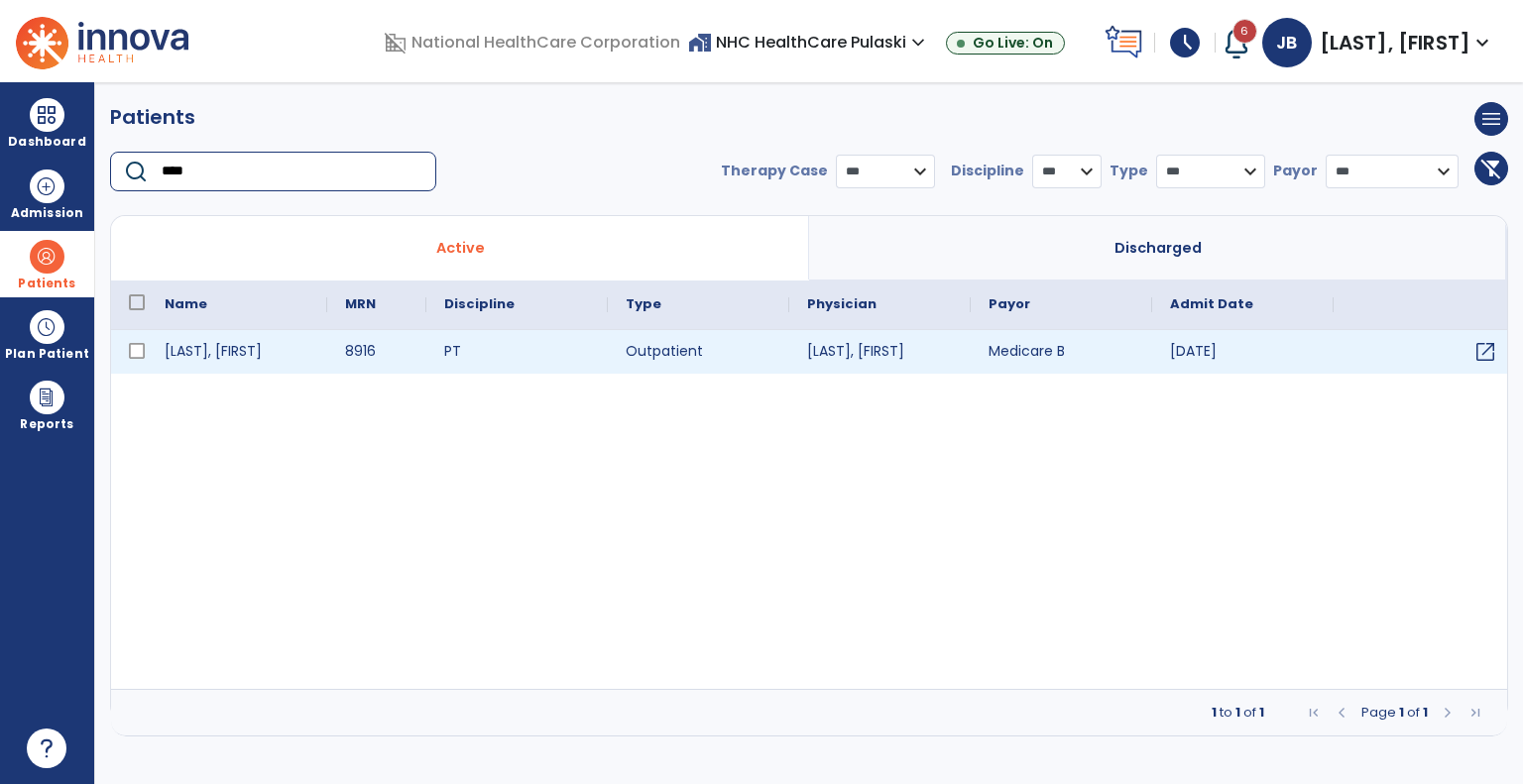 type on "****" 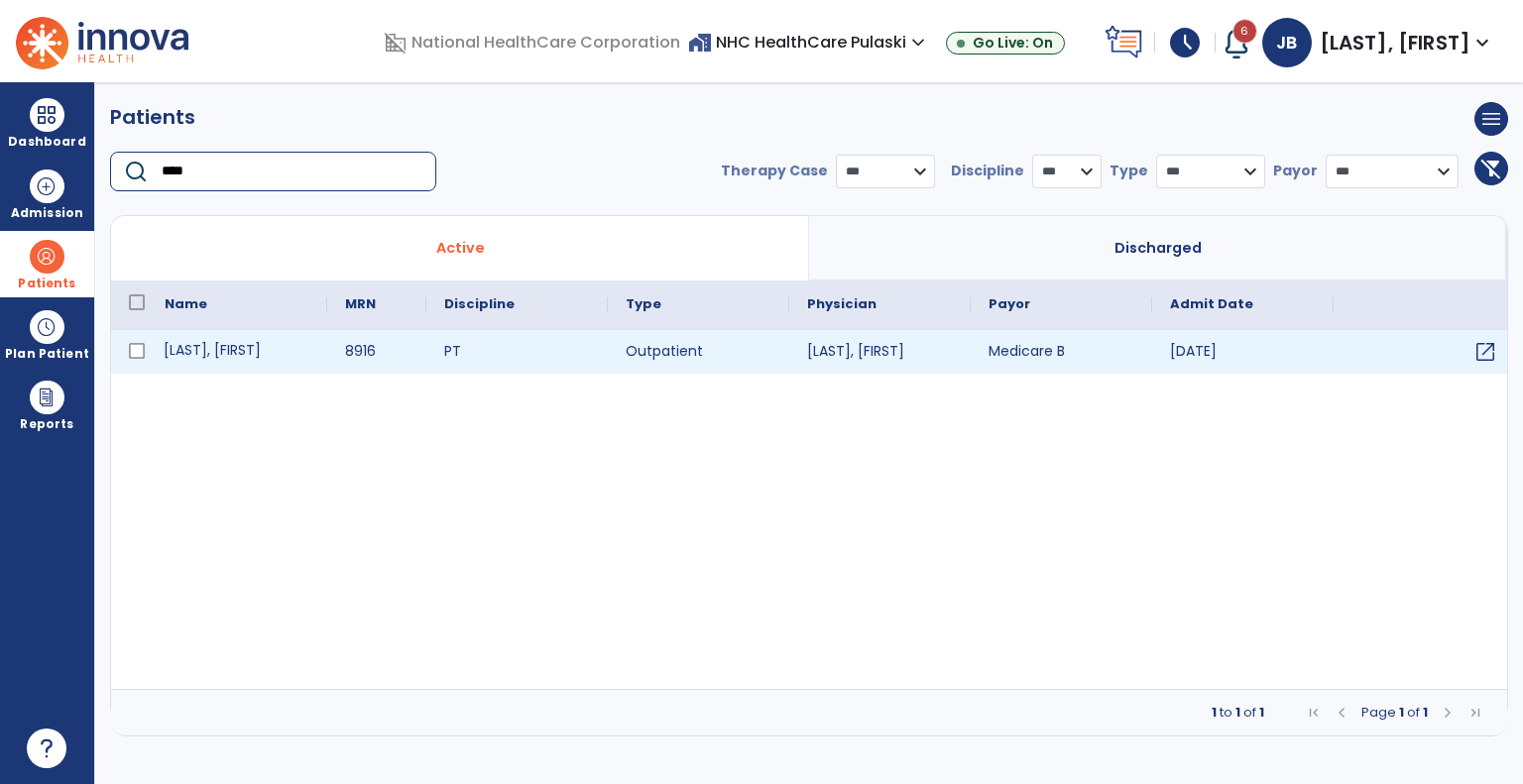click on "[LAST], [FIRST]" at bounding box center [237, 352] 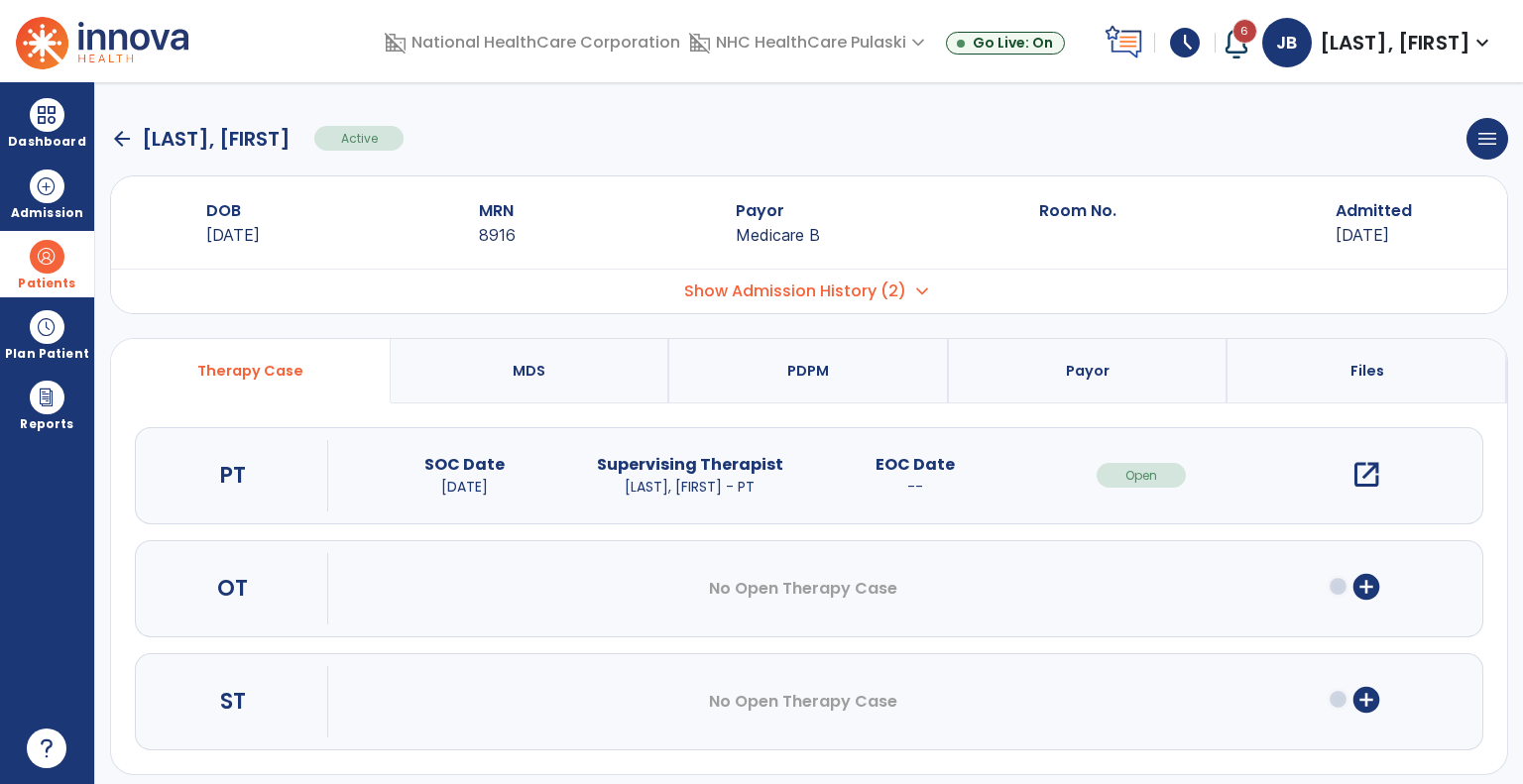 click on "open_in_new" at bounding box center (1366, 475) 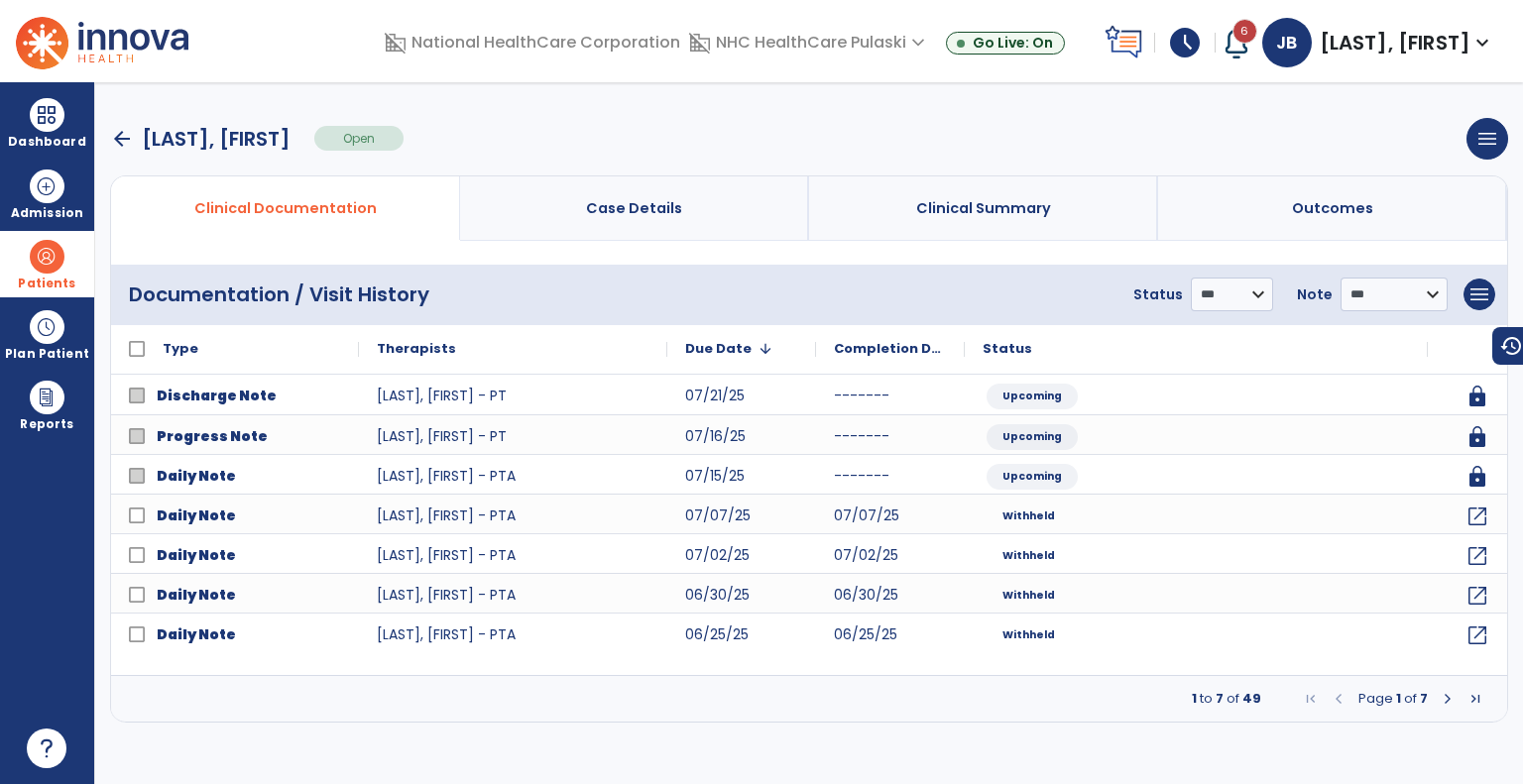 click on "menu   Add New Document   Print Documents   Print Edit History   Delete Document" at bounding box center [1479, 294] 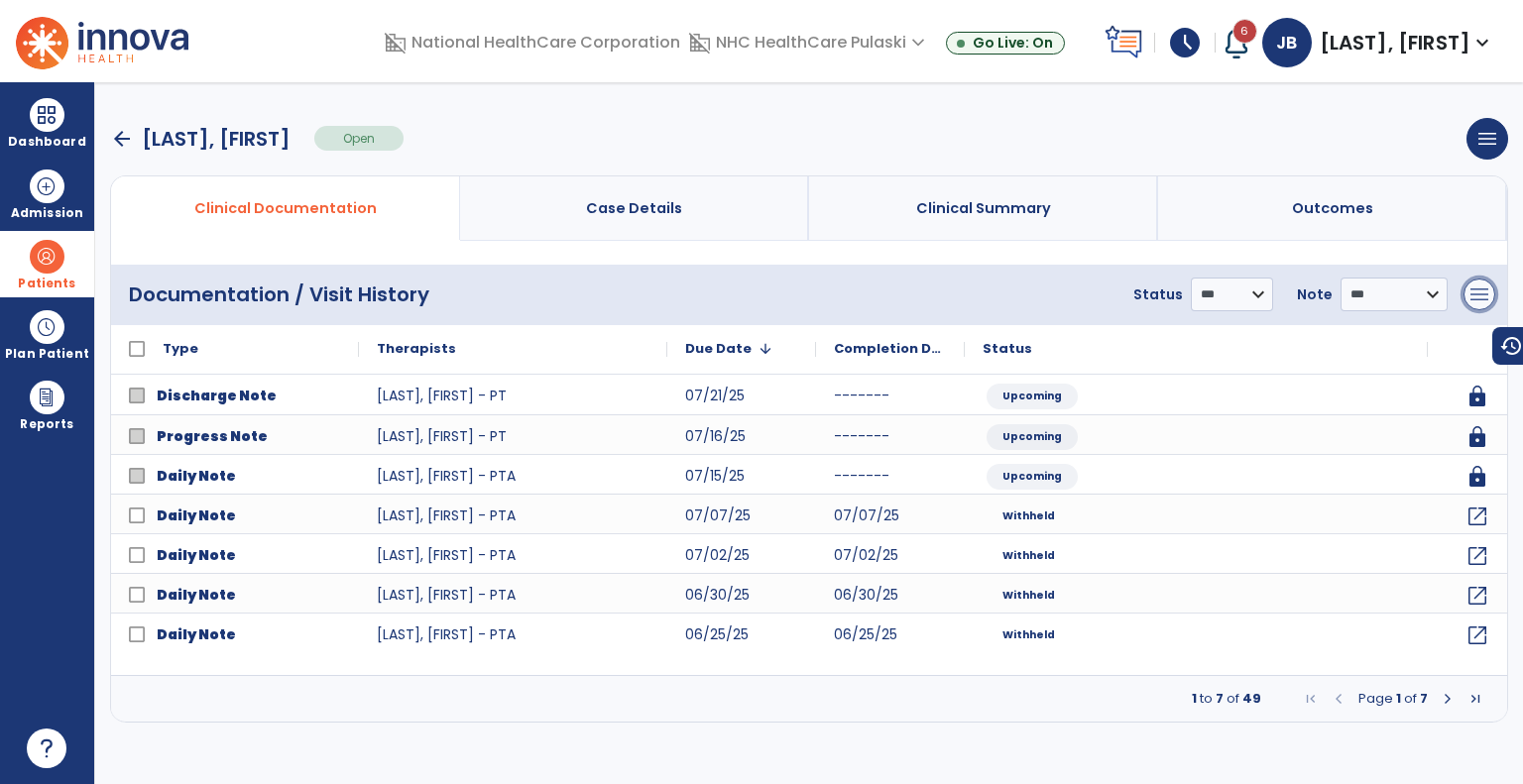 click on "menu" at bounding box center (1479, 294) 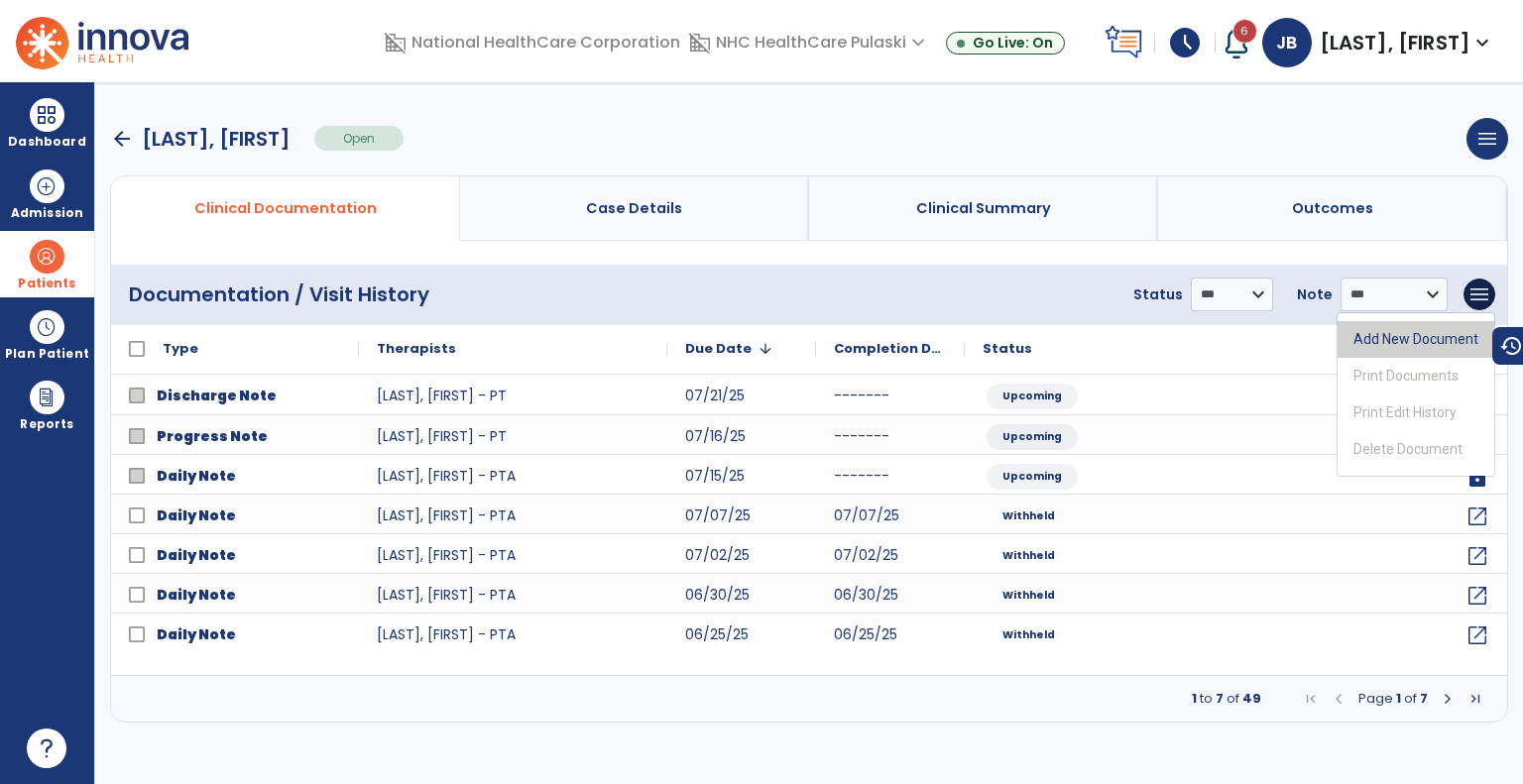 click on "Add New Document" at bounding box center [1416, 339] 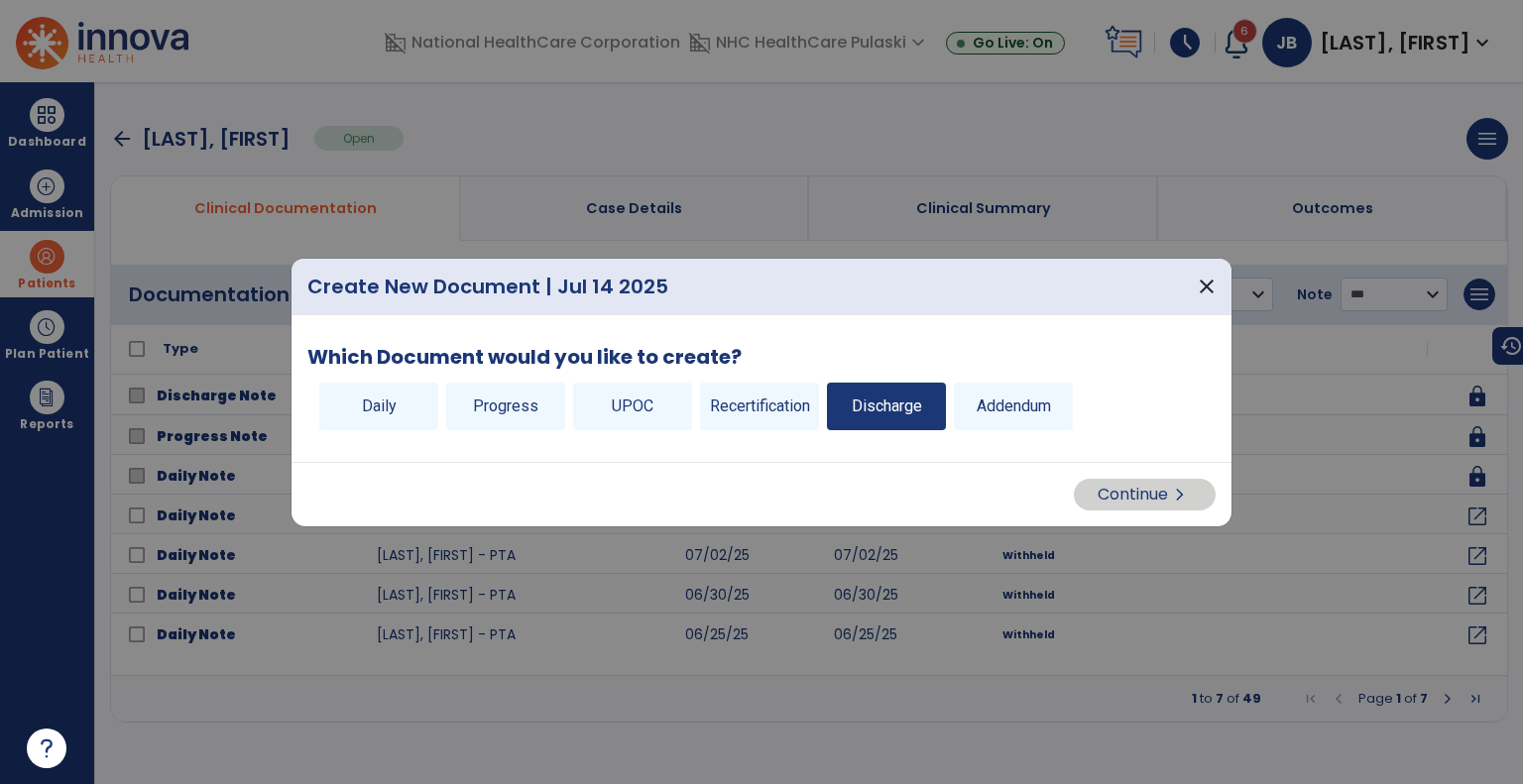 click on "Discharge" at bounding box center [886, 406] 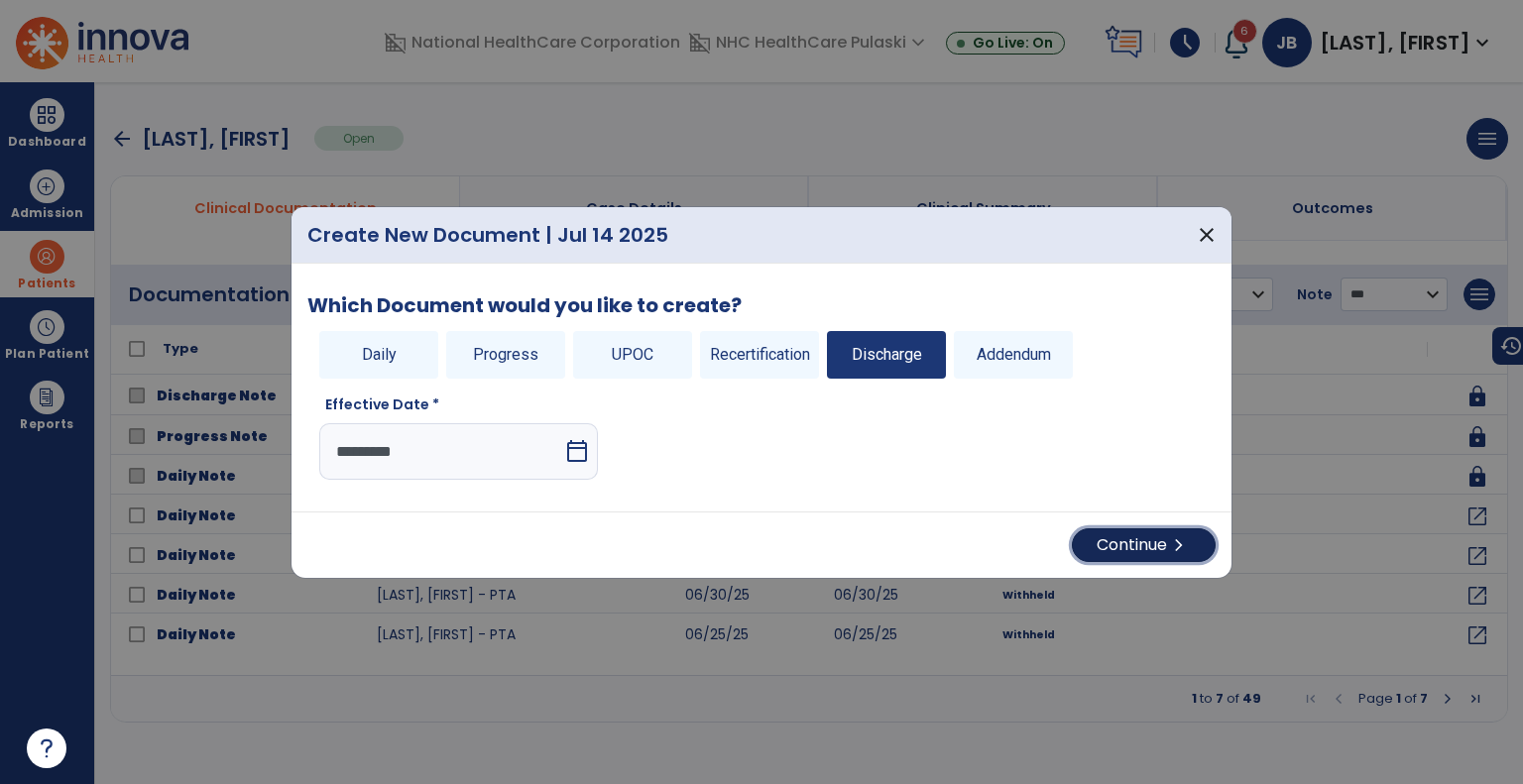 click on "Continue   chevron_right" at bounding box center [1143, 545] 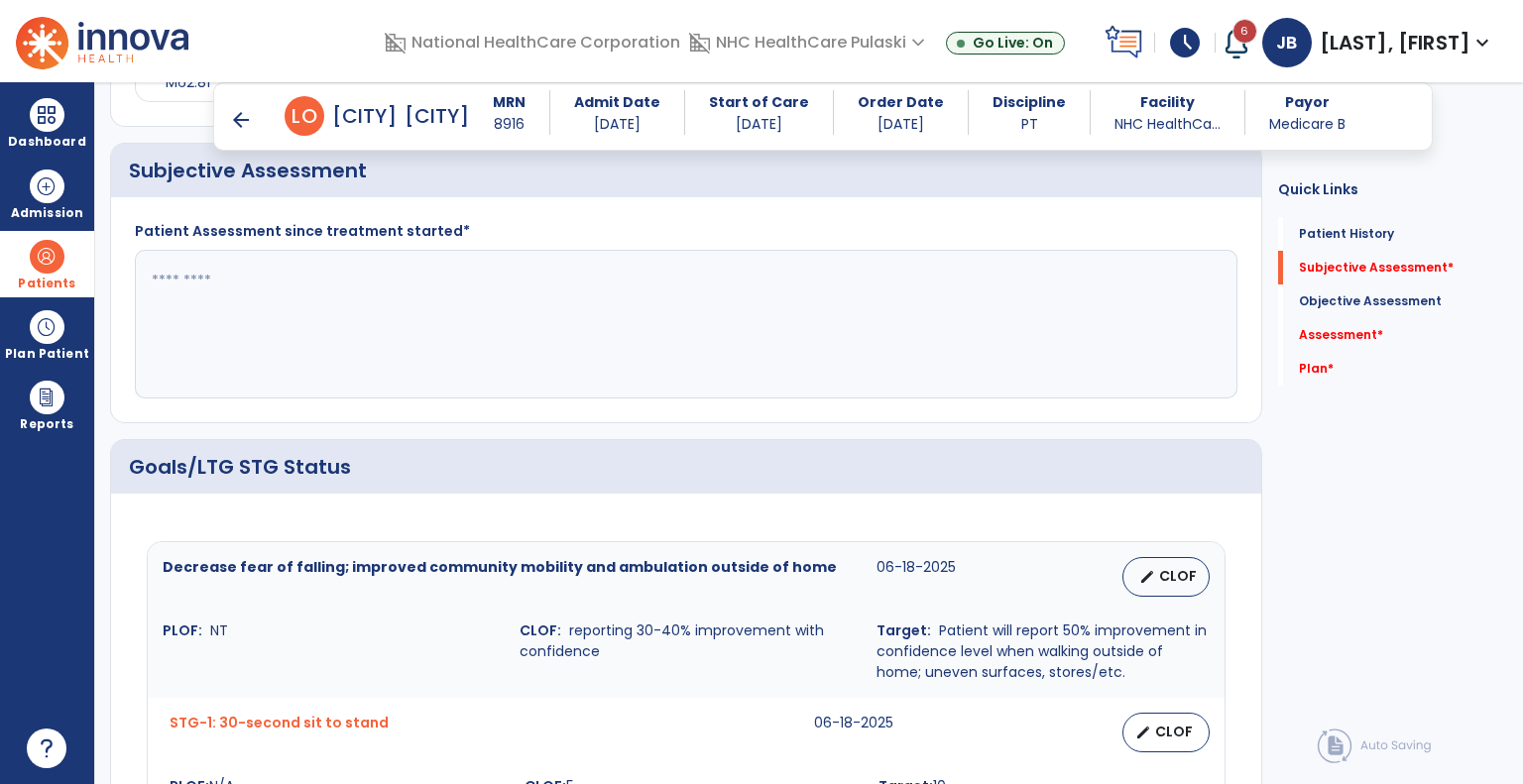 scroll, scrollTop: 373, scrollLeft: 0, axis: vertical 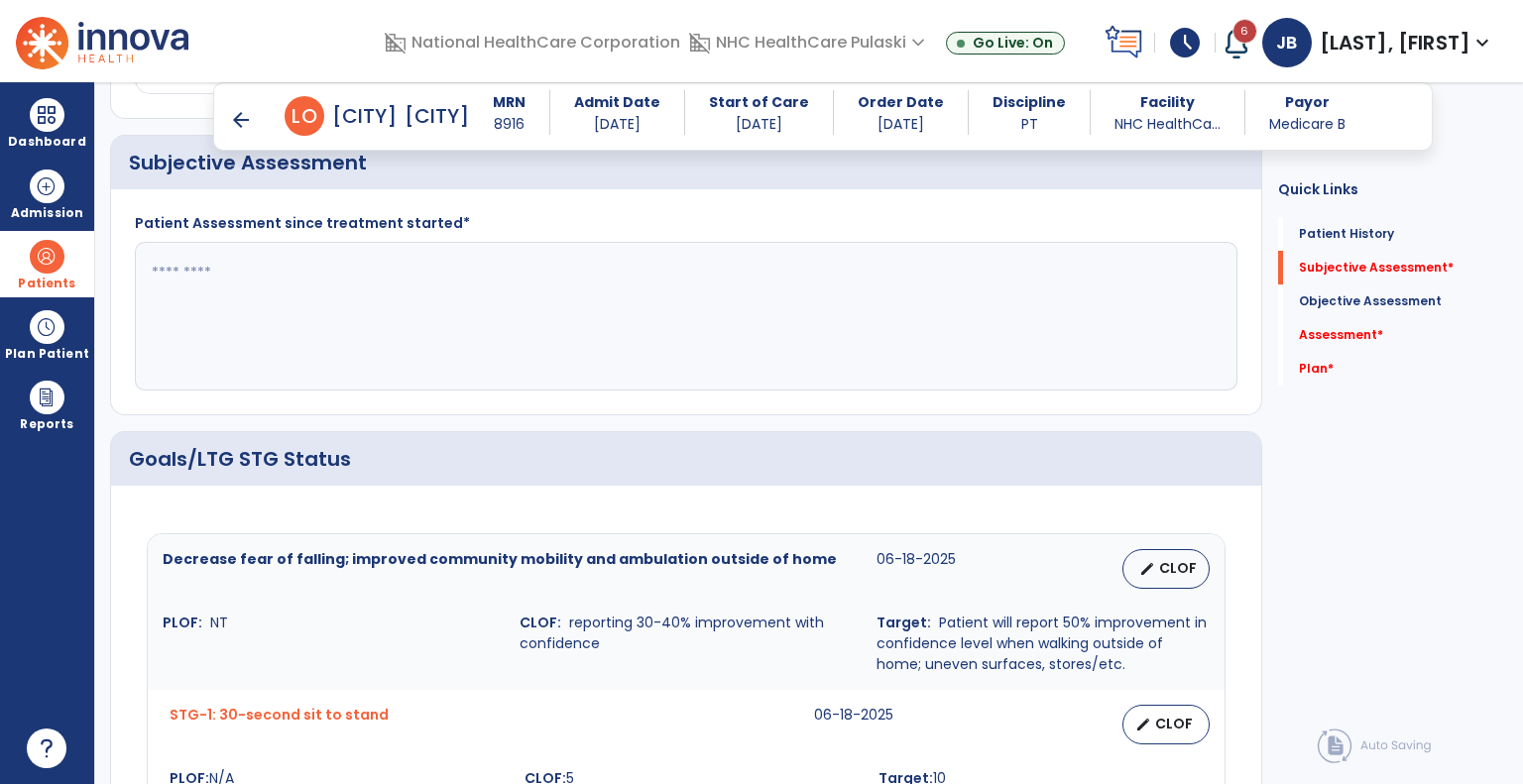 click 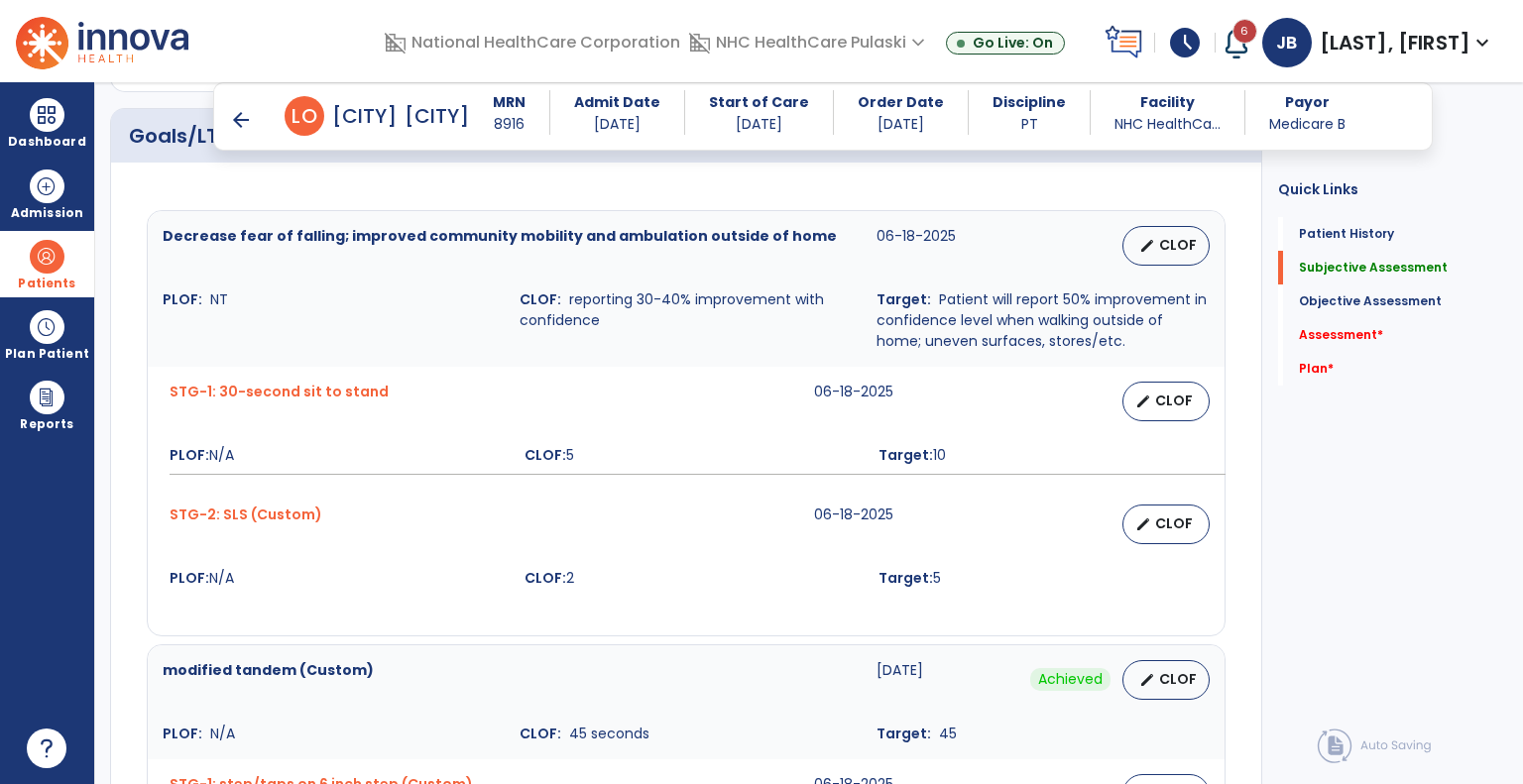 scroll, scrollTop: 694, scrollLeft: 0, axis: vertical 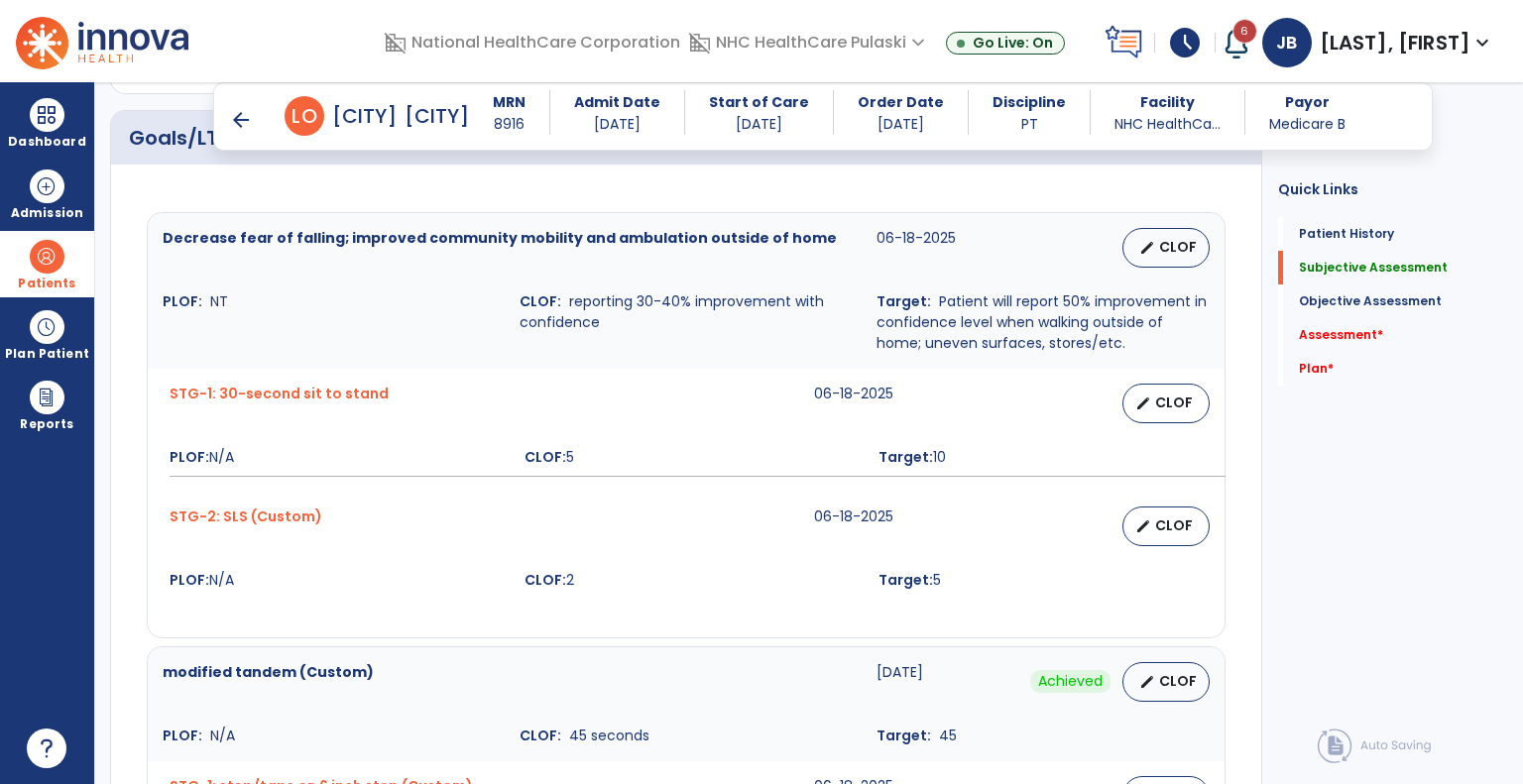 type on "**********" 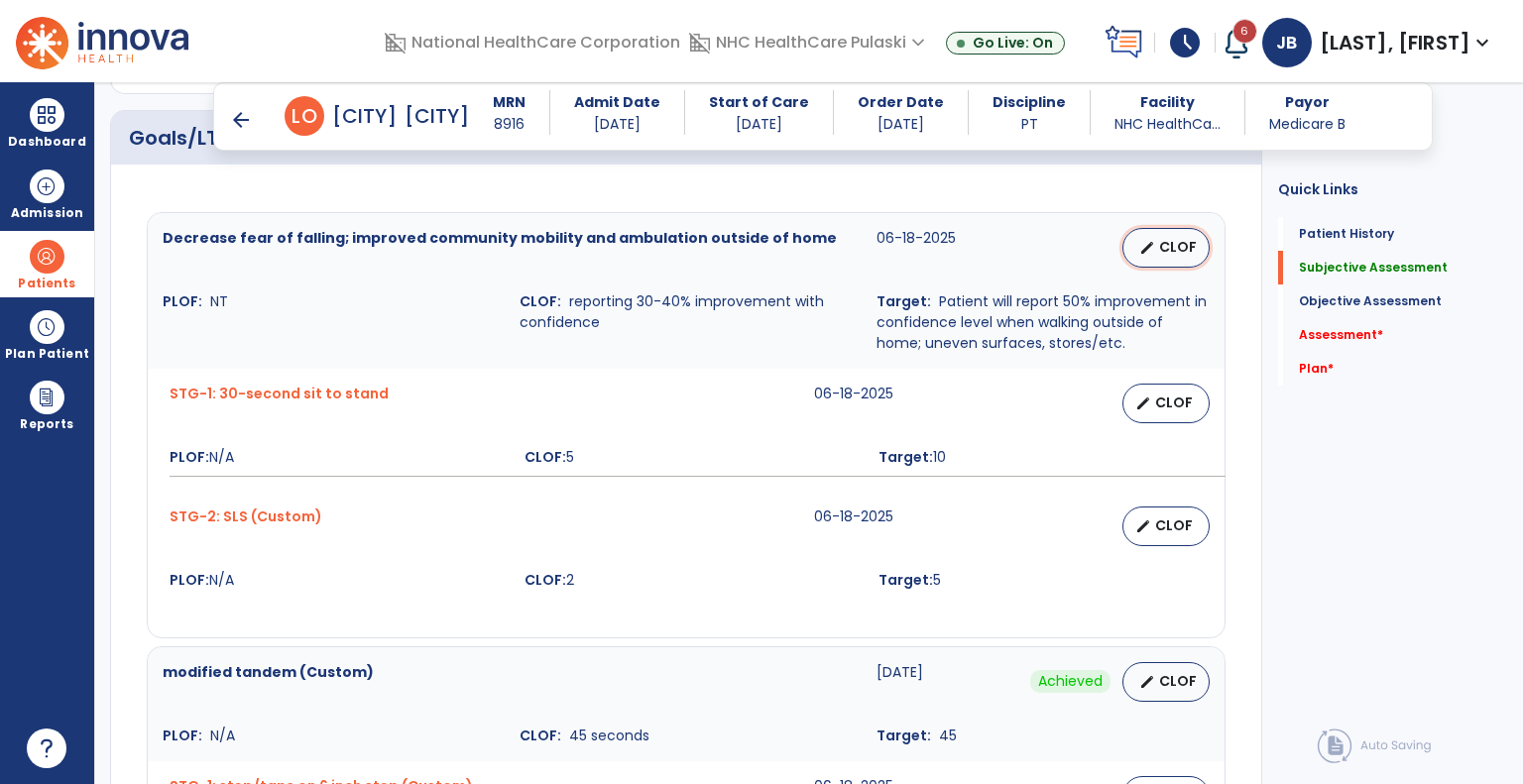 click on "edit   CLOF" at bounding box center (1166, 248) 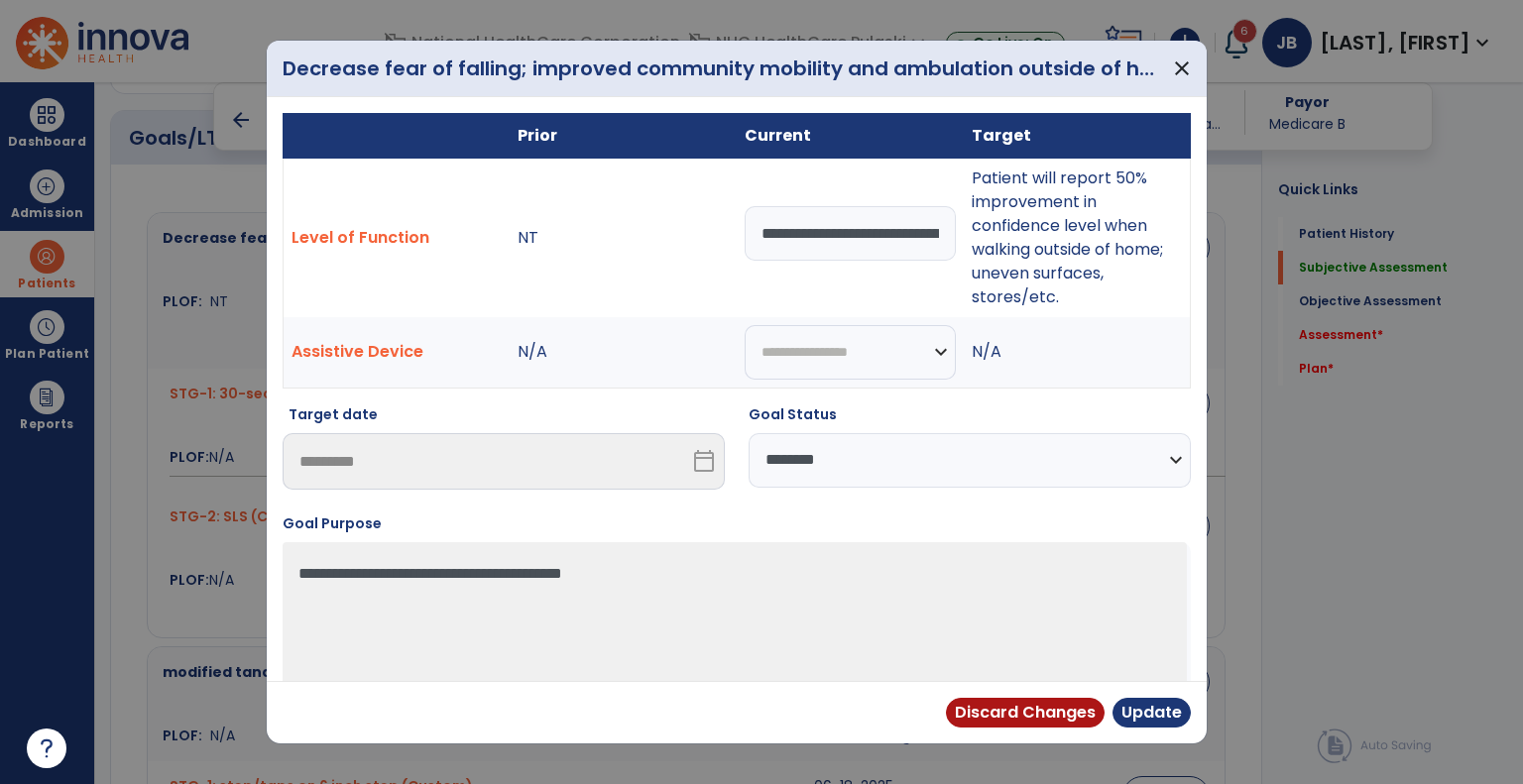 click on "**********" at bounding box center [970, 460] 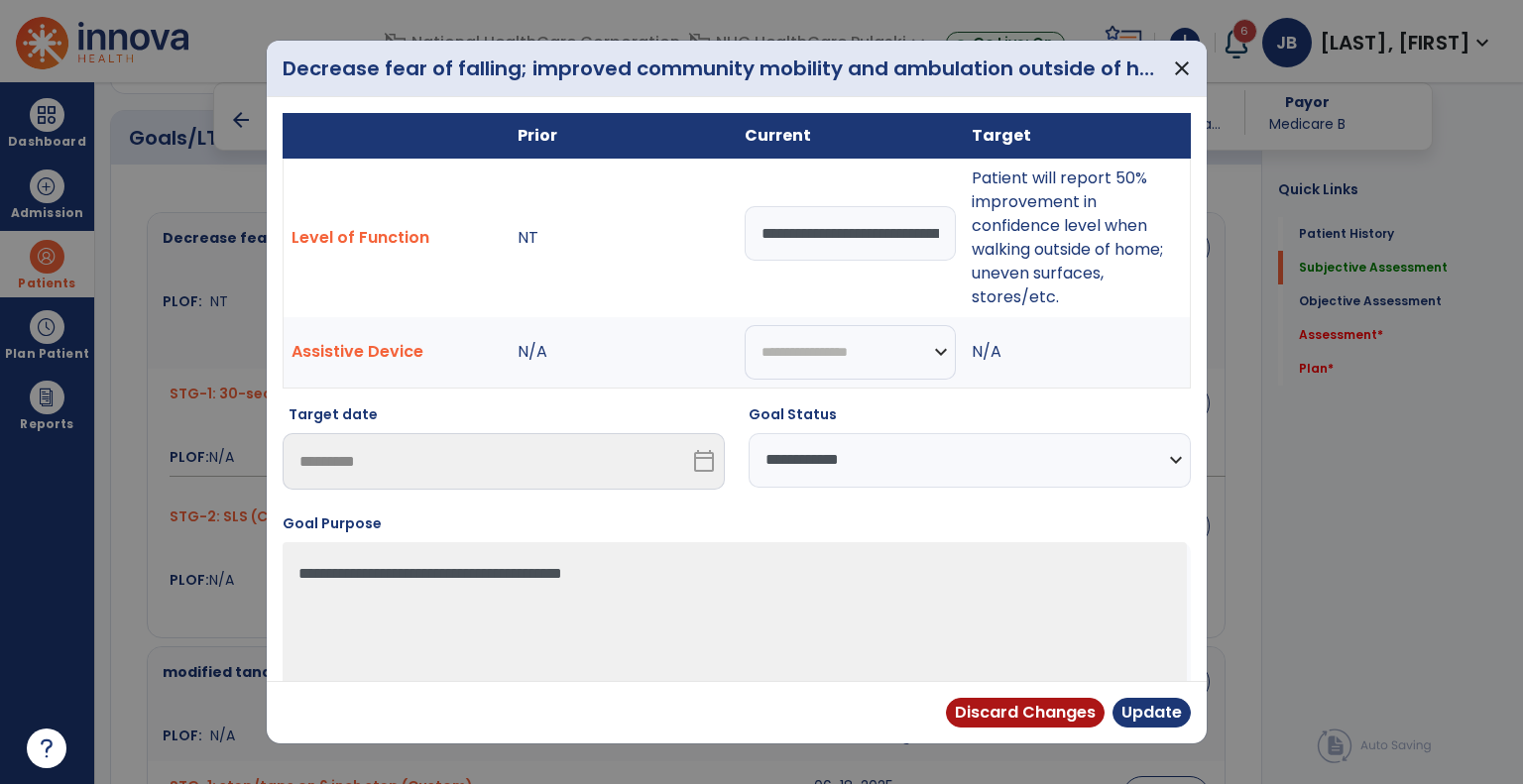 click on "**********" at bounding box center (970, 460) 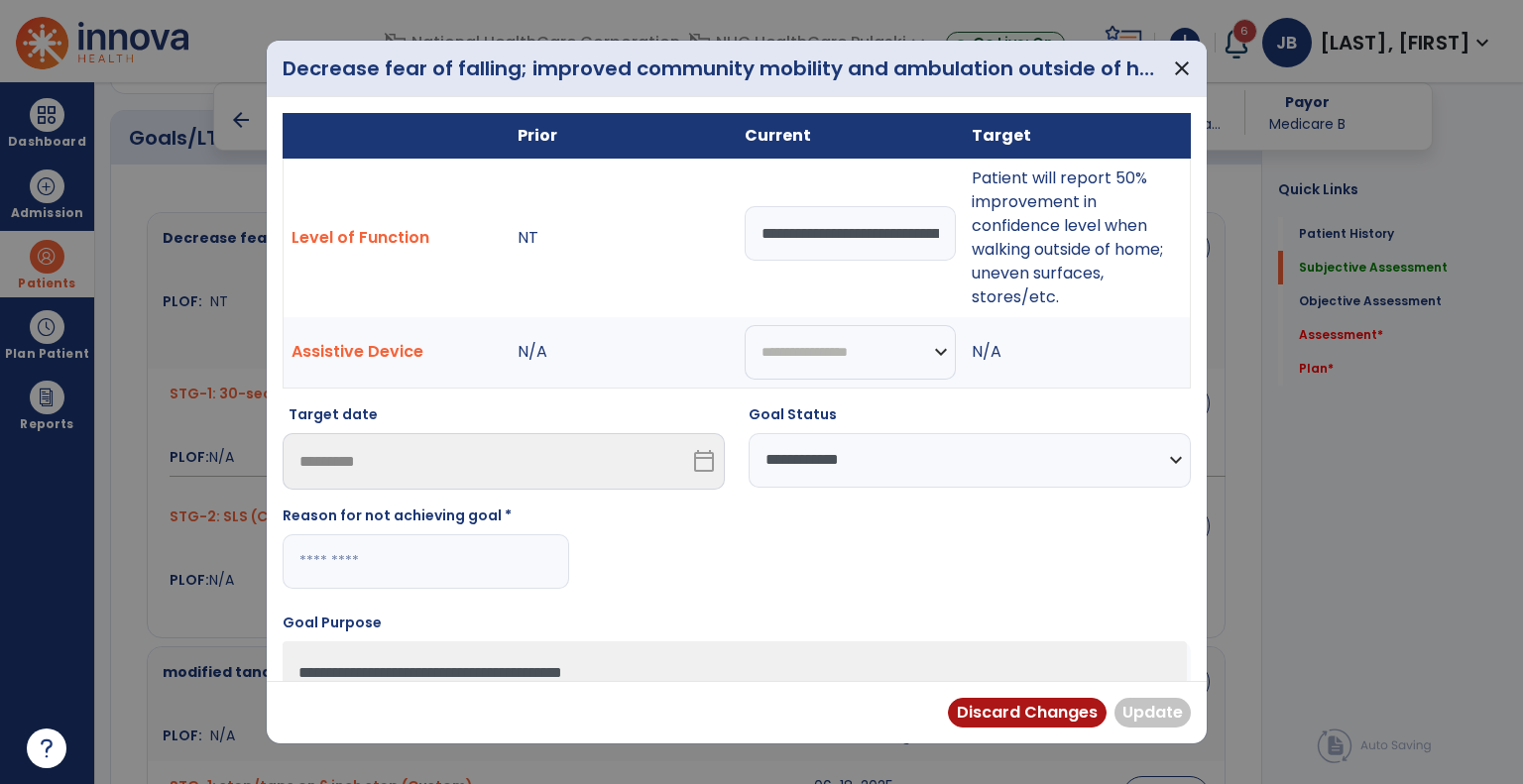 click at bounding box center (425, 561) 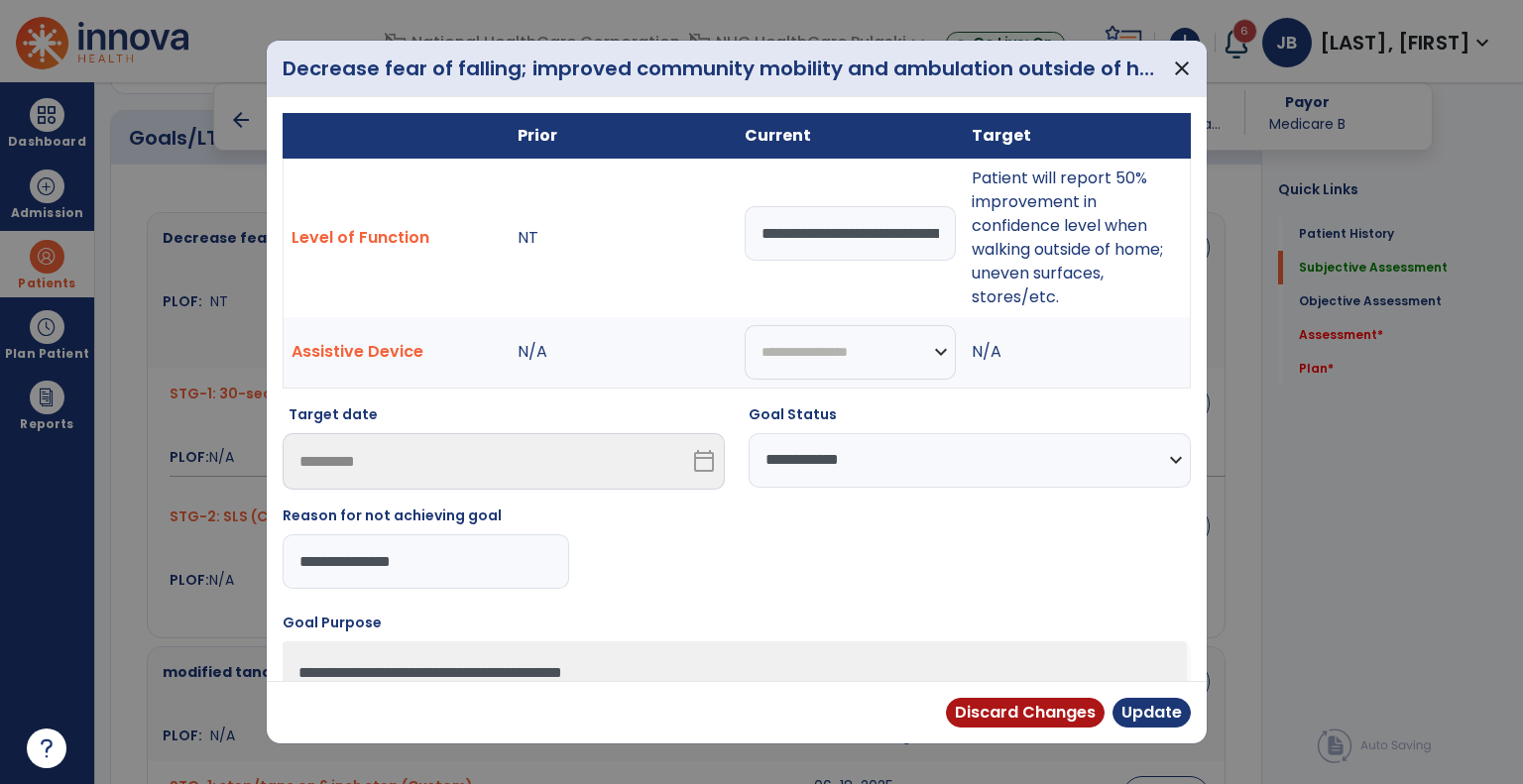 type on "**********" 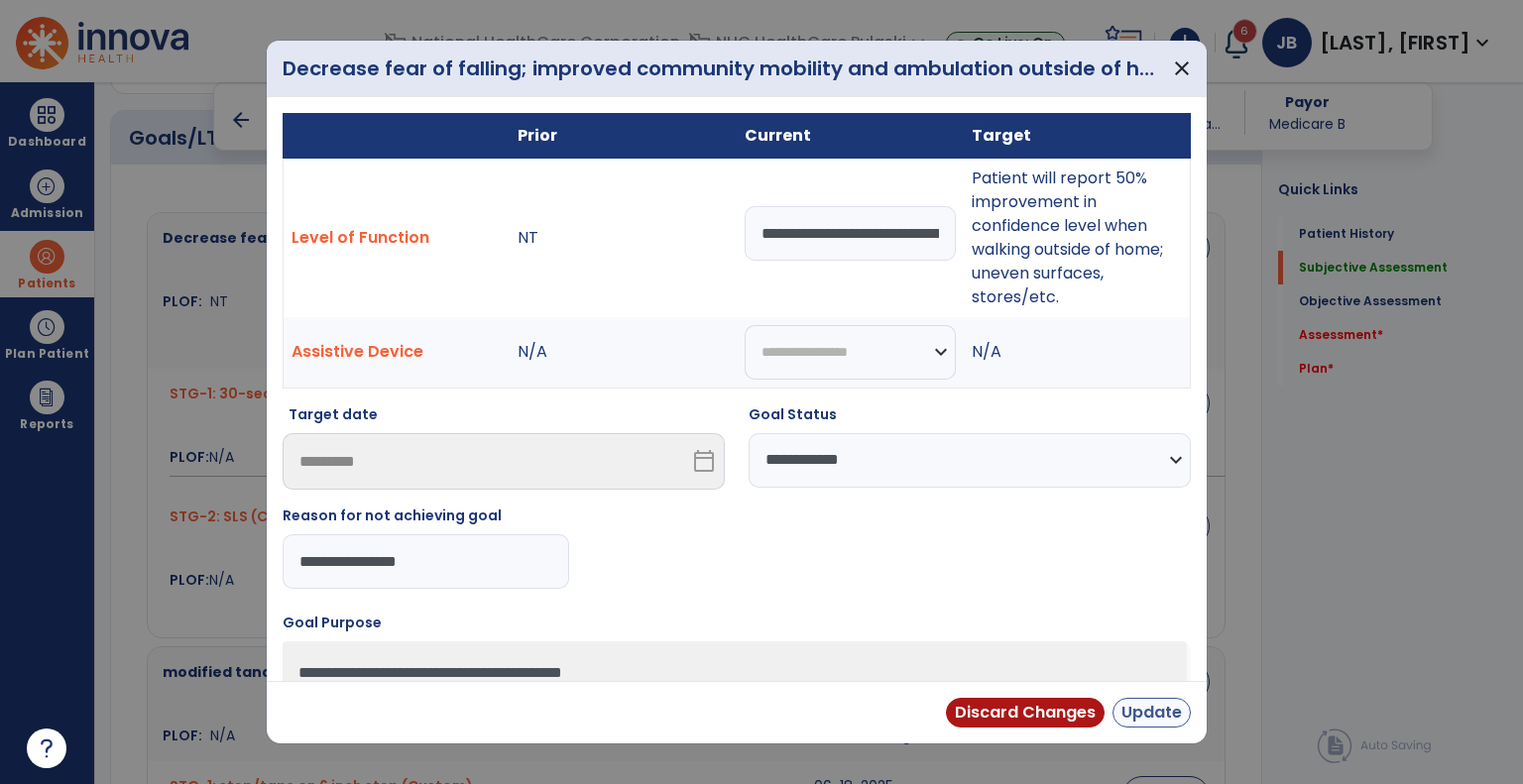click on "Update" at bounding box center [1151, 713] 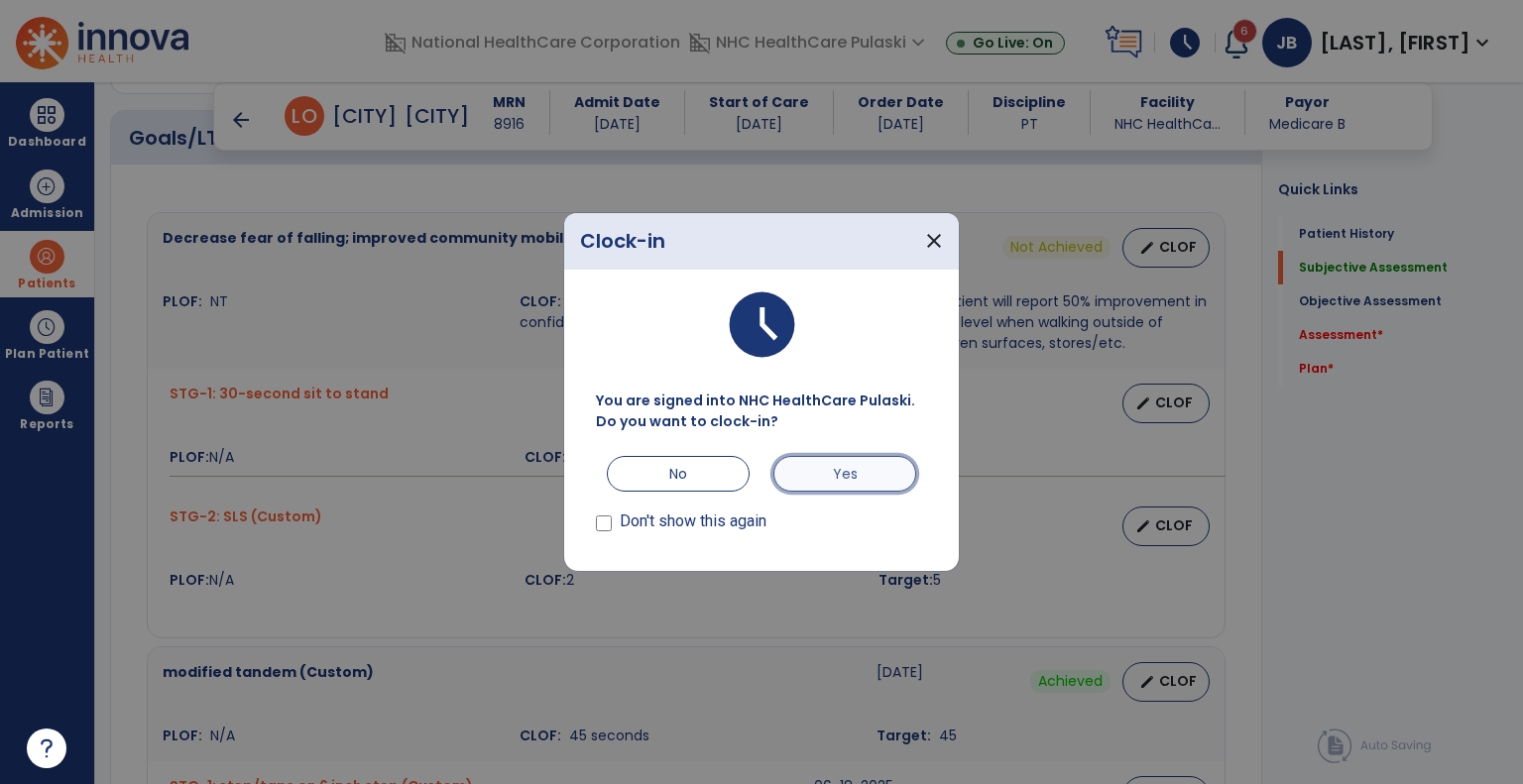 click on "Yes" at bounding box center (845, 474) 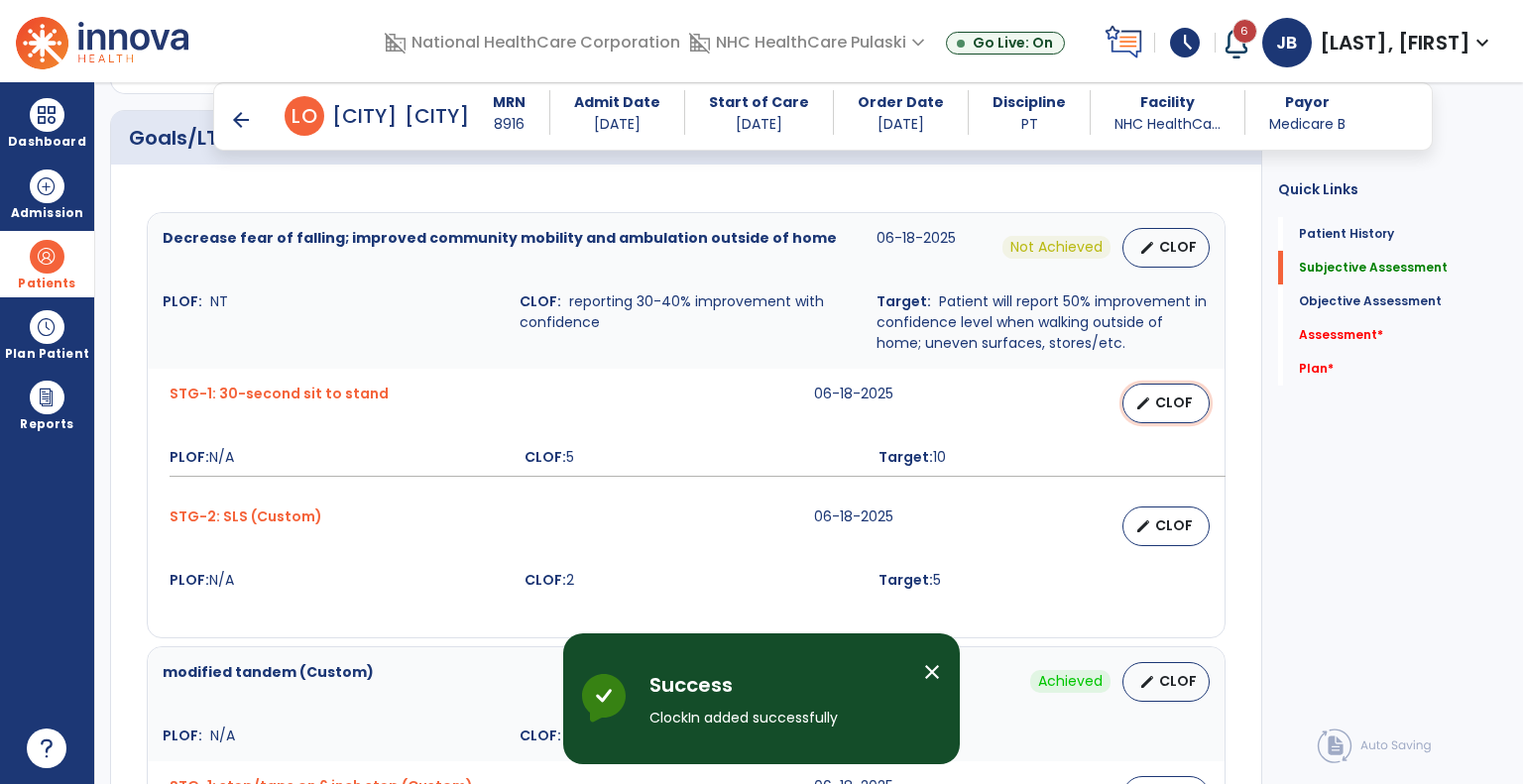 click on "CLOF" at bounding box center [1174, 402] 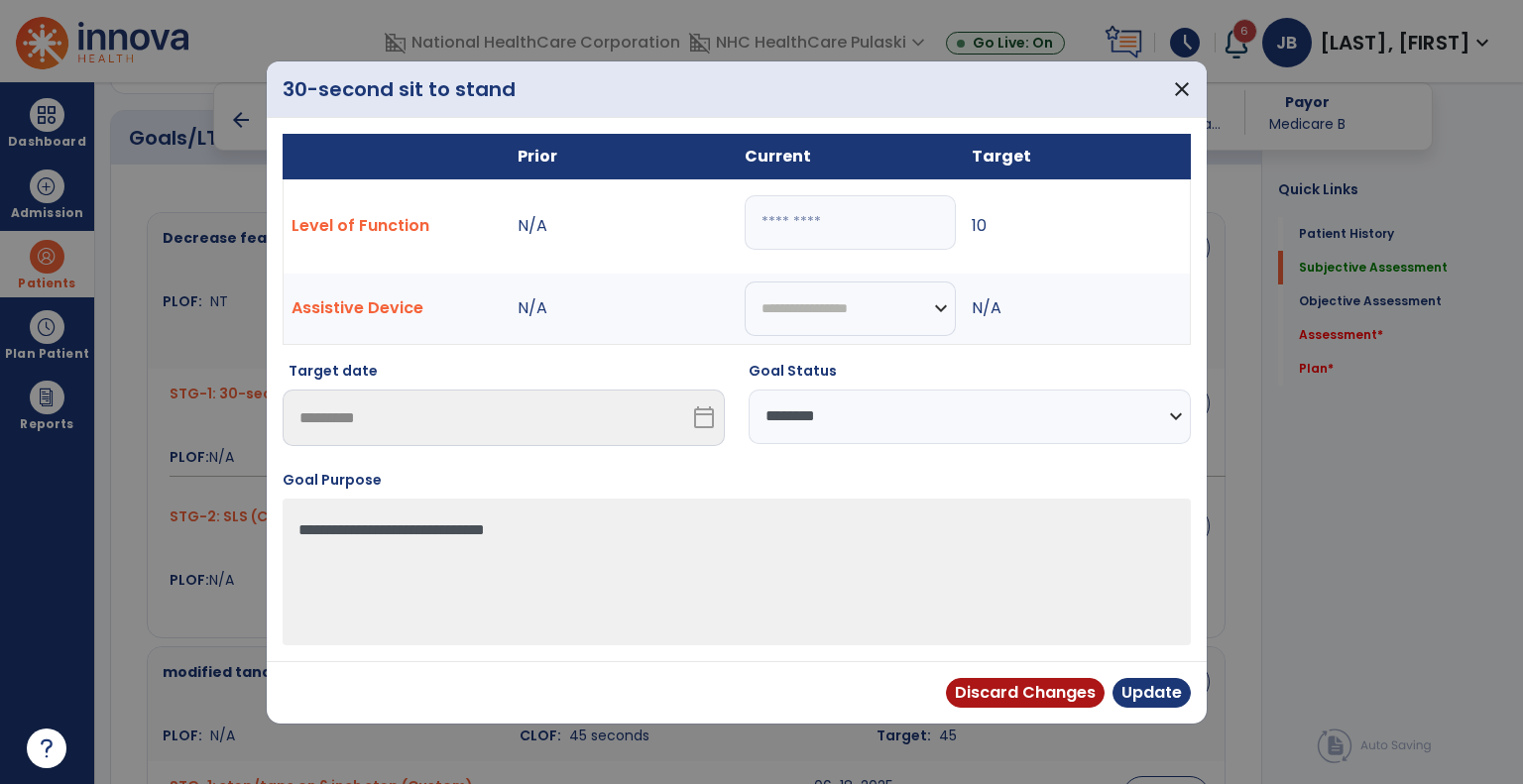 click on "**********" at bounding box center (970, 416) 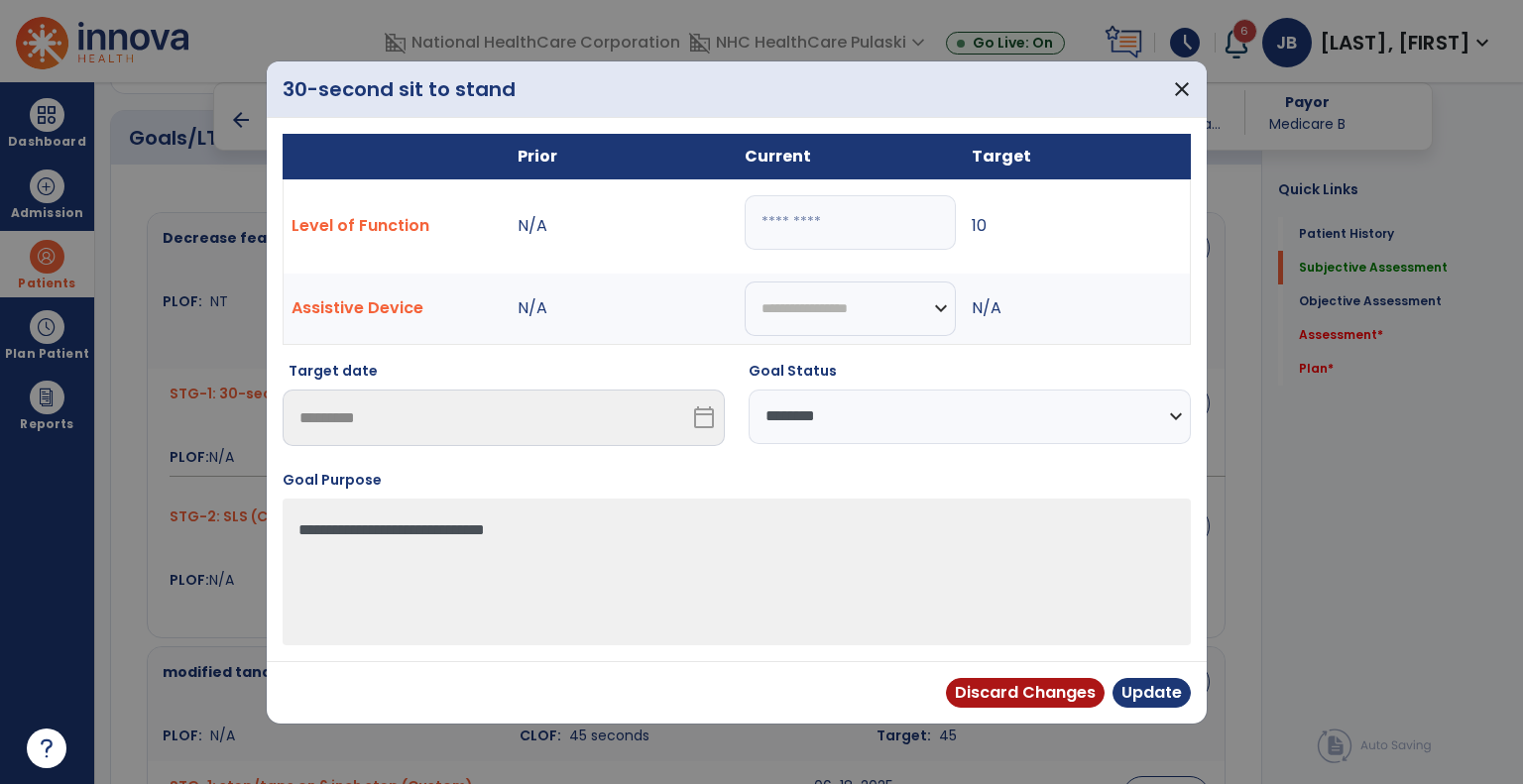 select on "**********" 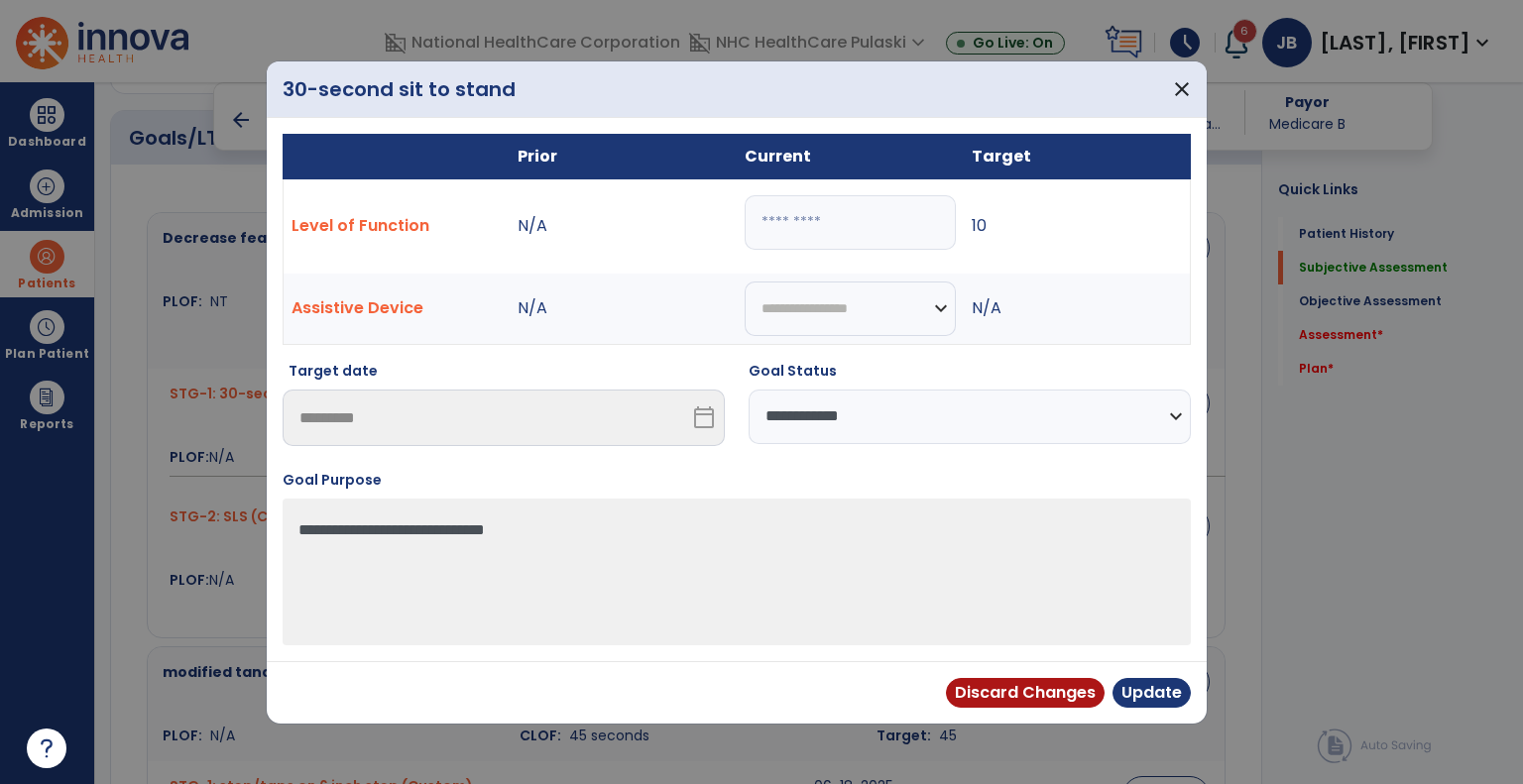 click on "**********" at bounding box center [970, 416] 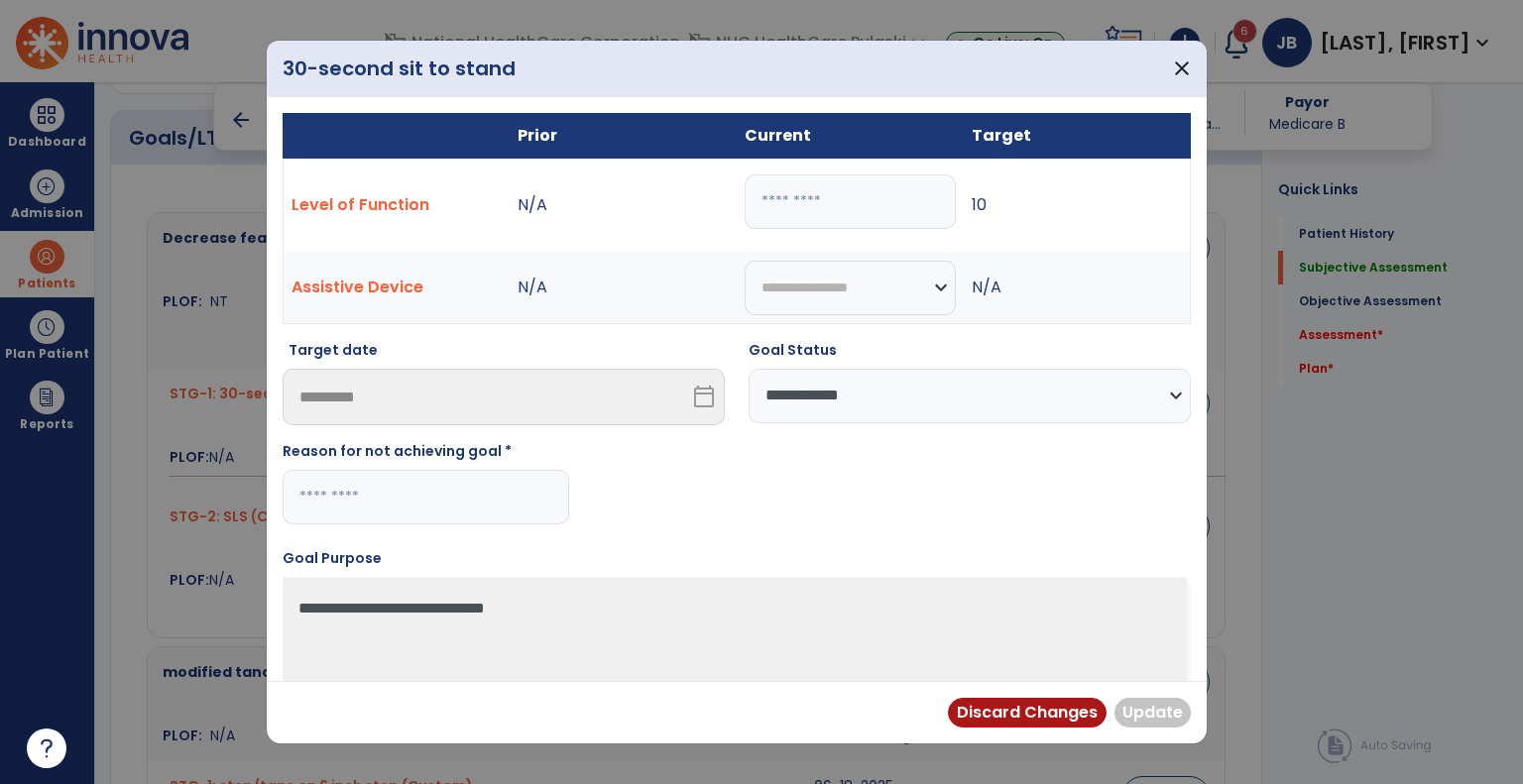 click at bounding box center (425, 497) 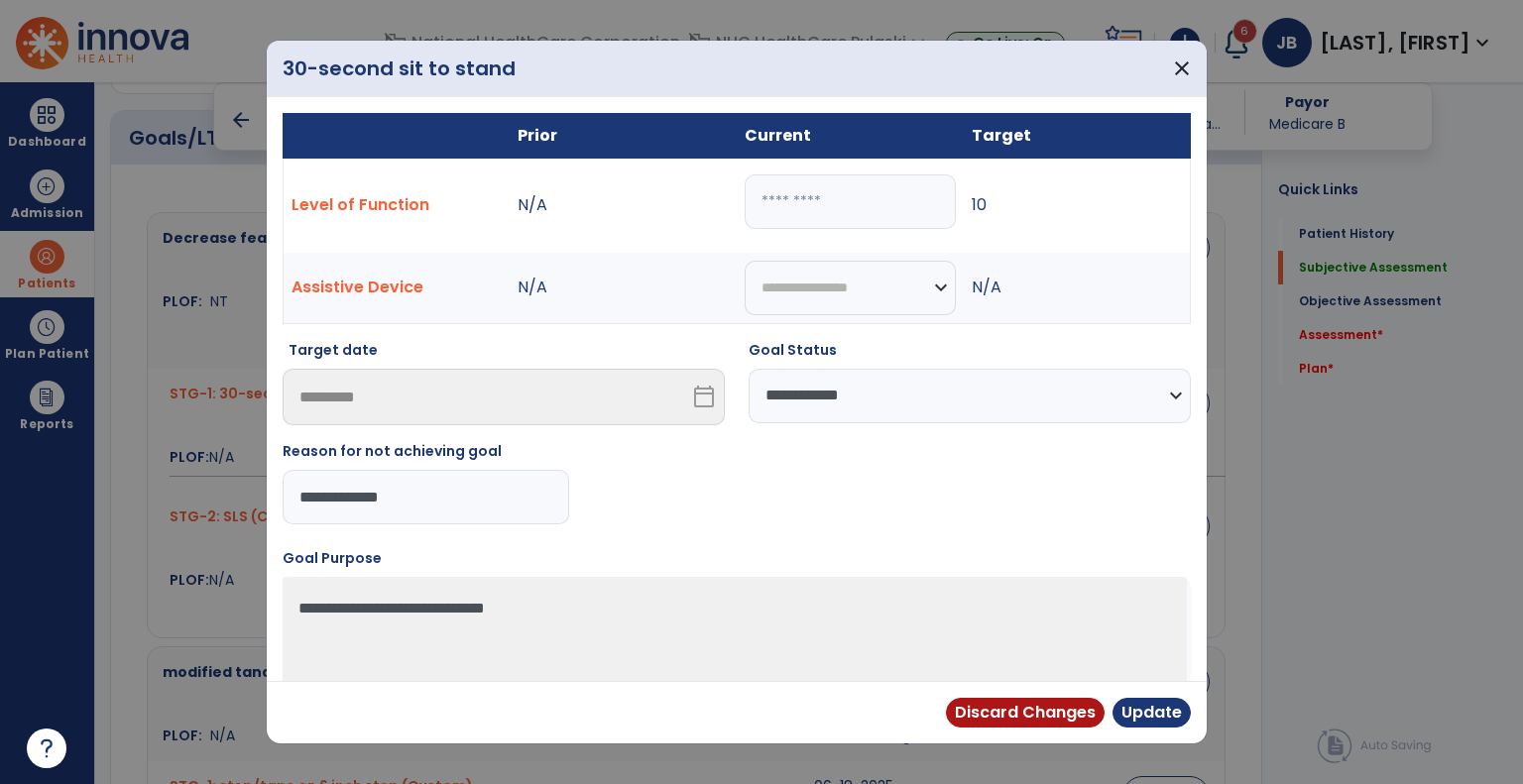 type on "**********" 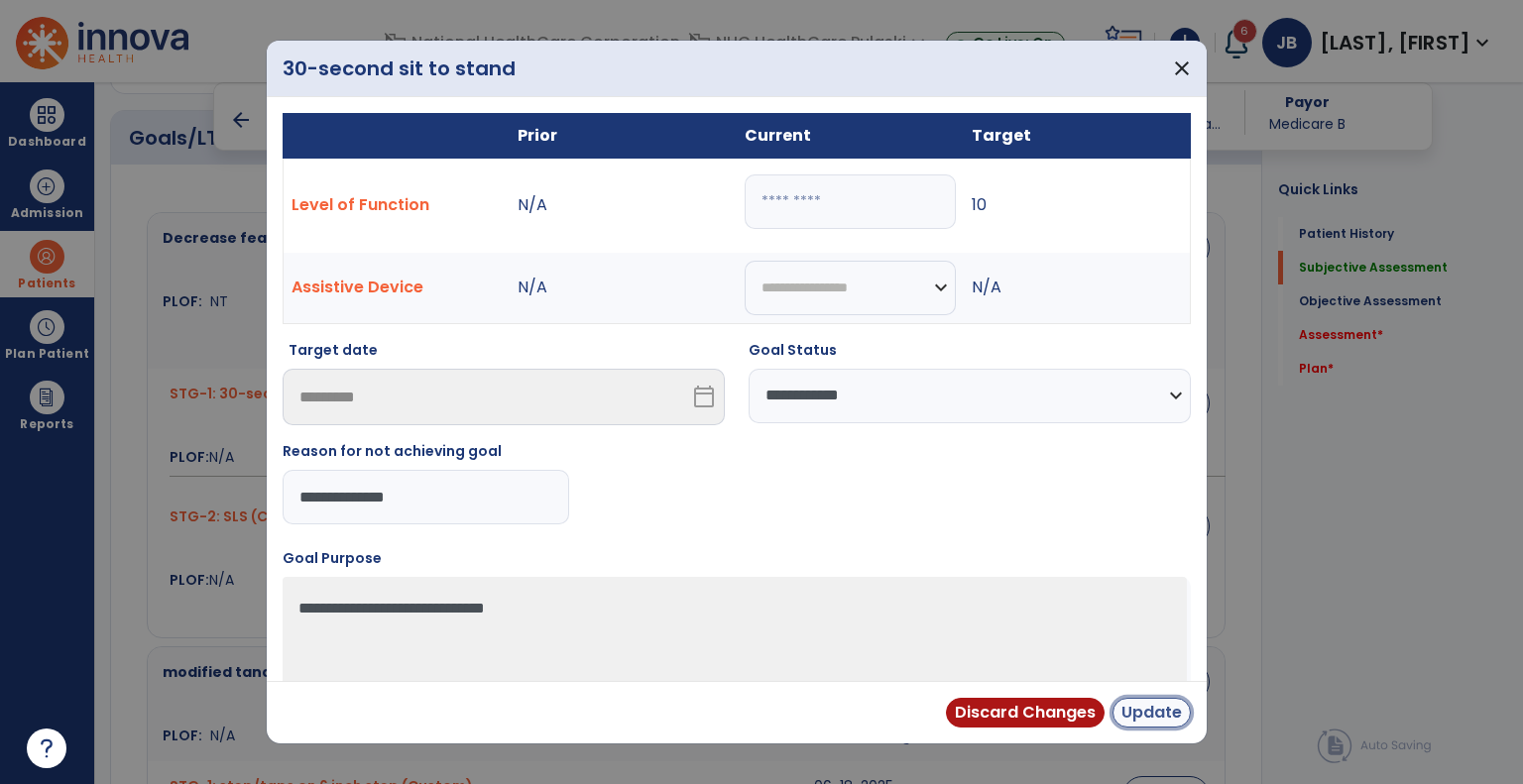 click on "Update" at bounding box center (1151, 713) 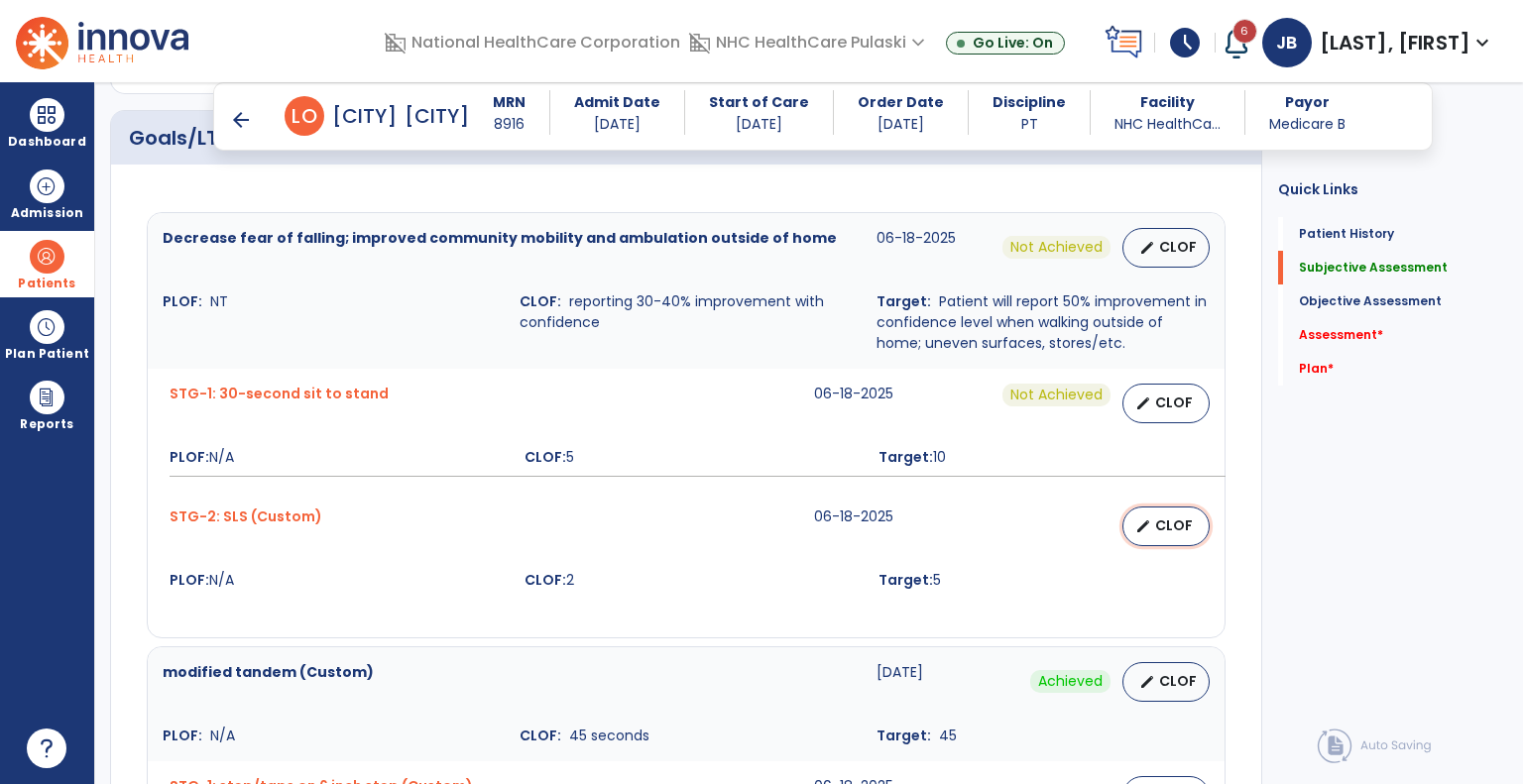 click on "edit   CLOF" at bounding box center [1166, 526] 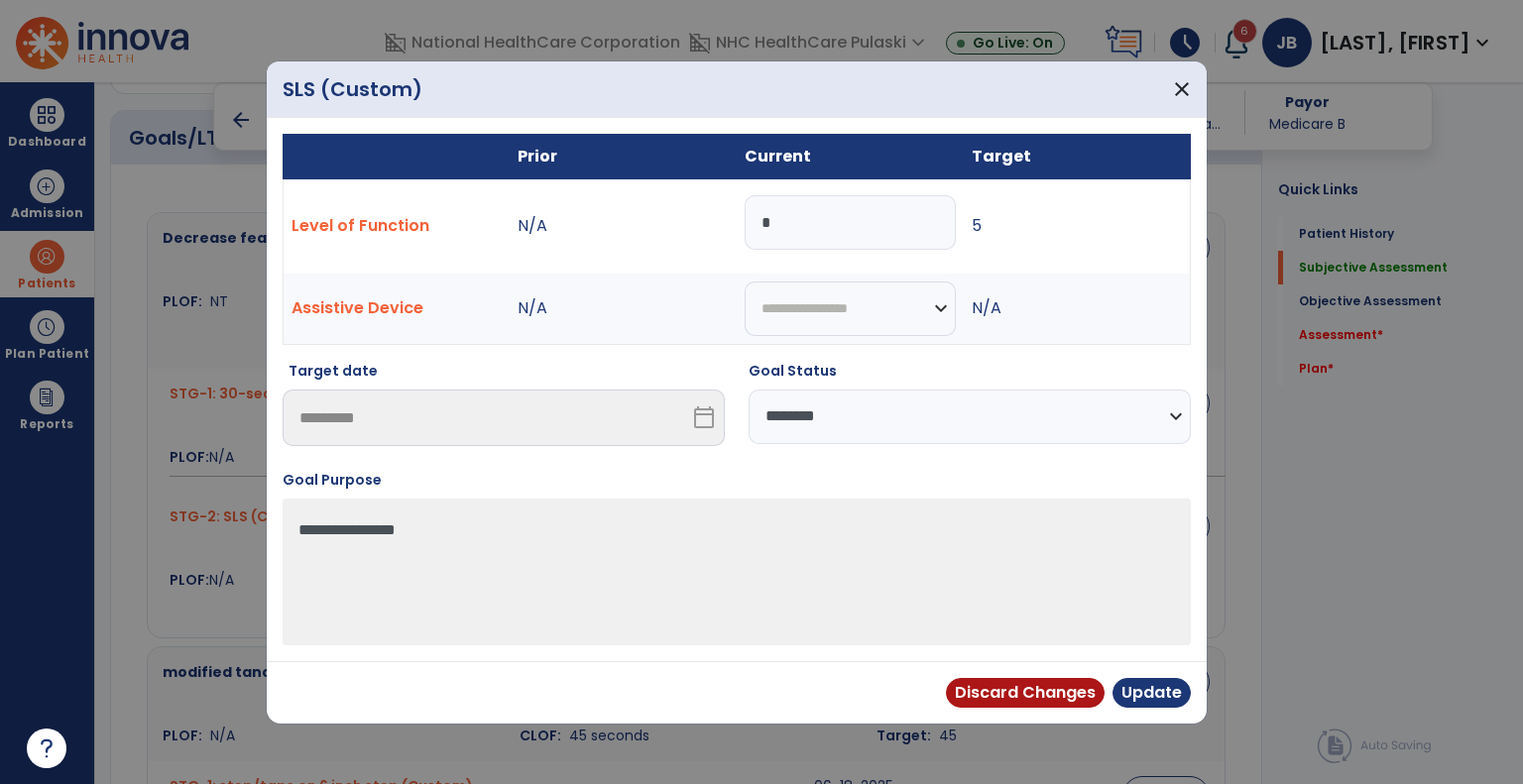 click on "**********" at bounding box center [970, 416] 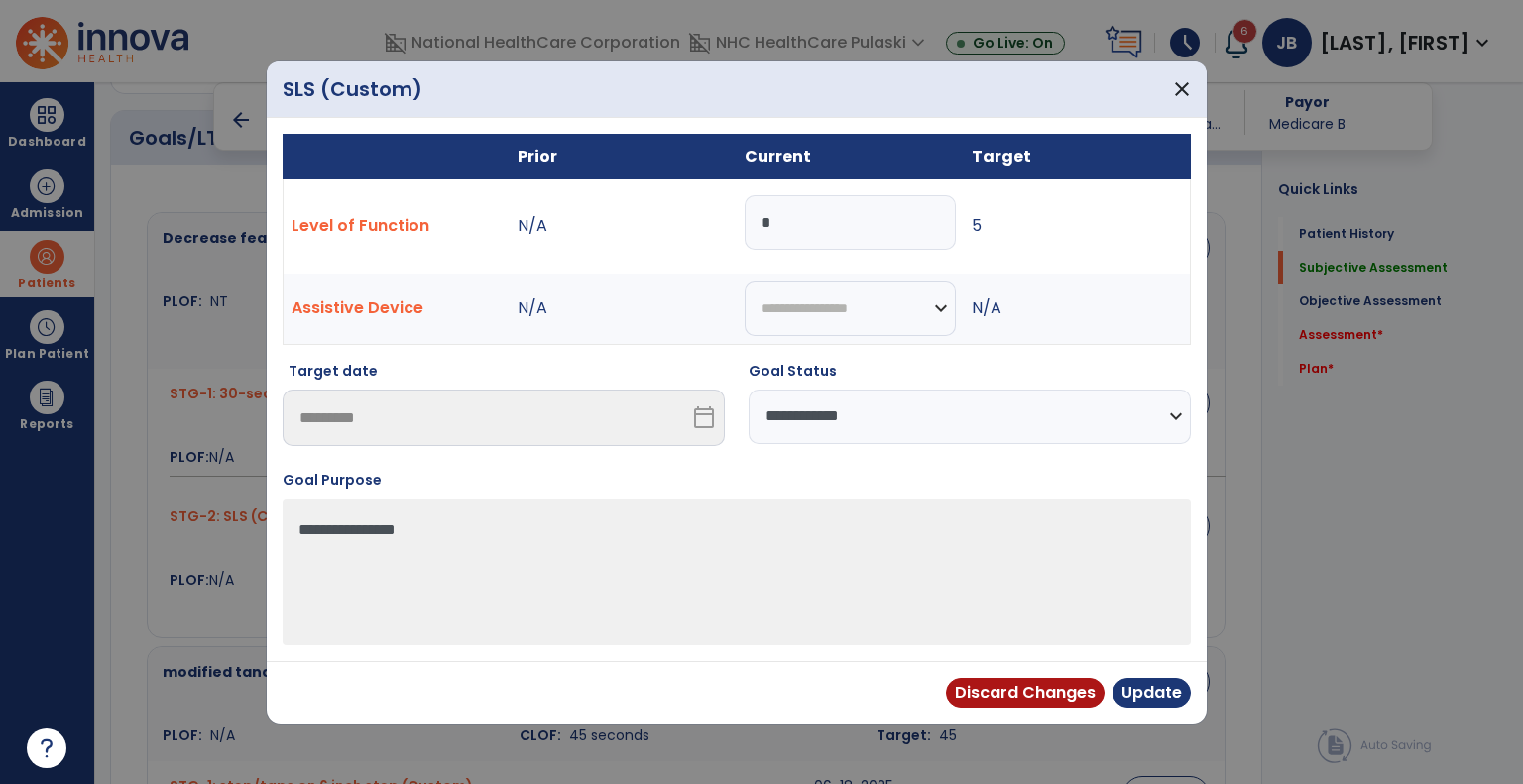 click on "**********" at bounding box center (970, 416) 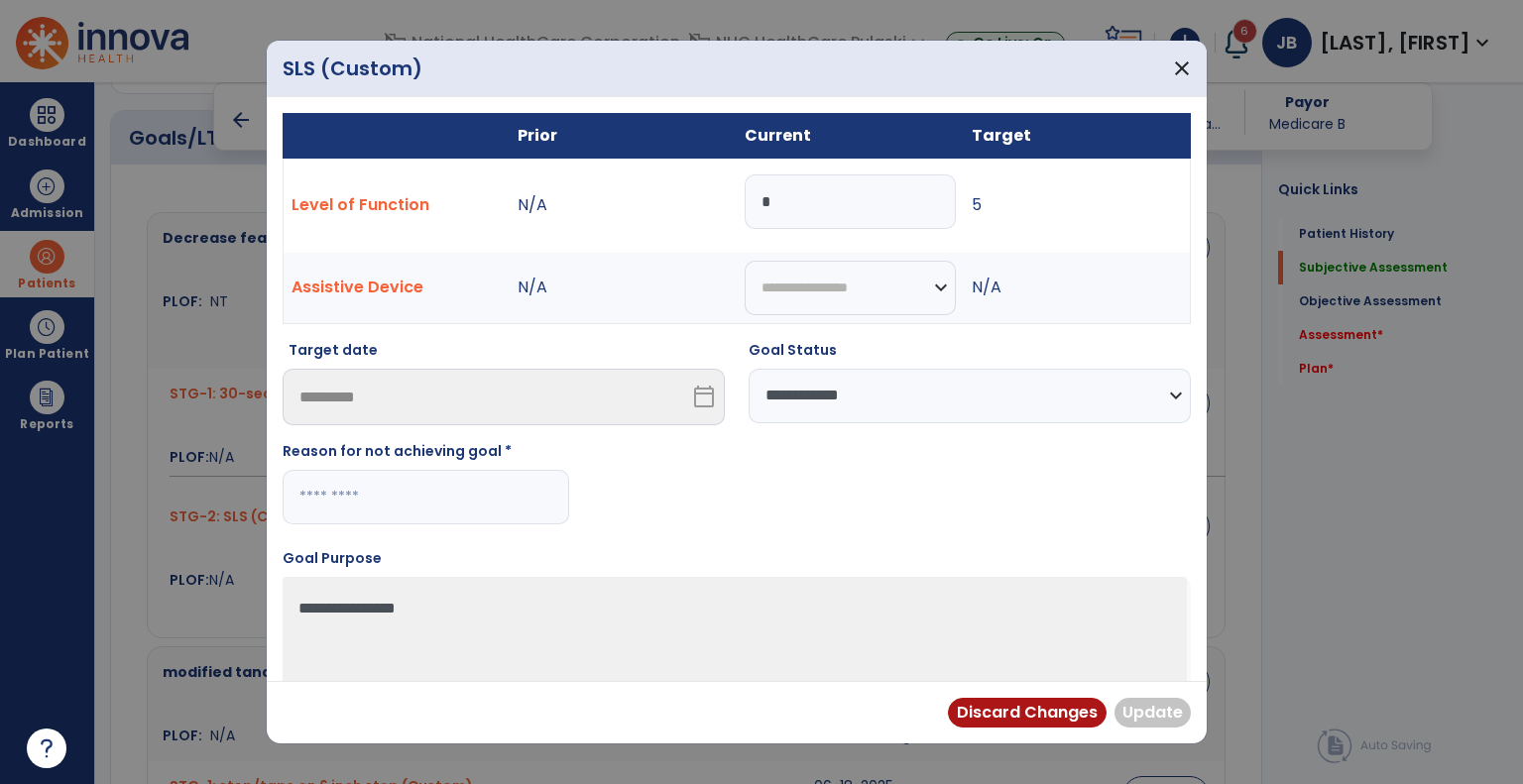 click at bounding box center (425, 497) 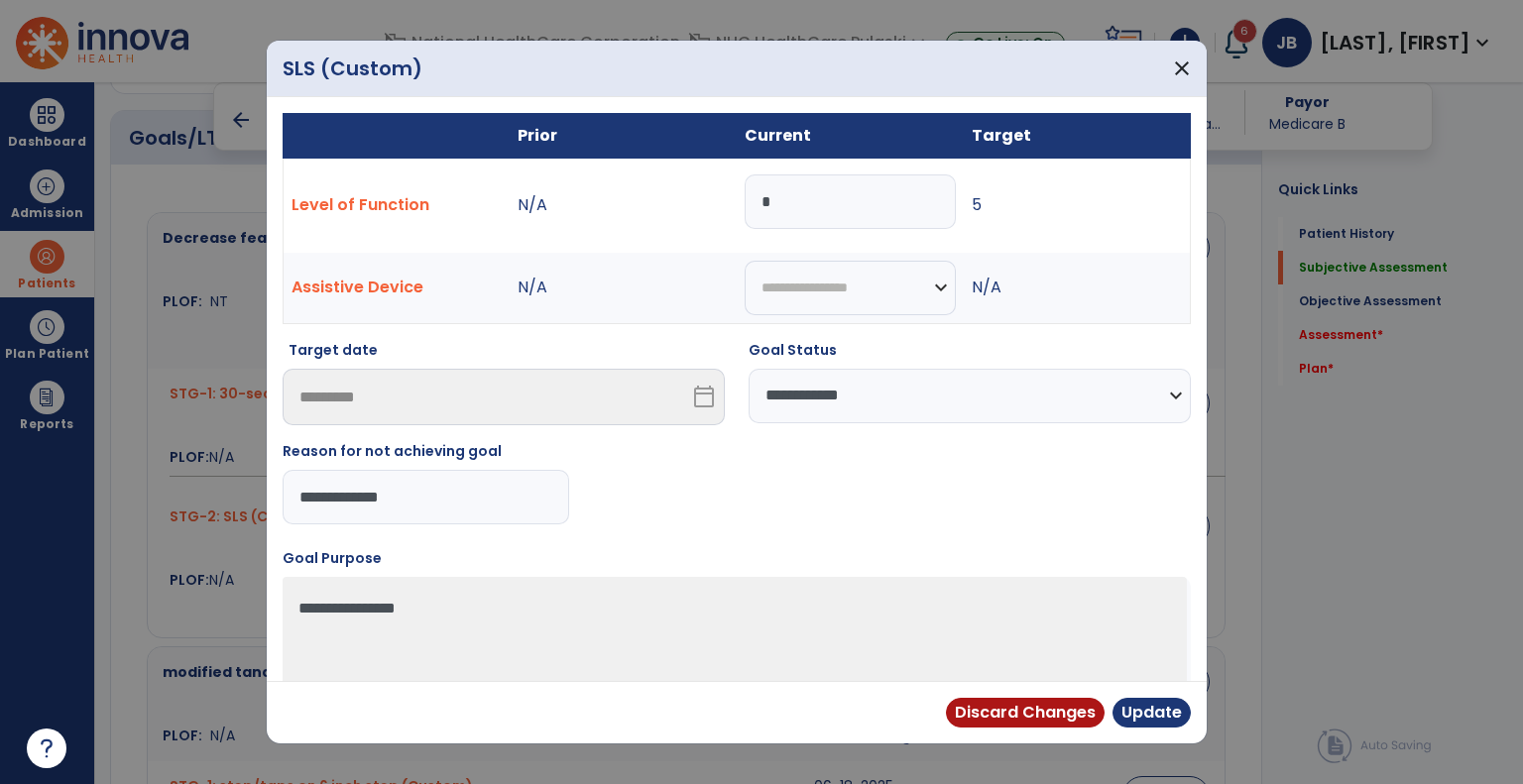 type on "**********" 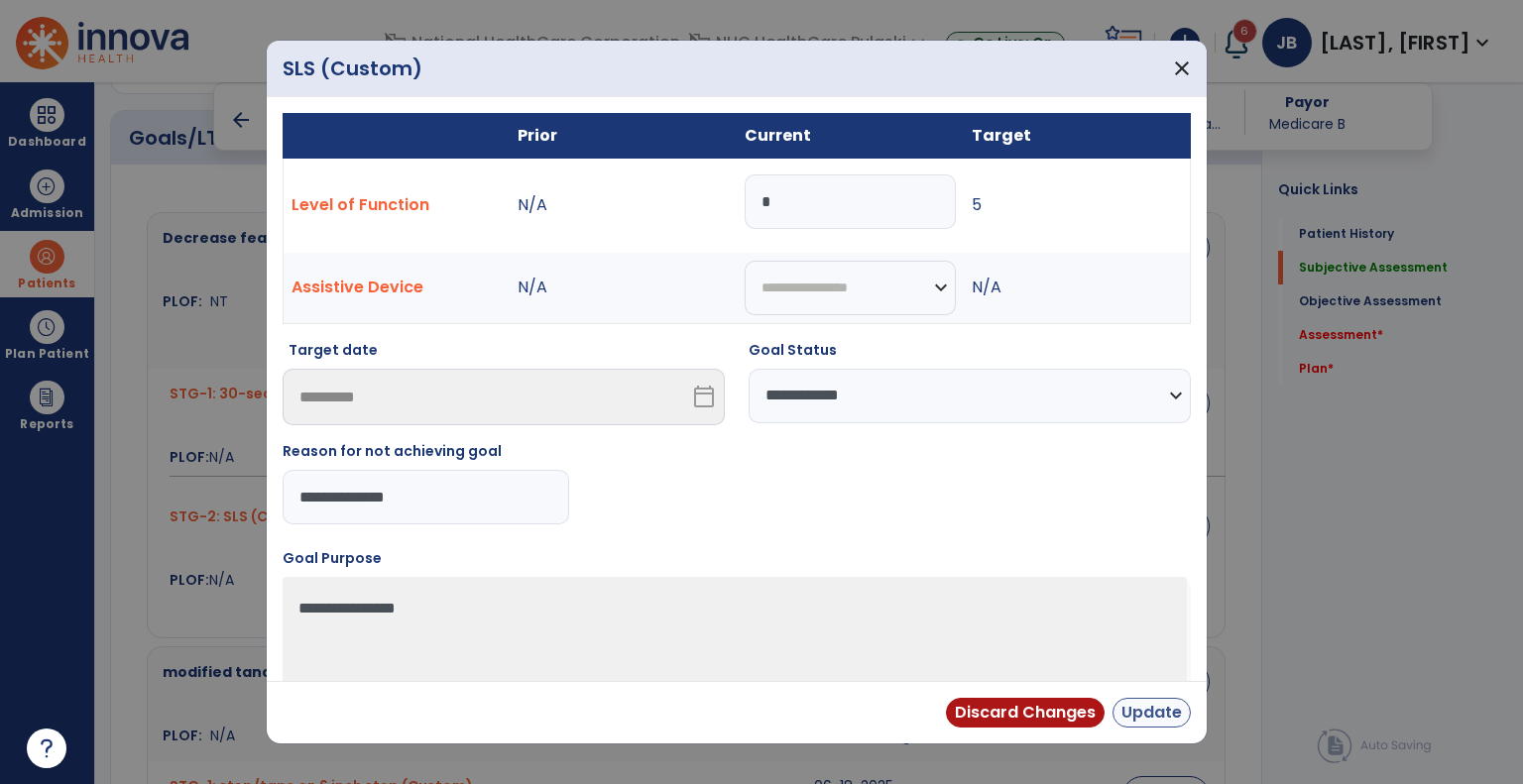 click on "Update" at bounding box center (1151, 713) 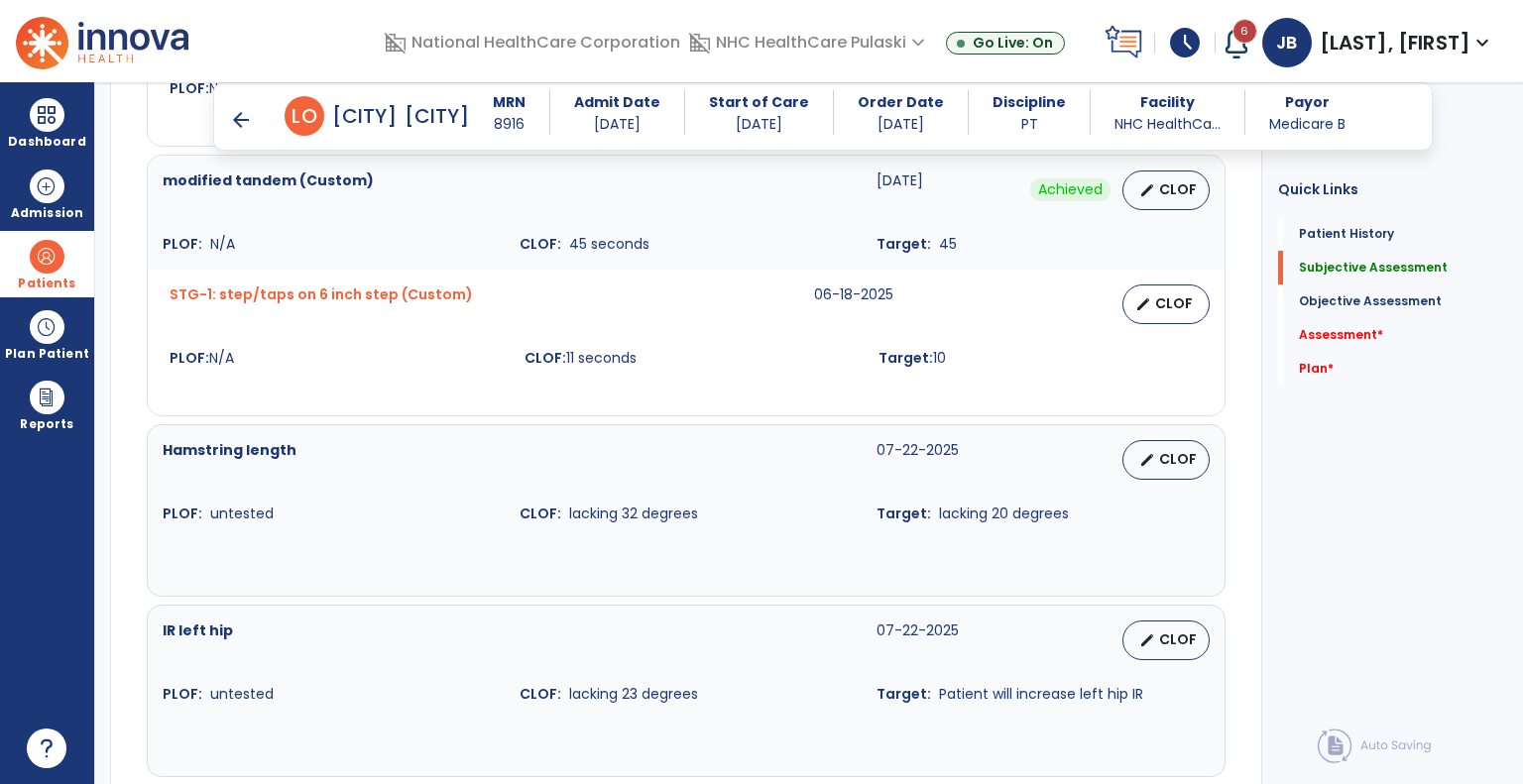 scroll, scrollTop: 1228, scrollLeft: 0, axis: vertical 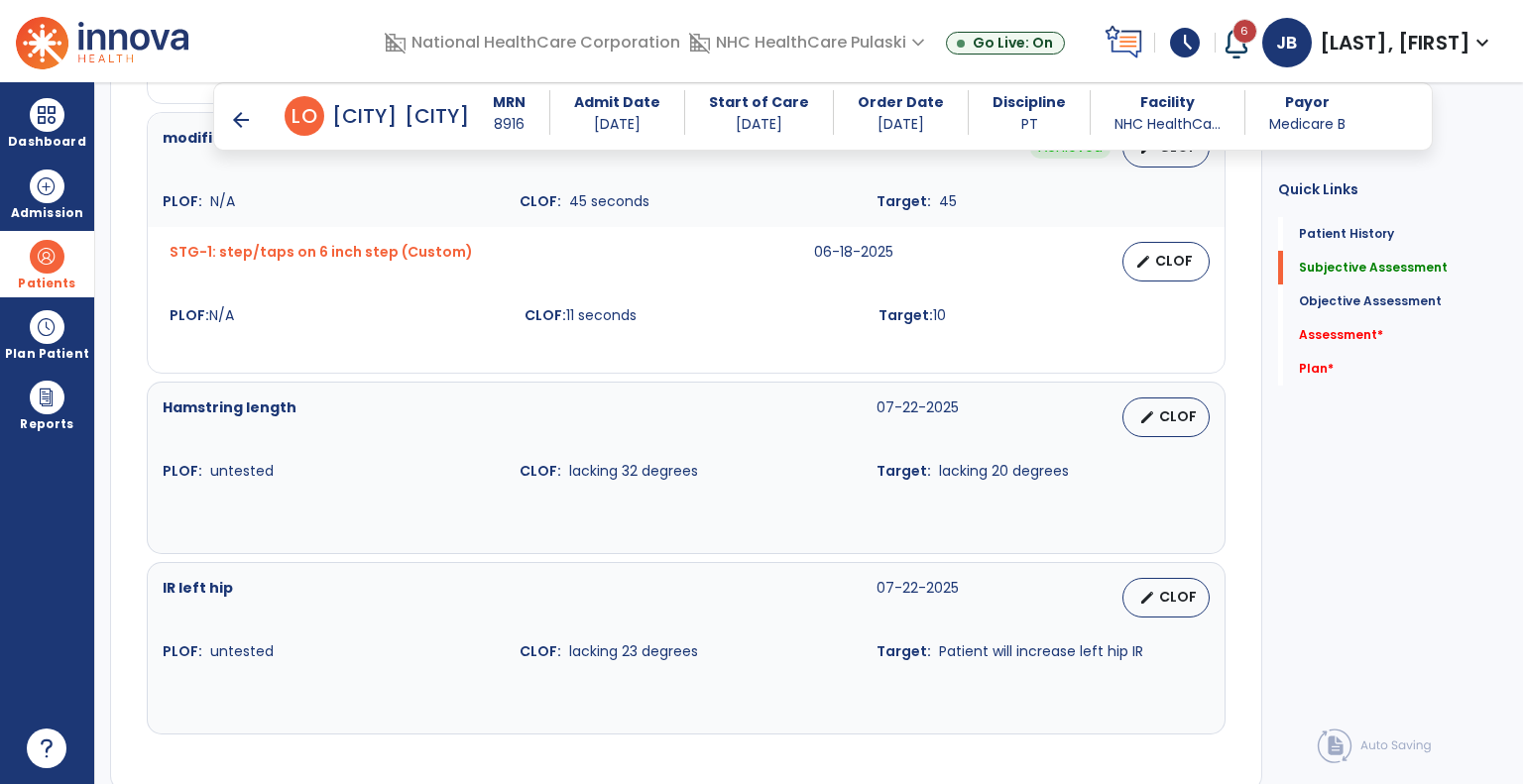 click on "CLOF" at bounding box center [1174, 261] 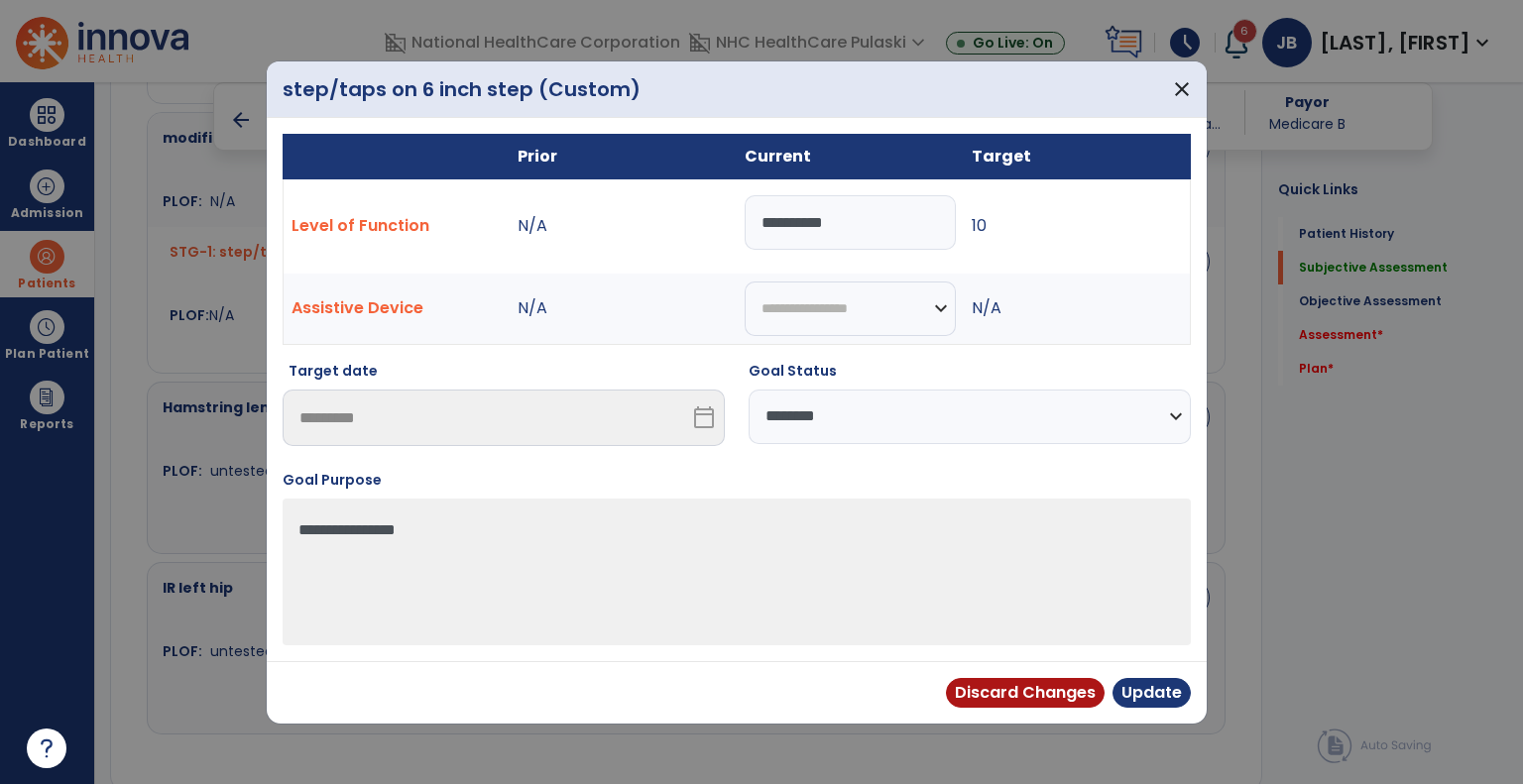 click on "**********" at bounding box center [970, 416] 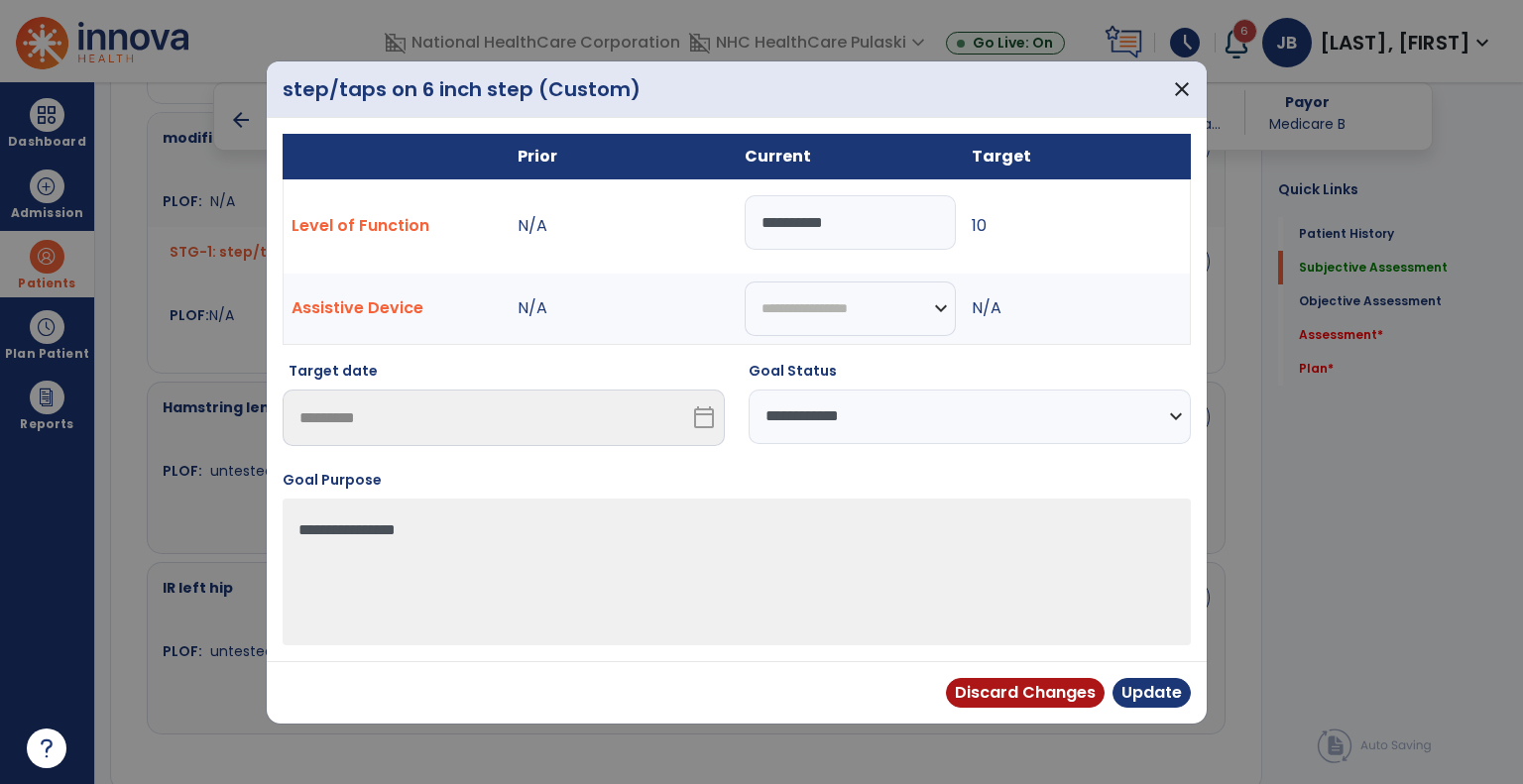 click on "**********" at bounding box center (970, 416) 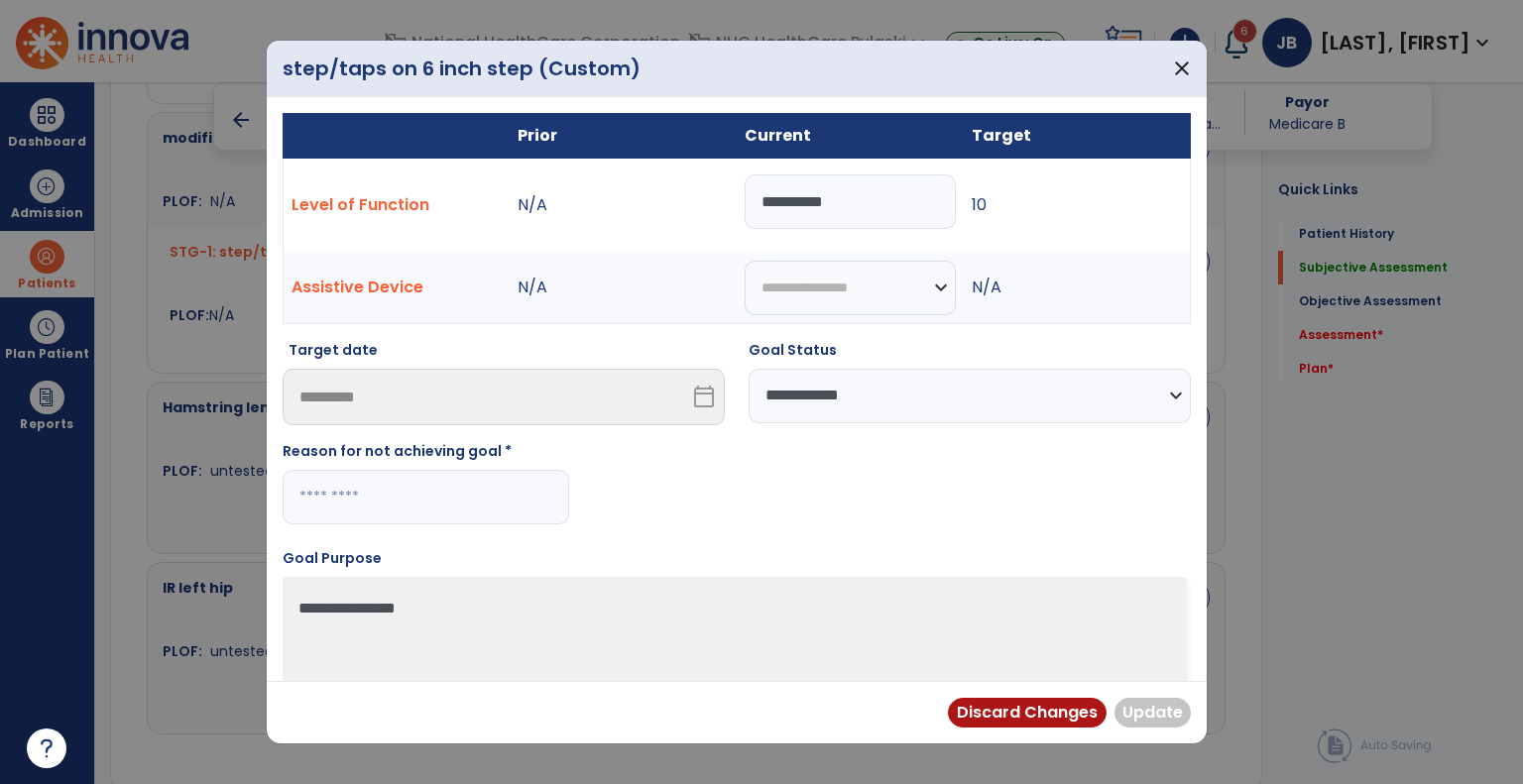 click at bounding box center (425, 497) 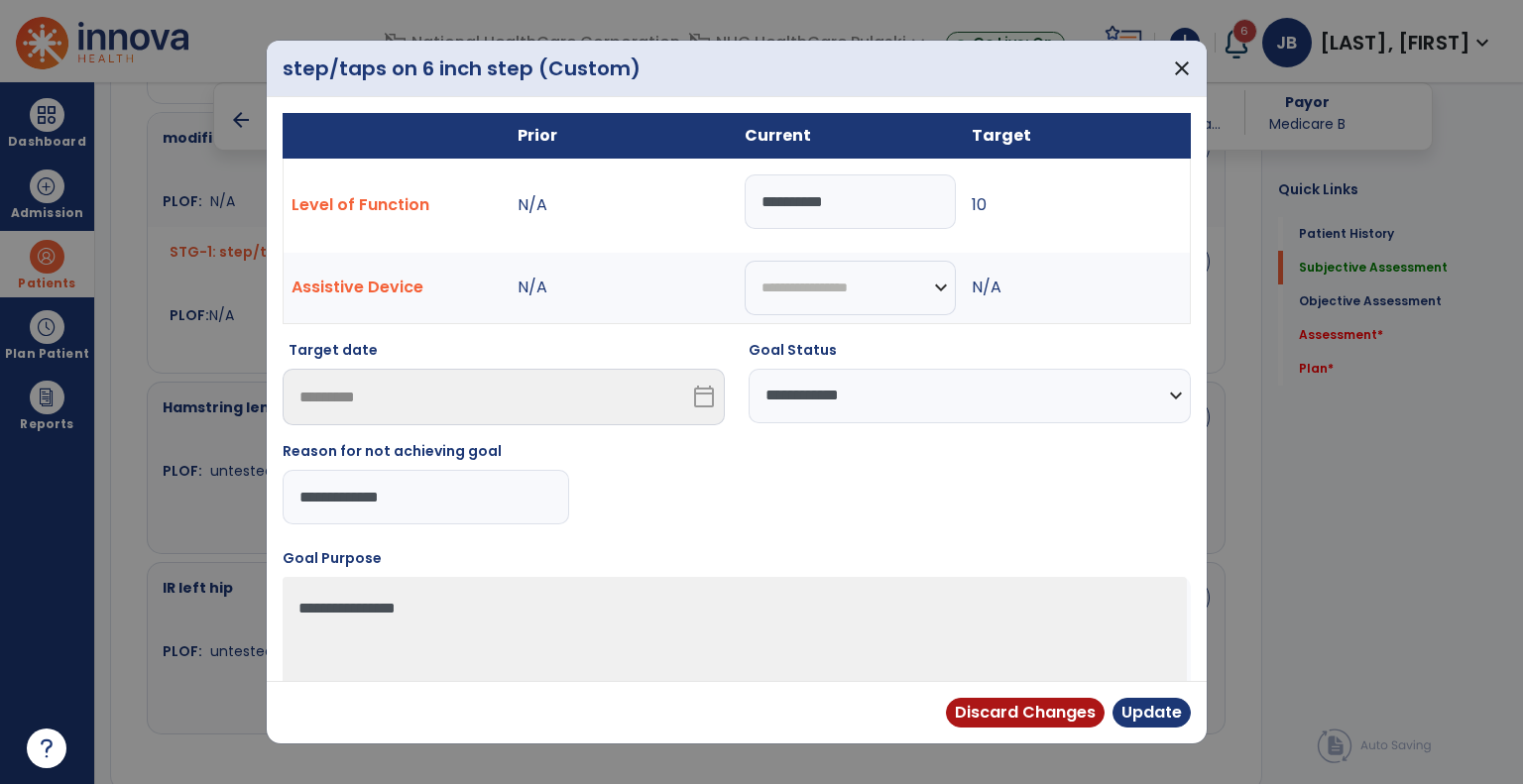 type on "**********" 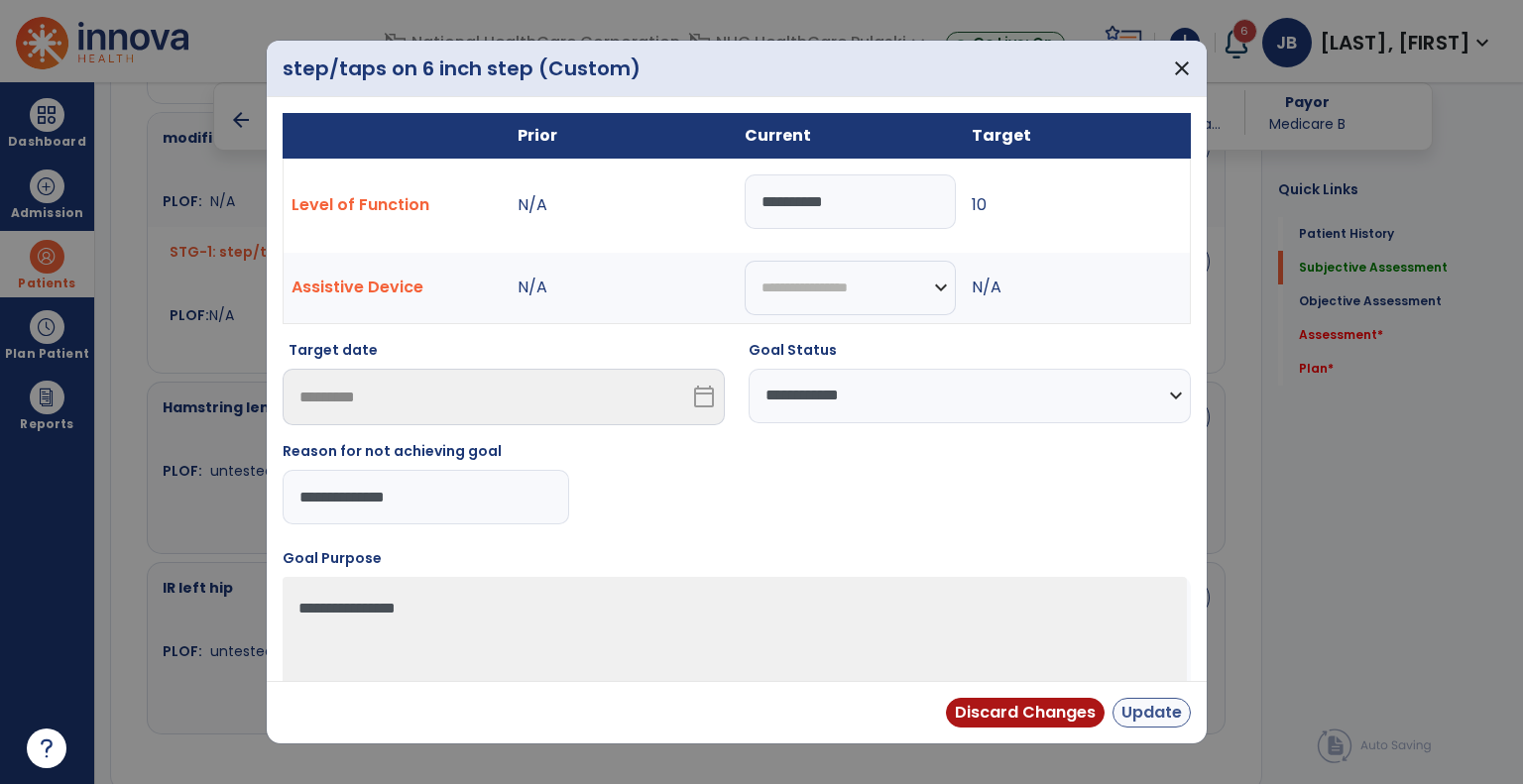 click on "Update" at bounding box center [1151, 713] 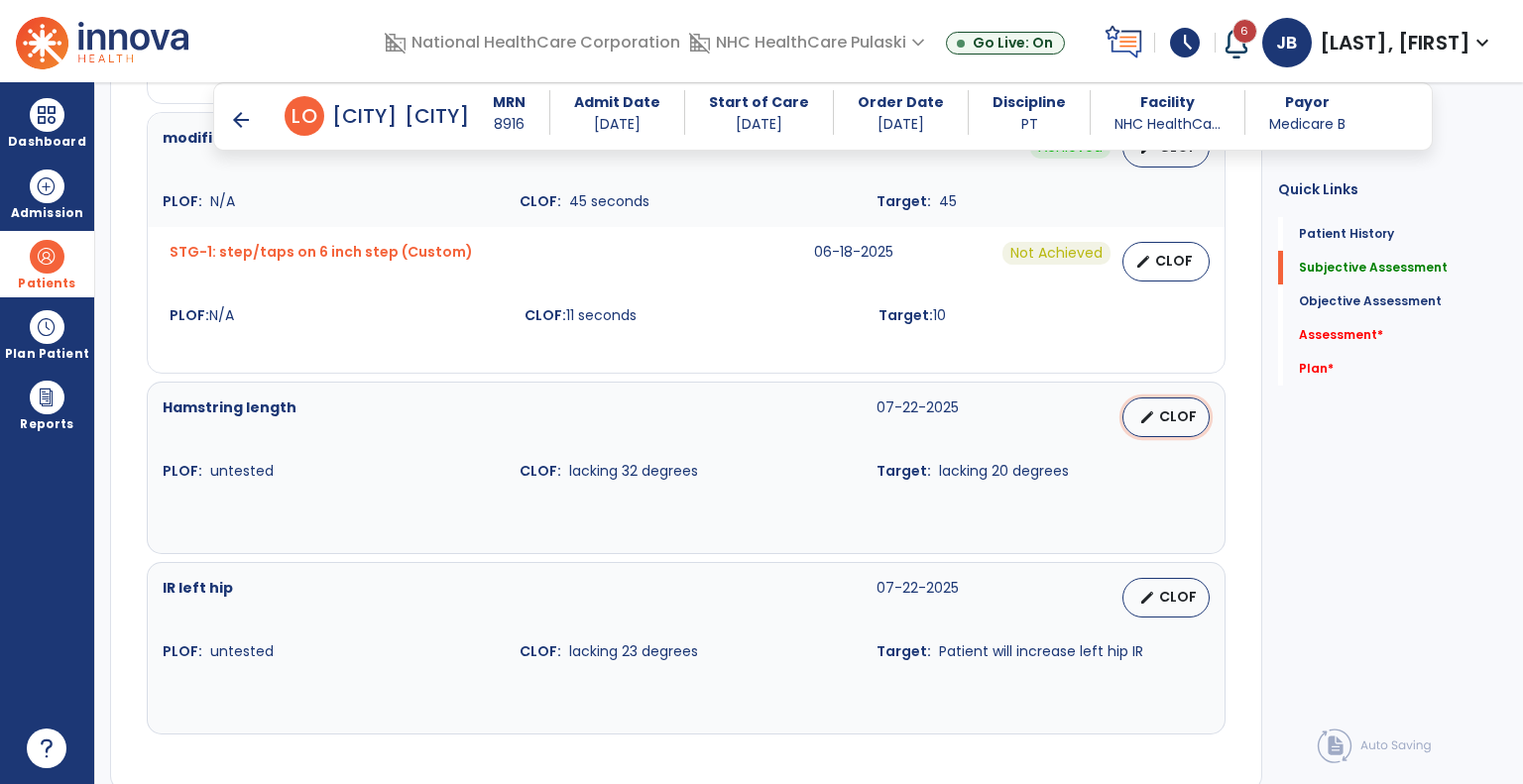 click on "CLOF" at bounding box center [1178, 416] 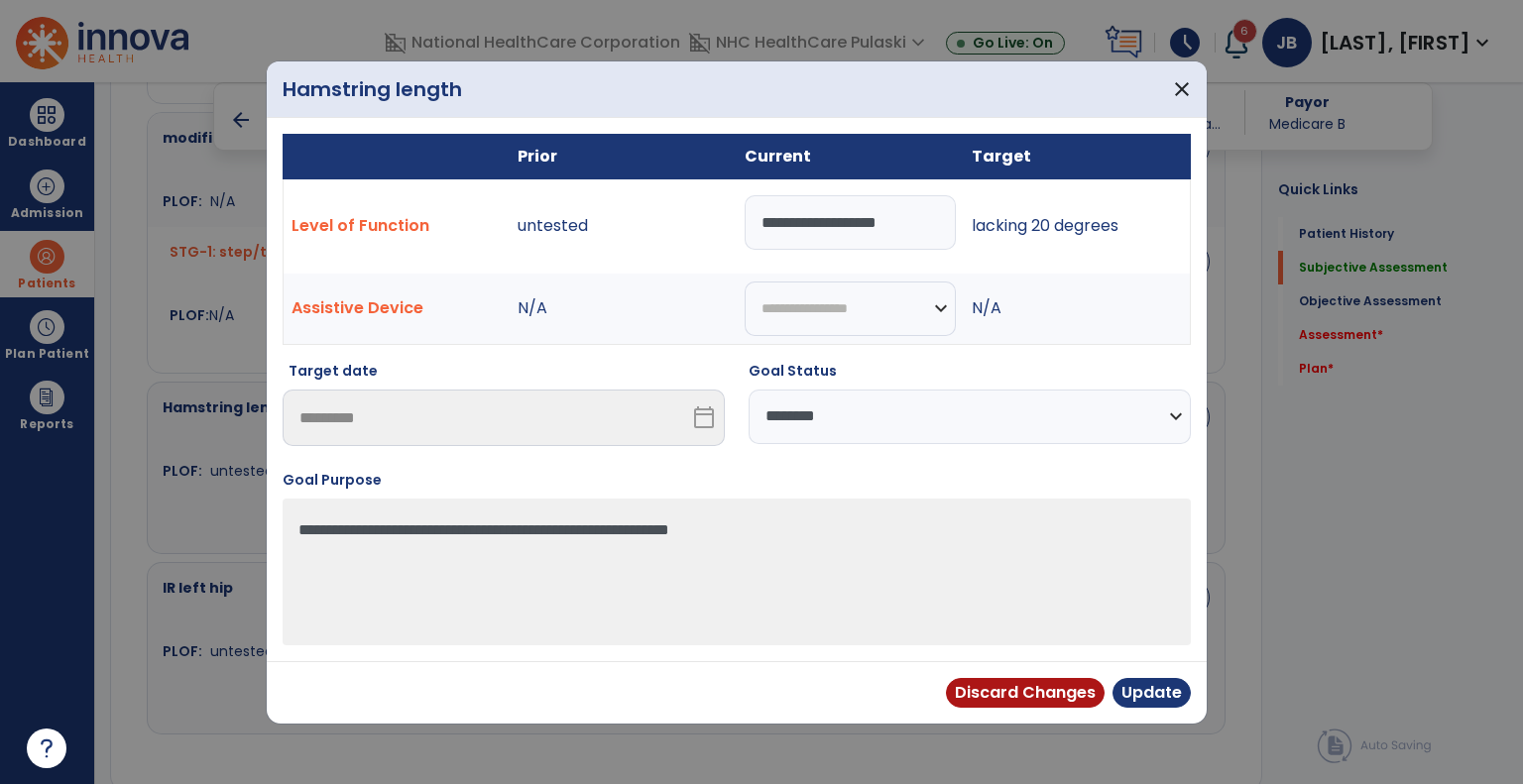 click on "**********" at bounding box center [970, 416] 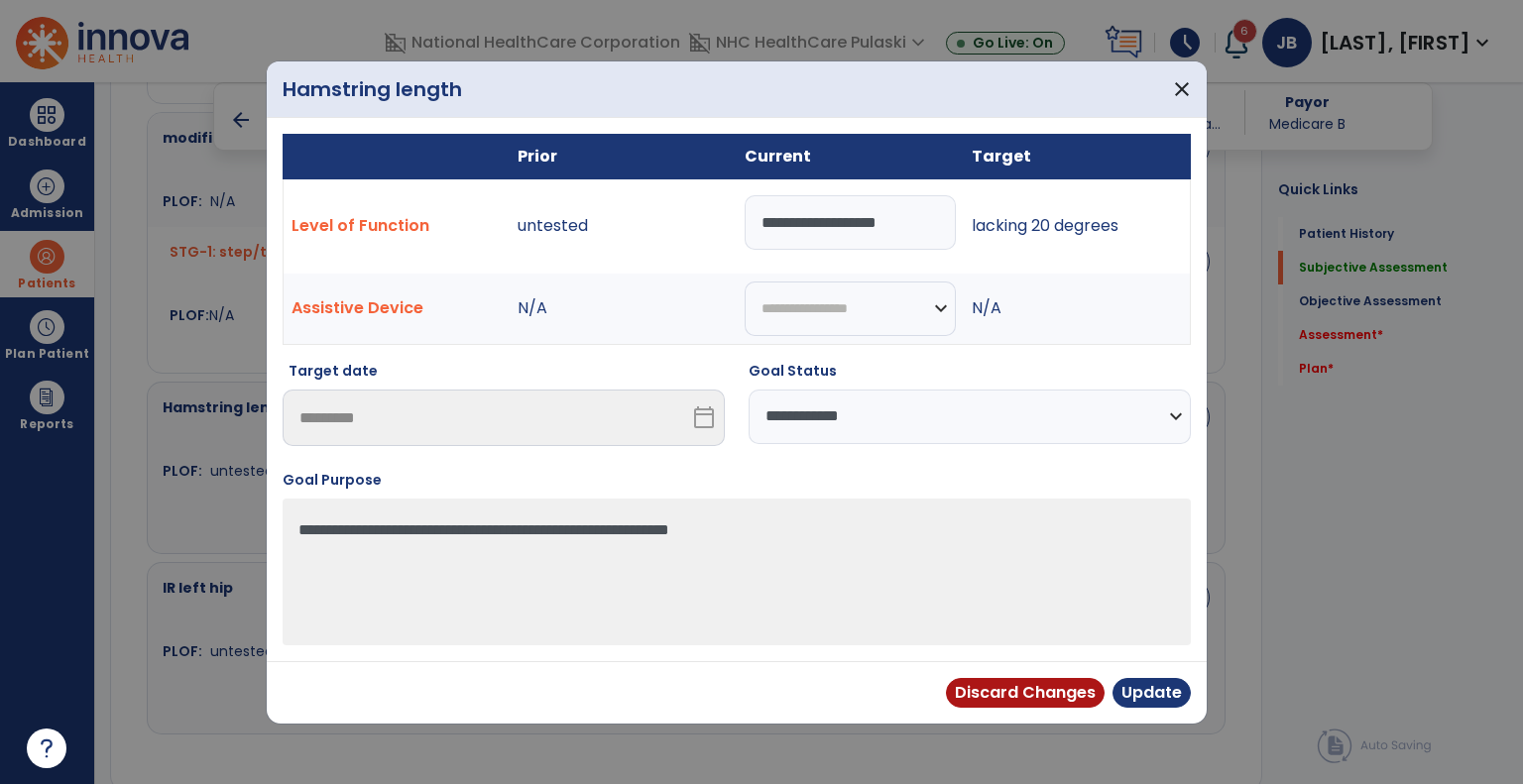 click on "**********" at bounding box center (970, 416) 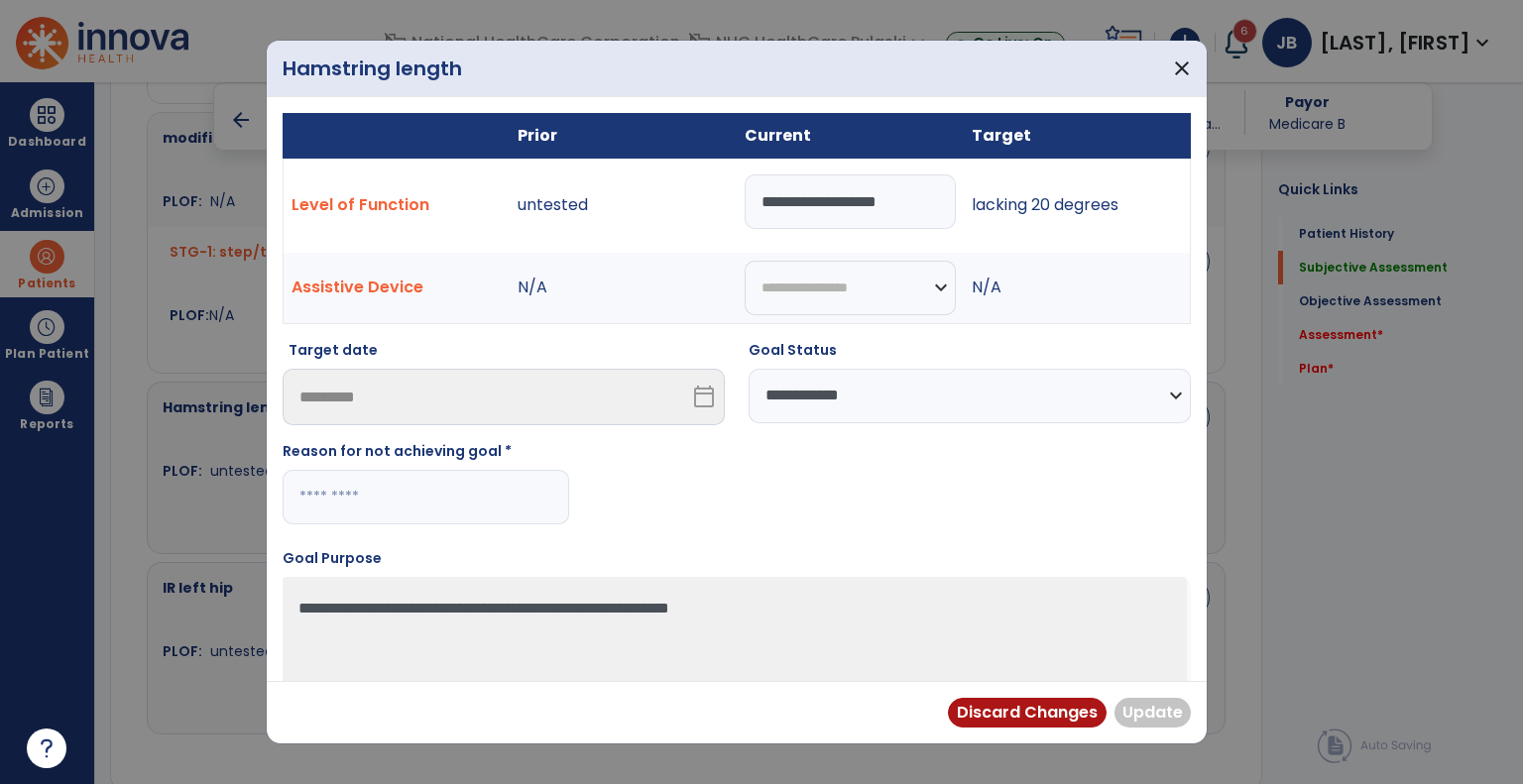 click at bounding box center [425, 497] 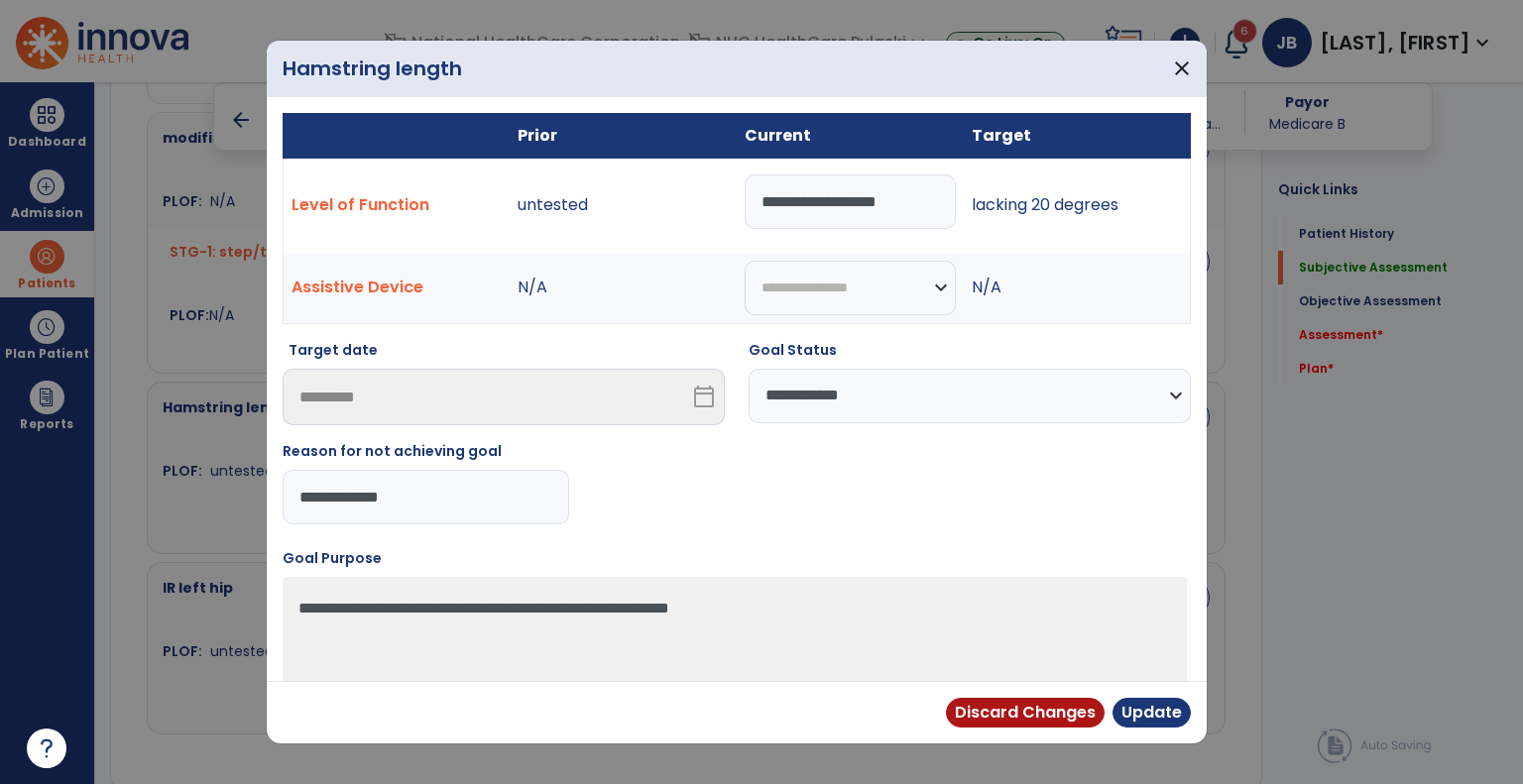 type on "**********" 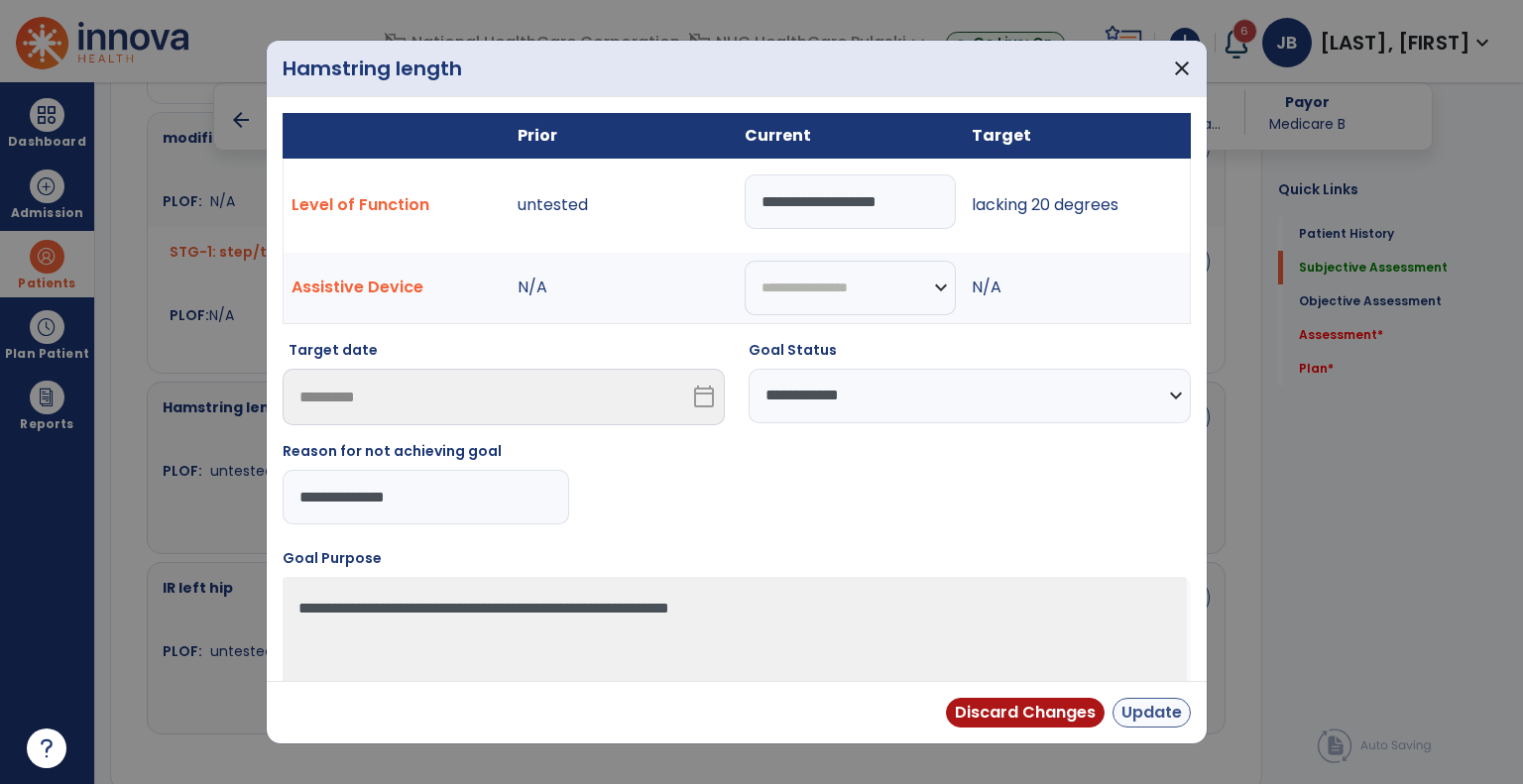 click on "Update" at bounding box center (1151, 713) 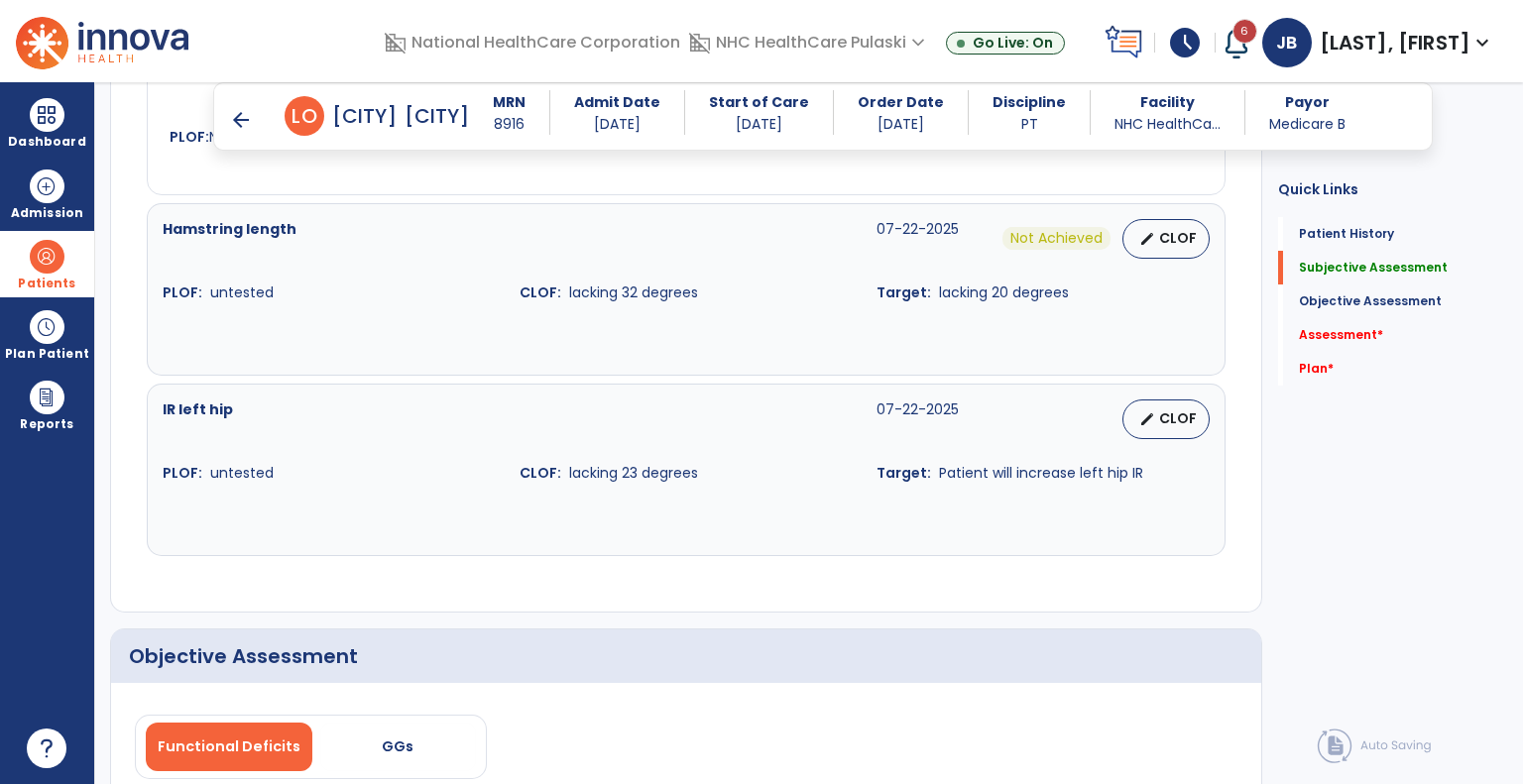 scroll, scrollTop: 1427, scrollLeft: 0, axis: vertical 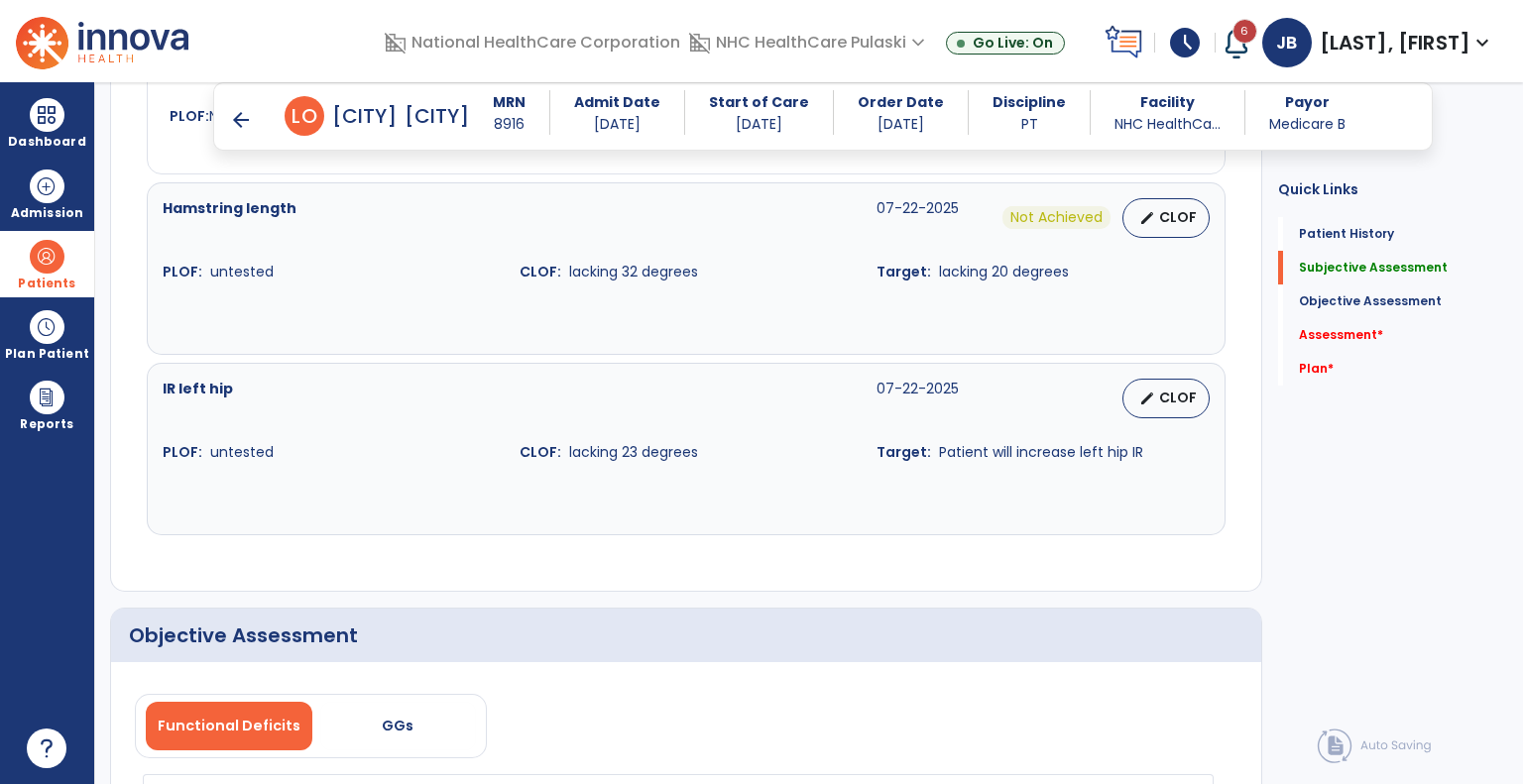 click on "CLOF" at bounding box center [1178, 397] 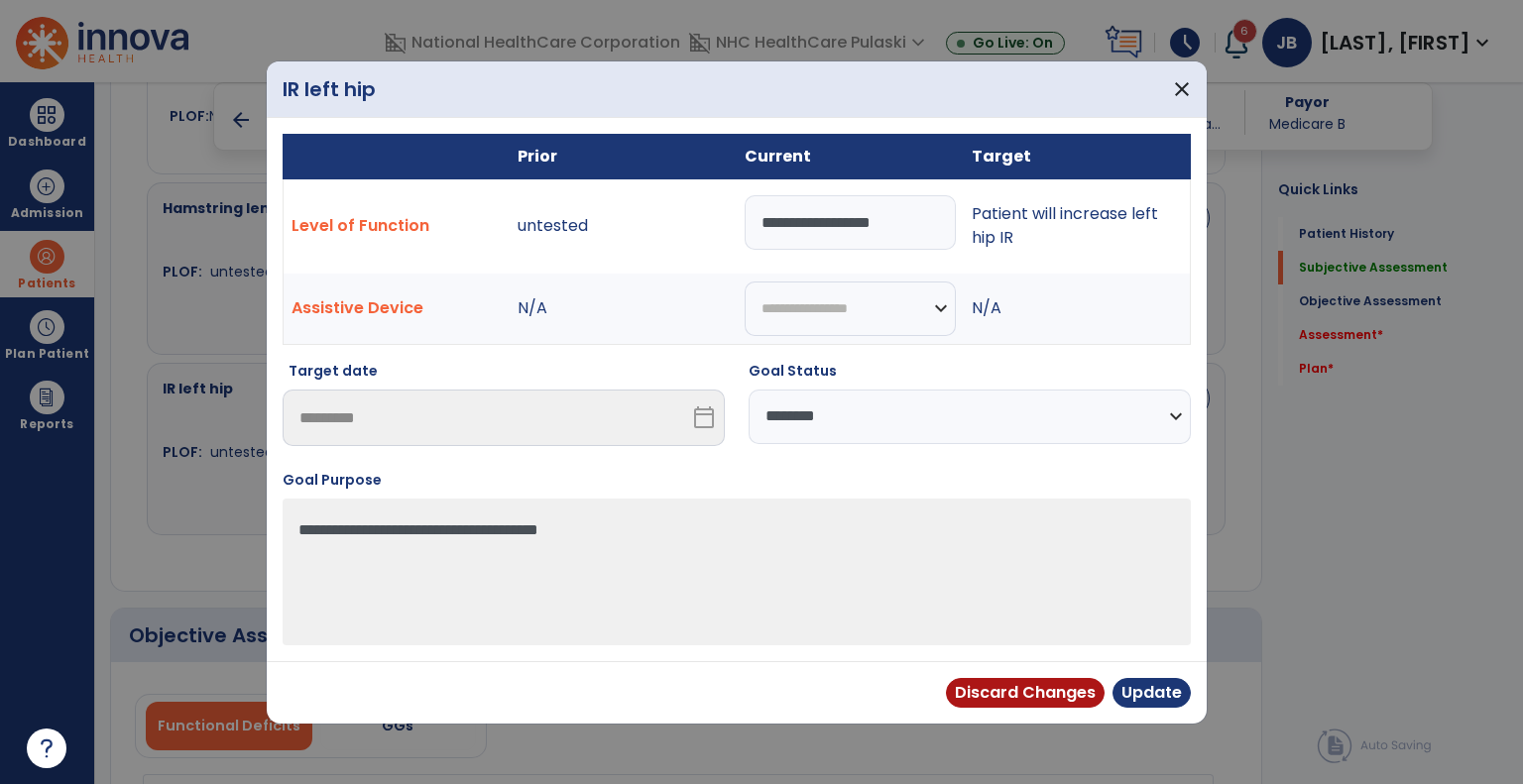 click on "**********" at bounding box center (970, 416) 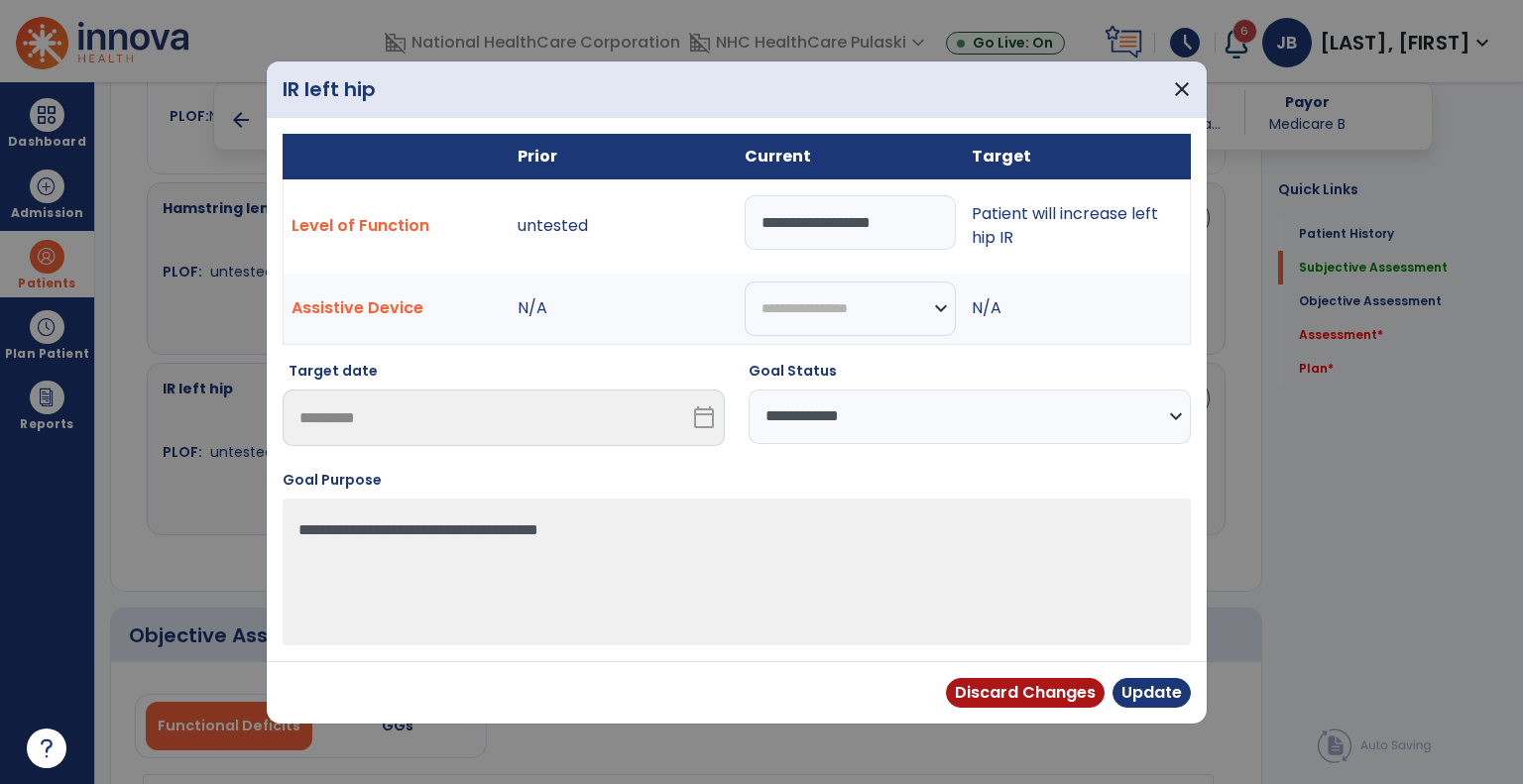 click on "**********" at bounding box center (970, 416) 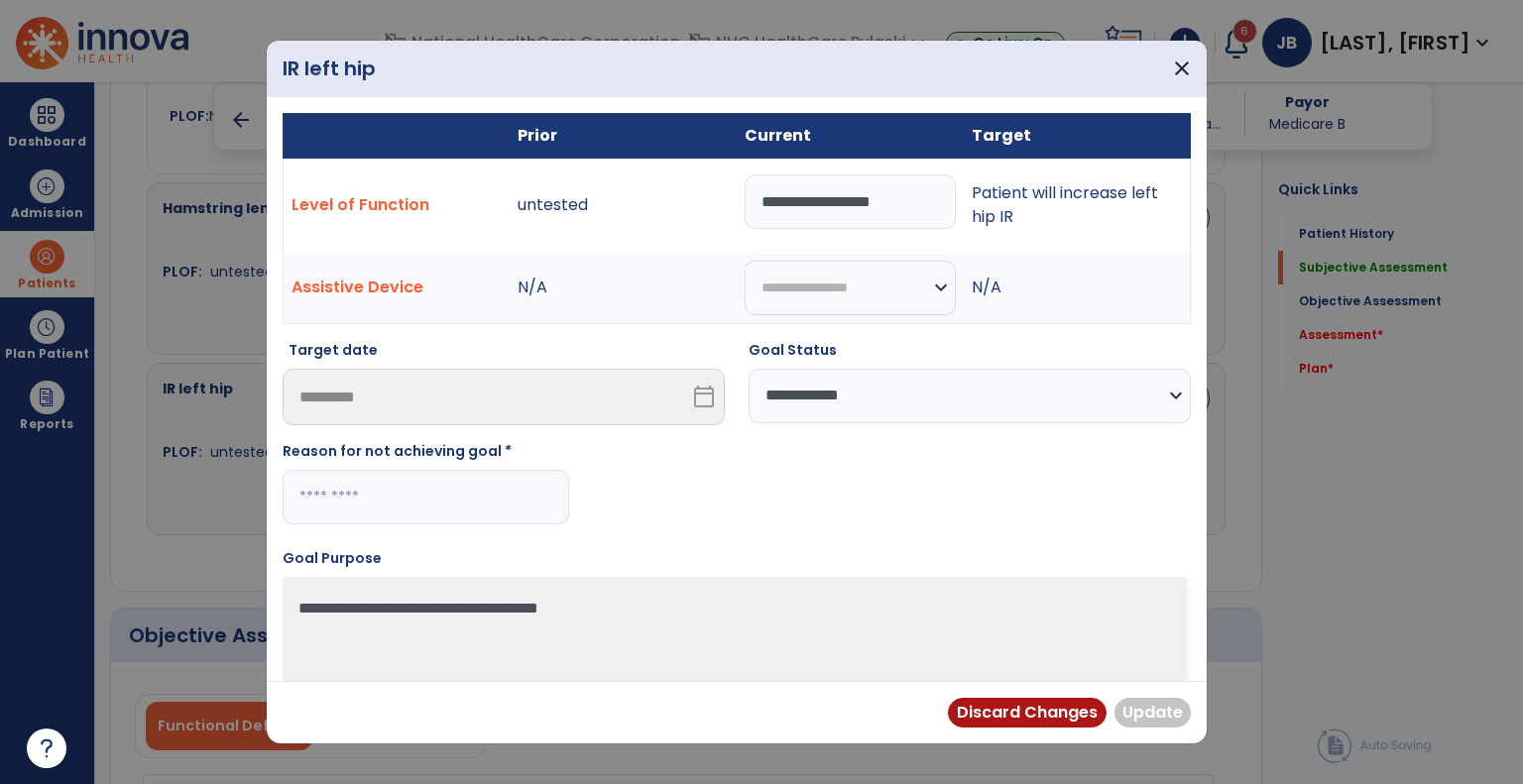 click at bounding box center [425, 497] 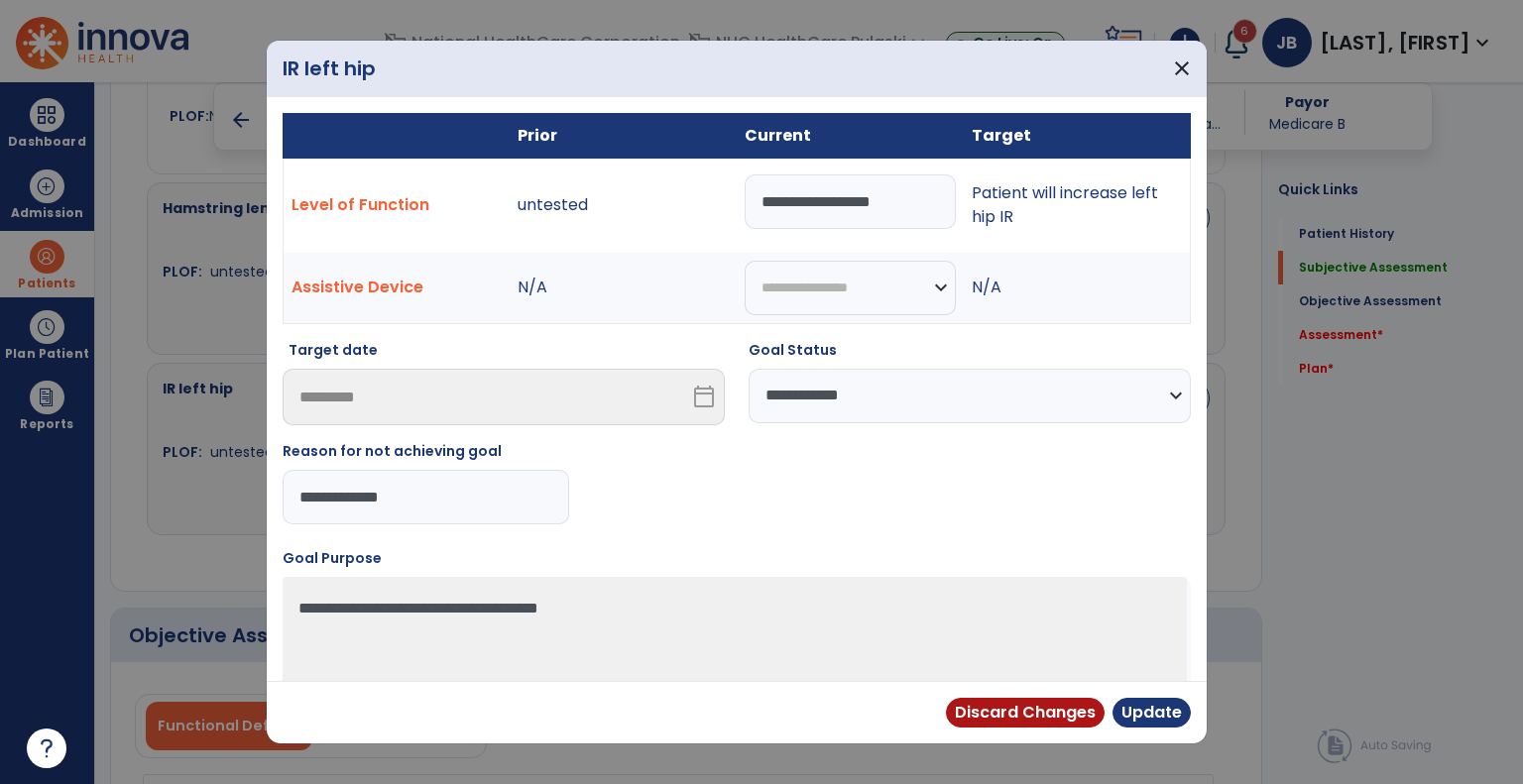 type on "**********" 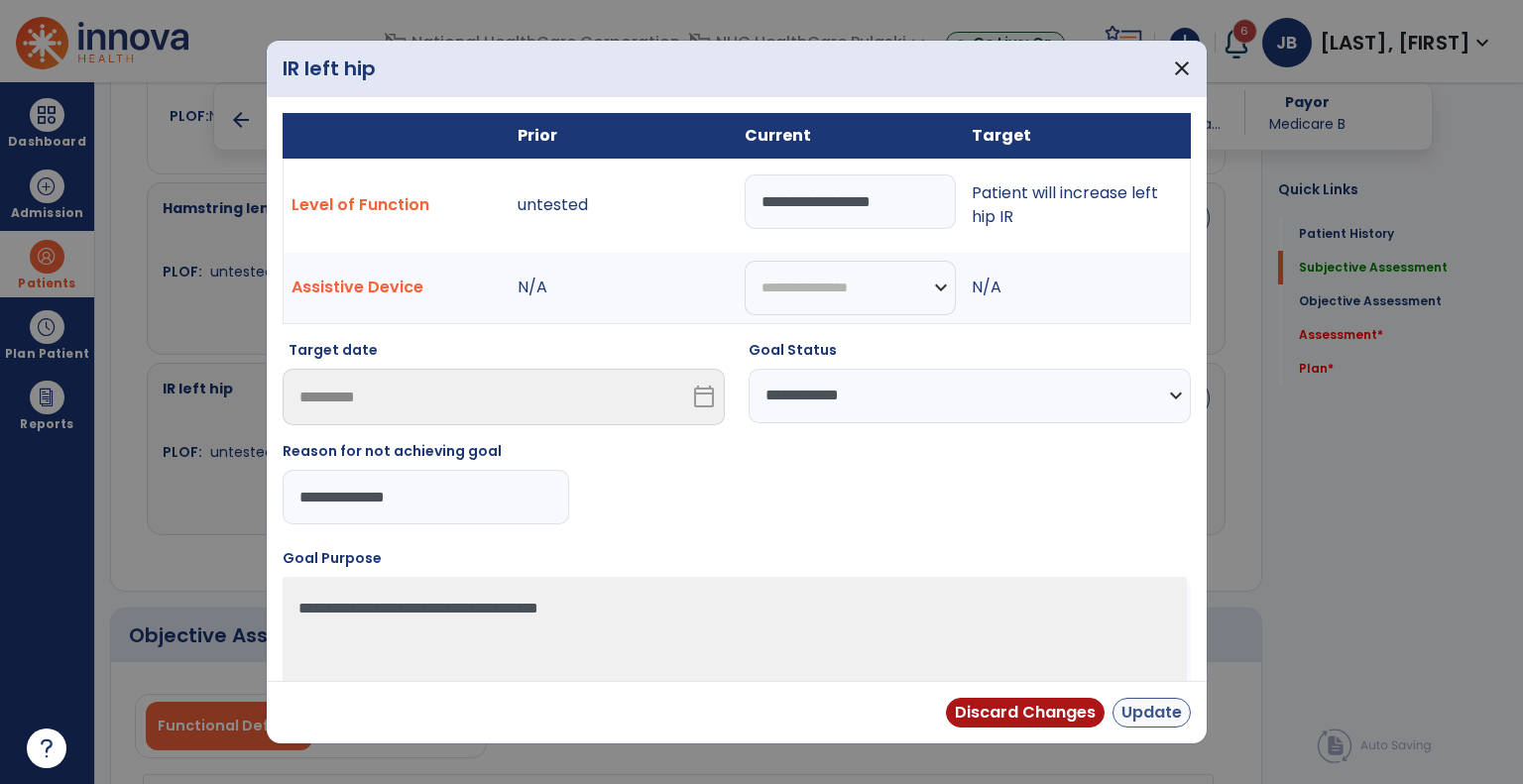 click on "Update" at bounding box center [1151, 713] 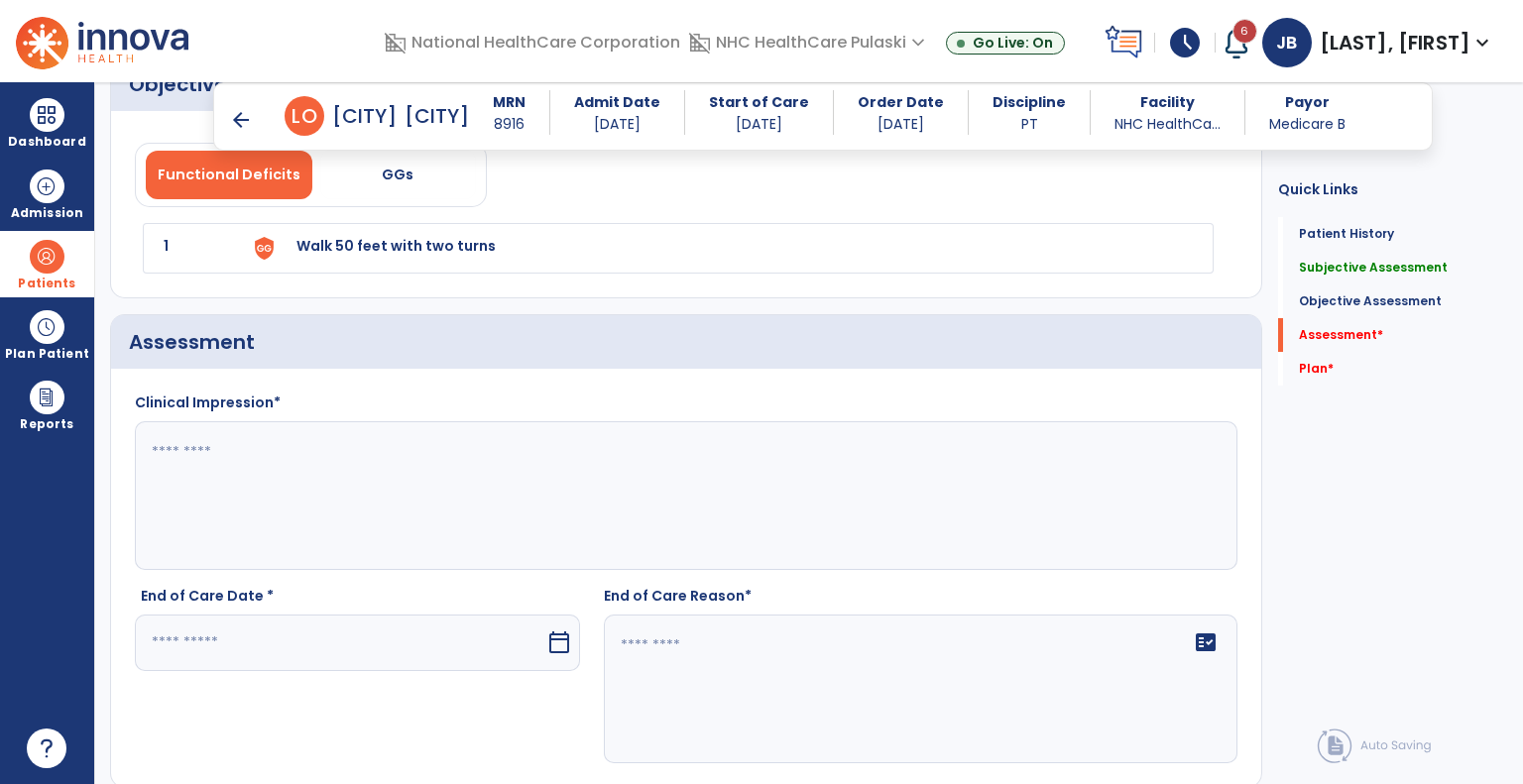 scroll, scrollTop: 2072, scrollLeft: 0, axis: vertical 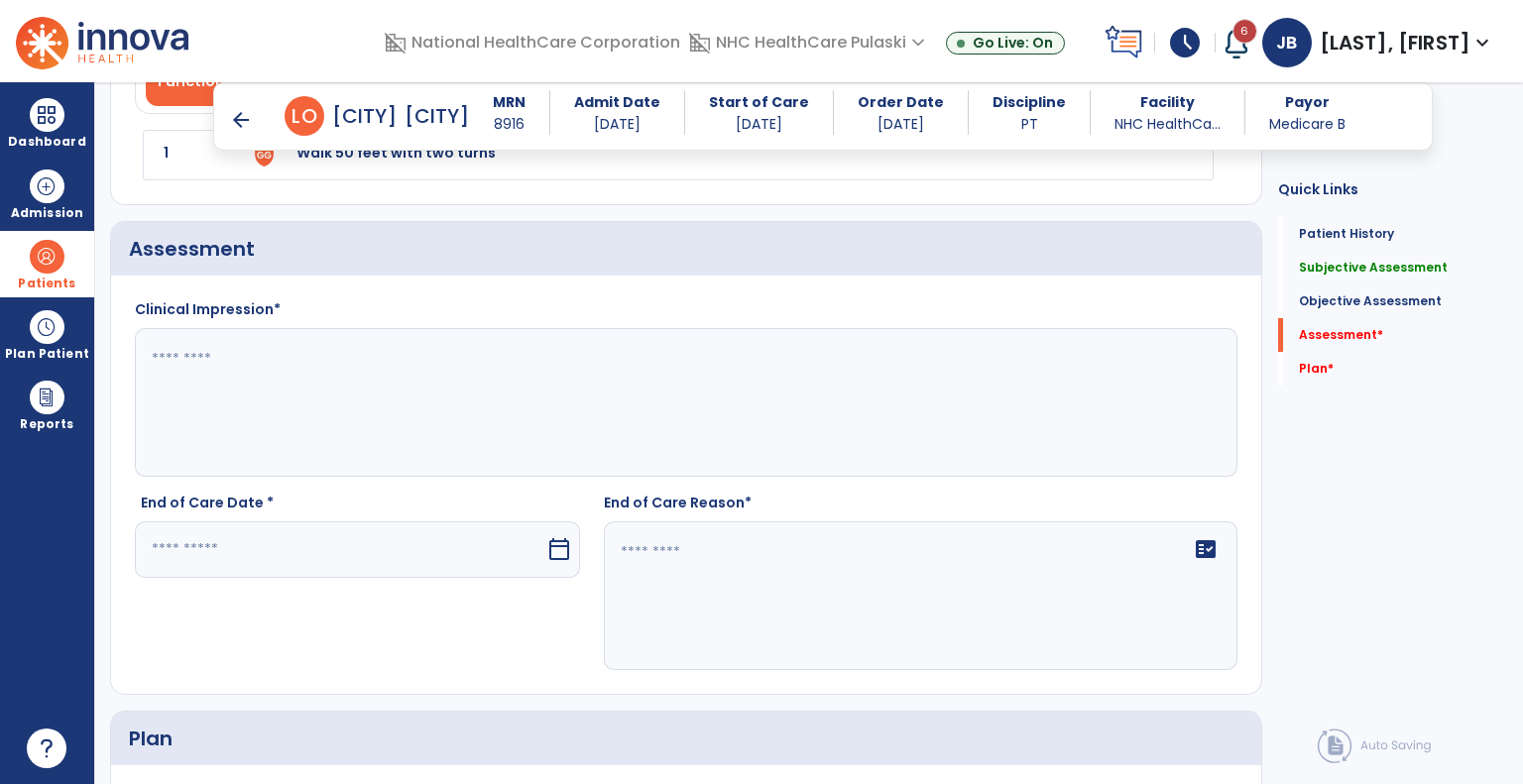 click at bounding box center (340, 549) 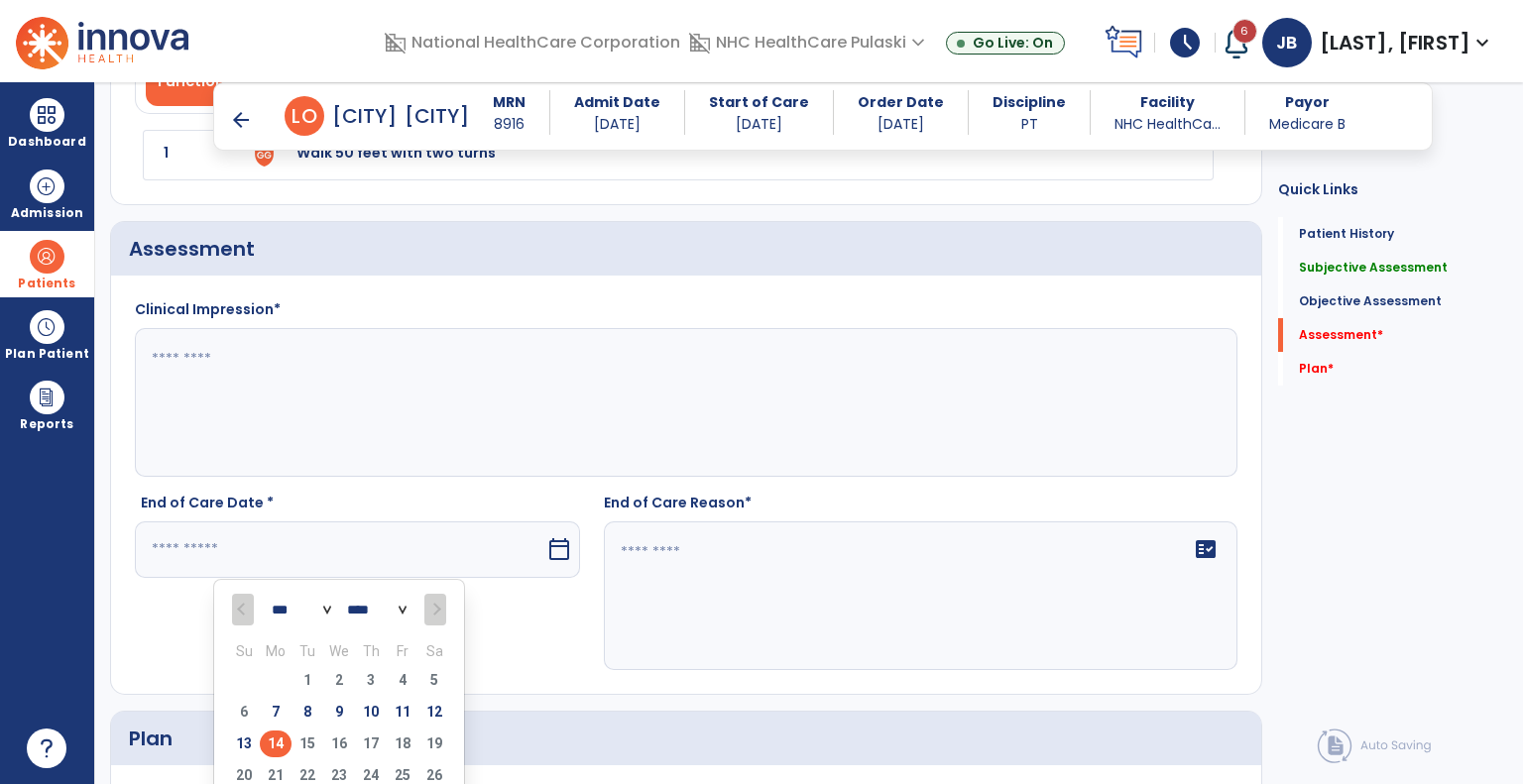 click on "14" at bounding box center [276, 743] 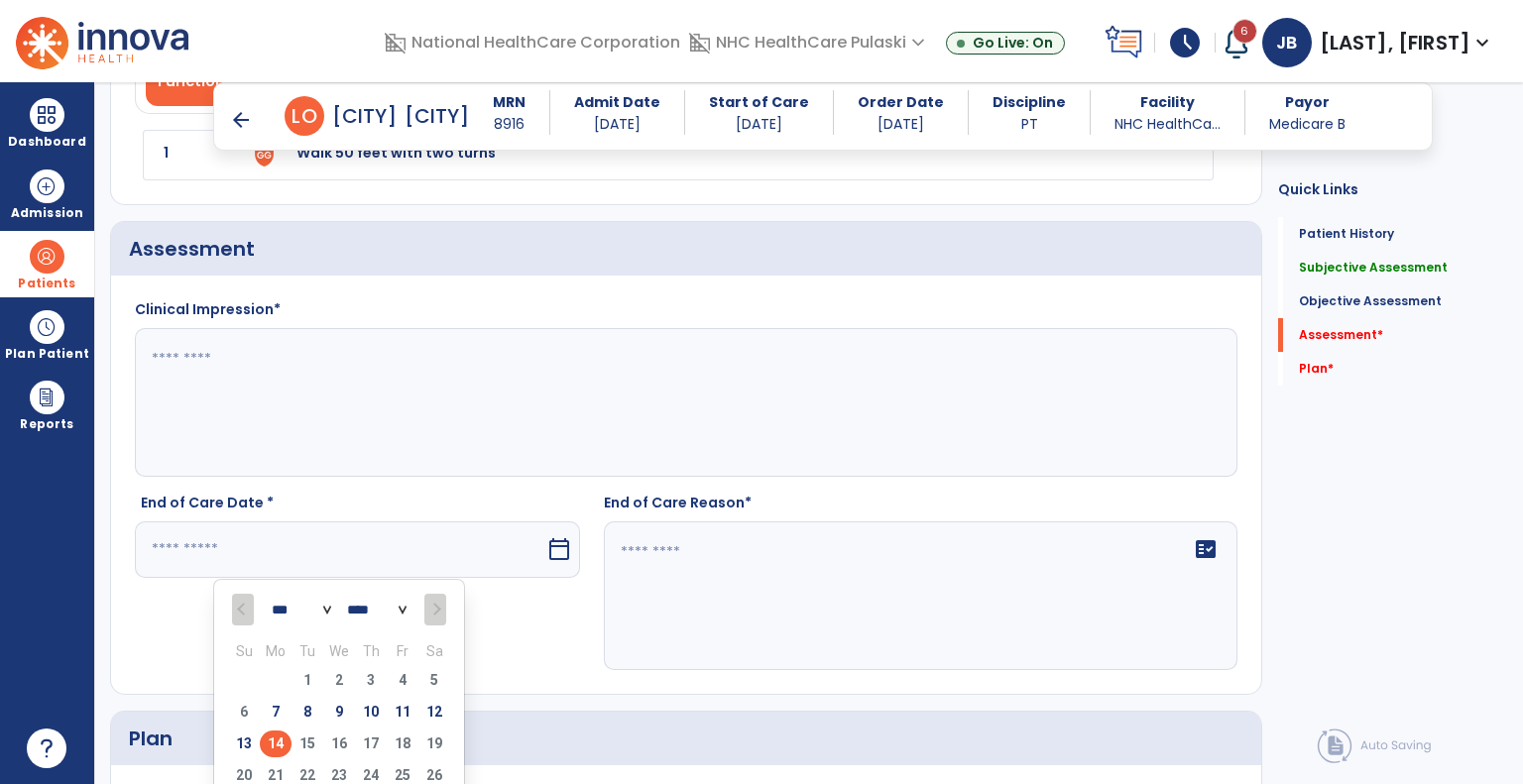 type on "*********" 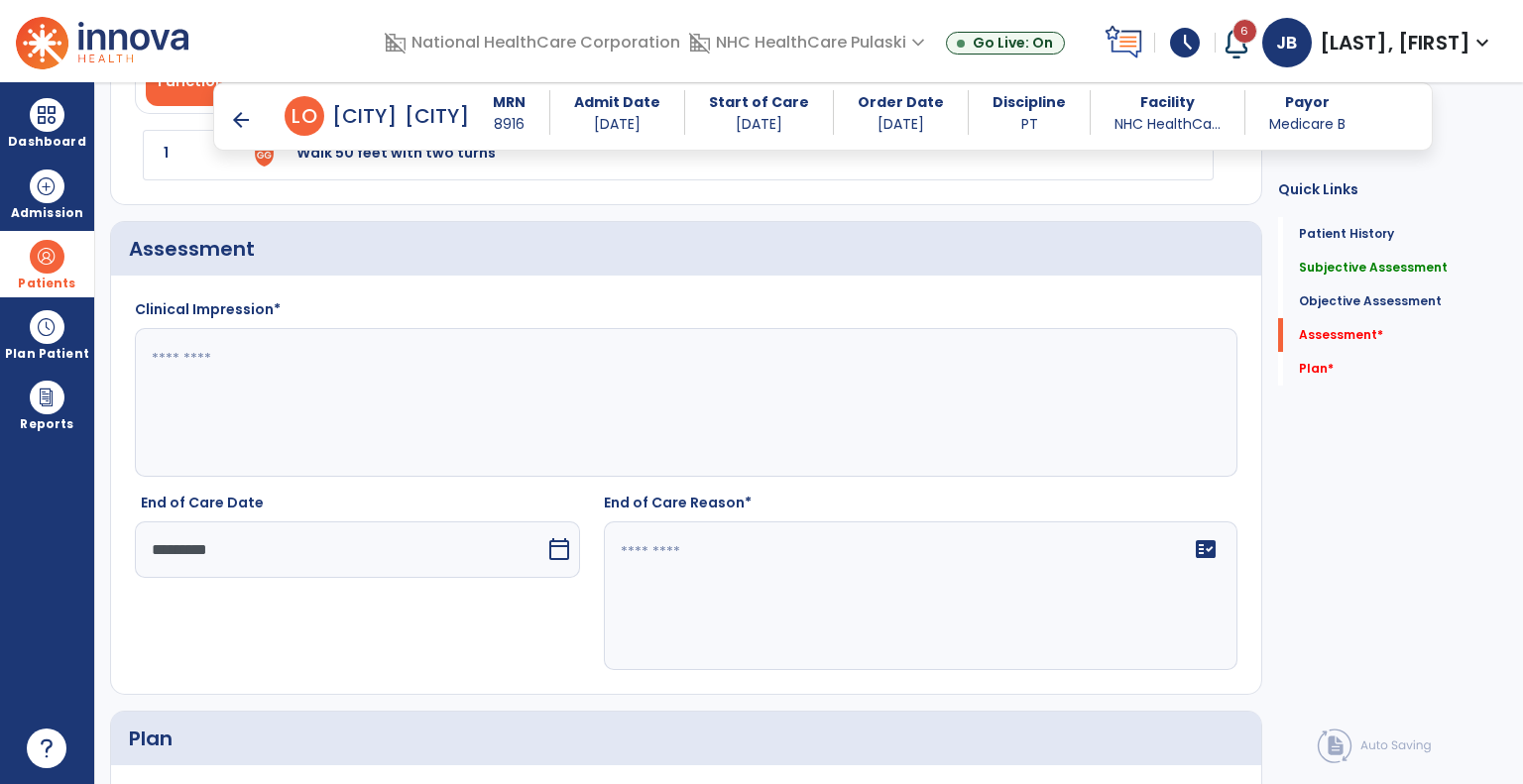 click 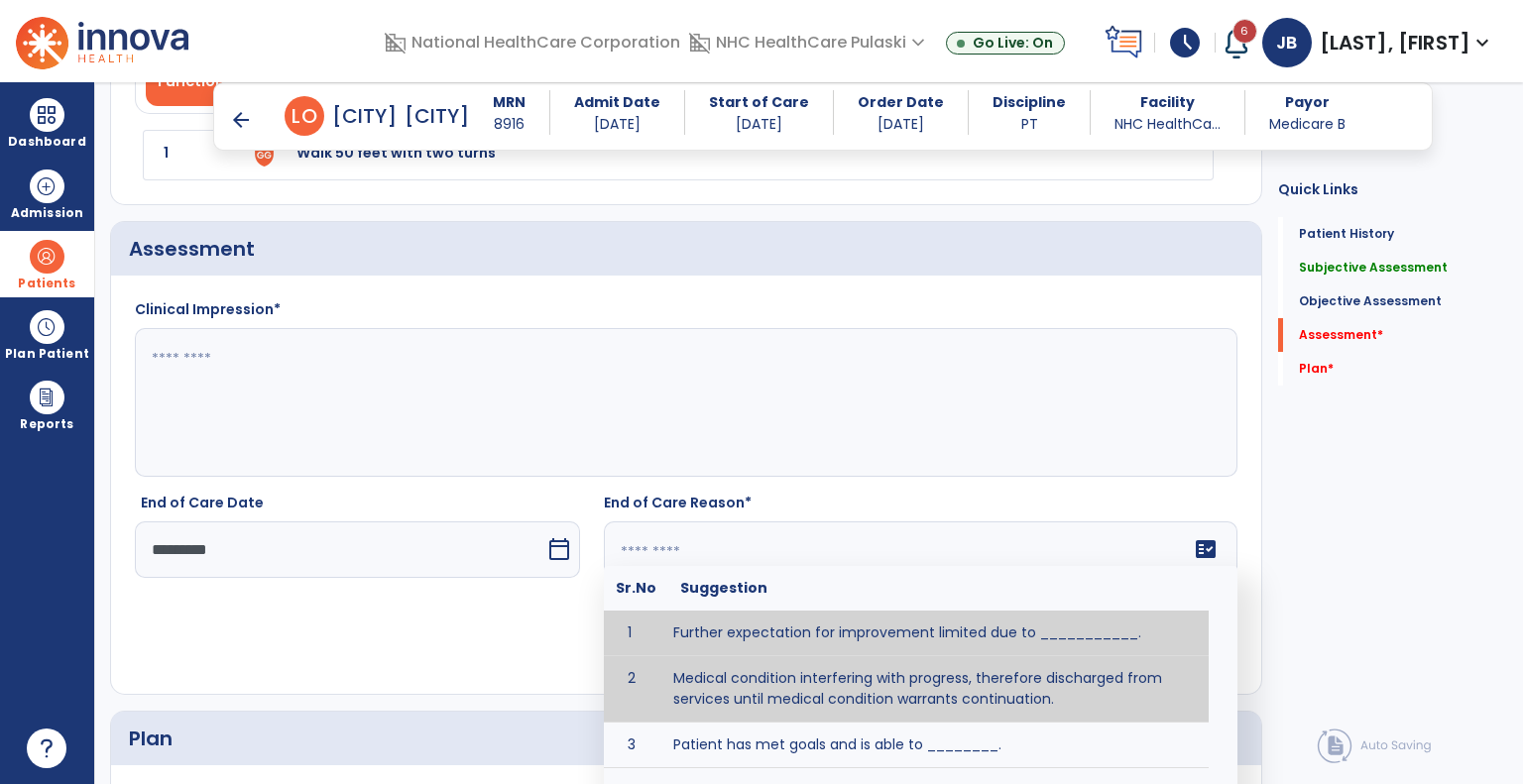 type on "**********" 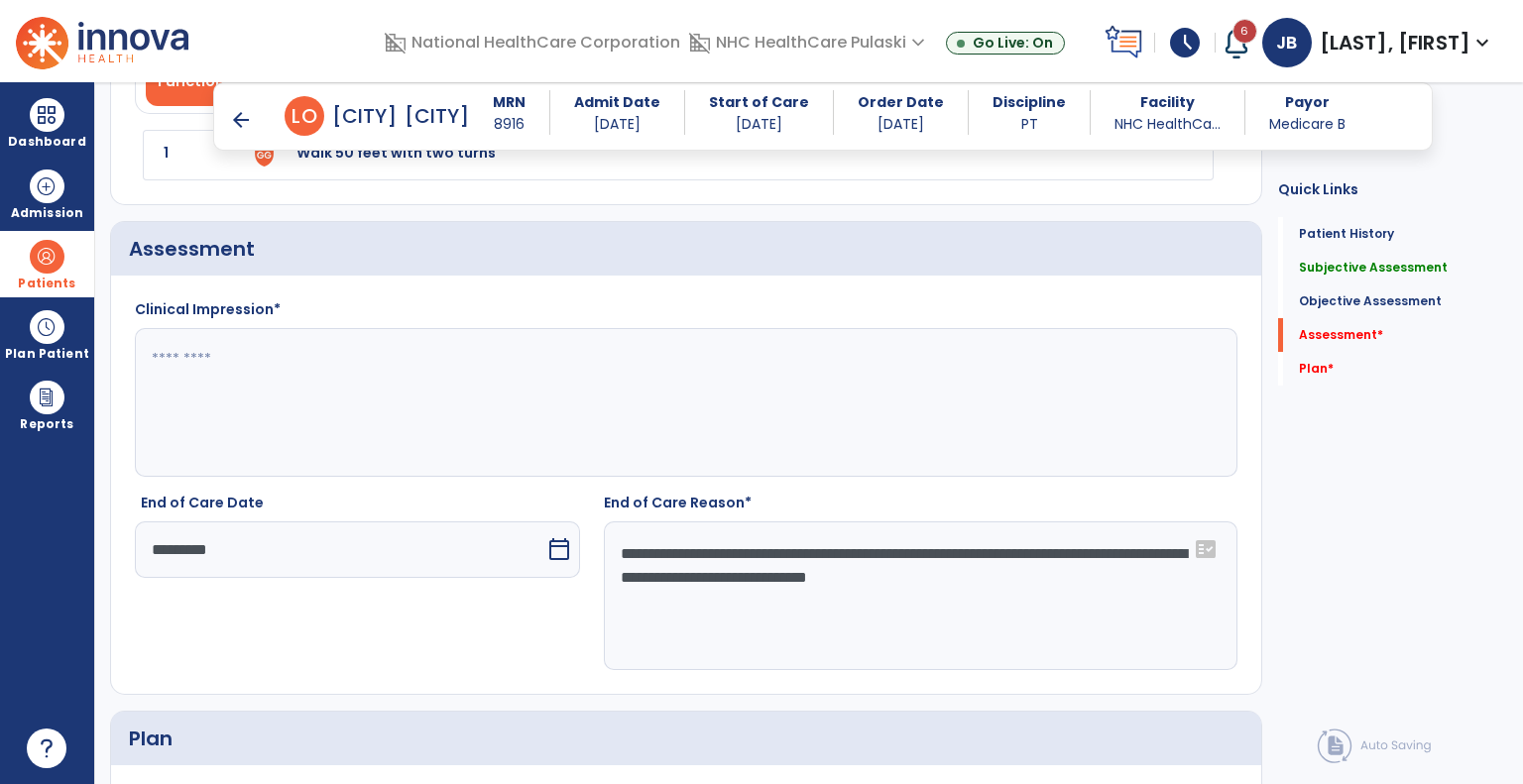 click 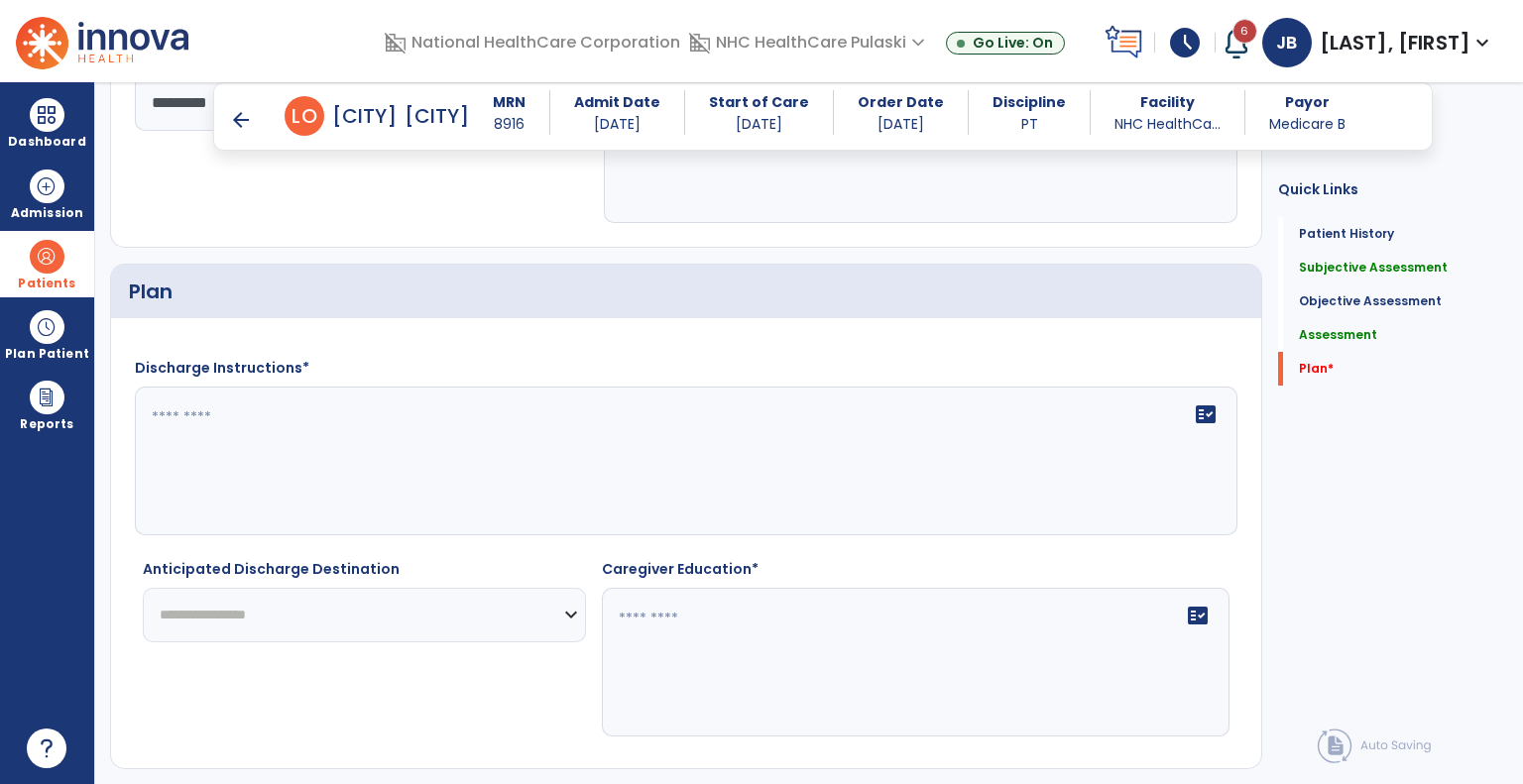 scroll, scrollTop: 2567, scrollLeft: 0, axis: vertical 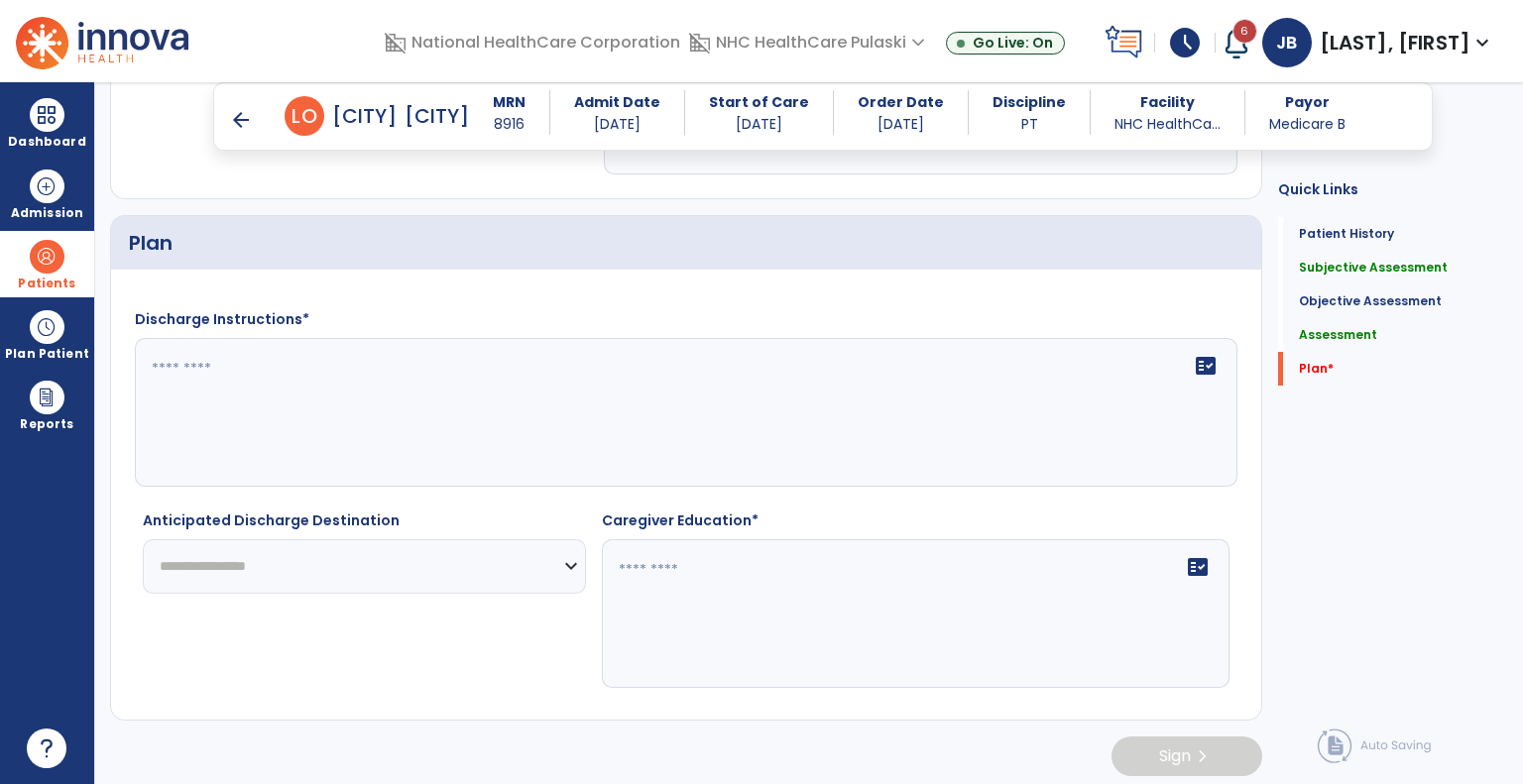 type on "**********" 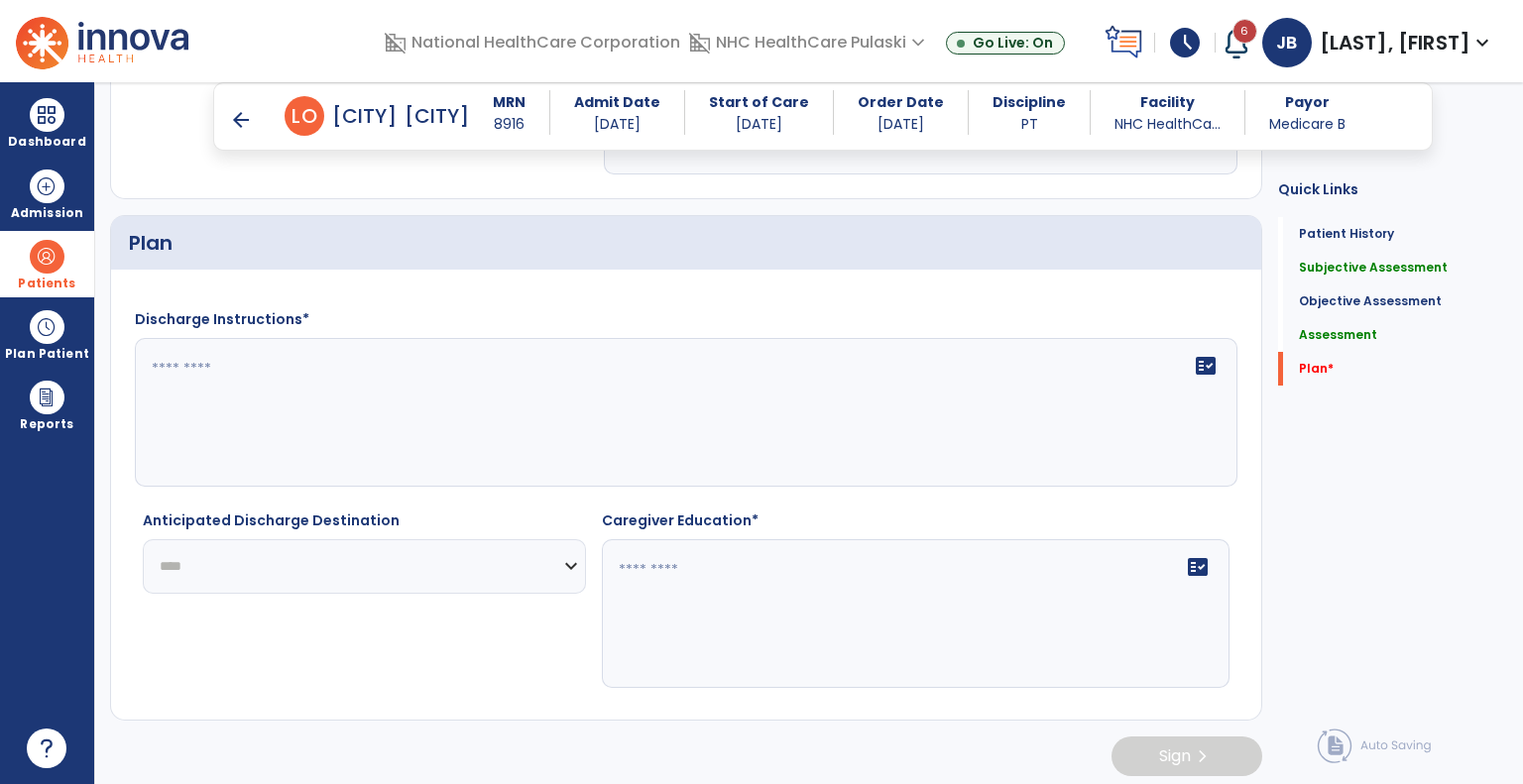 click on "**********" 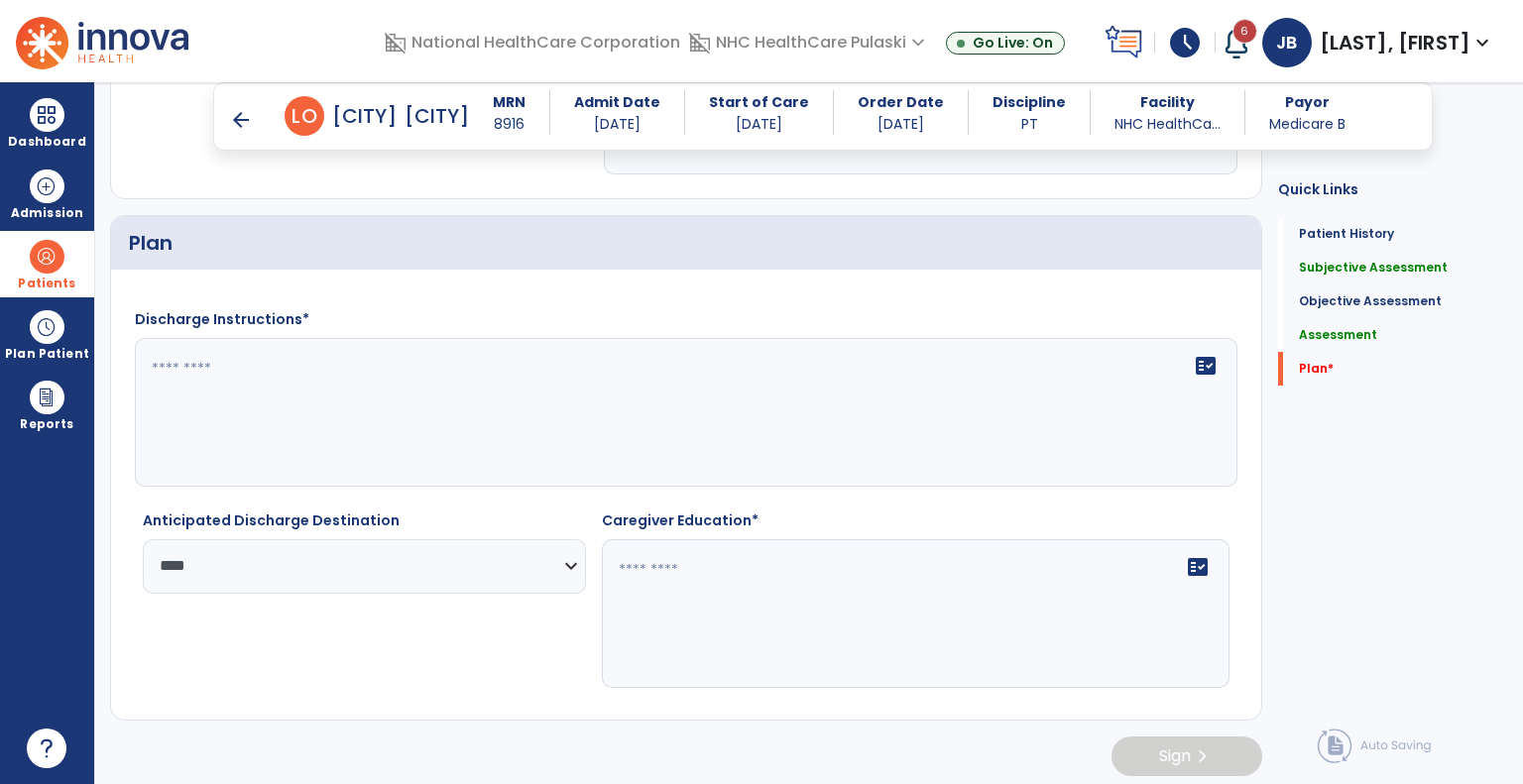 click on "fact_check" 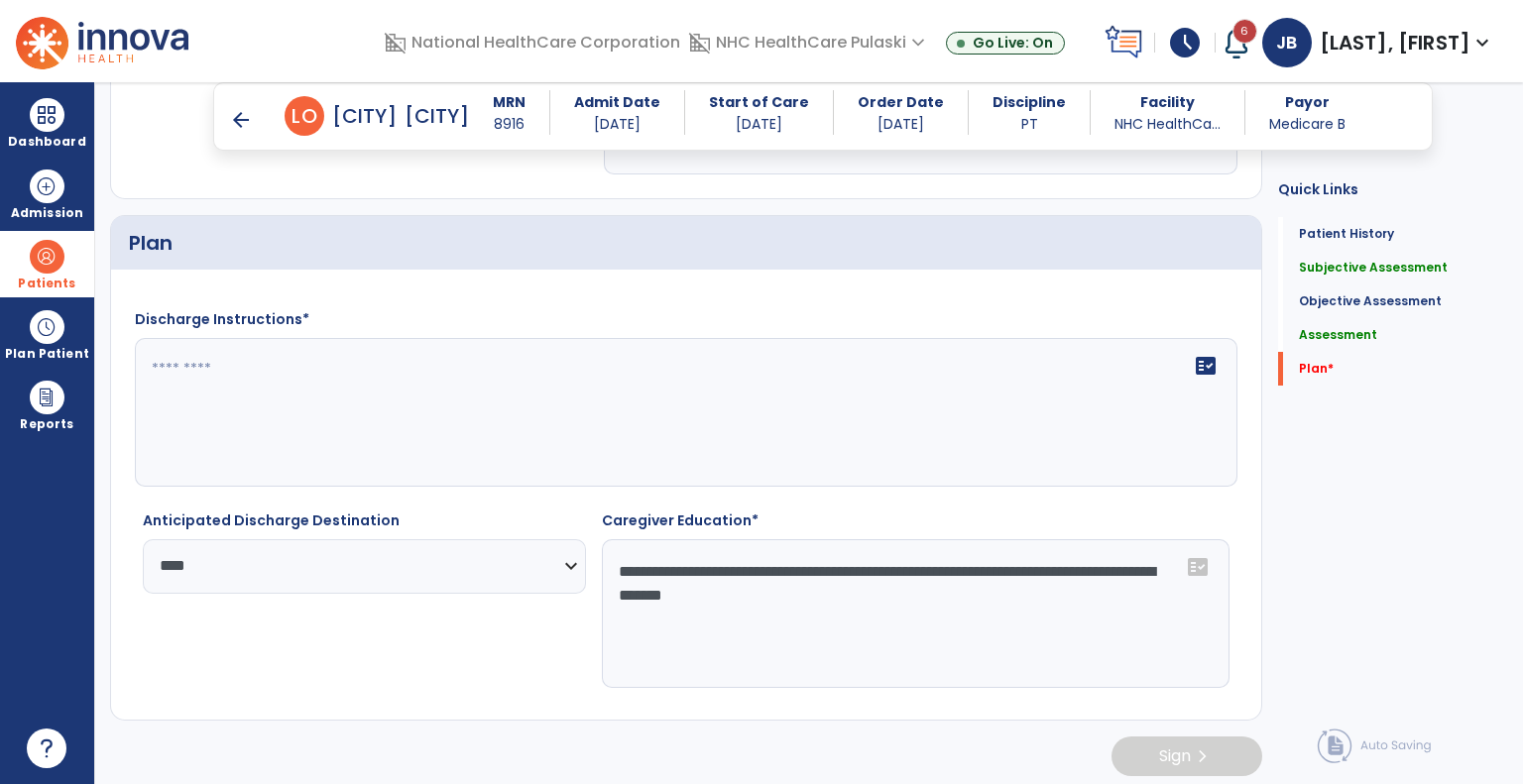 type on "**********" 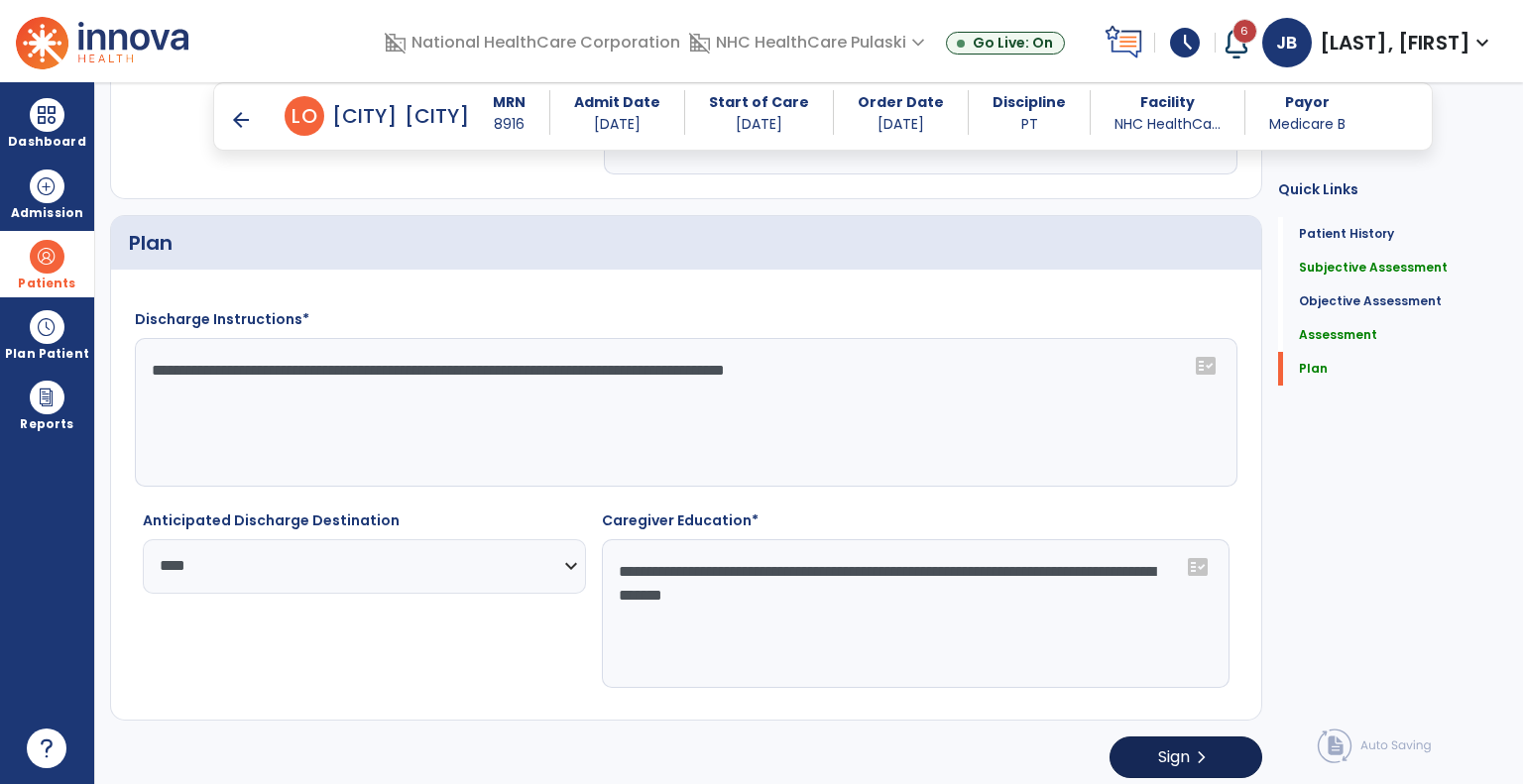 type on "**********" 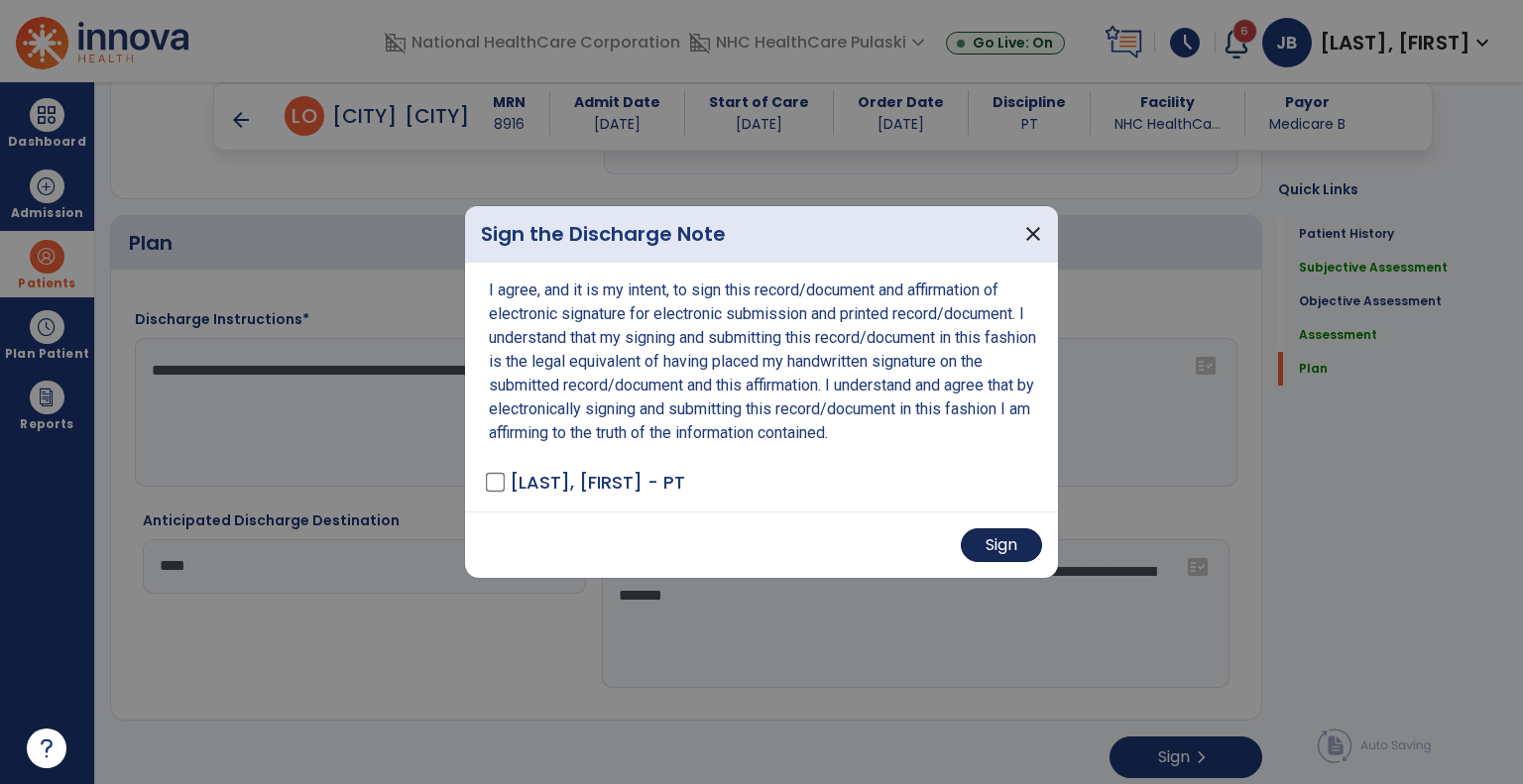 click on "Sign" at bounding box center [1001, 545] 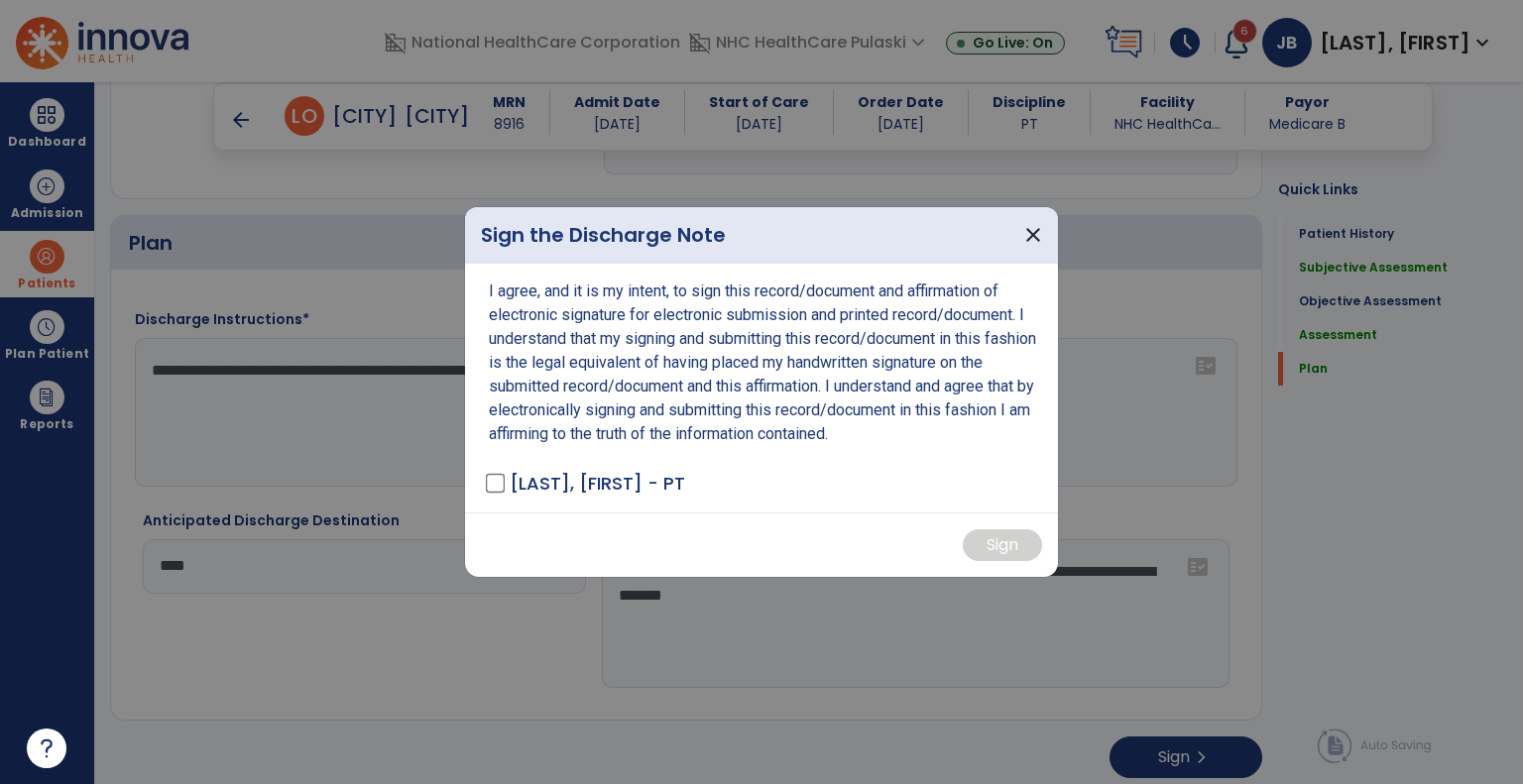 scroll, scrollTop: 0, scrollLeft: 0, axis: both 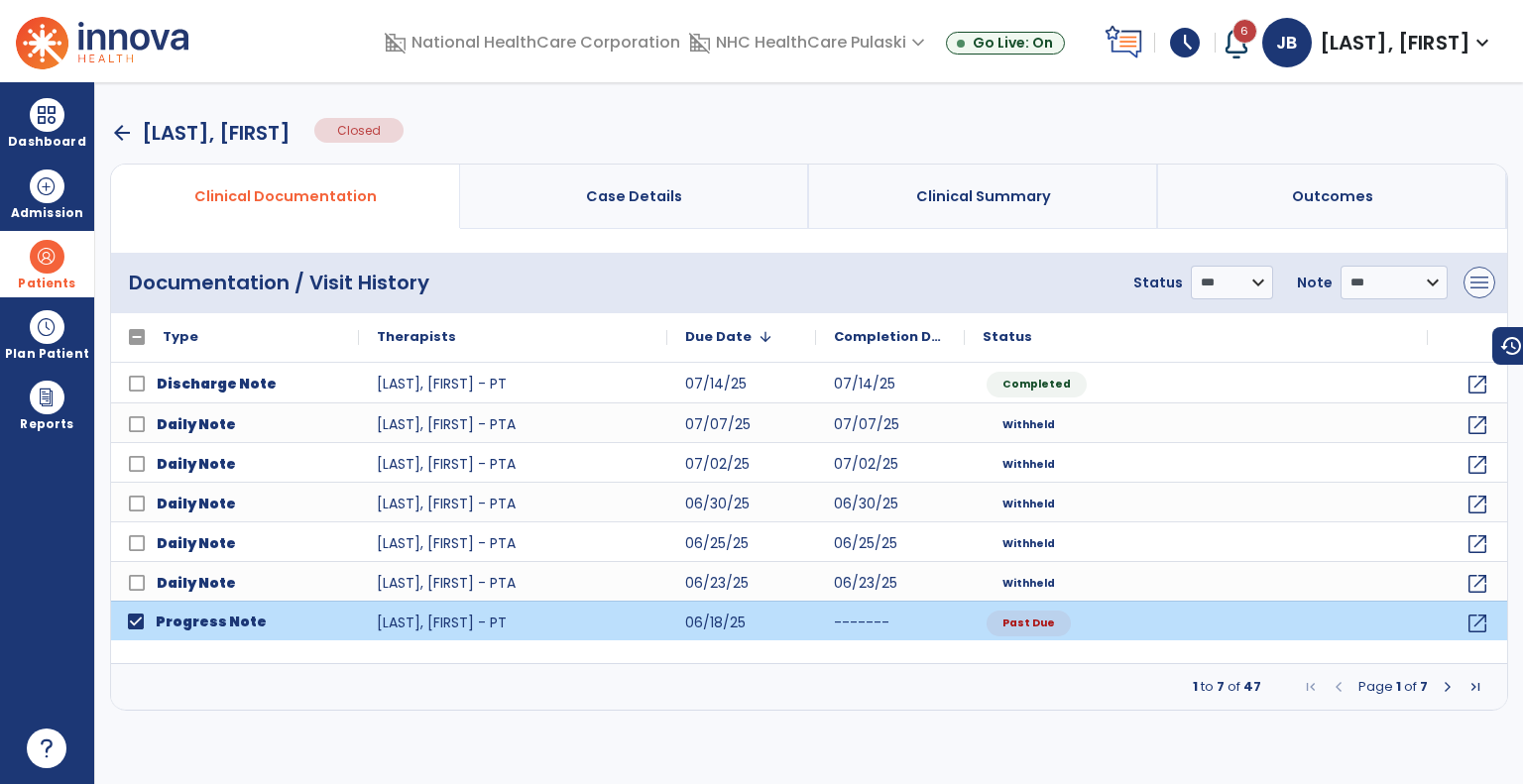 click on "menu" at bounding box center (1479, 282) 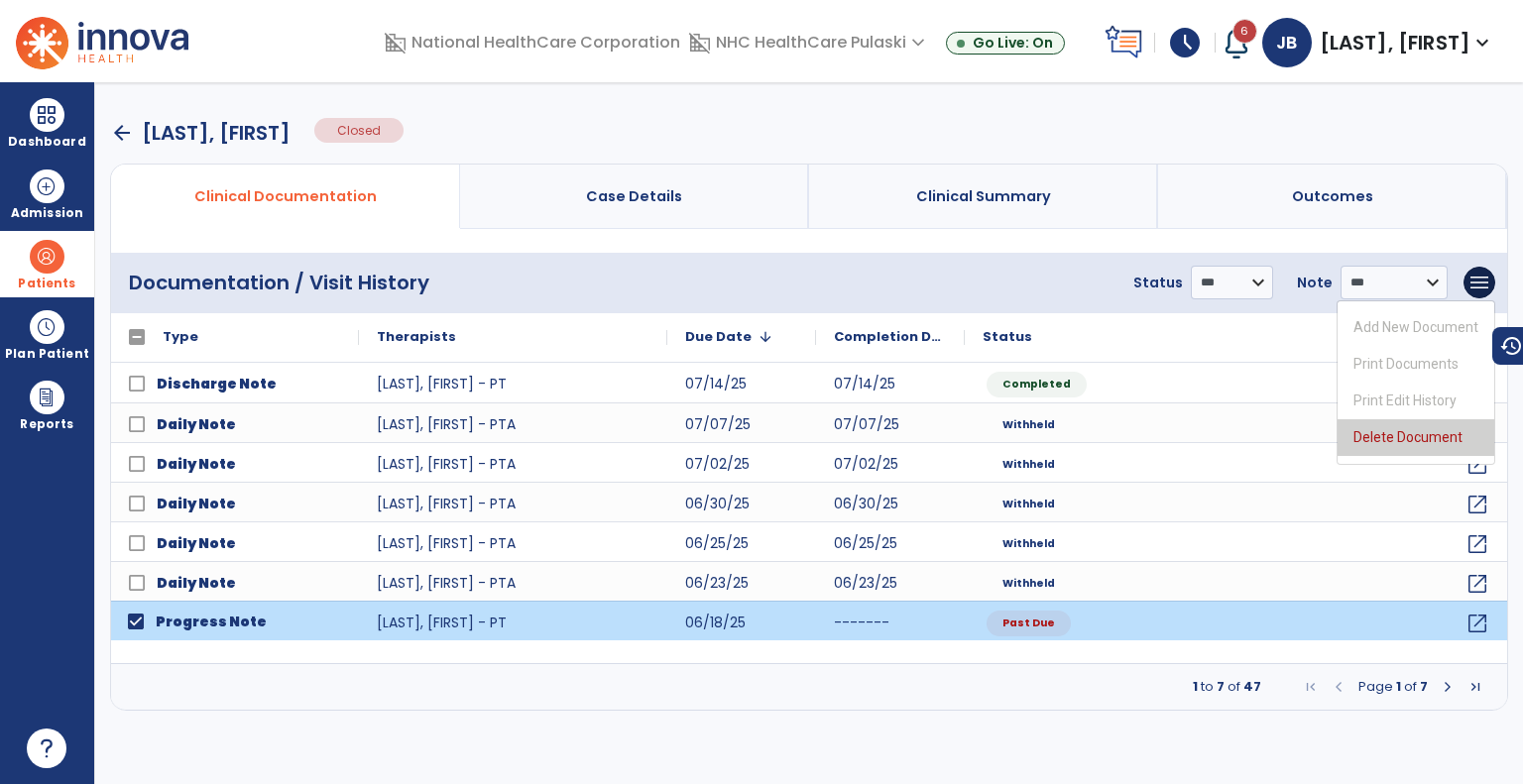 click on "Delete Document" at bounding box center (1416, 437) 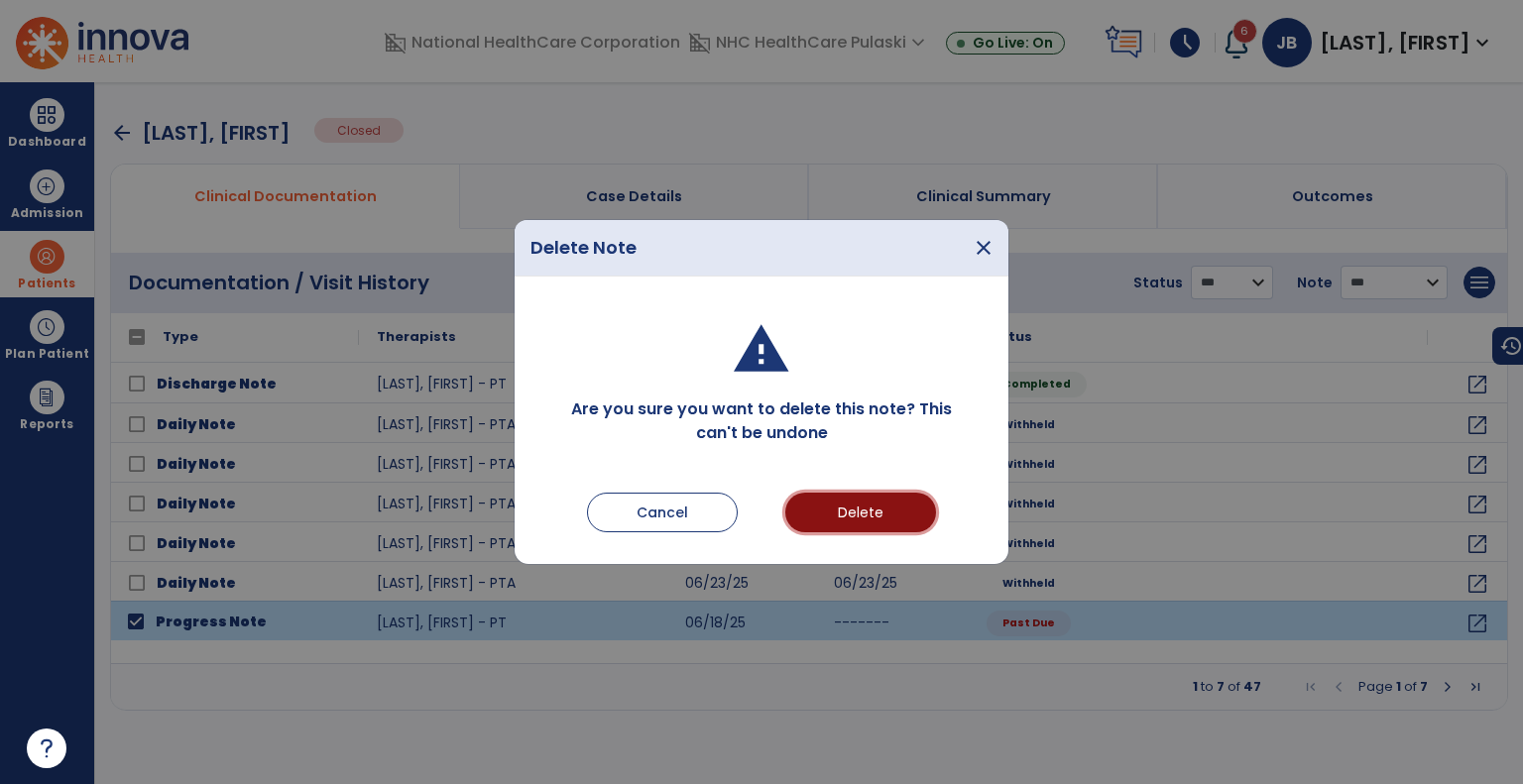 click on "Delete" at bounding box center (861, 512) 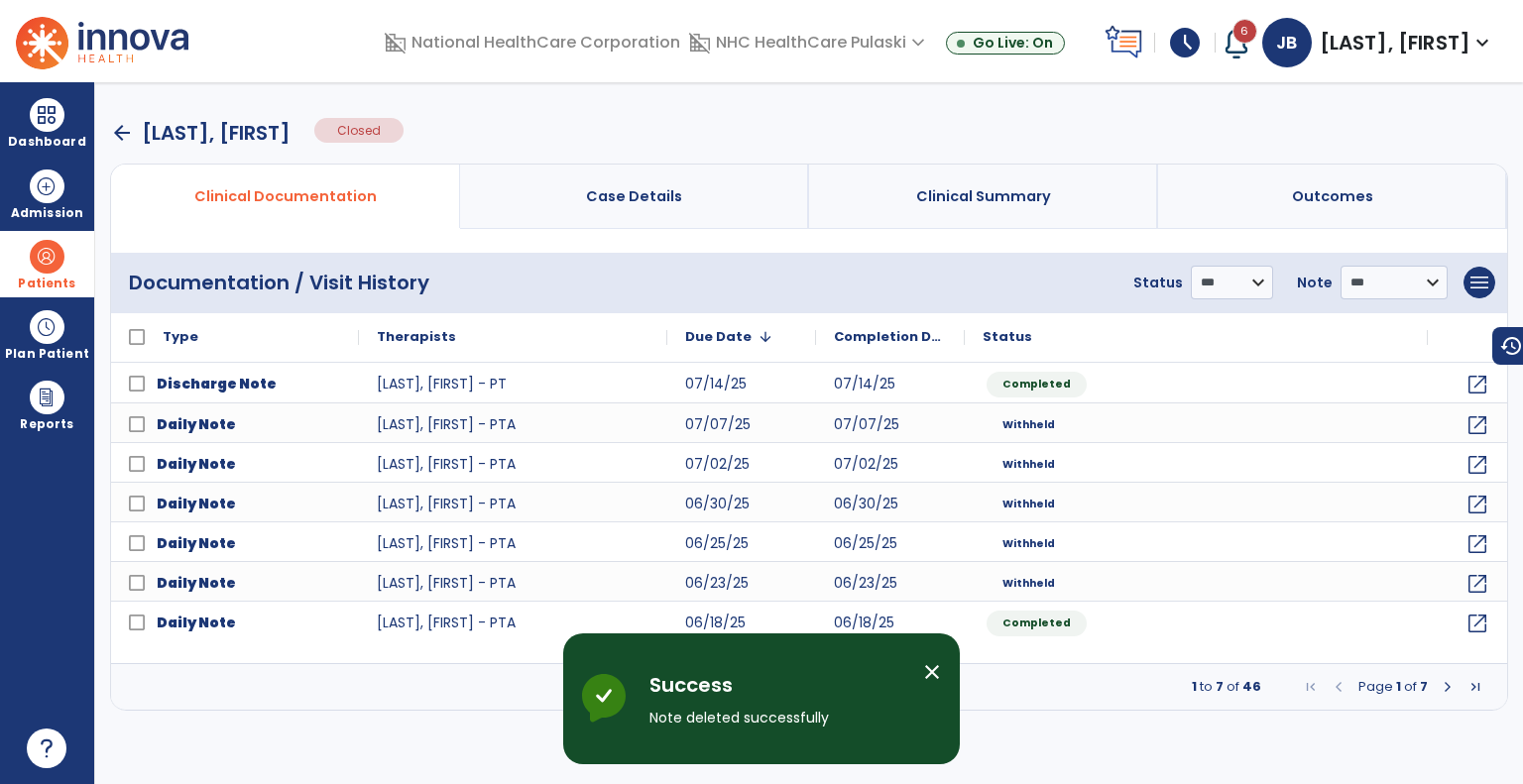 click at bounding box center (1448, 687) 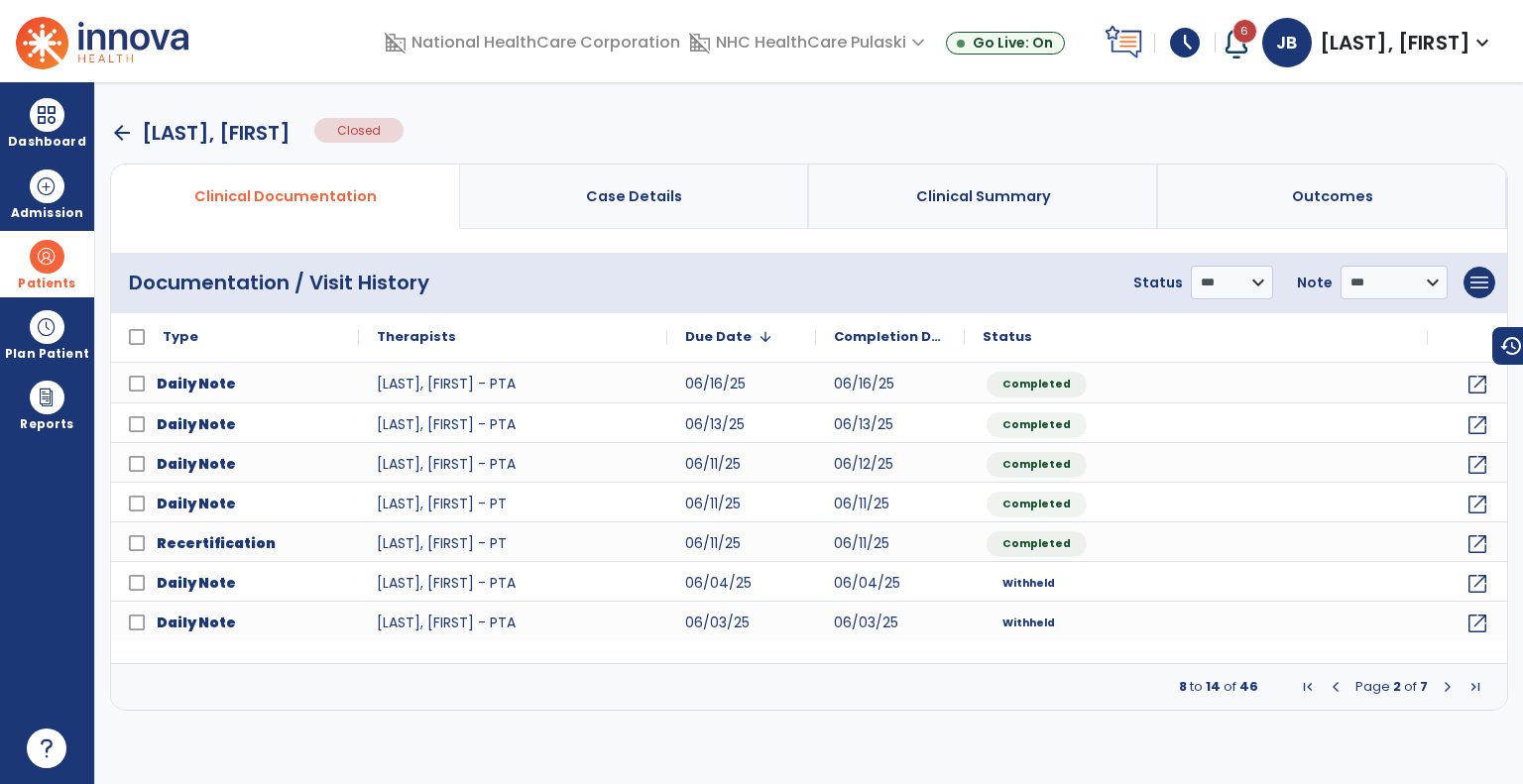 click at bounding box center (1336, 687) 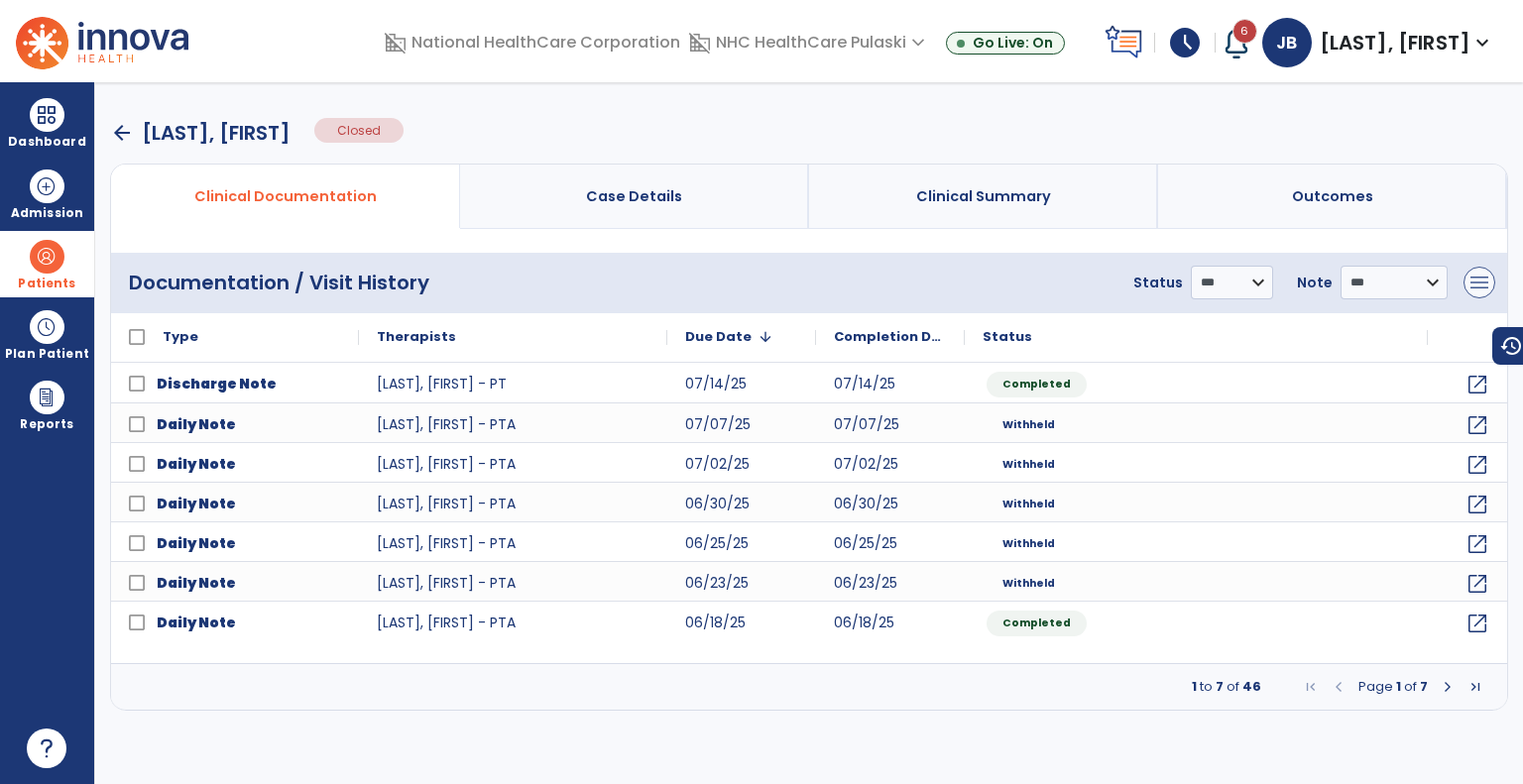 click on "menu" at bounding box center [1479, 282] 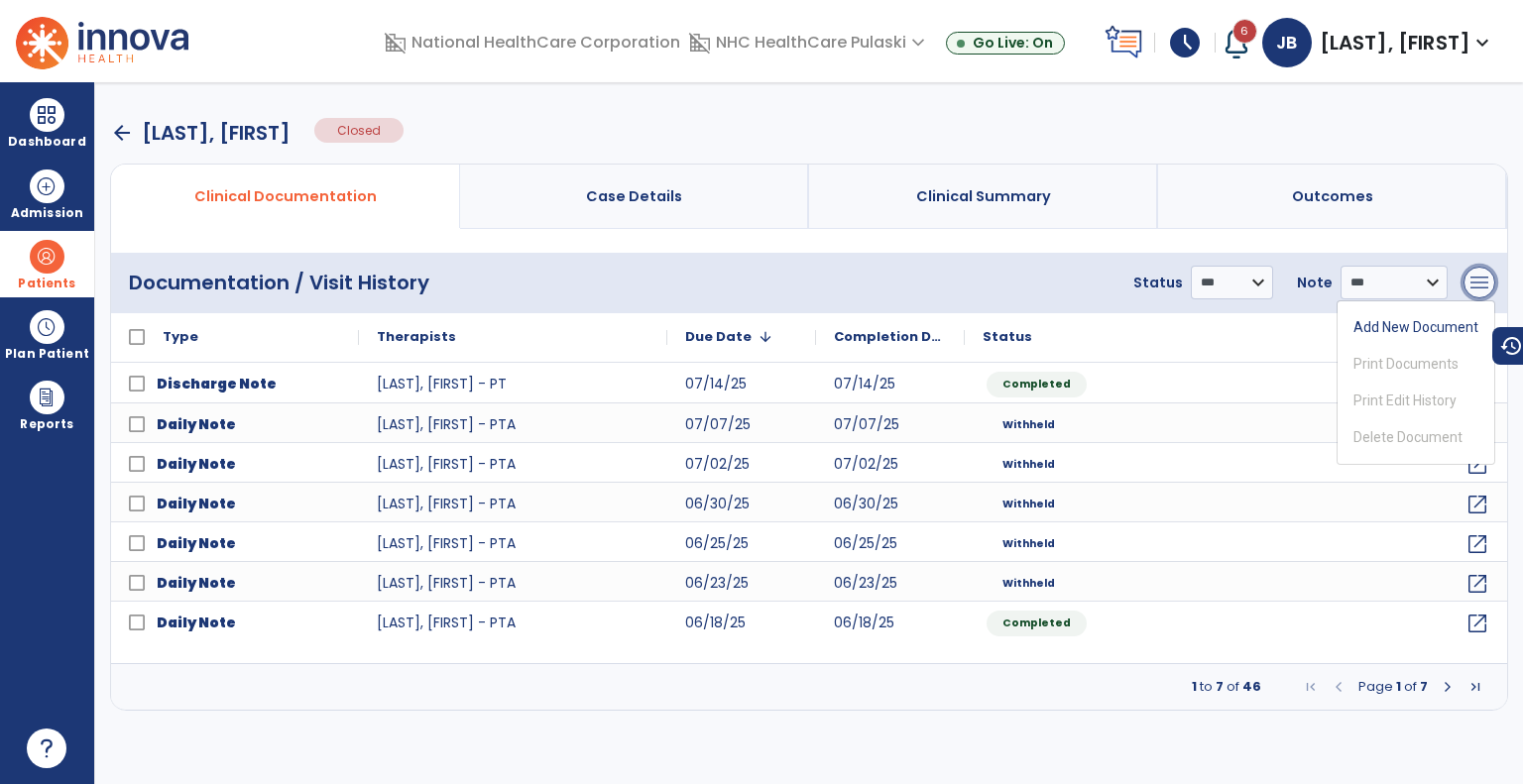 click on "menu" at bounding box center [1479, 282] 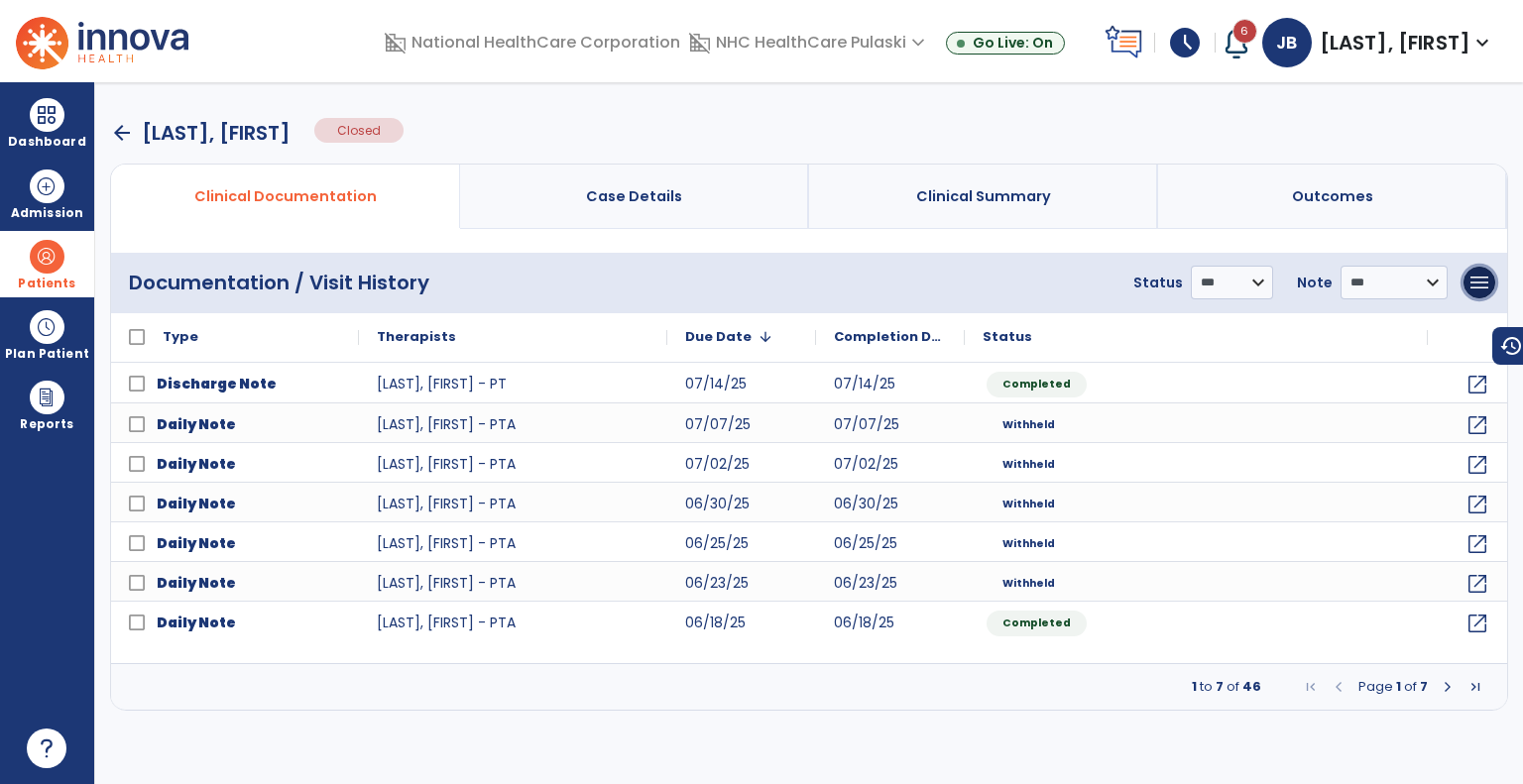 click on "arrow_back" at bounding box center [122, 133] 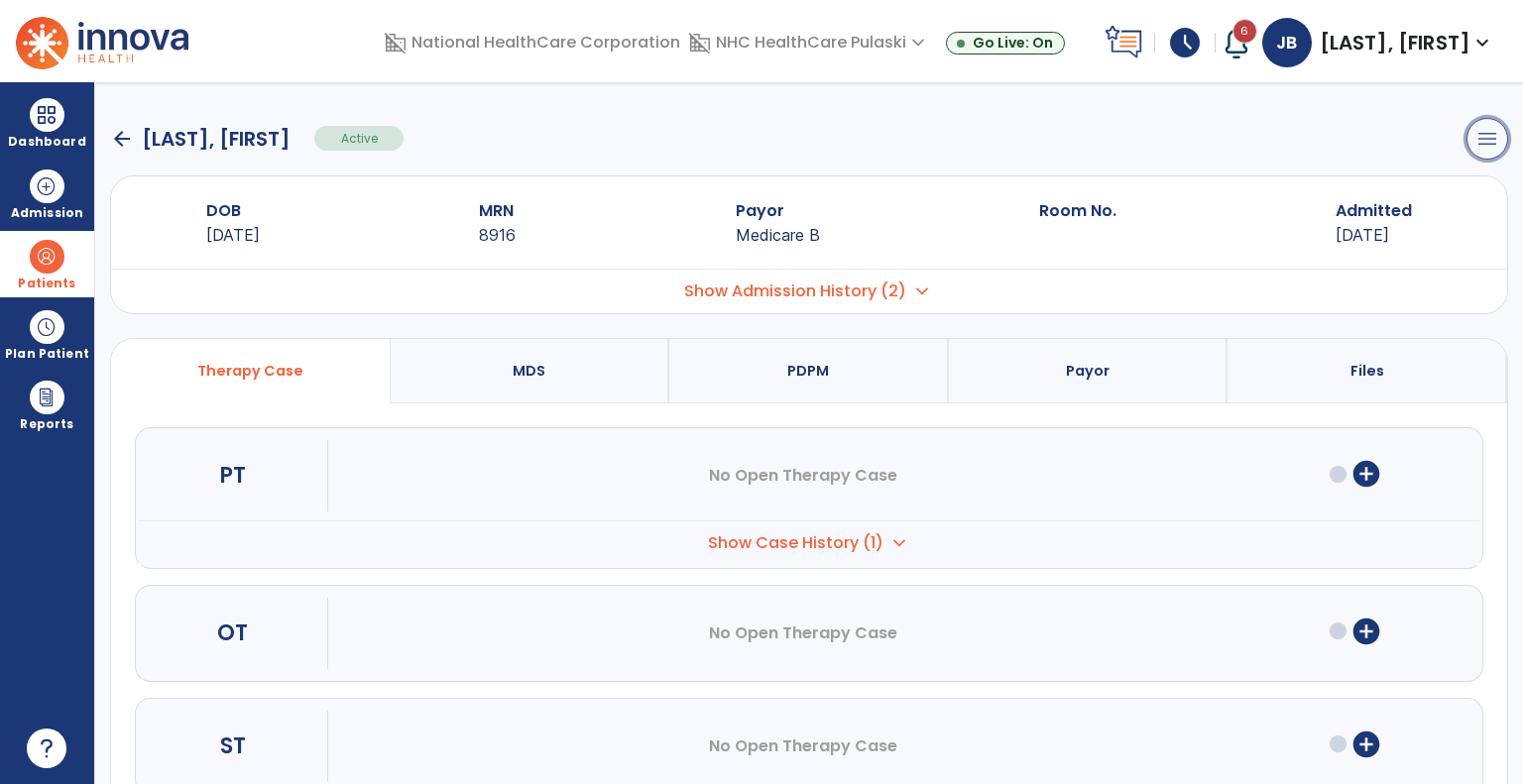 click on "menu" at bounding box center [1487, 139] 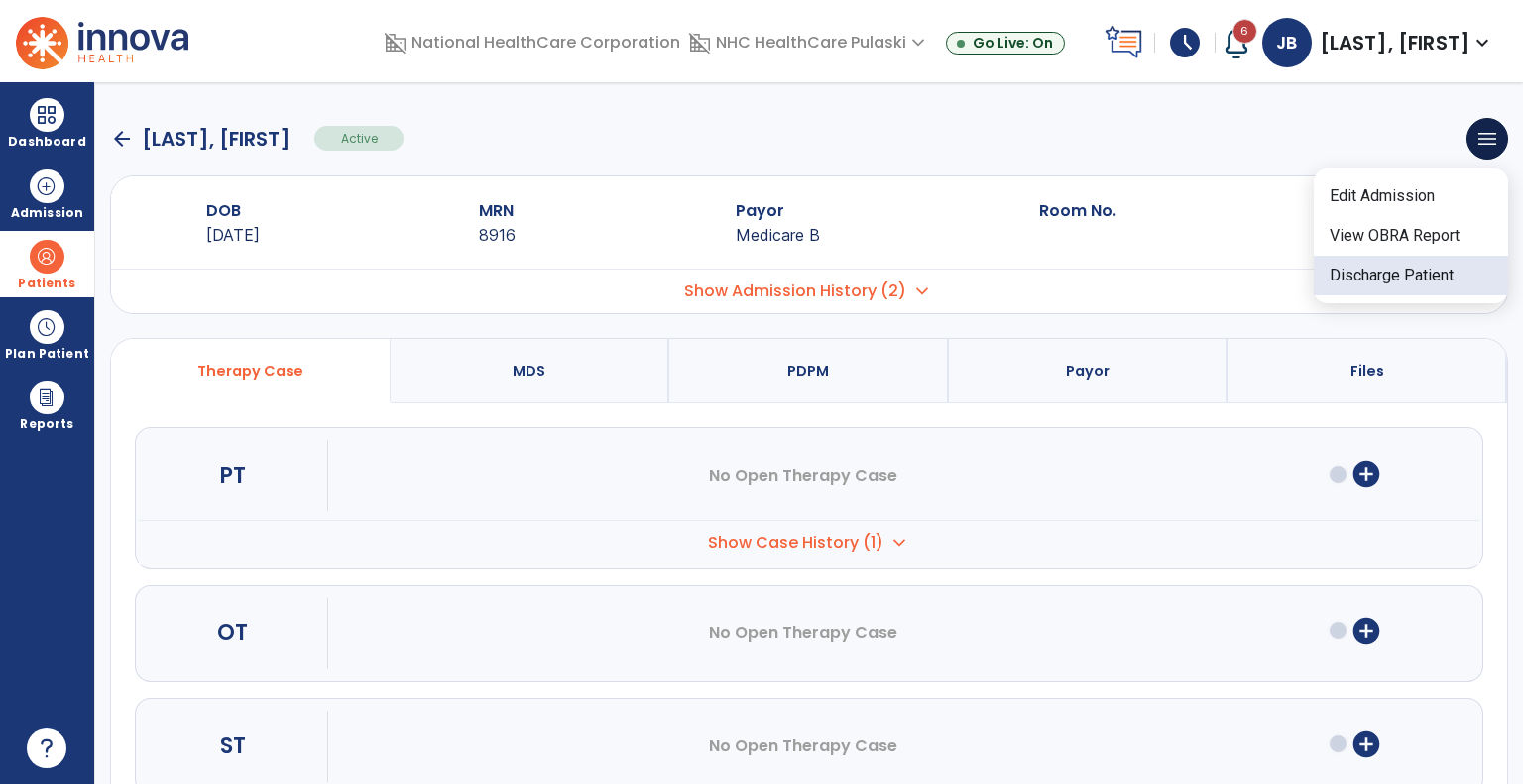 click on "Discharge Patient" 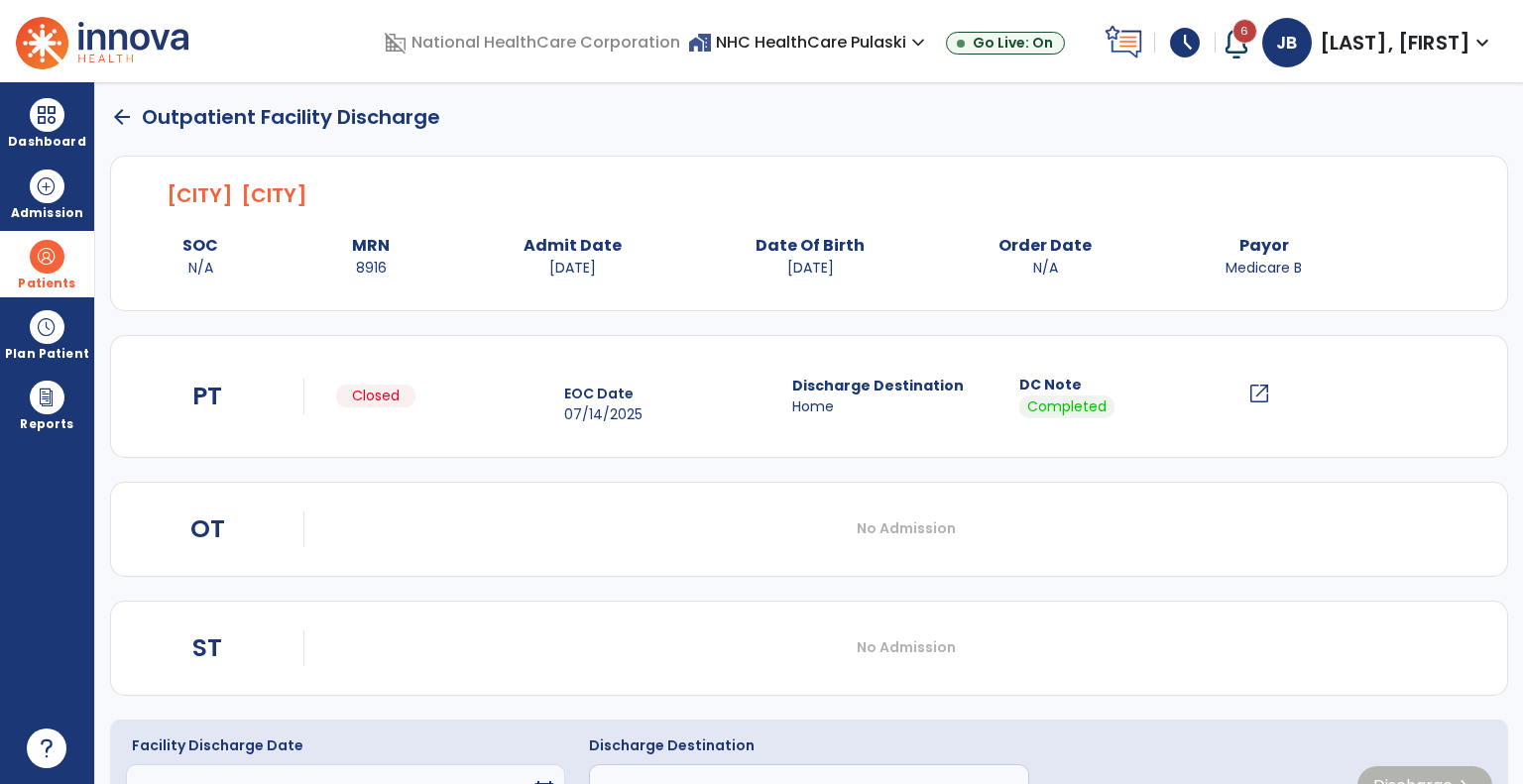 scroll, scrollTop: 90, scrollLeft: 0, axis: vertical 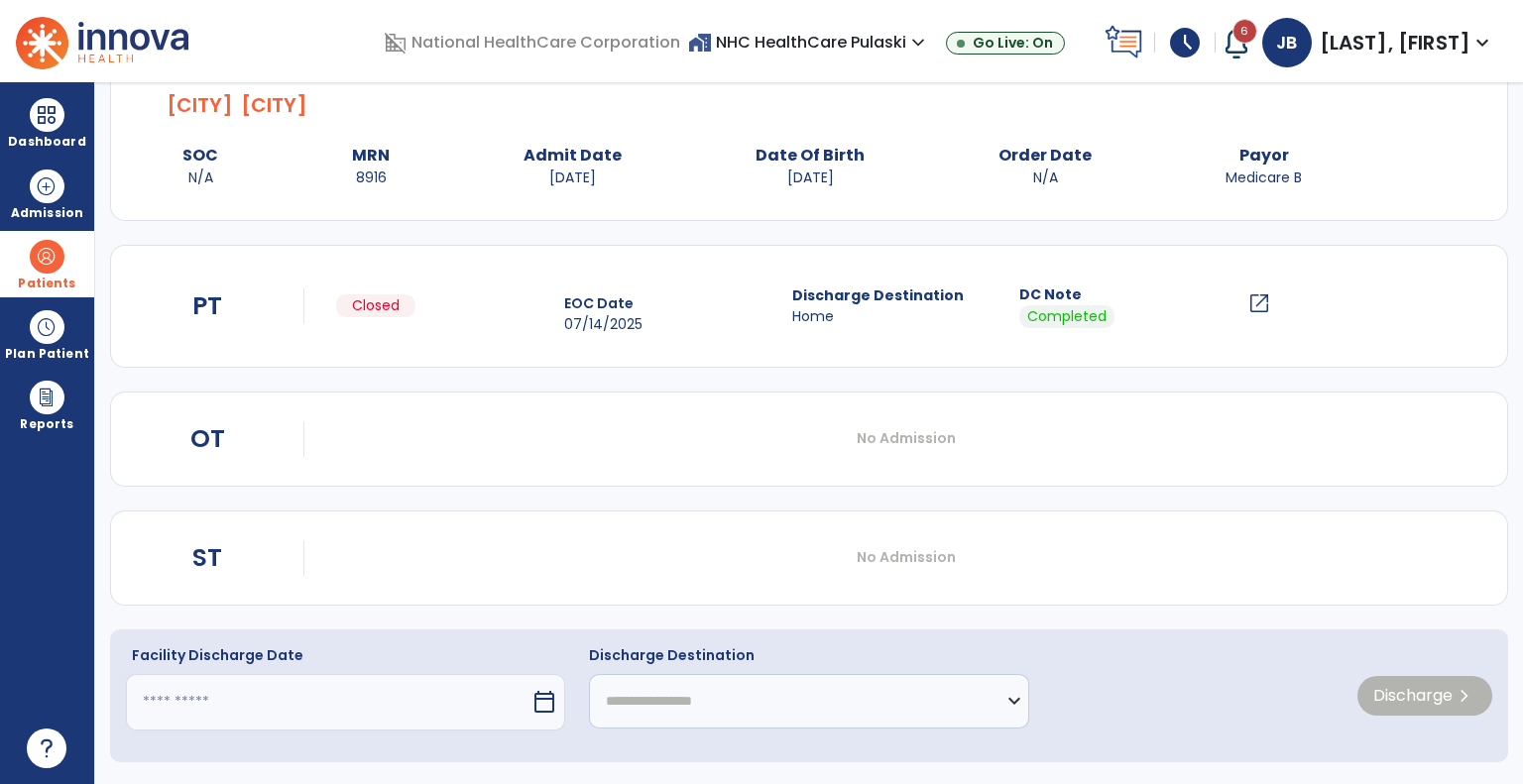 click at bounding box center (328, 702) 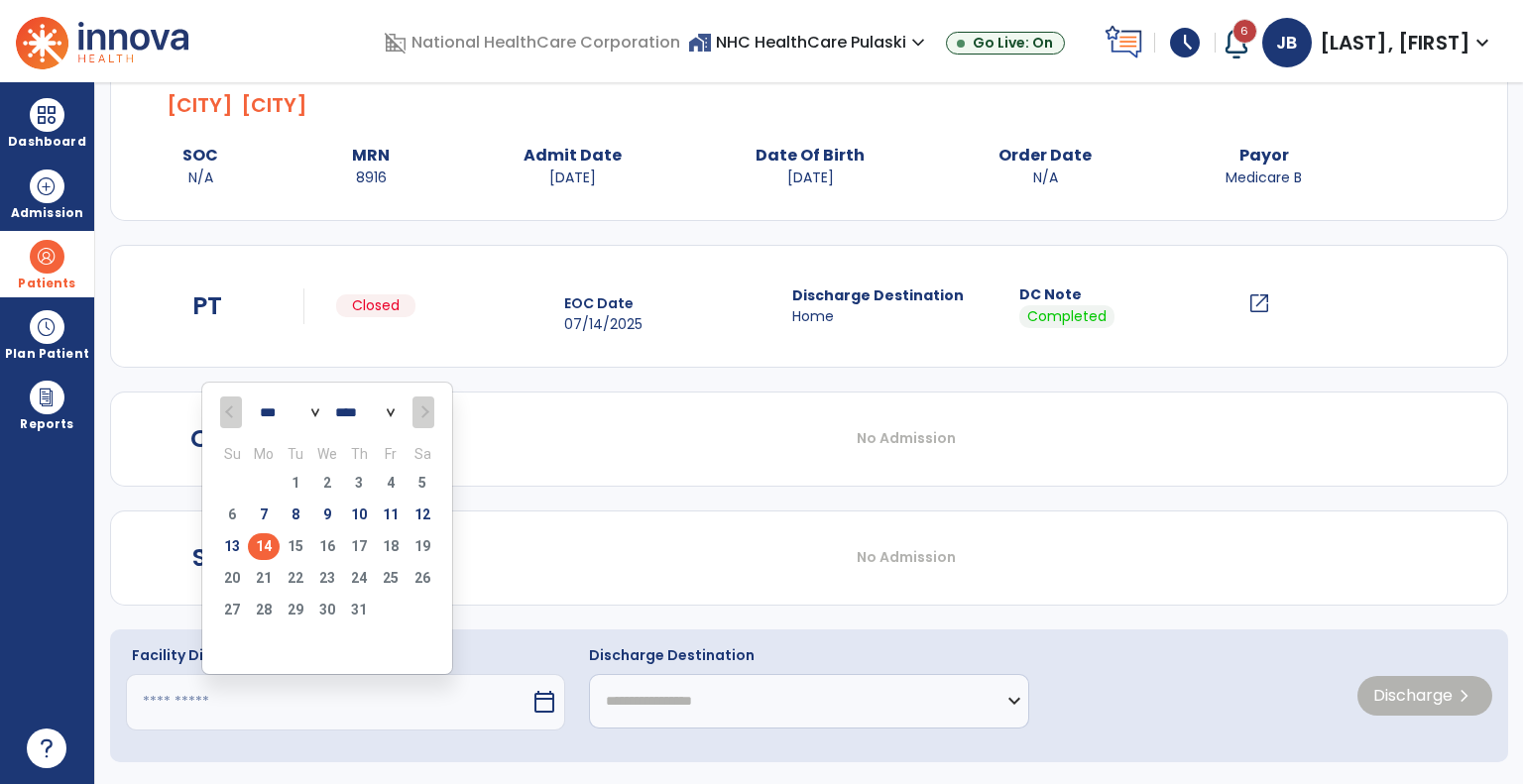 click on "14" at bounding box center (264, 546) 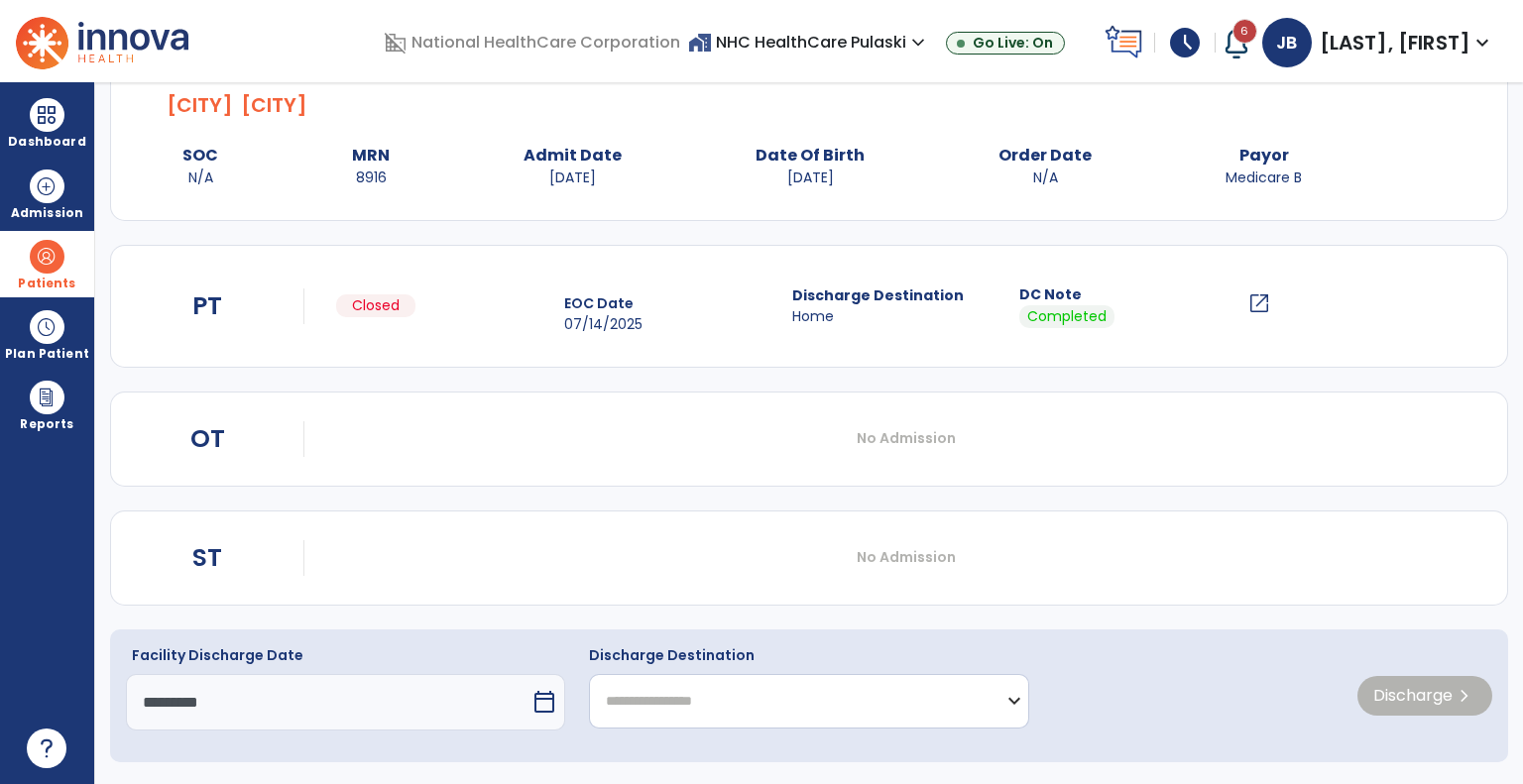 click on "**********" 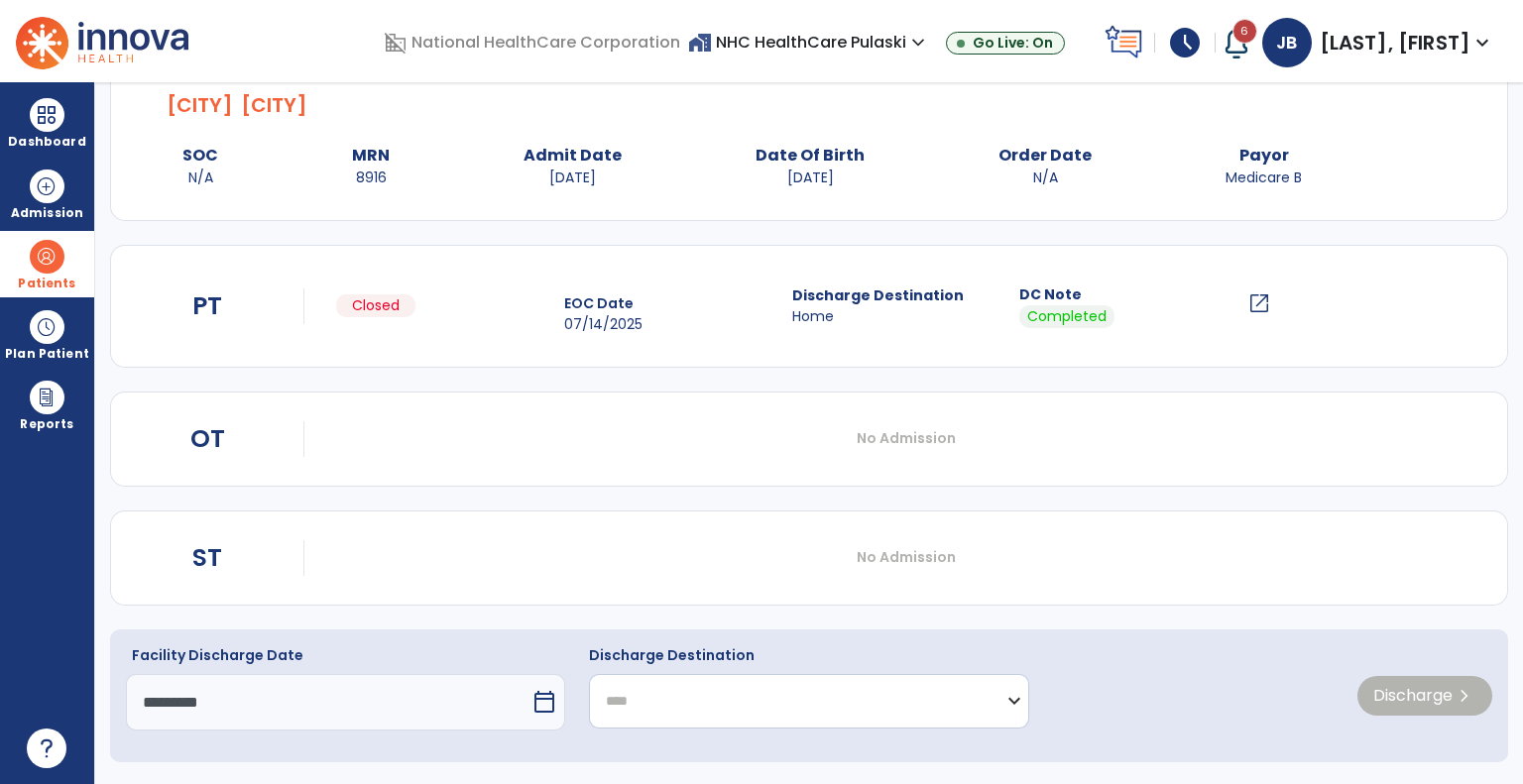 click on "**********" 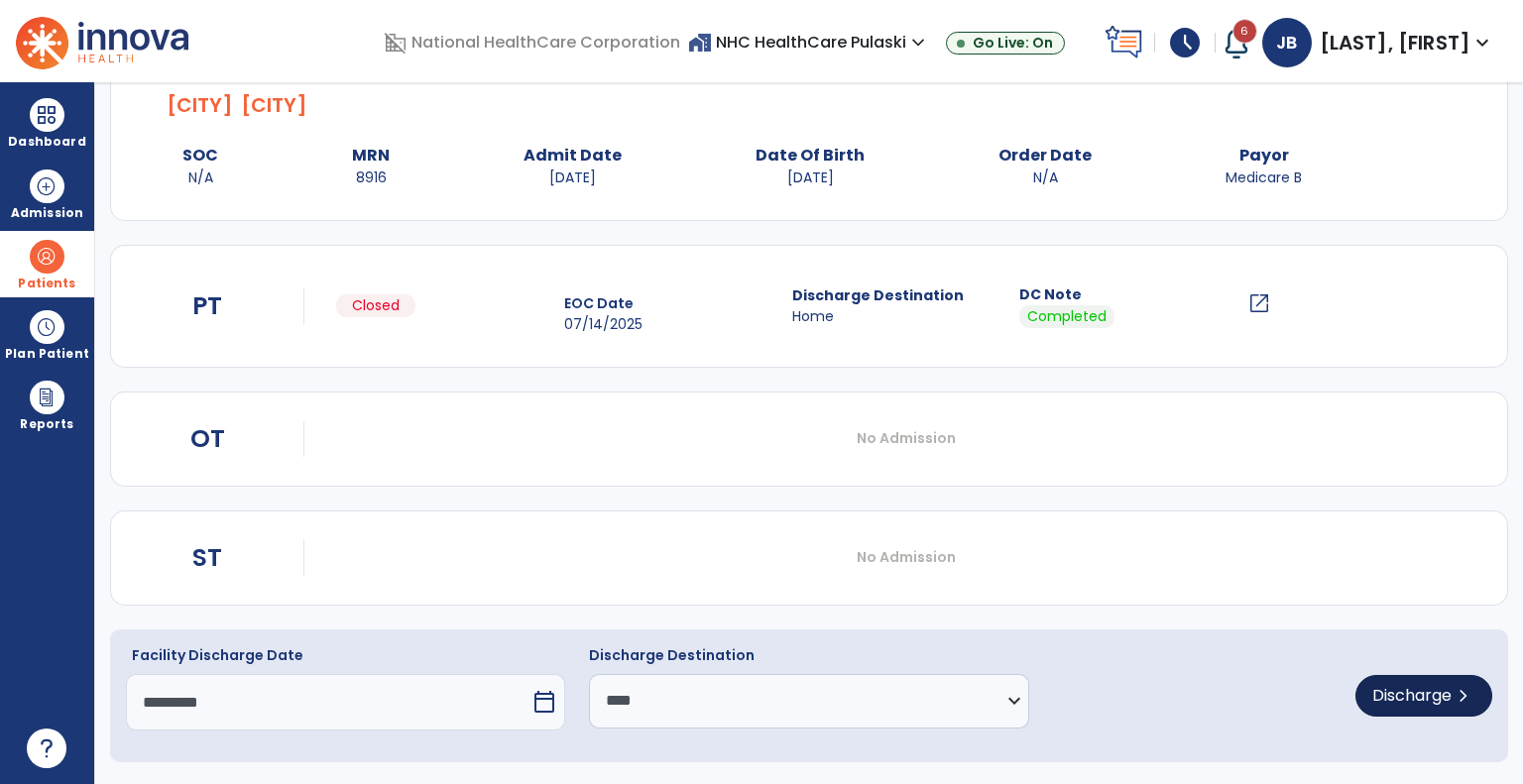 click on "Discharge  chevron_right" 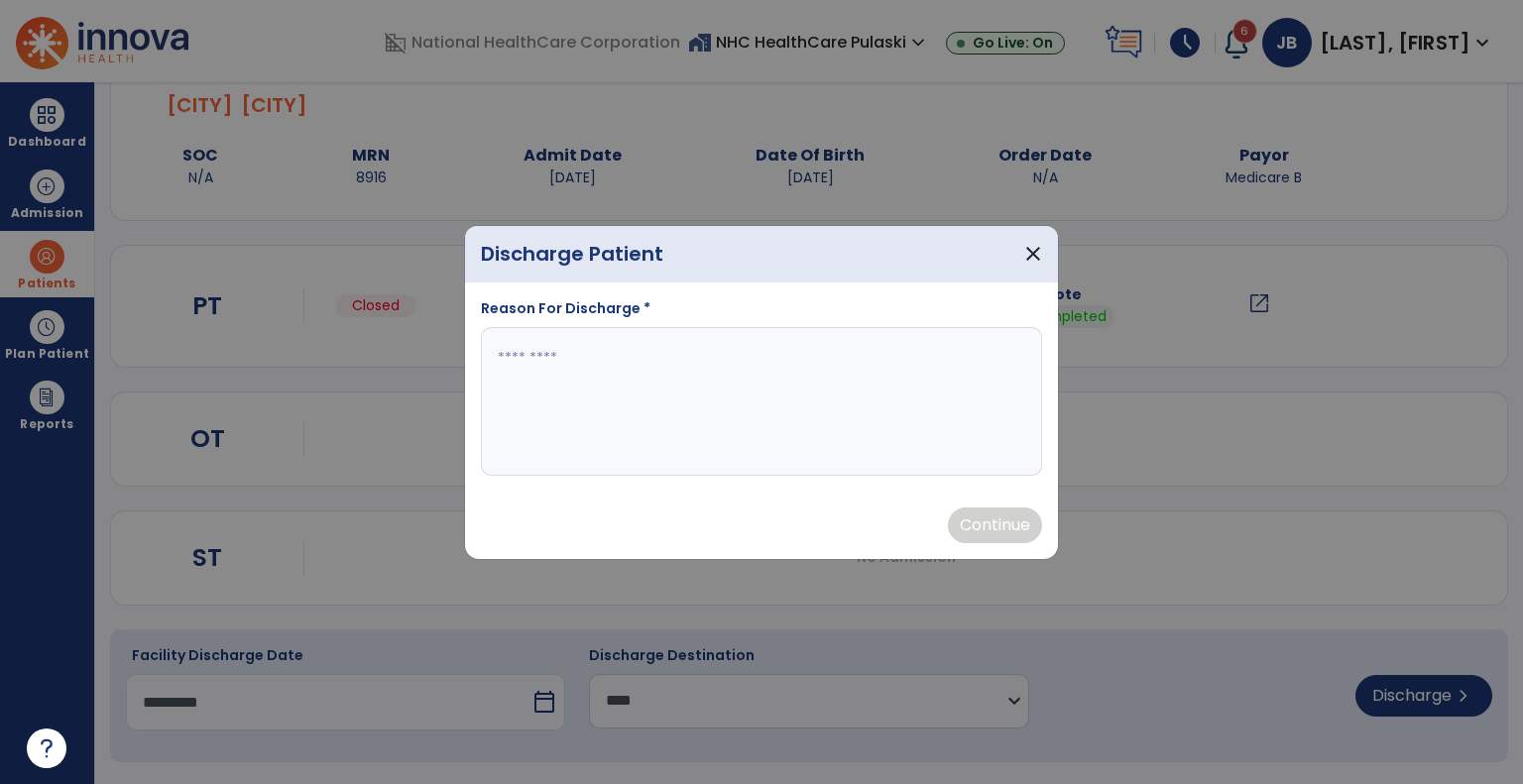 click at bounding box center (762, 401) 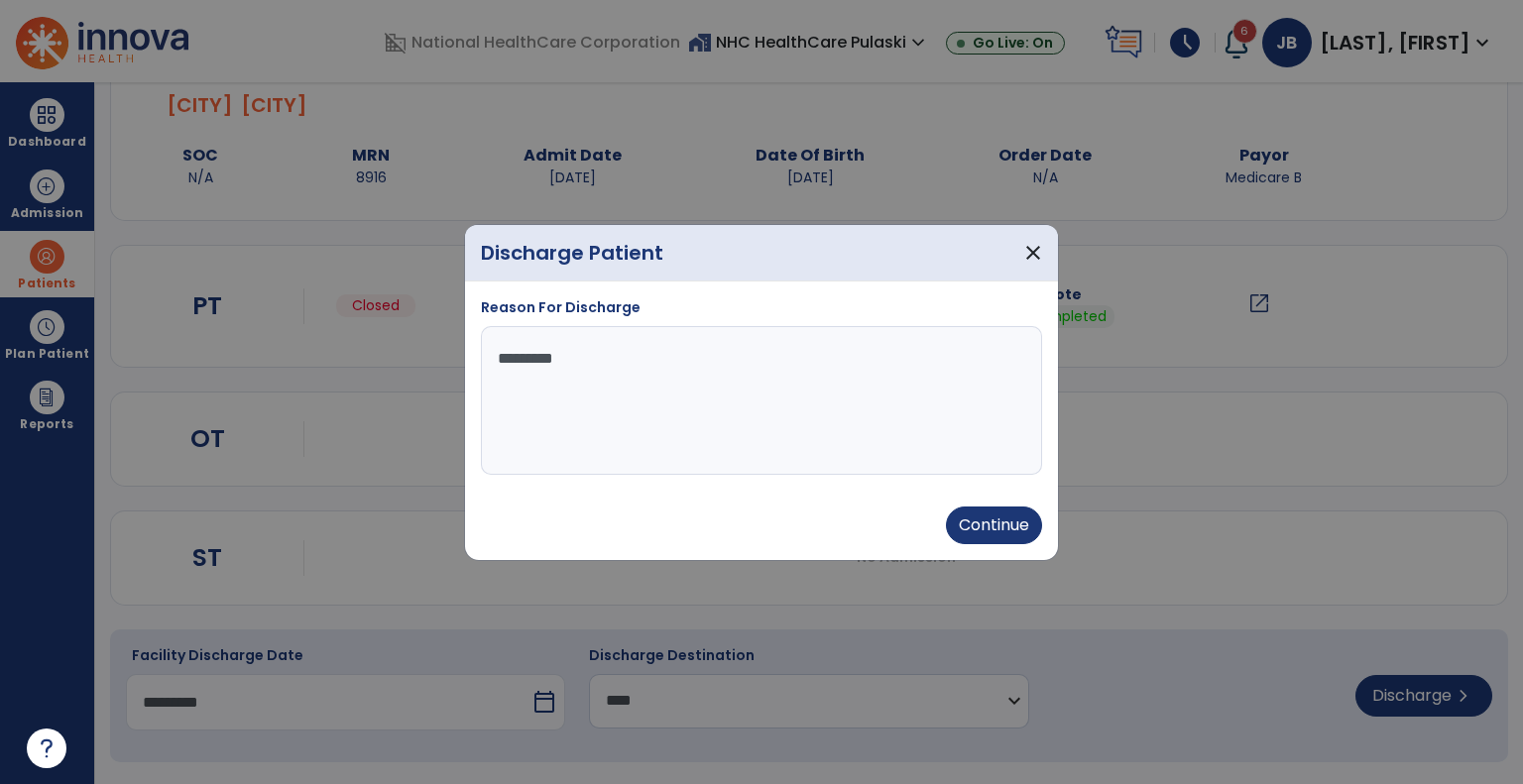 type on "*********" 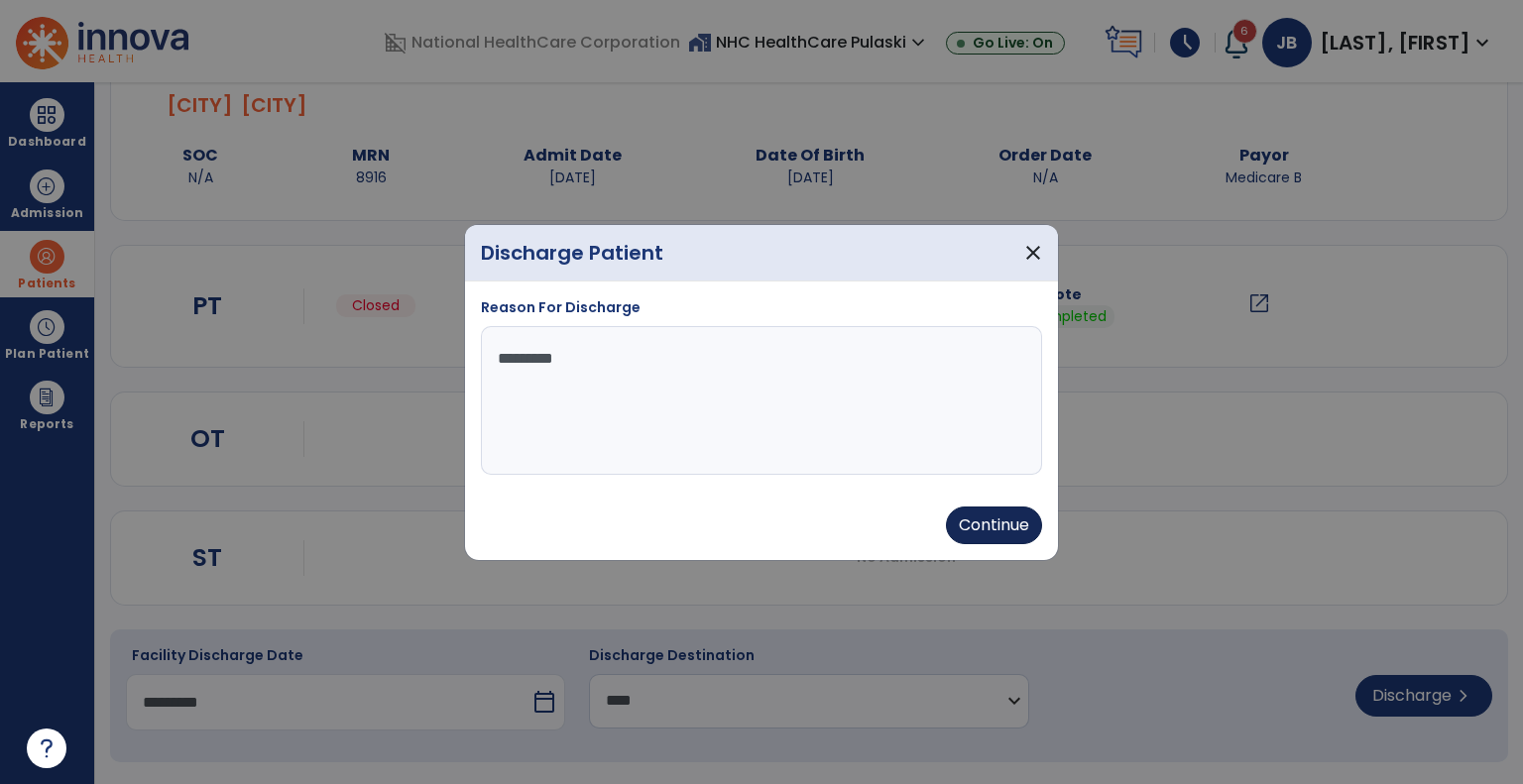 click on "Continue" at bounding box center [994, 525] 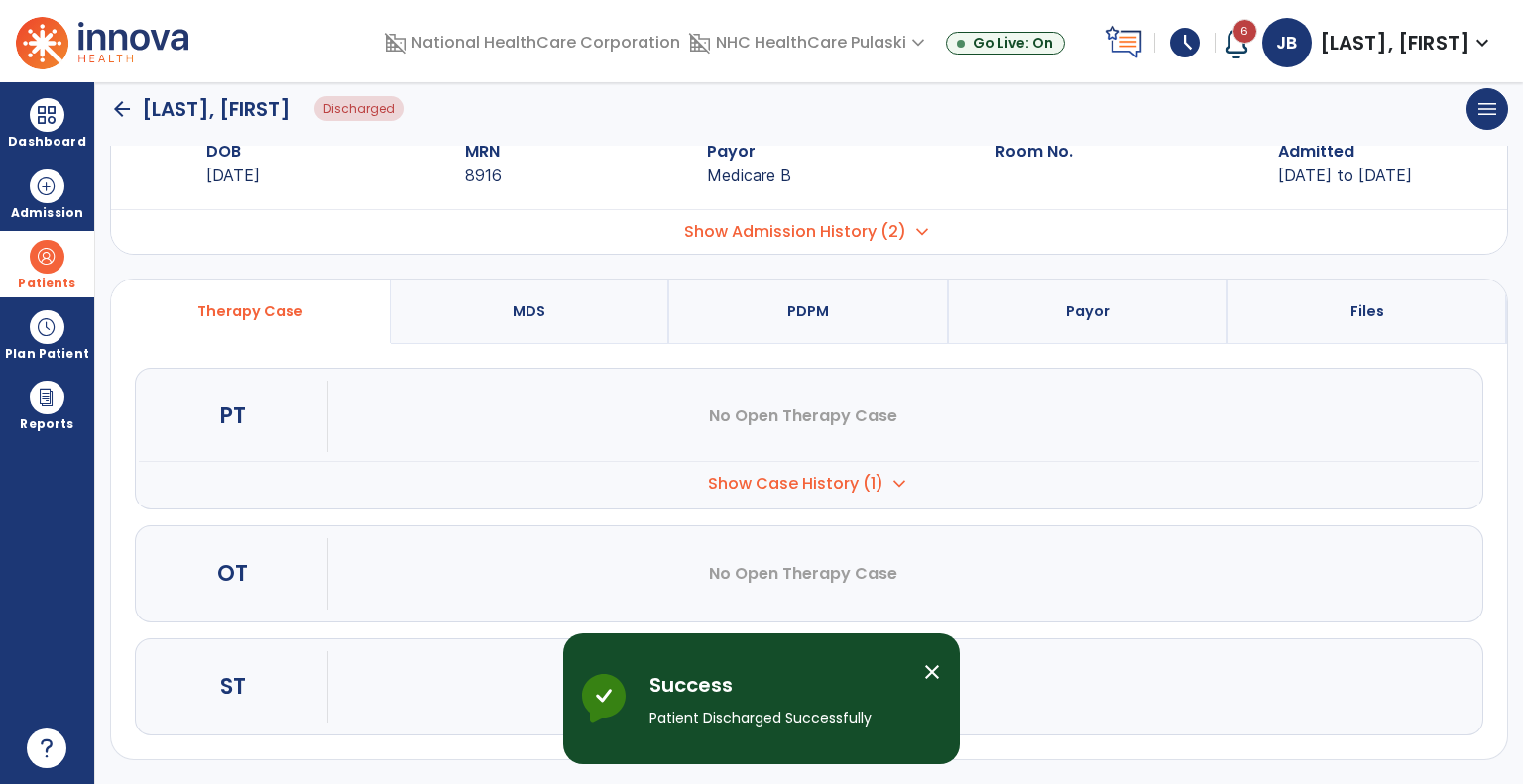 scroll, scrollTop: 56, scrollLeft: 0, axis: vertical 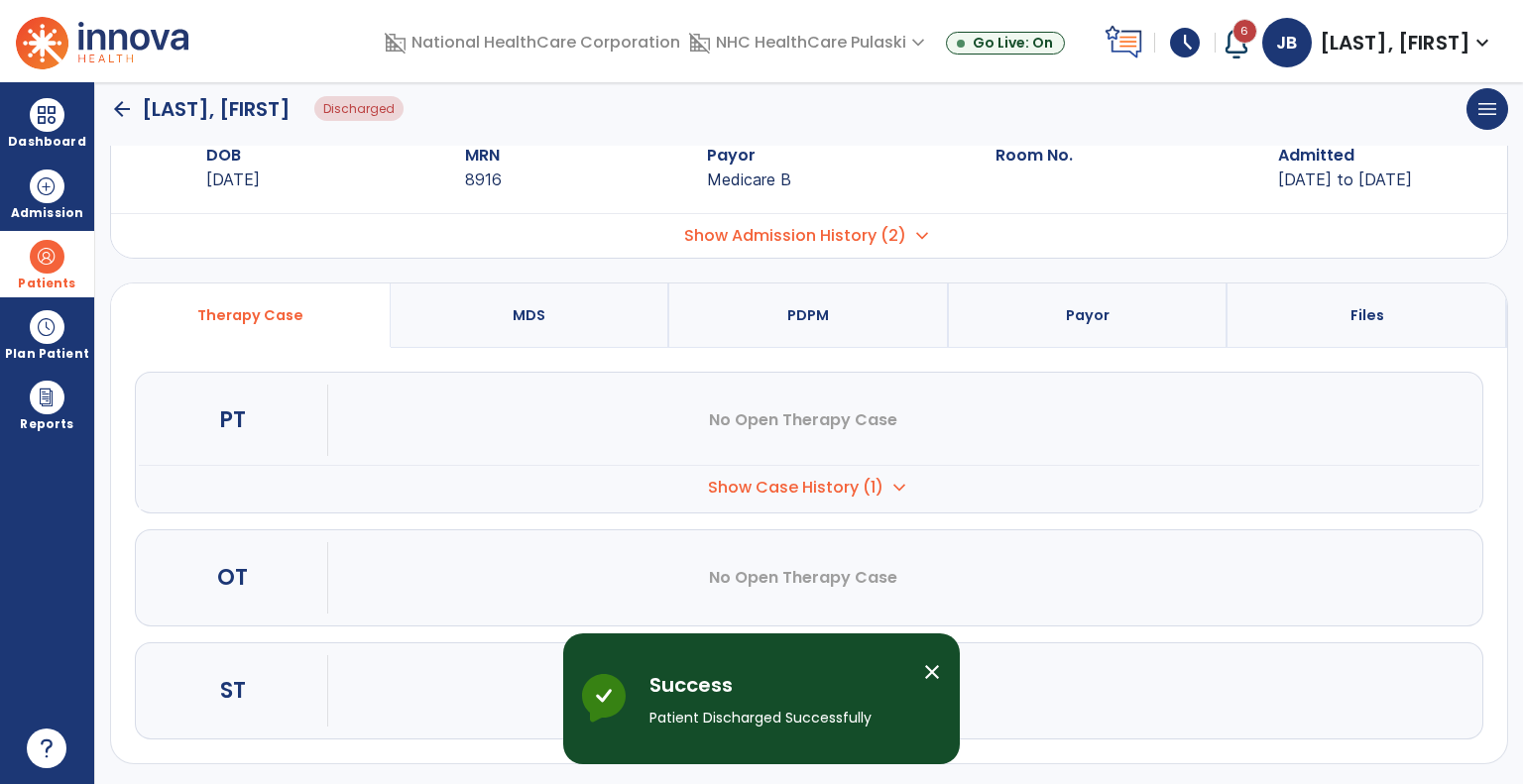 click on "close" at bounding box center [932, 672] 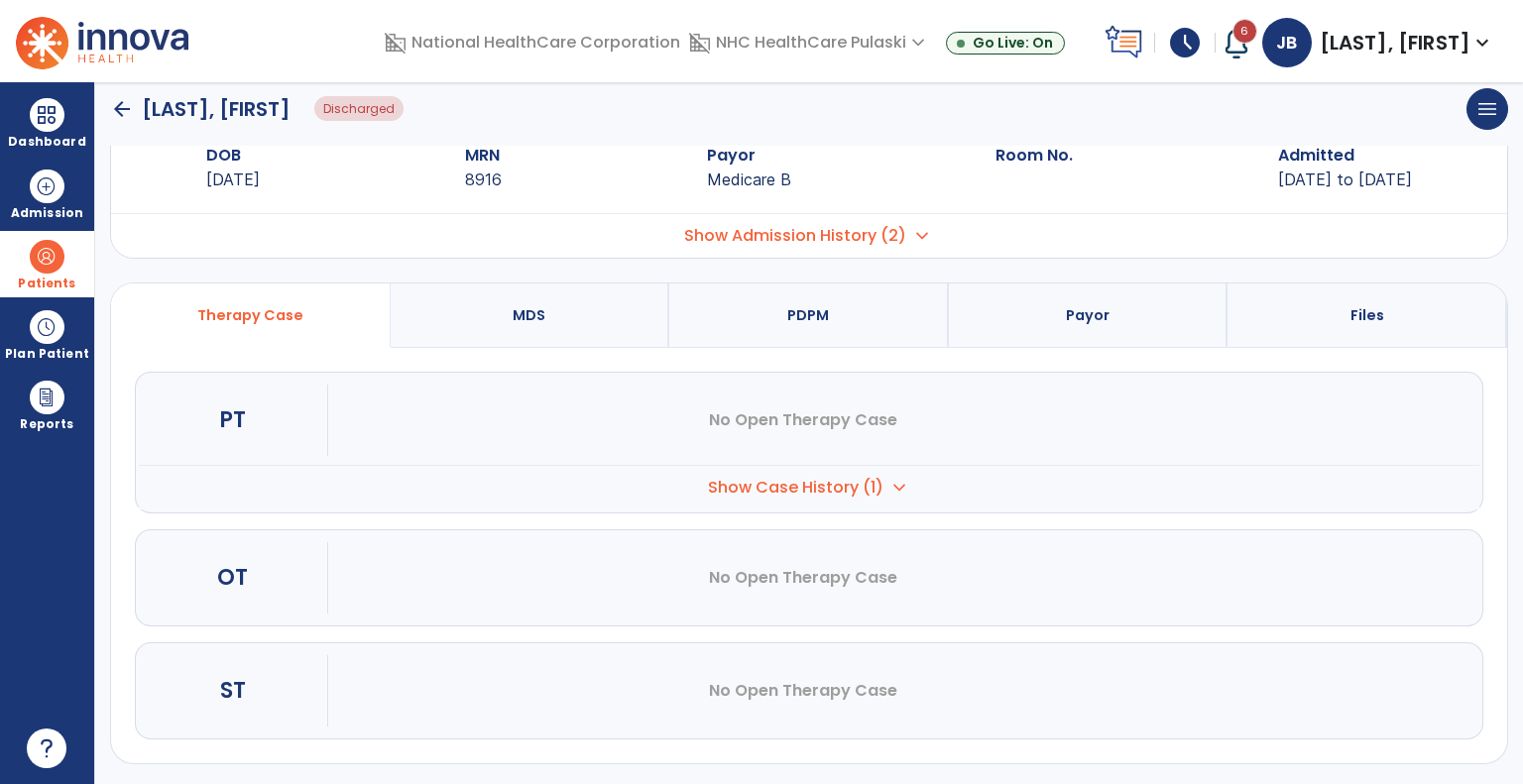 click on "arrow_back" 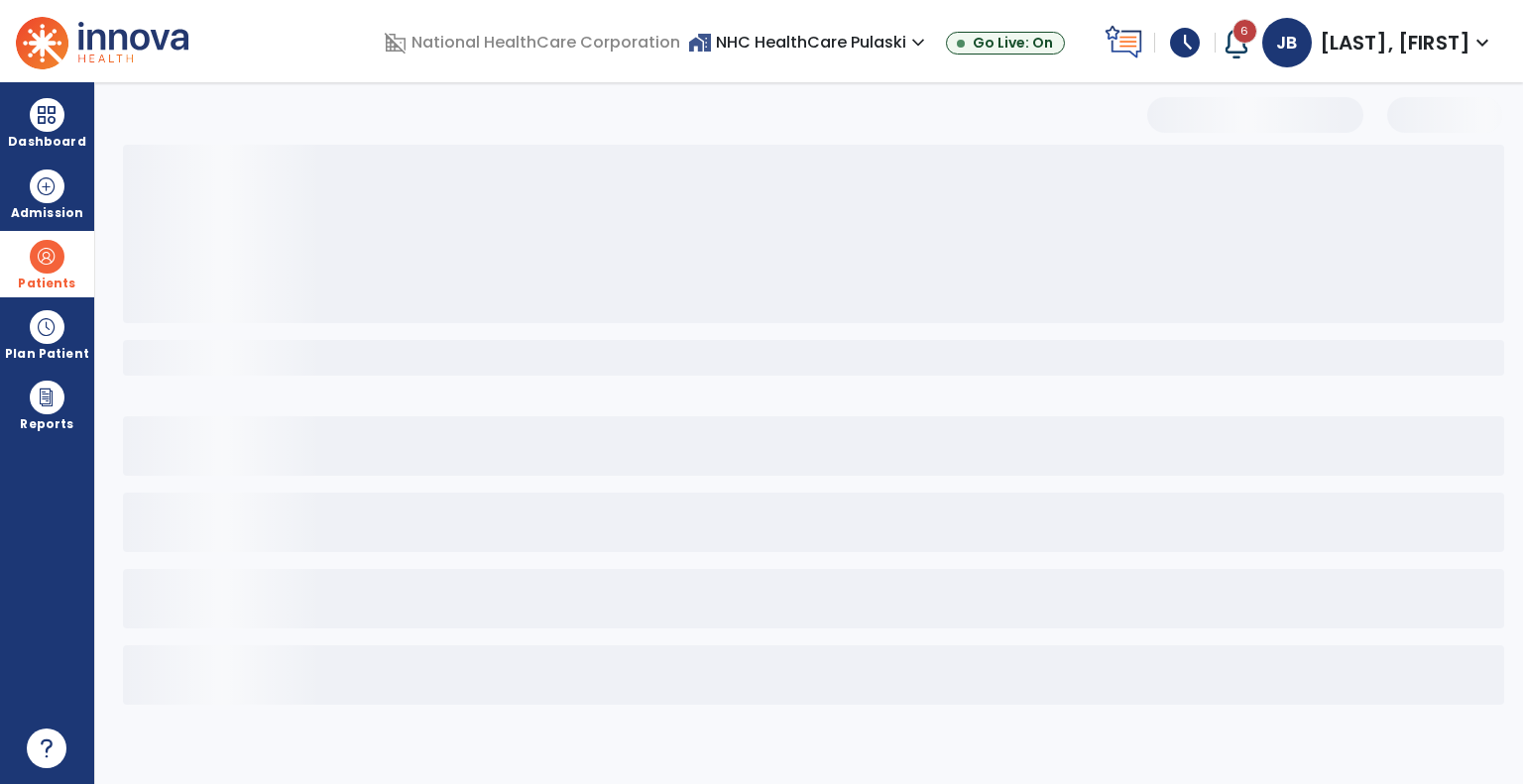 scroll, scrollTop: 0, scrollLeft: 0, axis: both 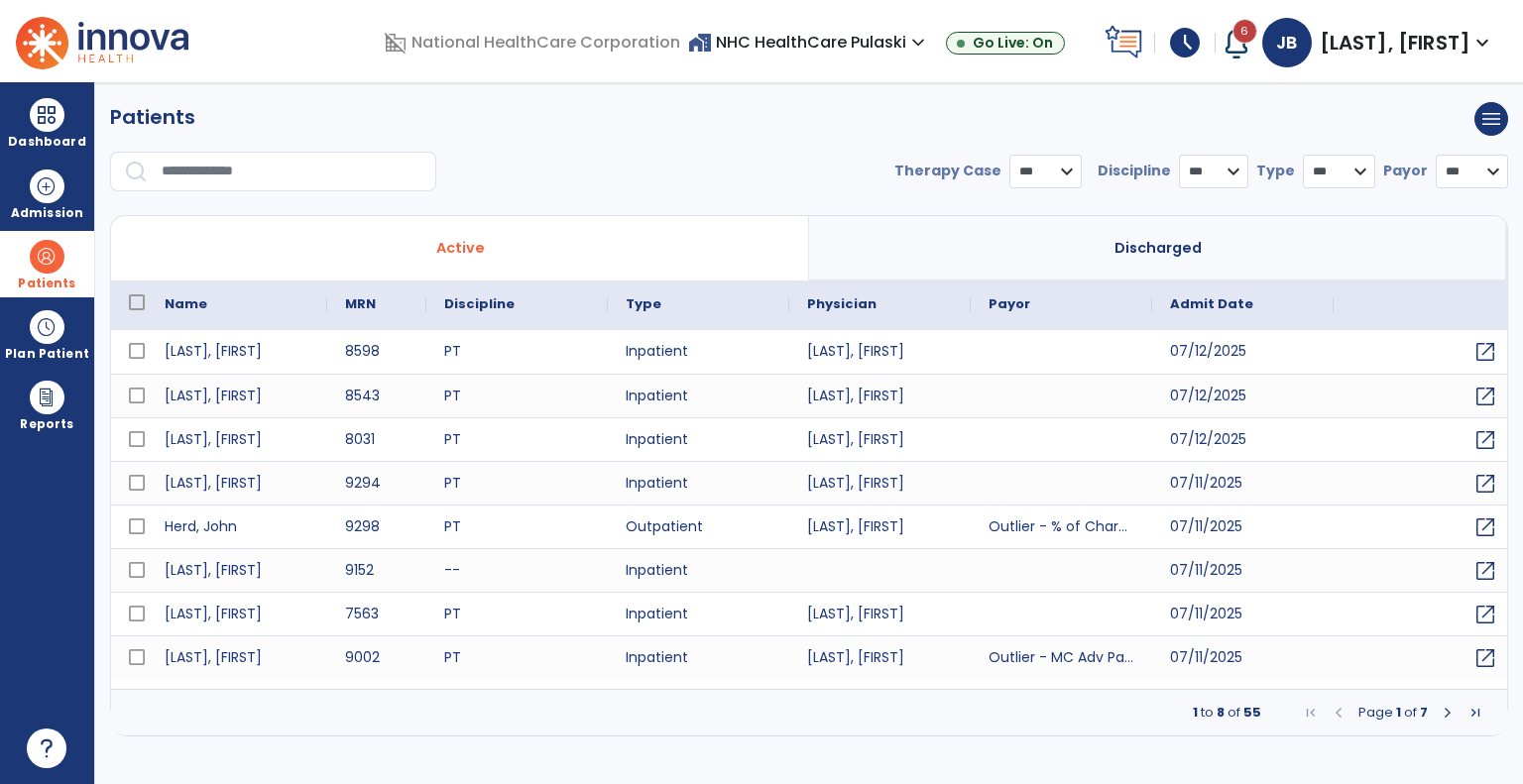 select on "***" 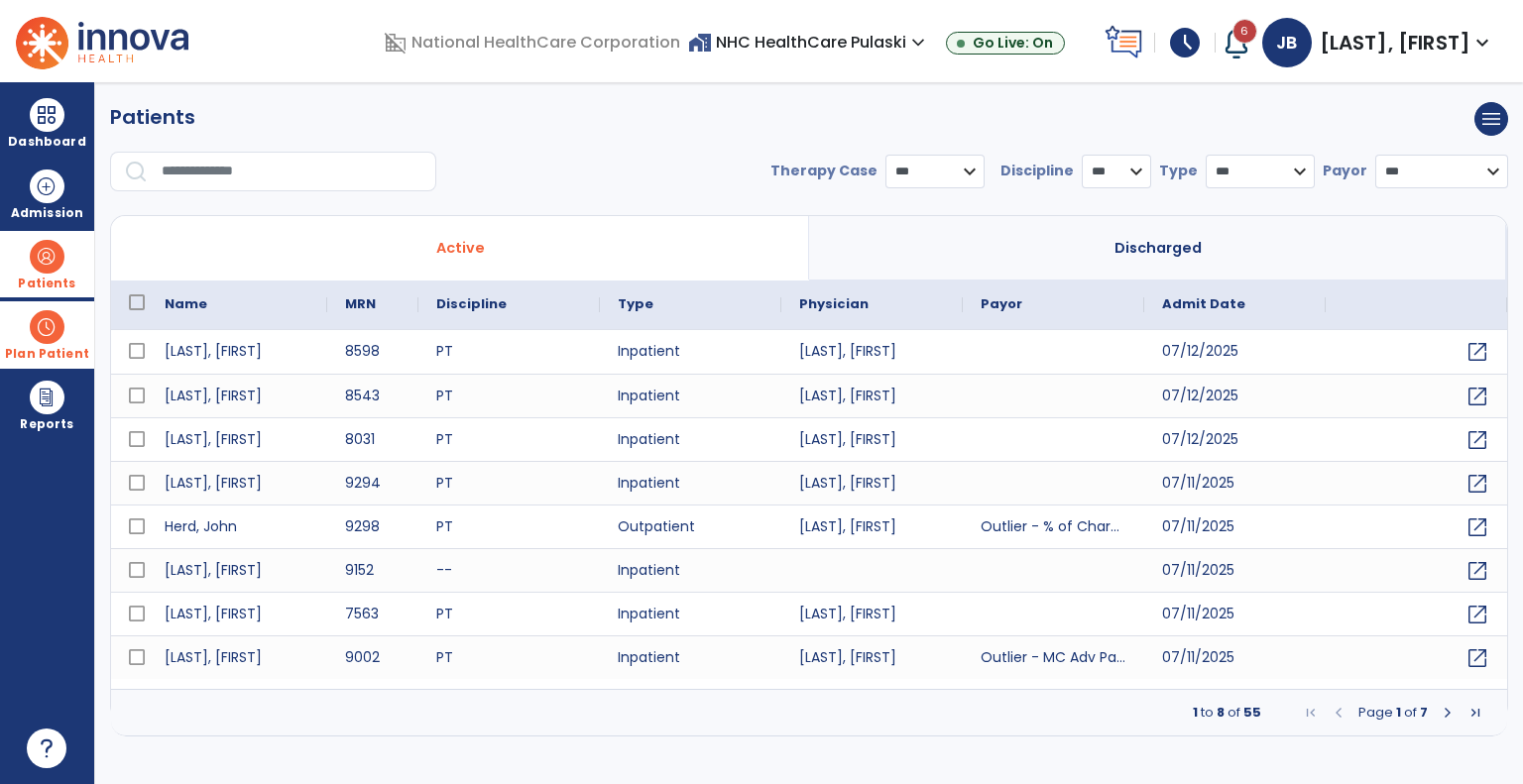click on "Plan Patient" at bounding box center (47, 283) 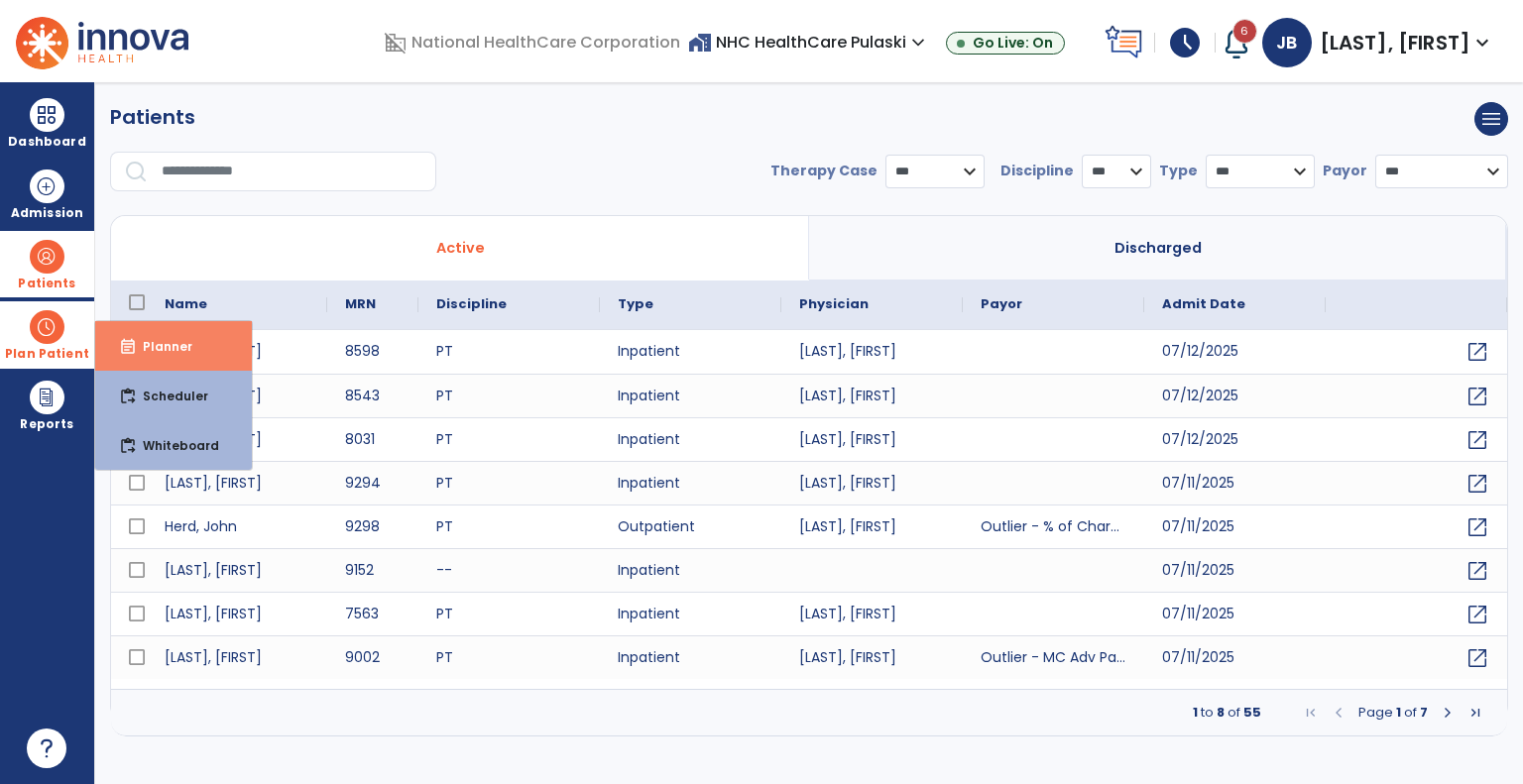 click on "Planner" at bounding box center (160, 346) 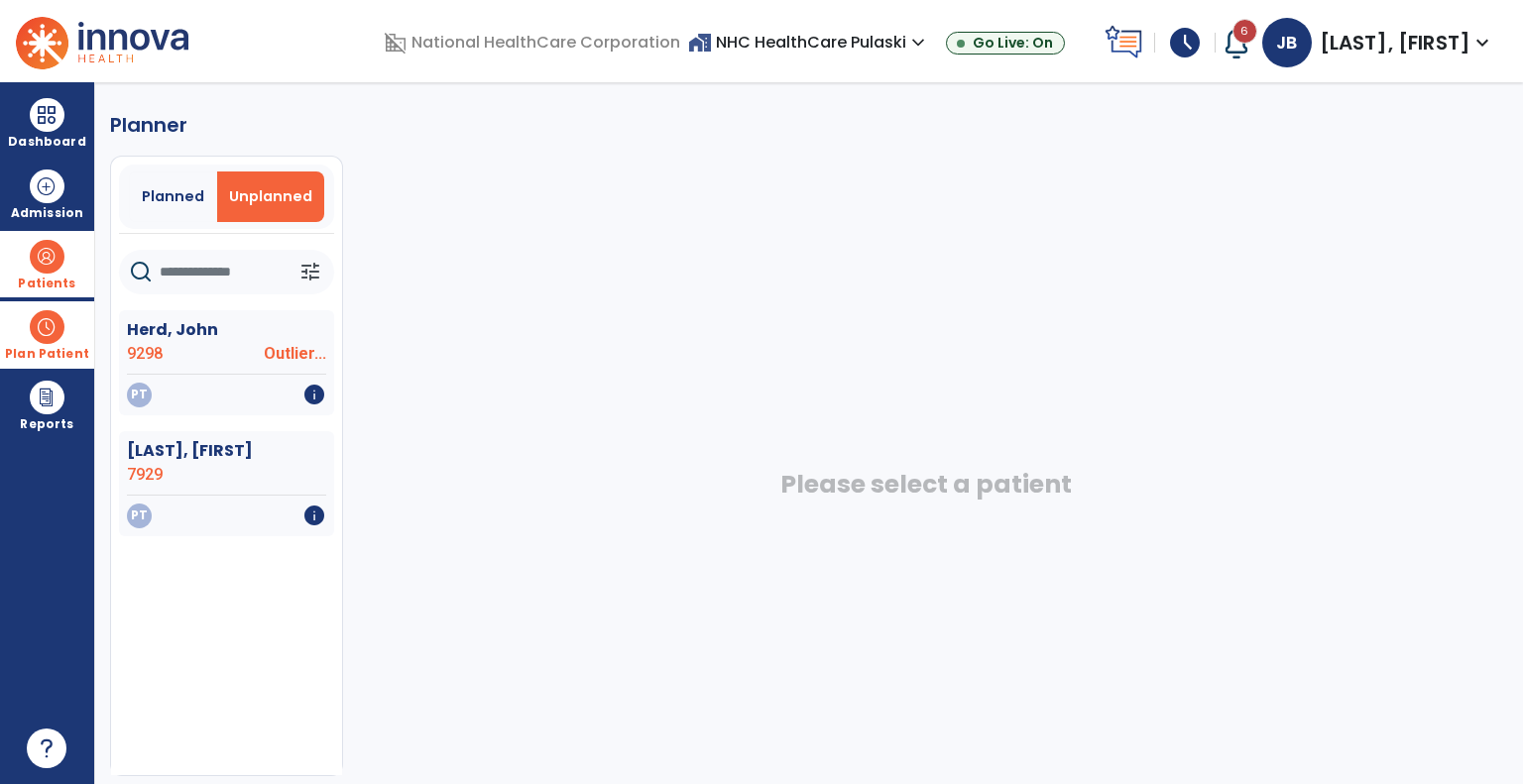 click on "Patients" at bounding box center (47, 264) 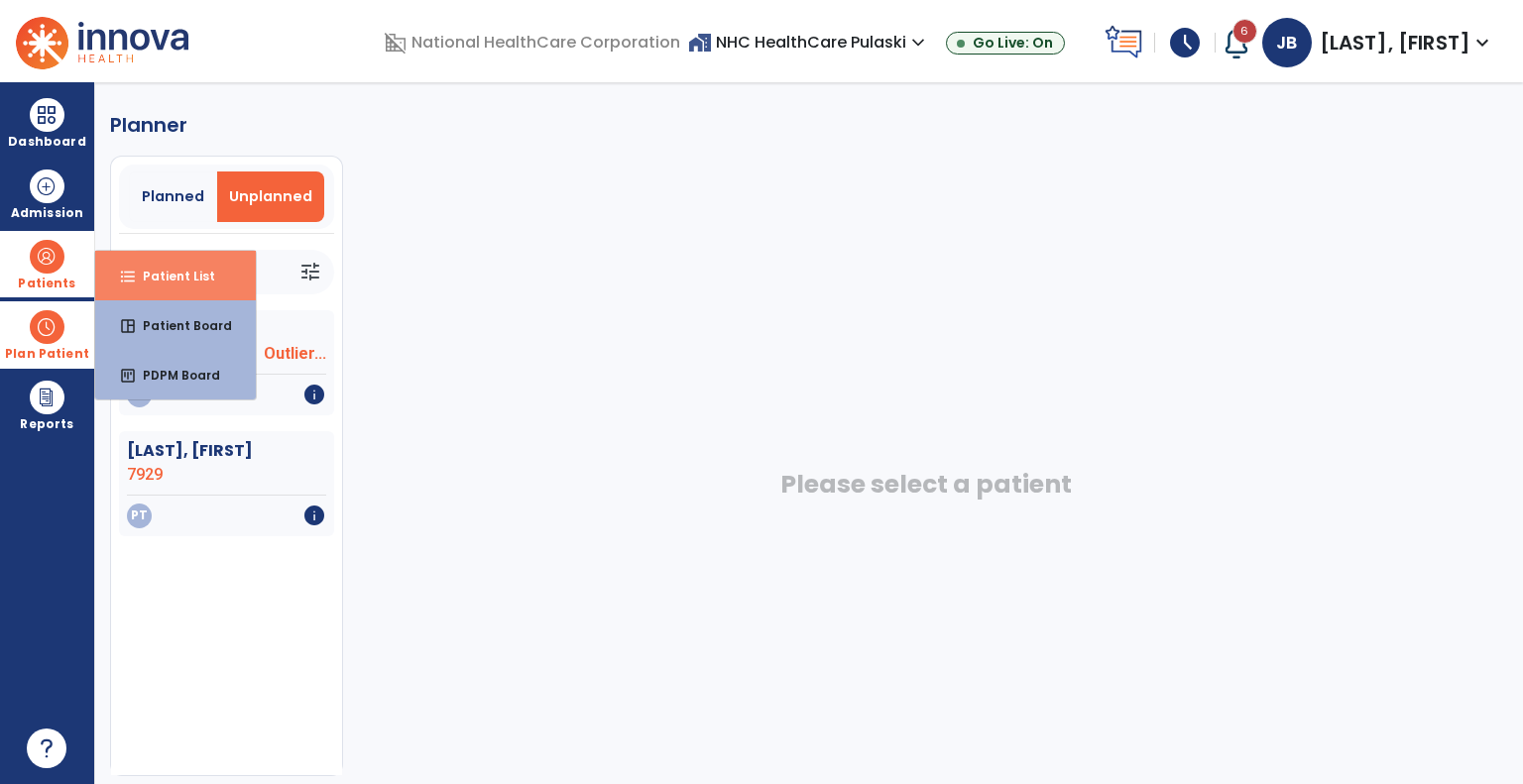 click on "Patient List" at bounding box center [171, 276] 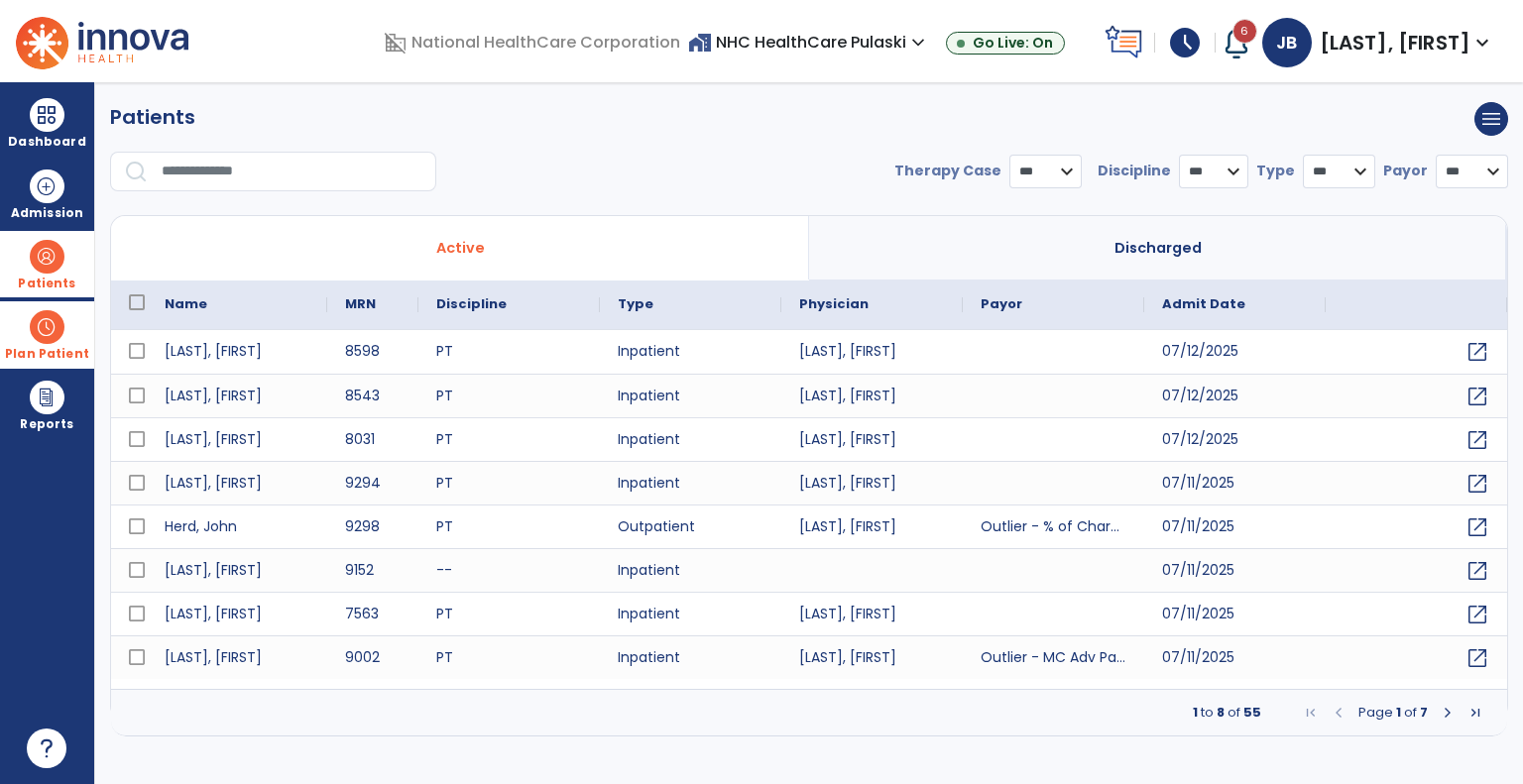 select on "***" 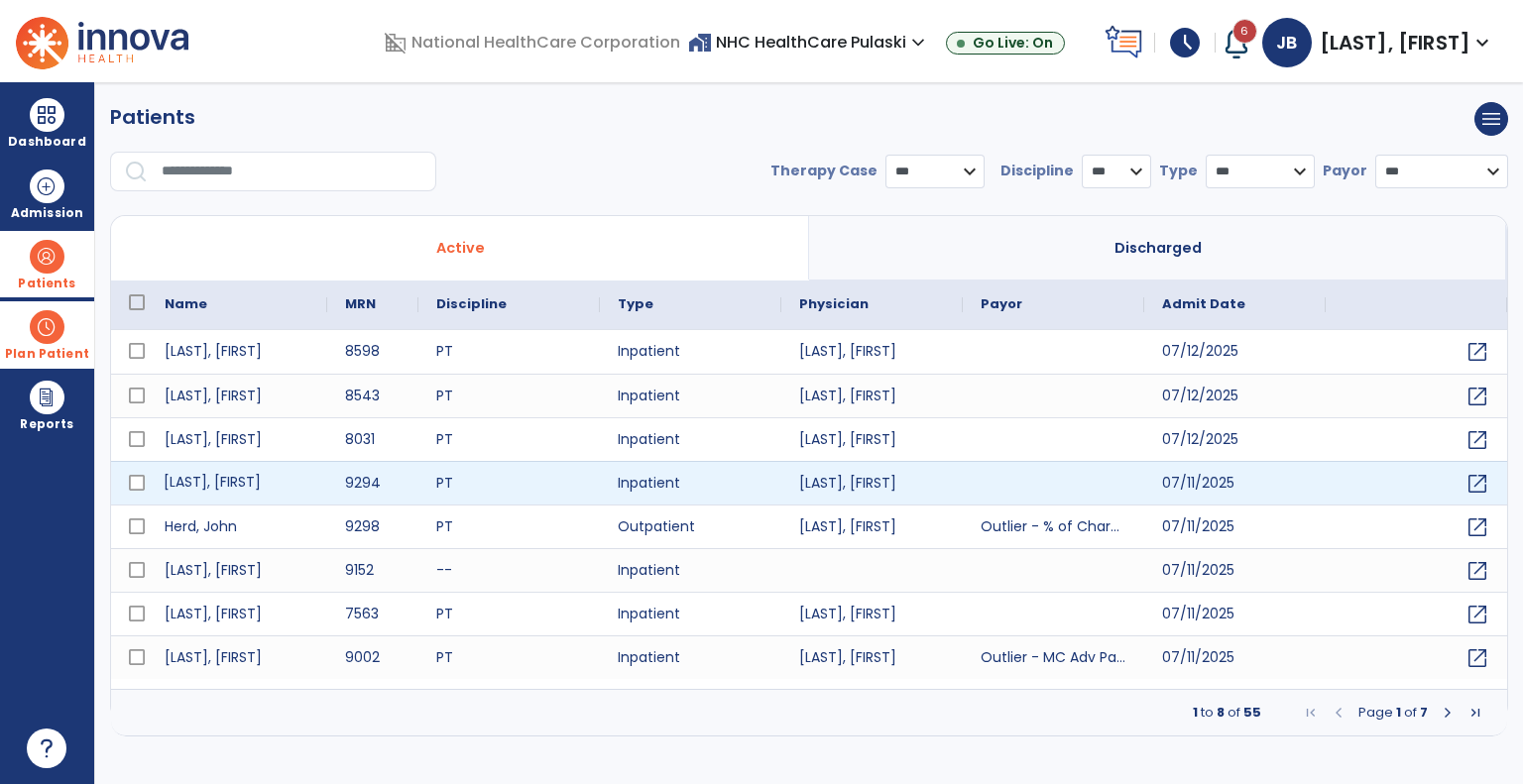click on "[LAST], [FIRST]" at bounding box center [237, 483] 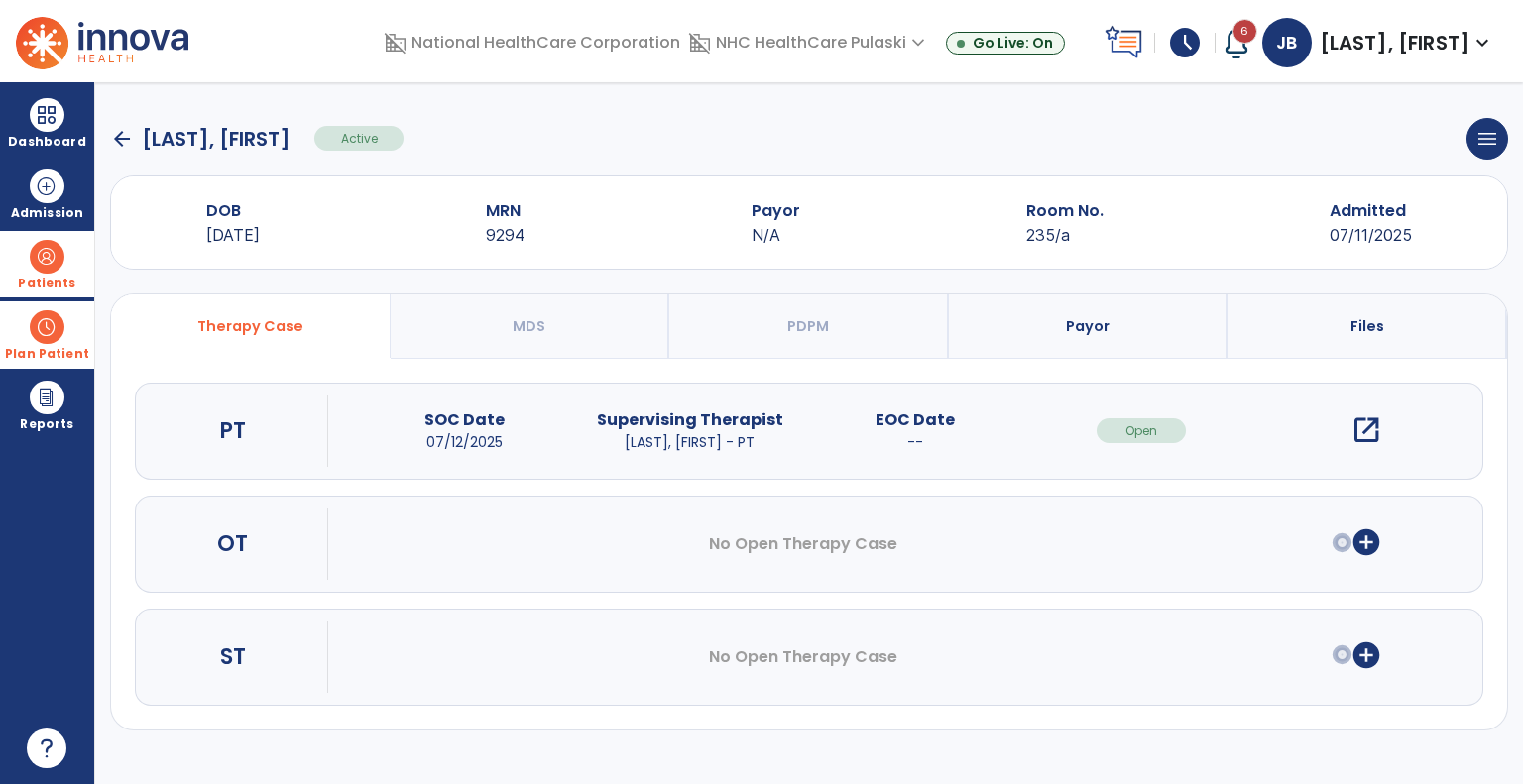 click on "open_in_new" at bounding box center (1366, 430) 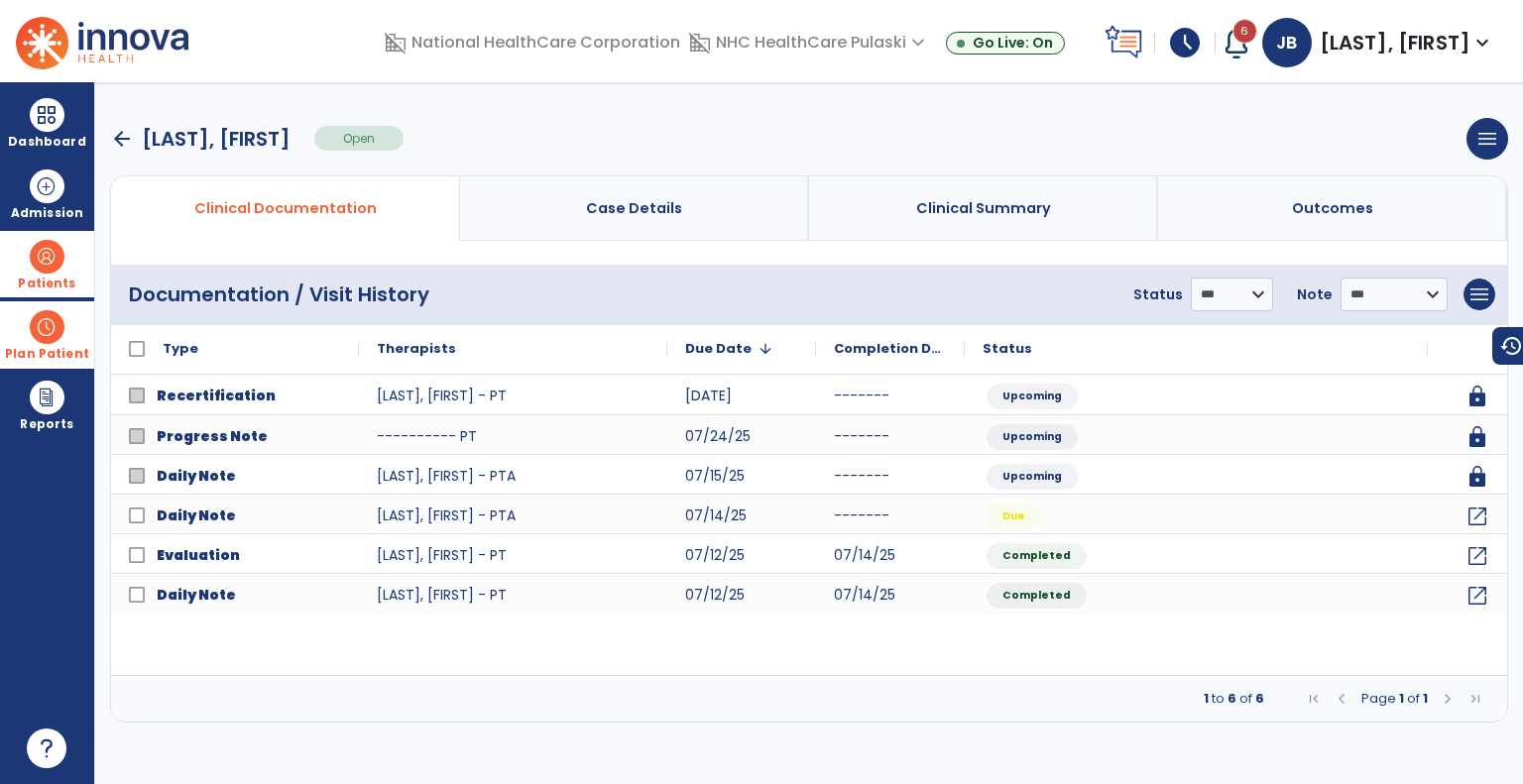 click at bounding box center (47, 327) 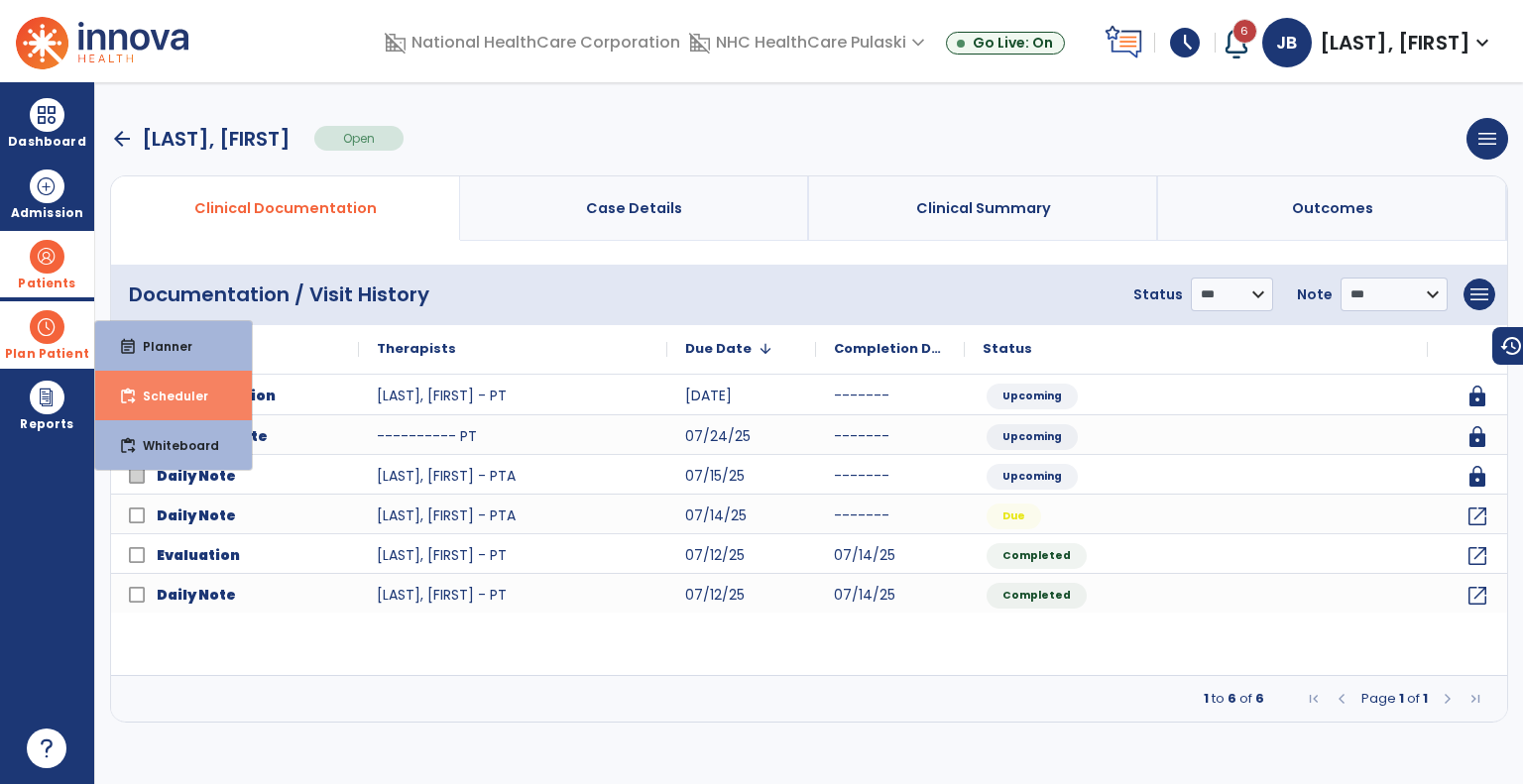 click on "Scheduler" at bounding box center (168, 395) 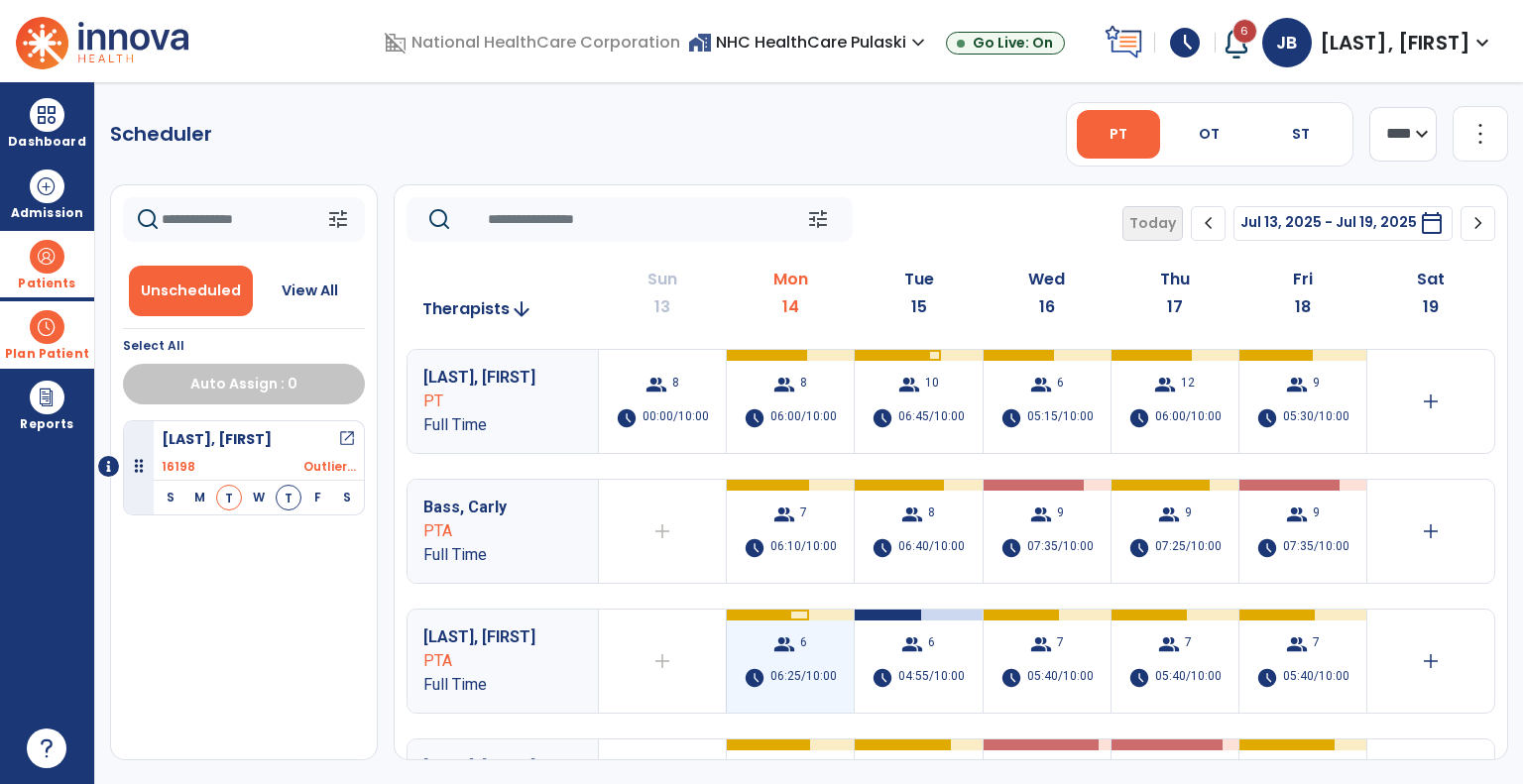 click on "06:25/10:00" at bounding box center (803, 678) 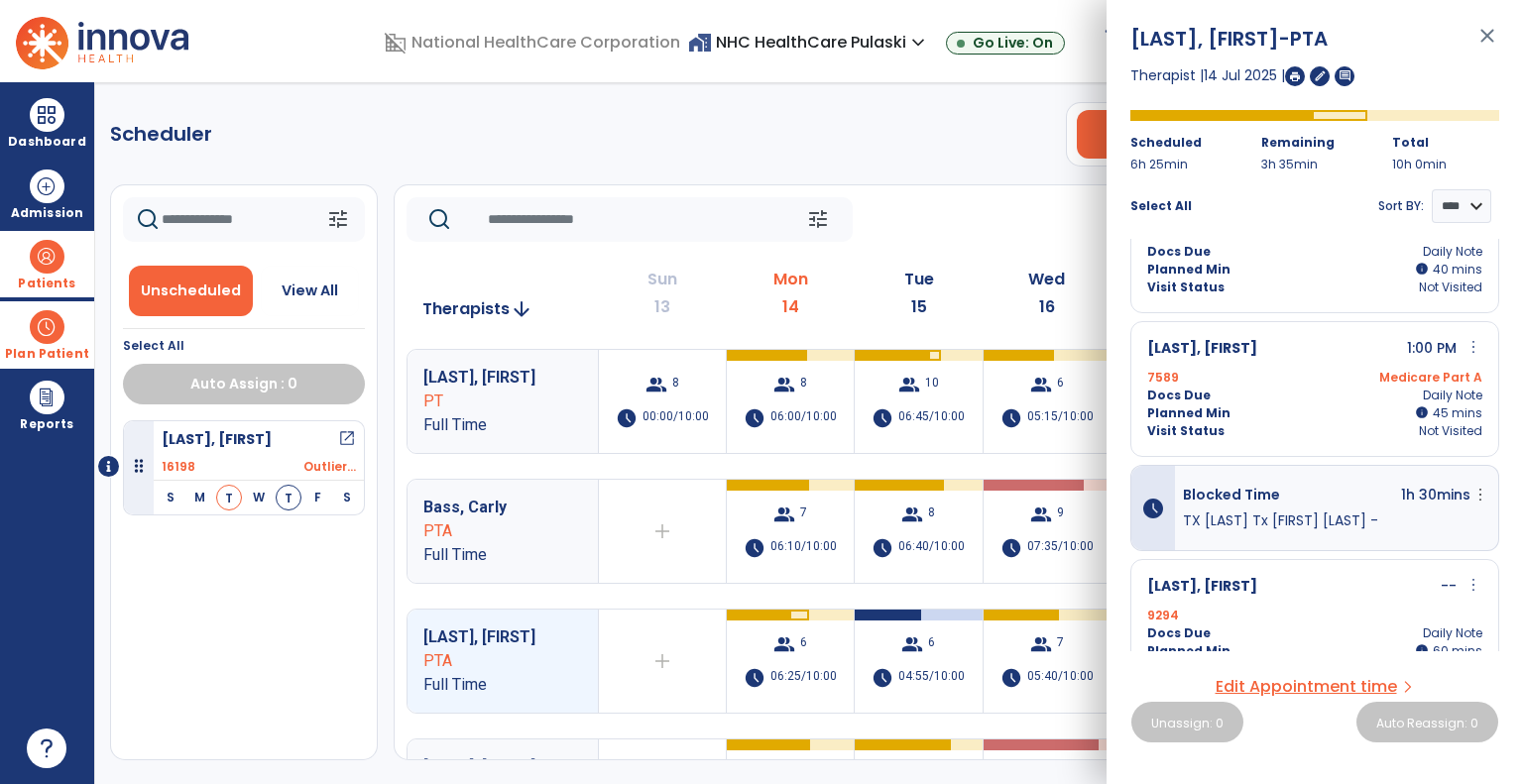 scroll, scrollTop: 539, scrollLeft: 0, axis: vertical 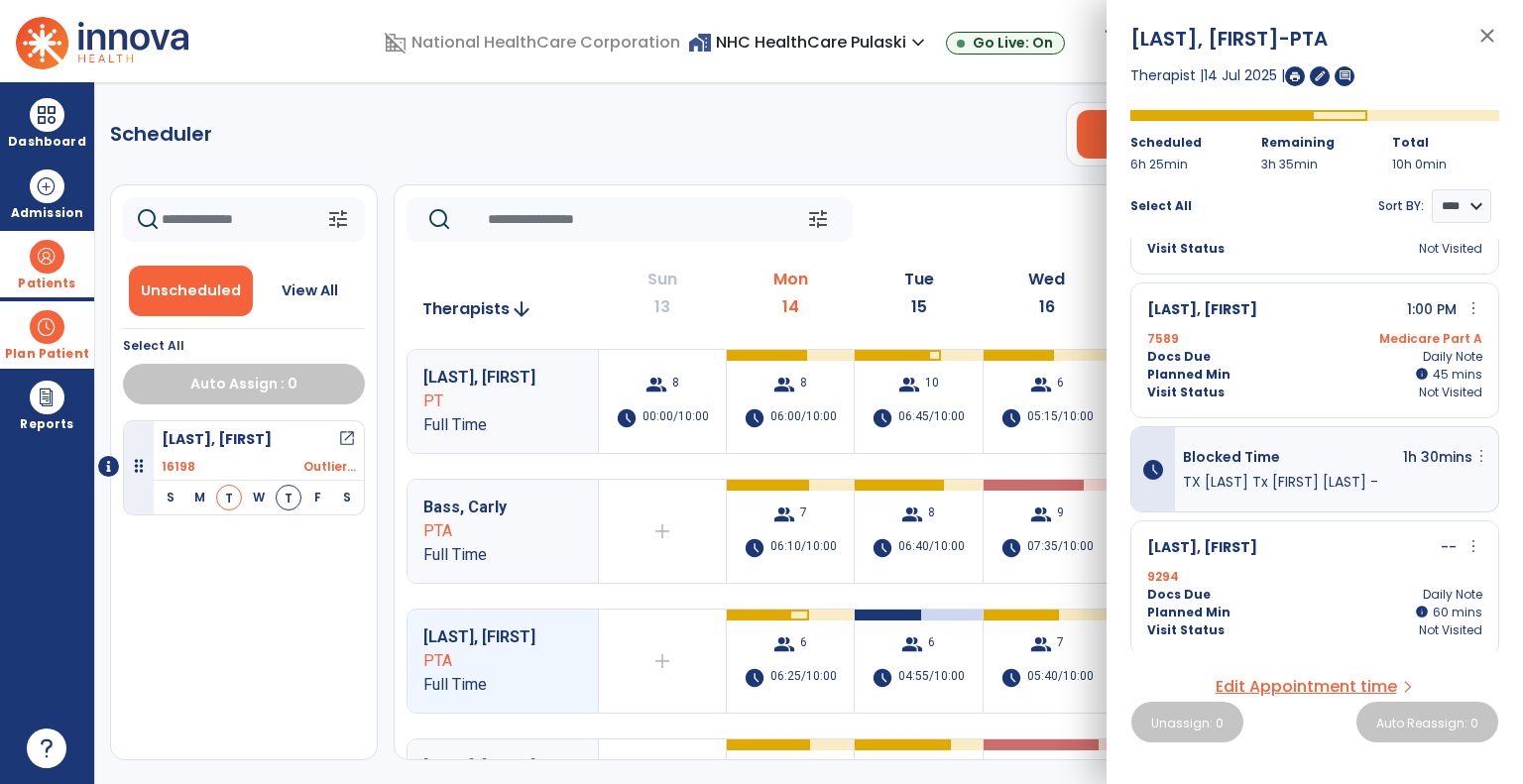 click on "more_vert" at bounding box center [1481, 456] 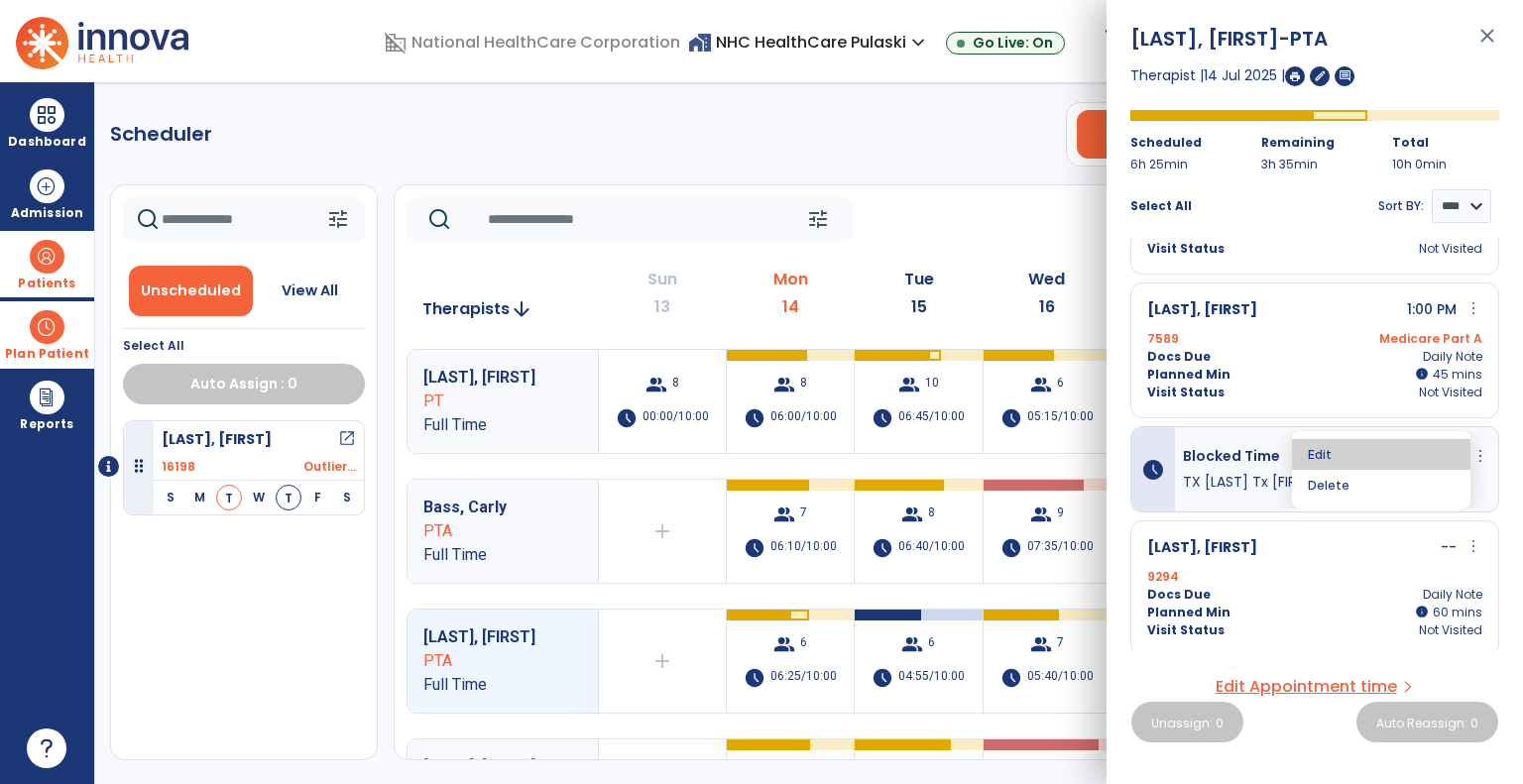 click on "Edit" at bounding box center [1381, 454] 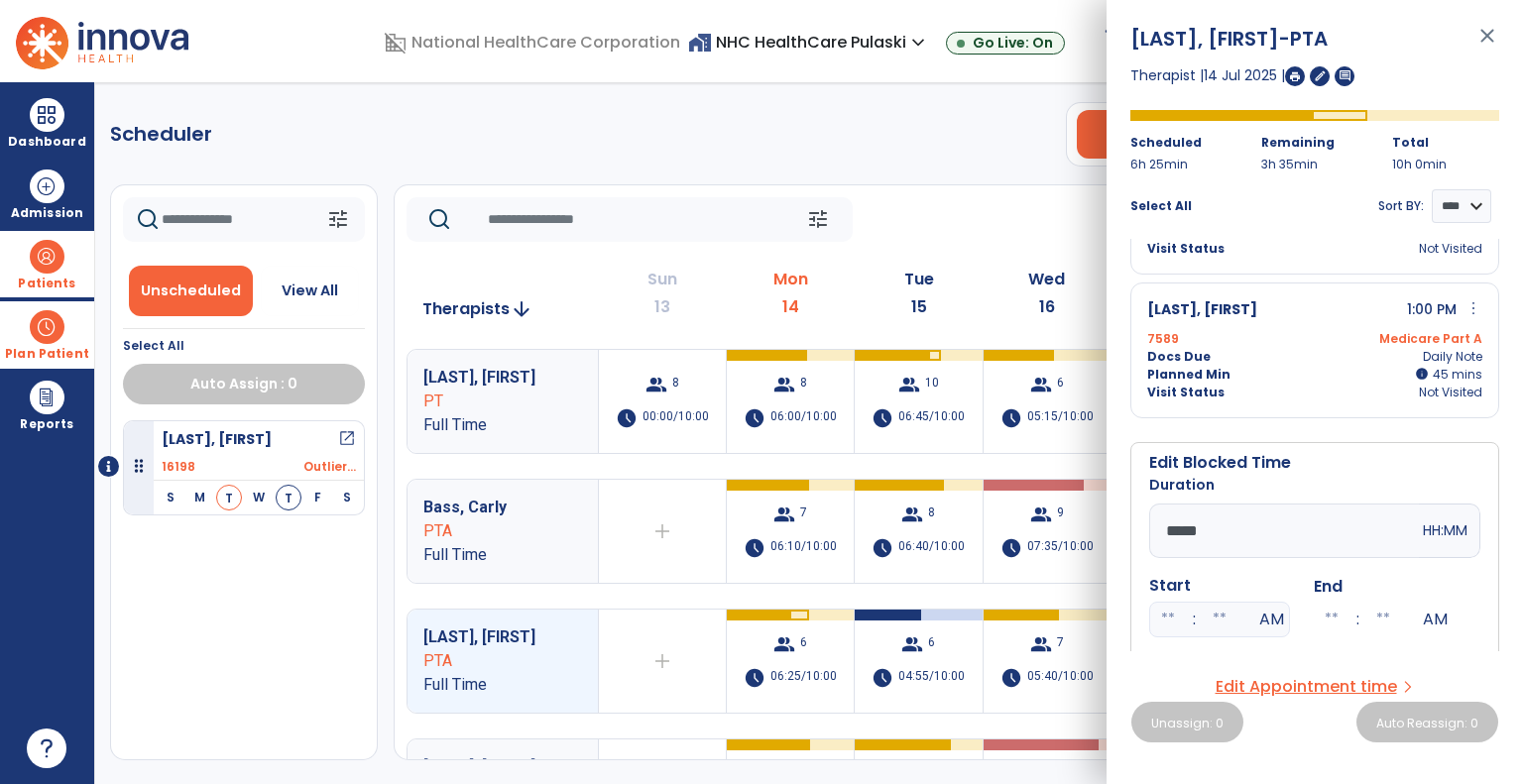 drag, startPoint x: 1495, startPoint y: 428, endPoint x: 1506, endPoint y: 609, distance: 181.3339 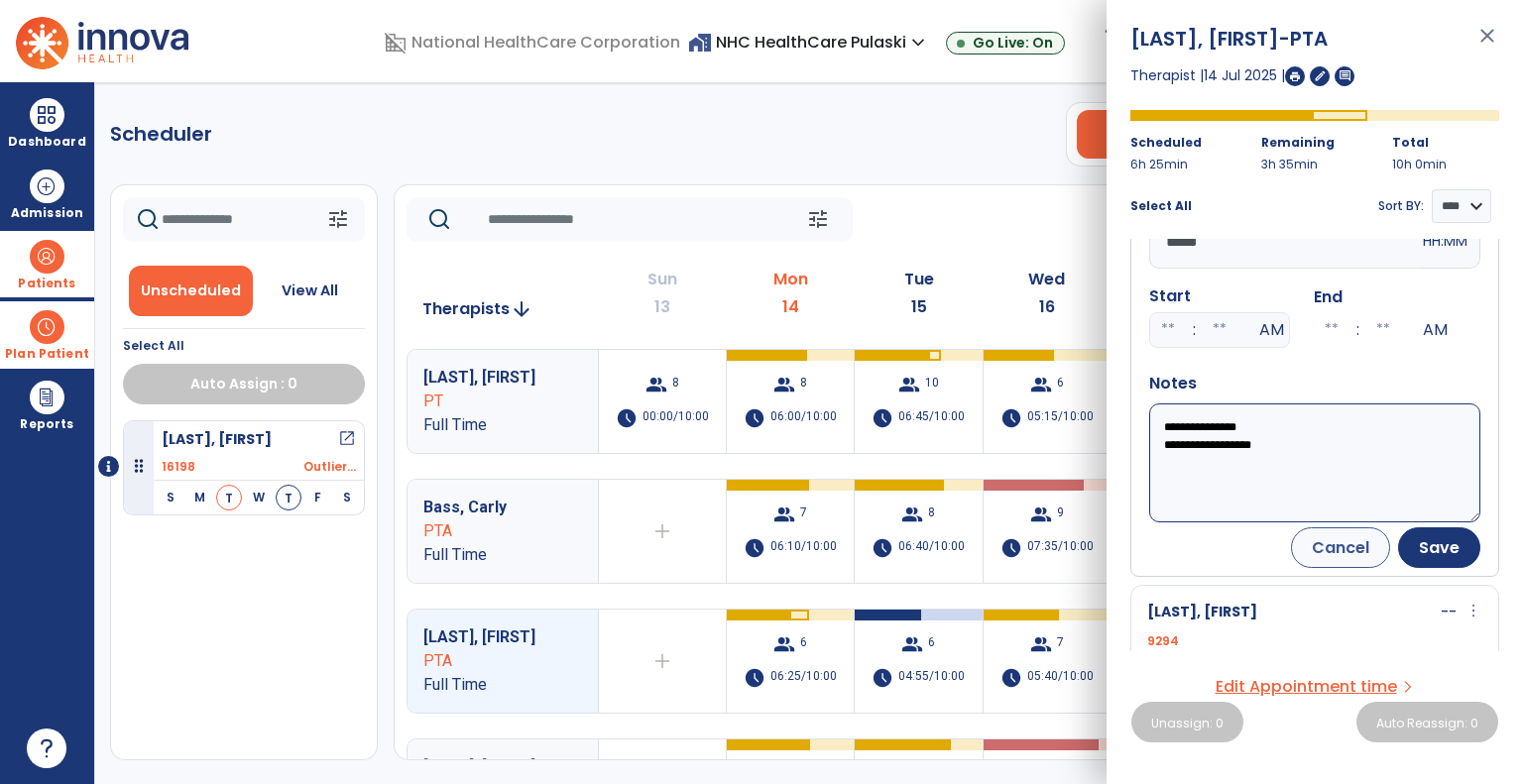 scroll, scrollTop: 825, scrollLeft: 0, axis: vertical 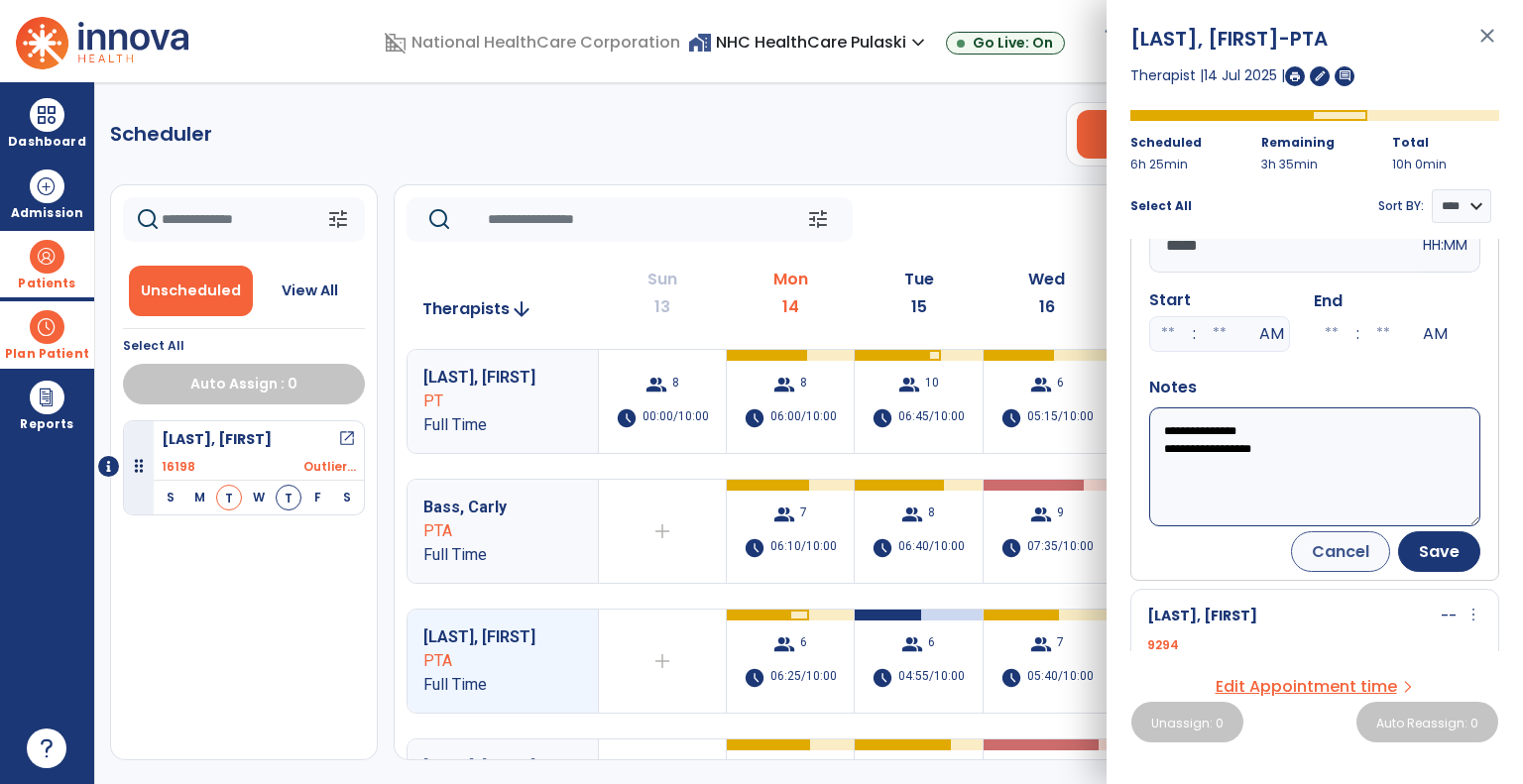 click on "**********" at bounding box center [1315, 467] 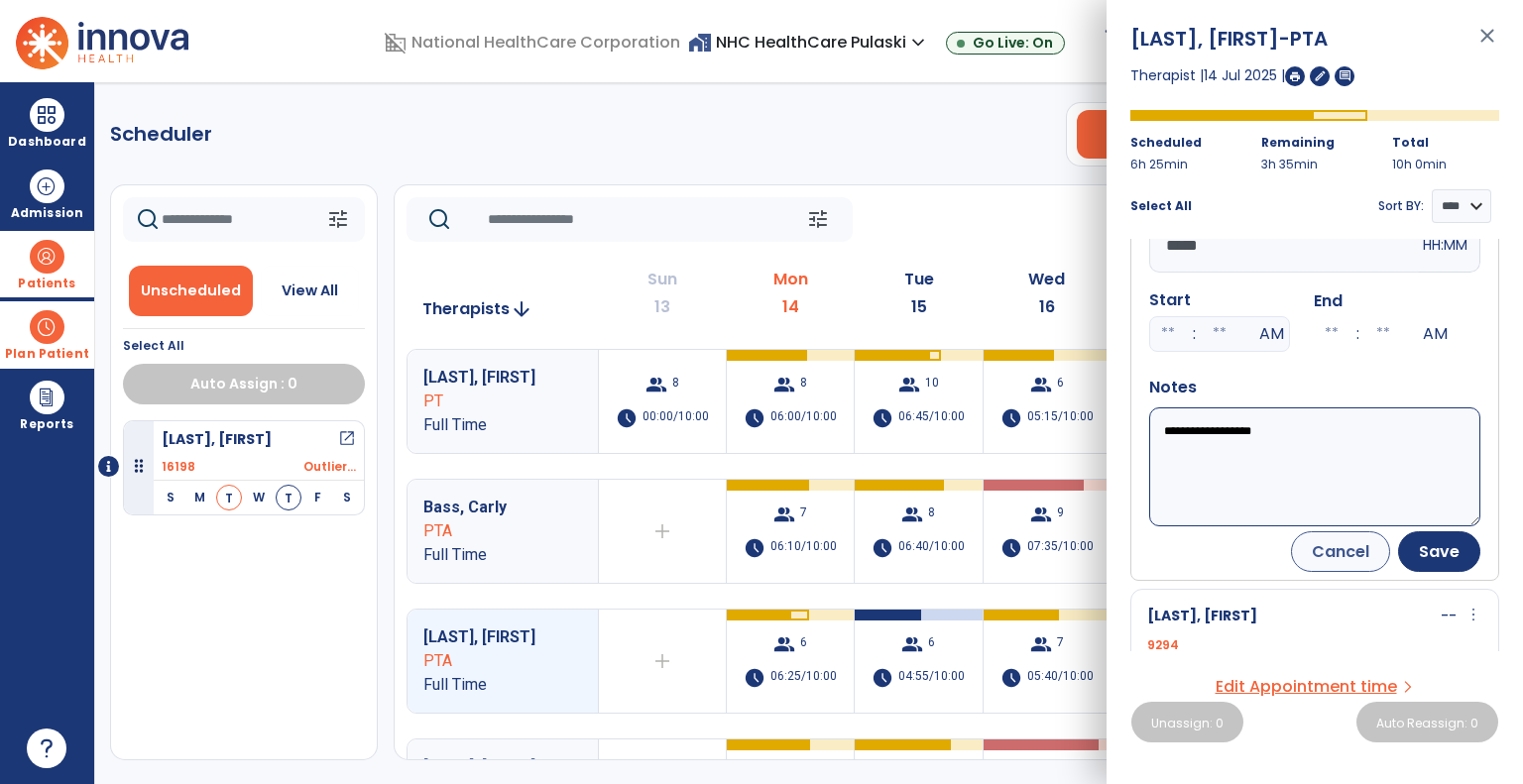 type on "**********" 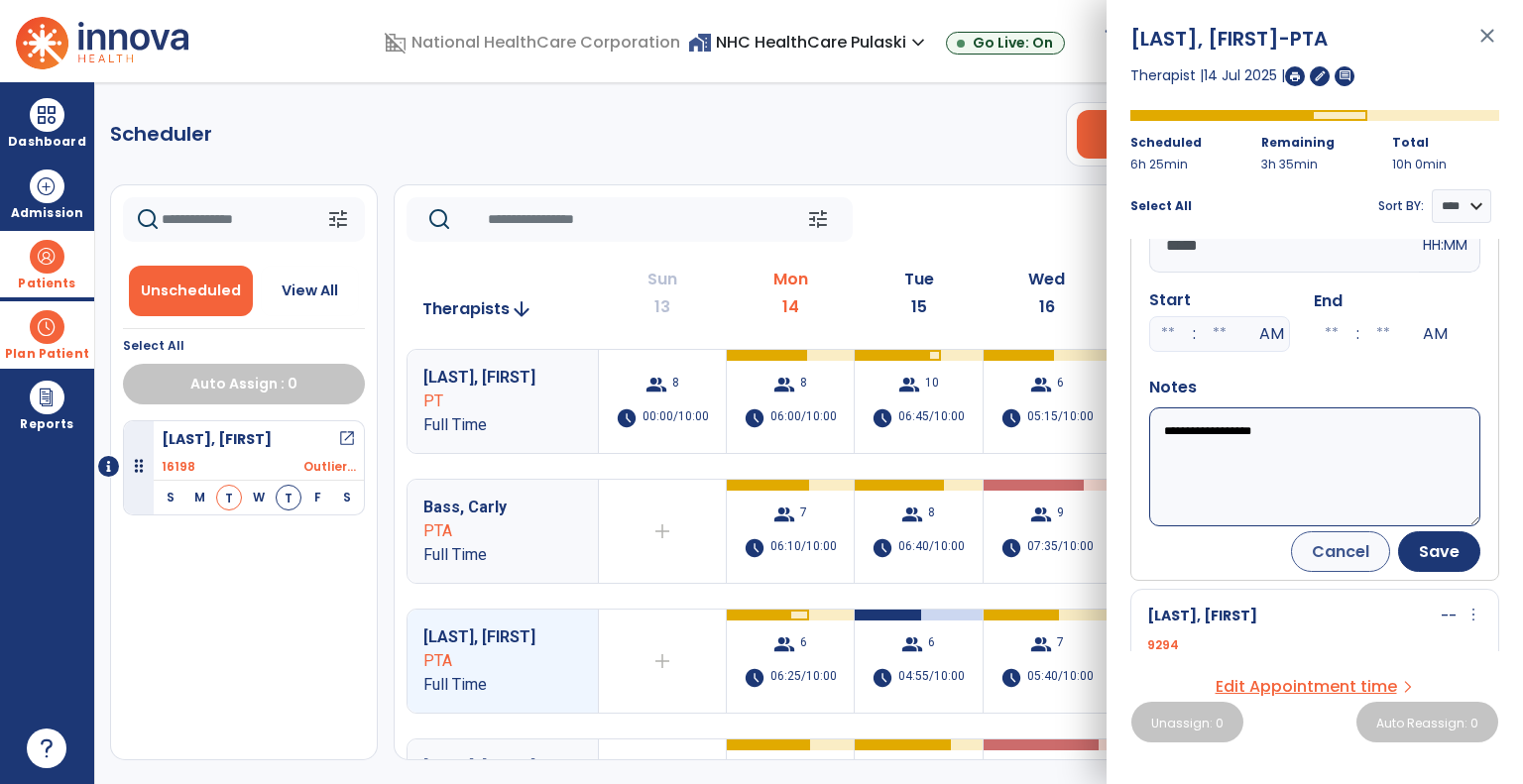 click on "*****" at bounding box center (1284, 245) 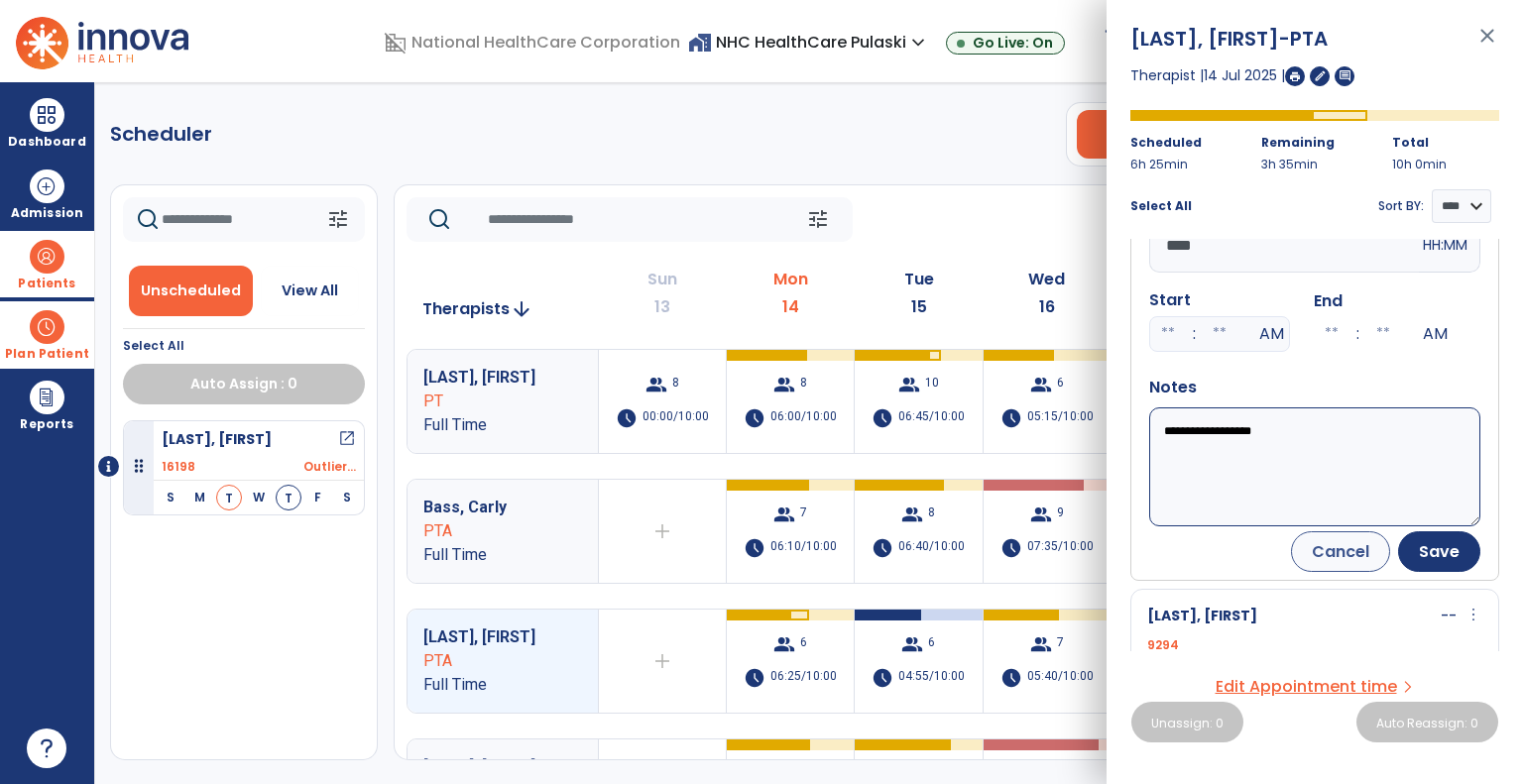 scroll, scrollTop: 816, scrollLeft: 0, axis: vertical 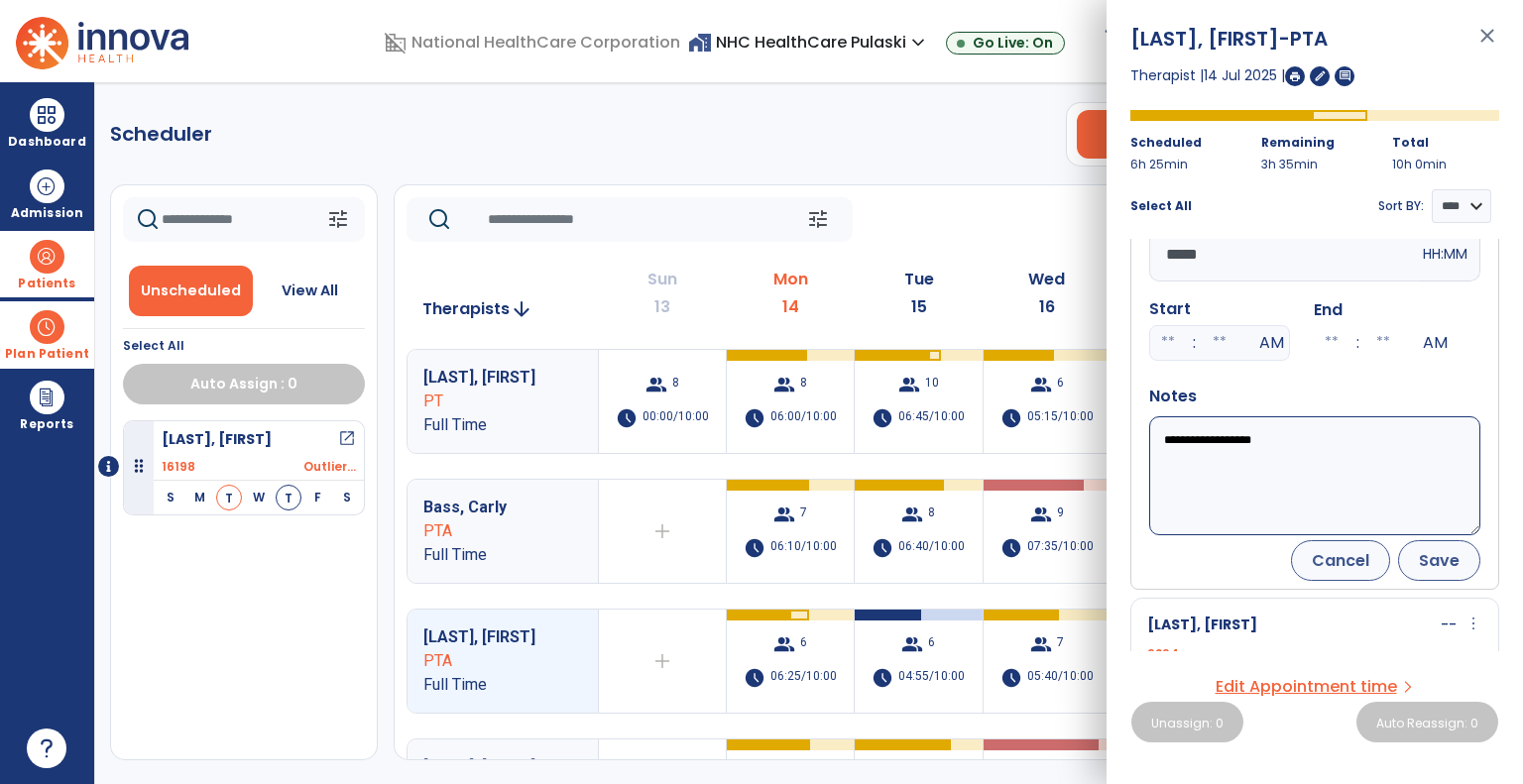 type on "*****" 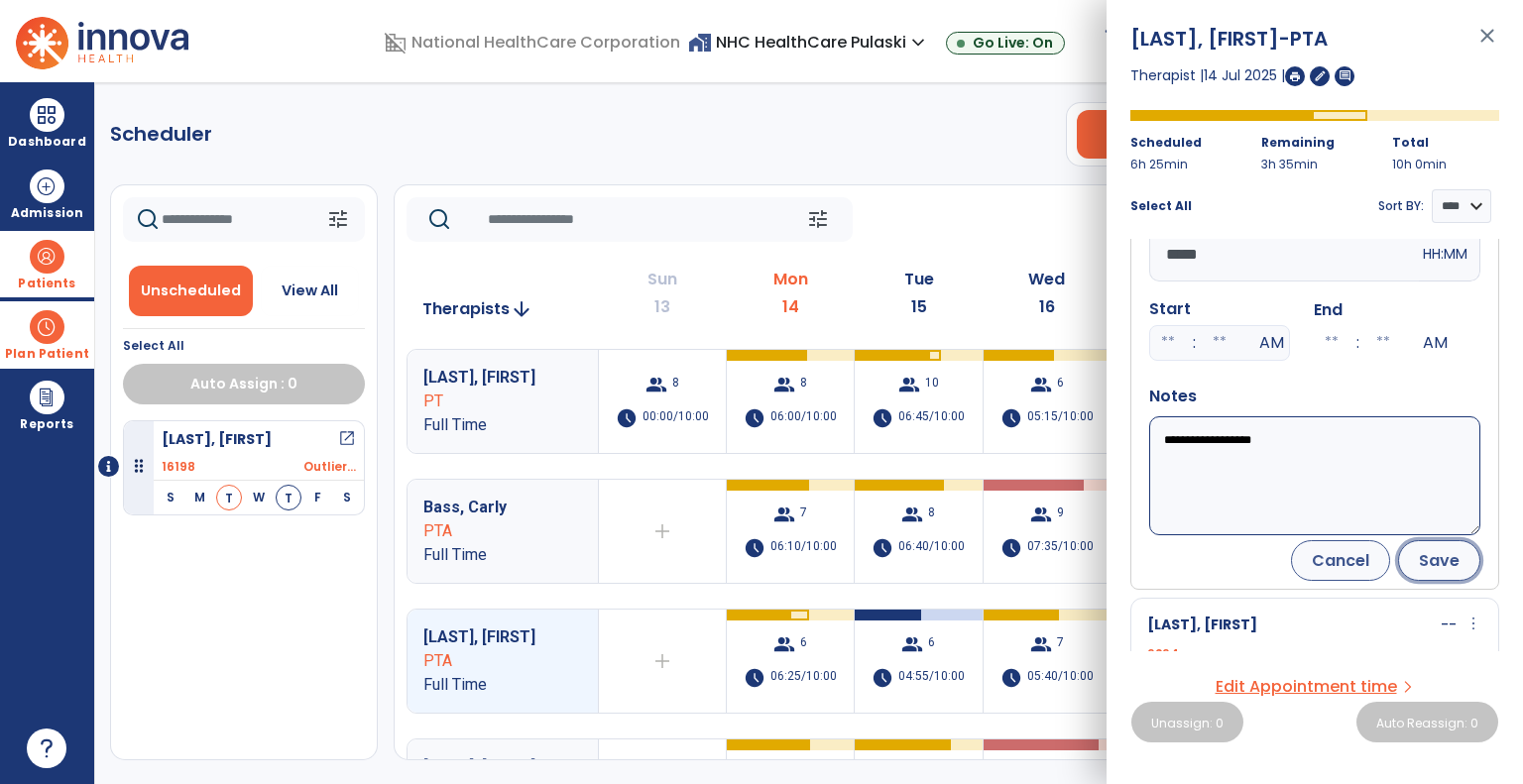 click on "Save" at bounding box center (1439, 560) 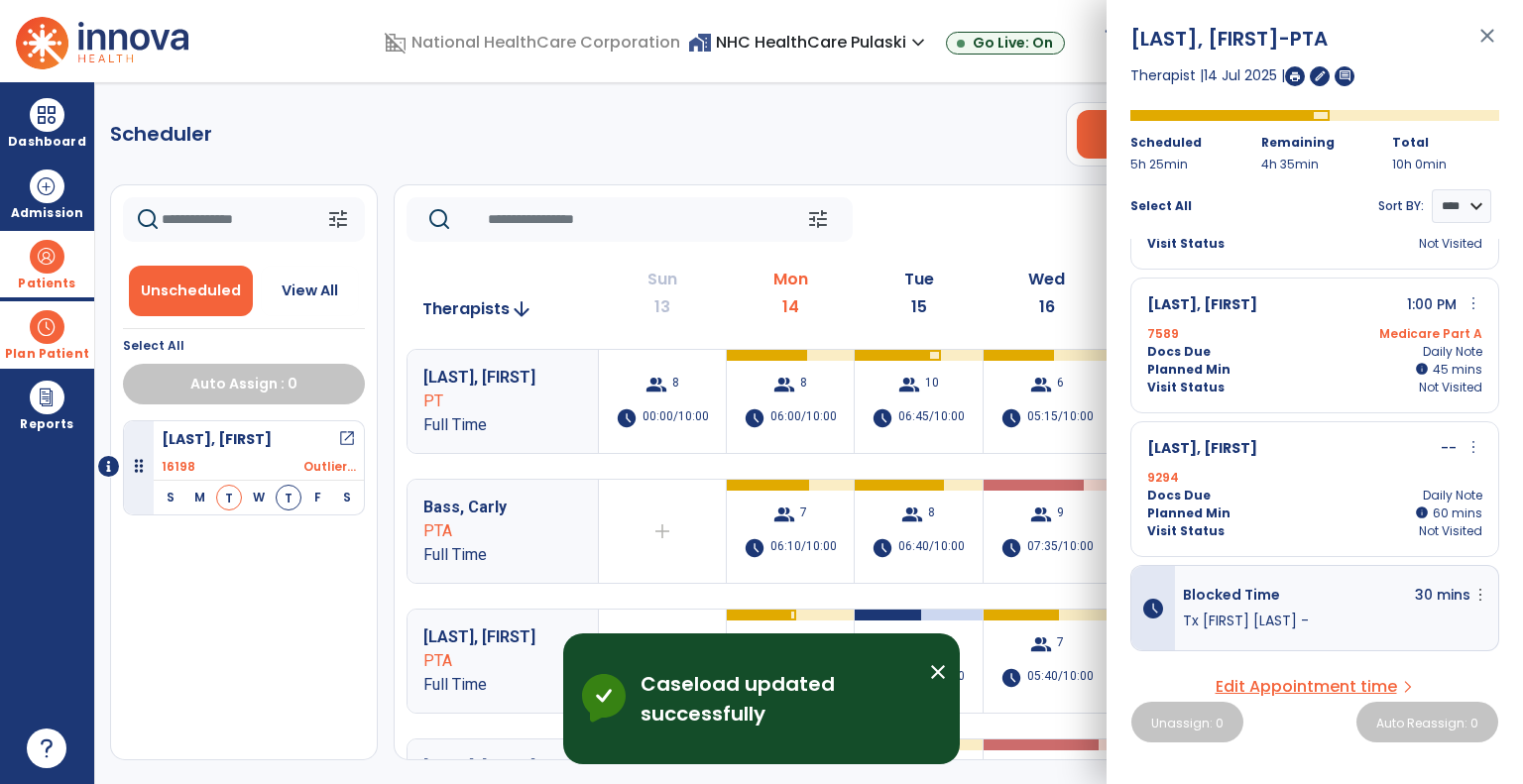 scroll, scrollTop: 0, scrollLeft: 0, axis: both 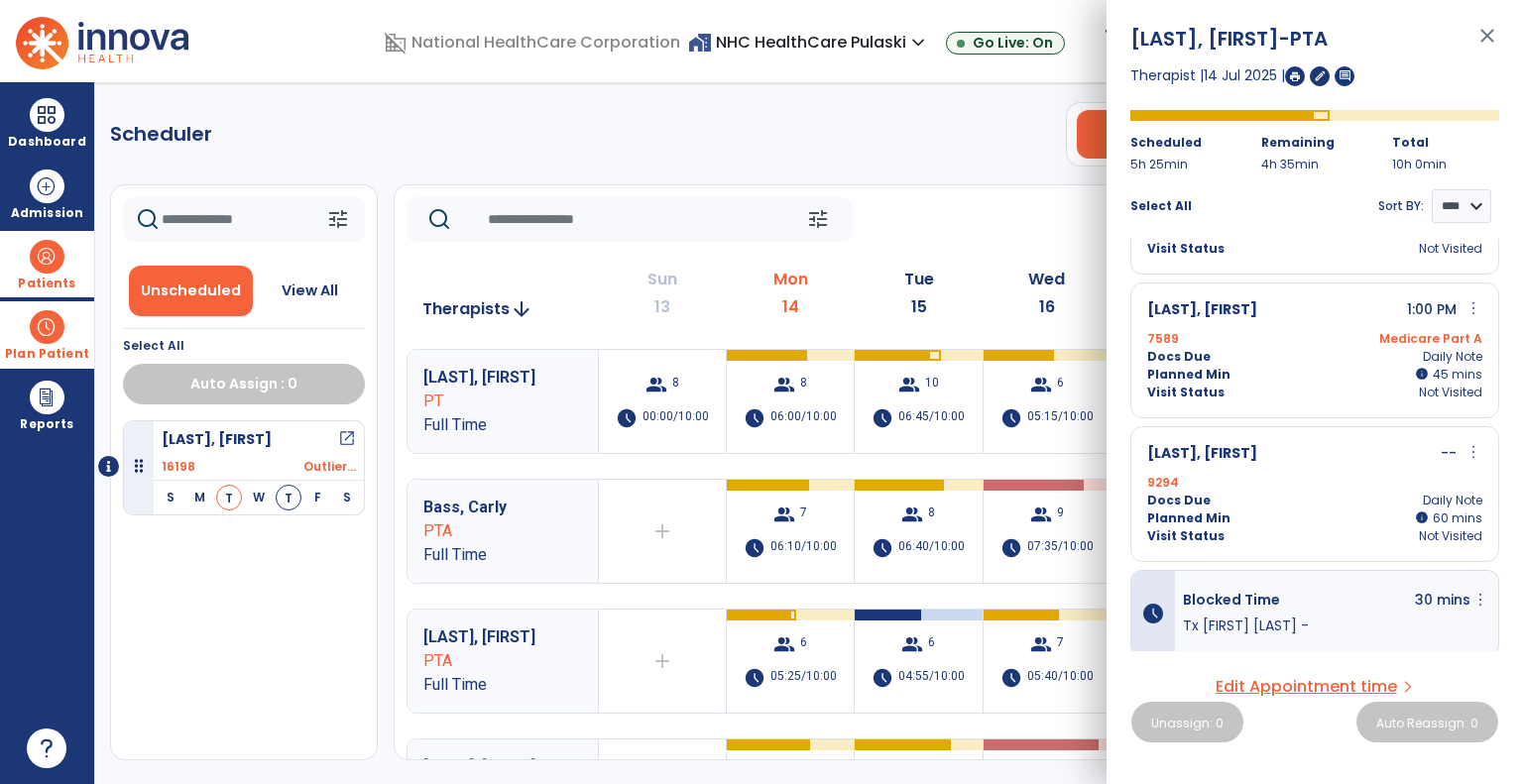 click on "close" at bounding box center (1487, 45) 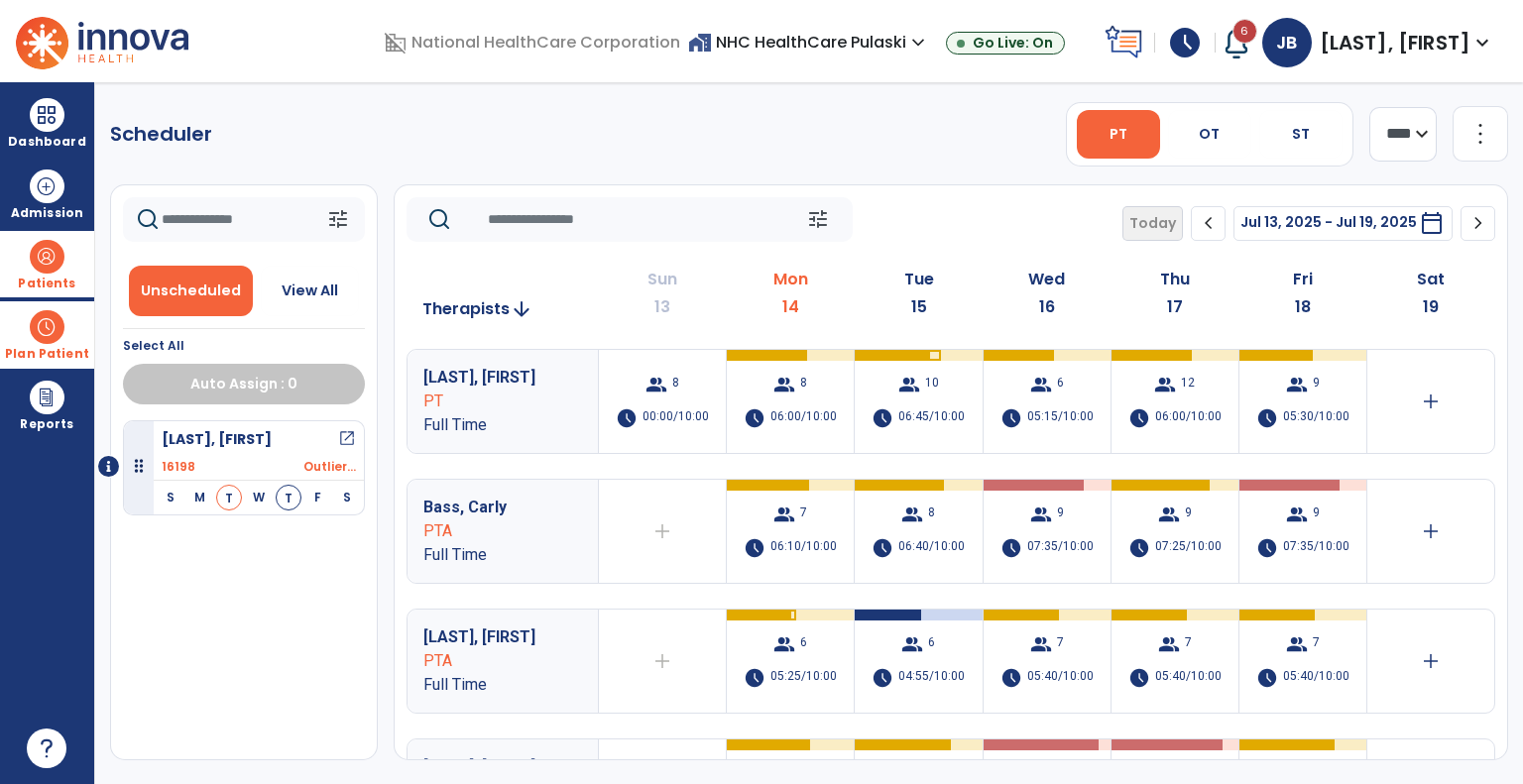 click on "Patients" at bounding box center (47, 264) 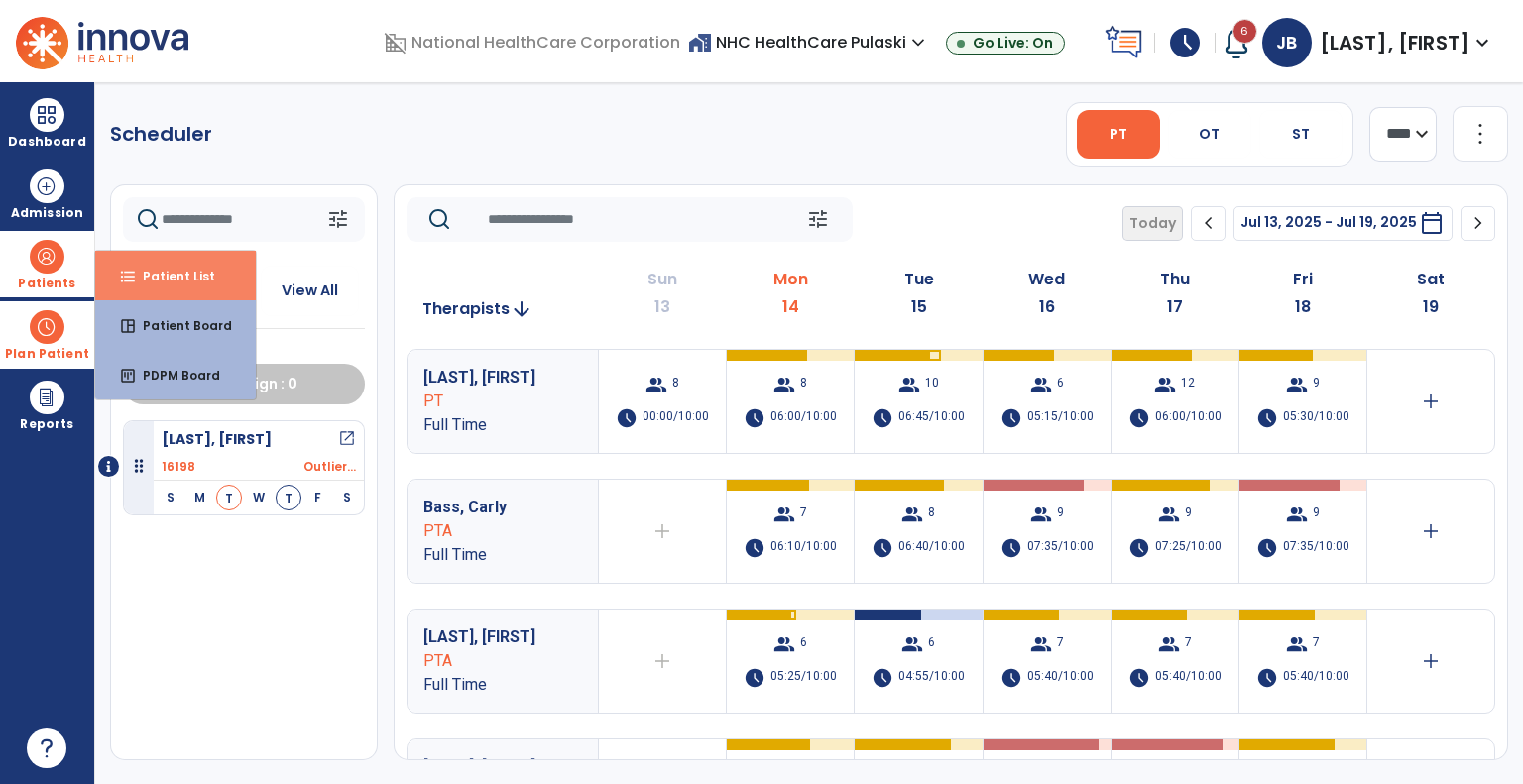 click on "format_list_bulleted  Patient List" at bounding box center (176, 276) 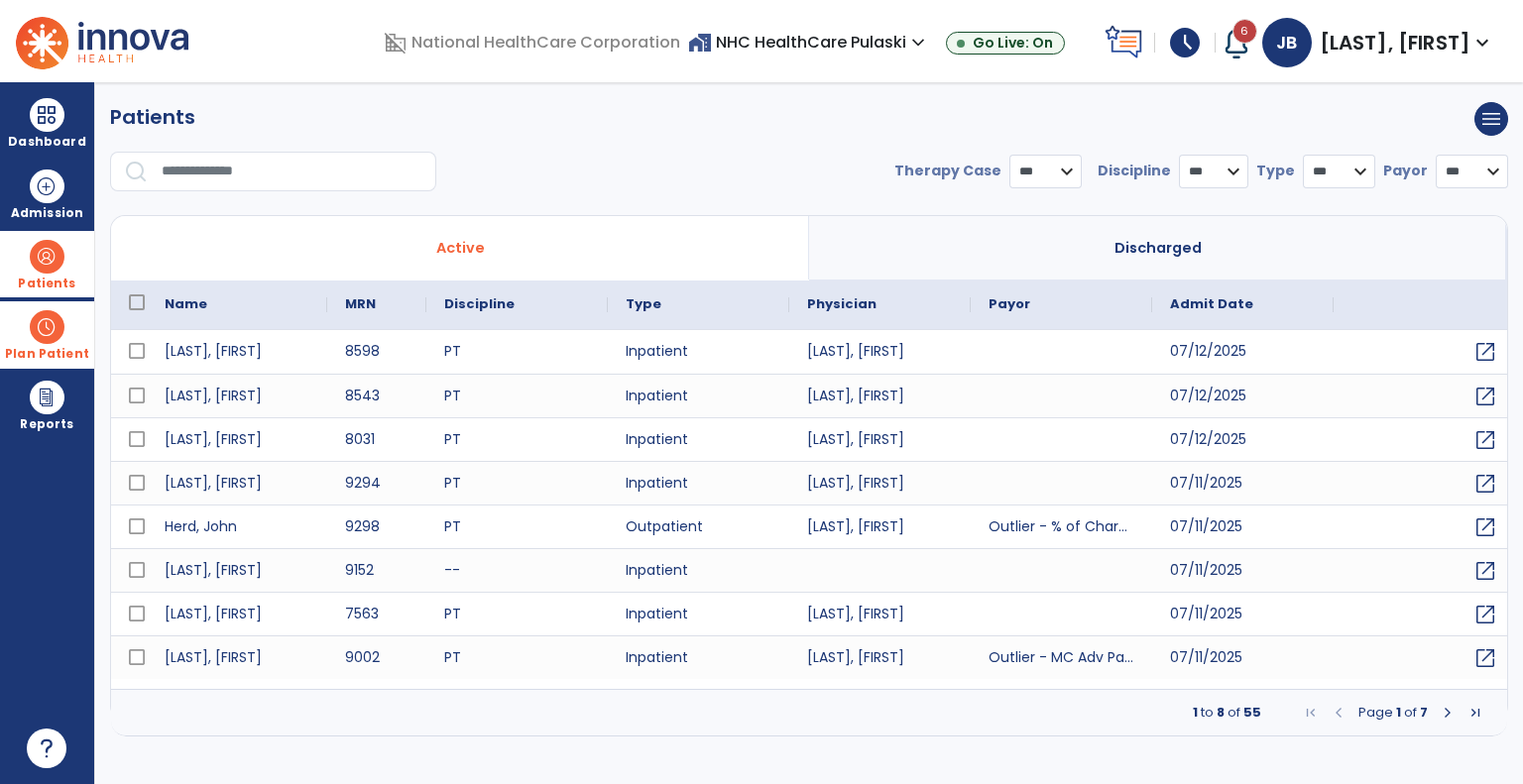 select on "***" 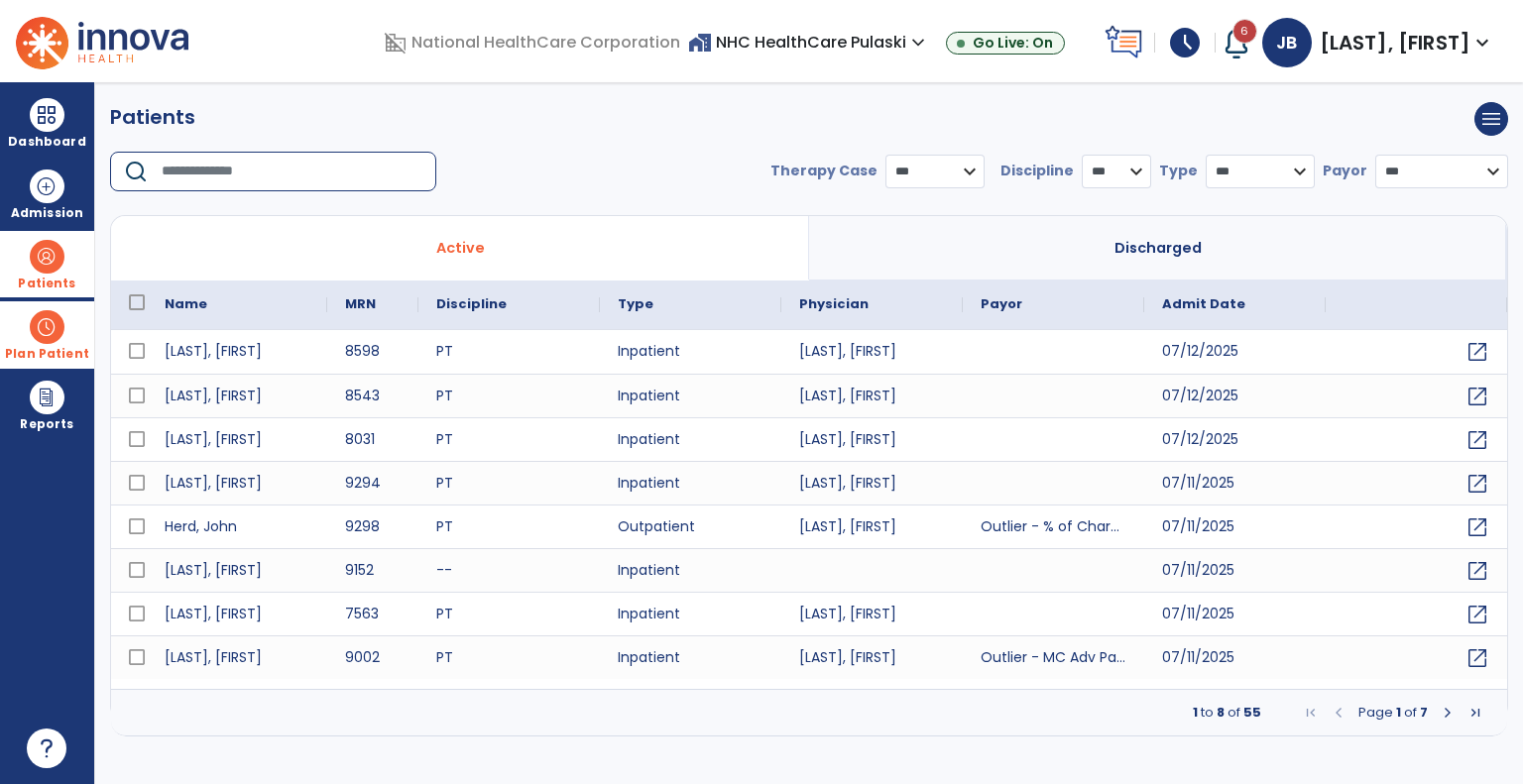 click at bounding box center (292, 171) 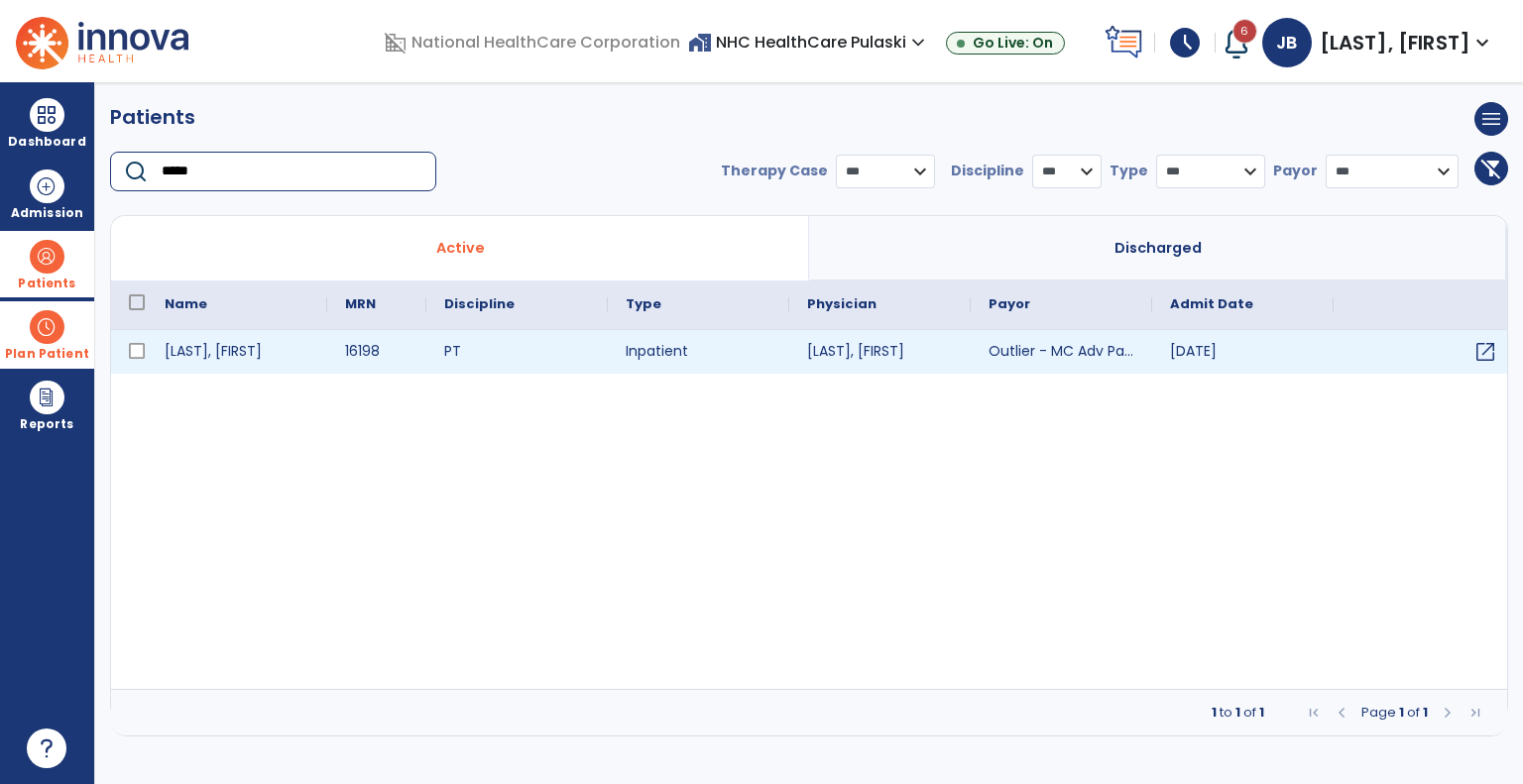 type on "*****" 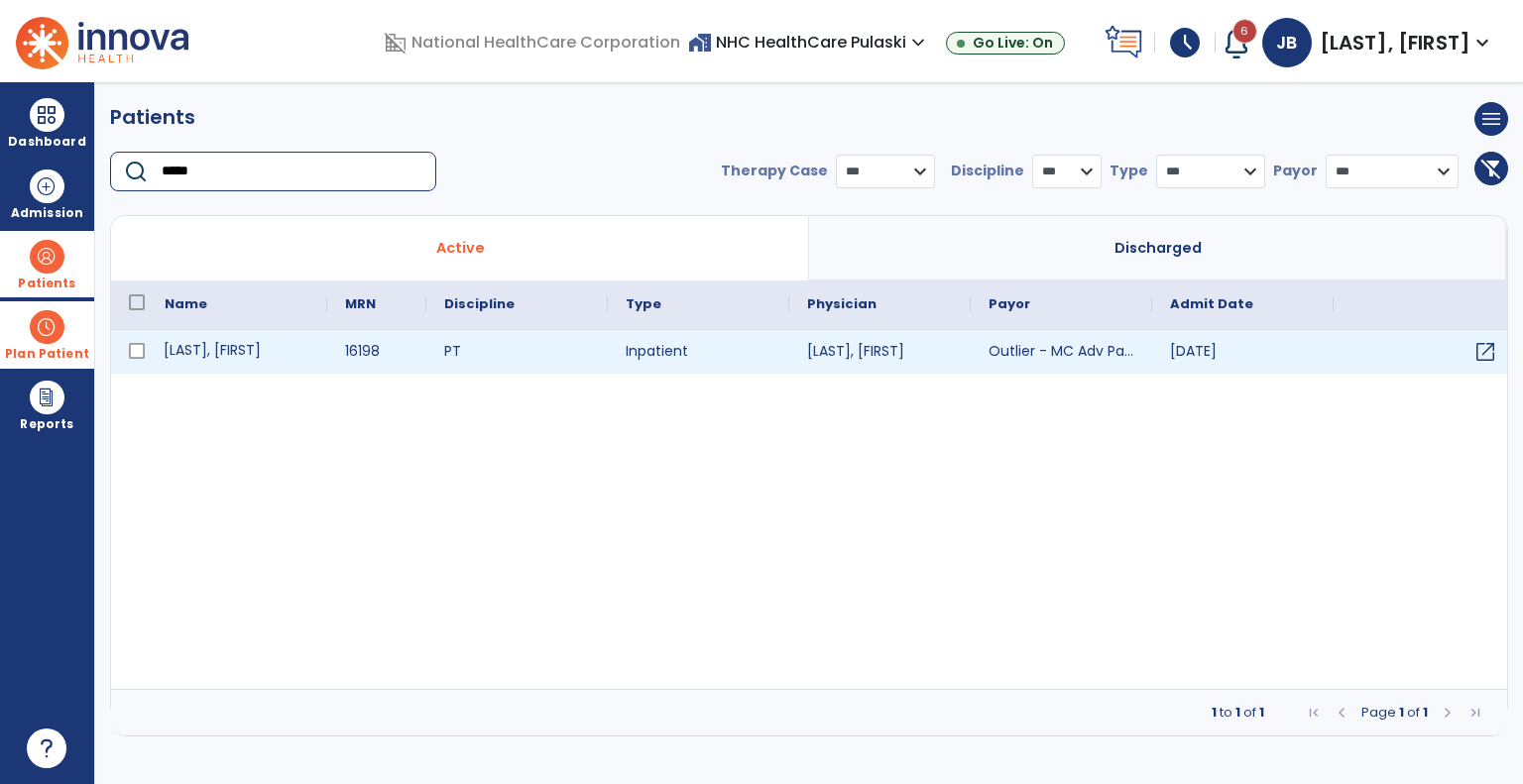 click on "[LAST], [FIRST]" at bounding box center [237, 352] 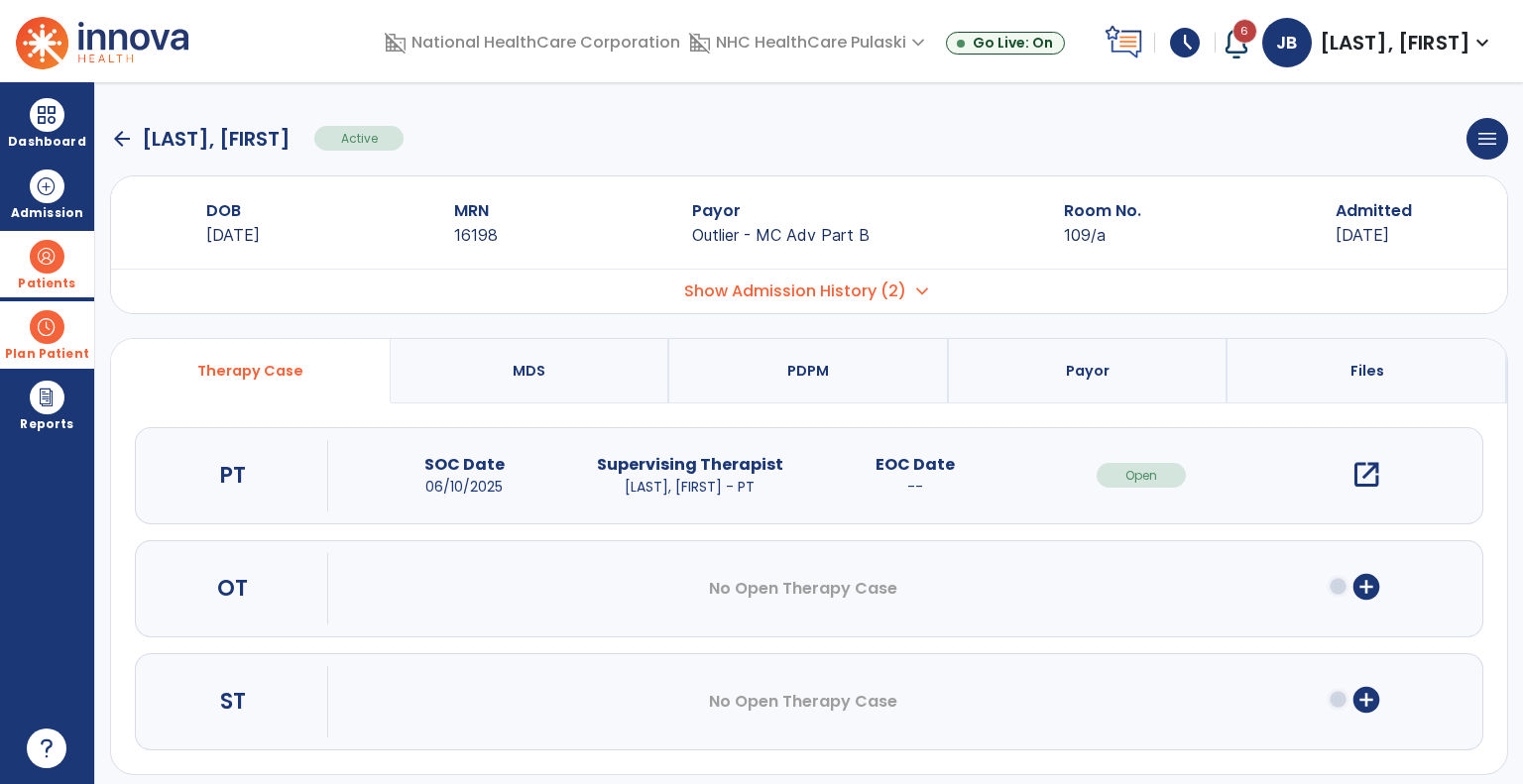 click on "open_in_new" at bounding box center [1366, 475] 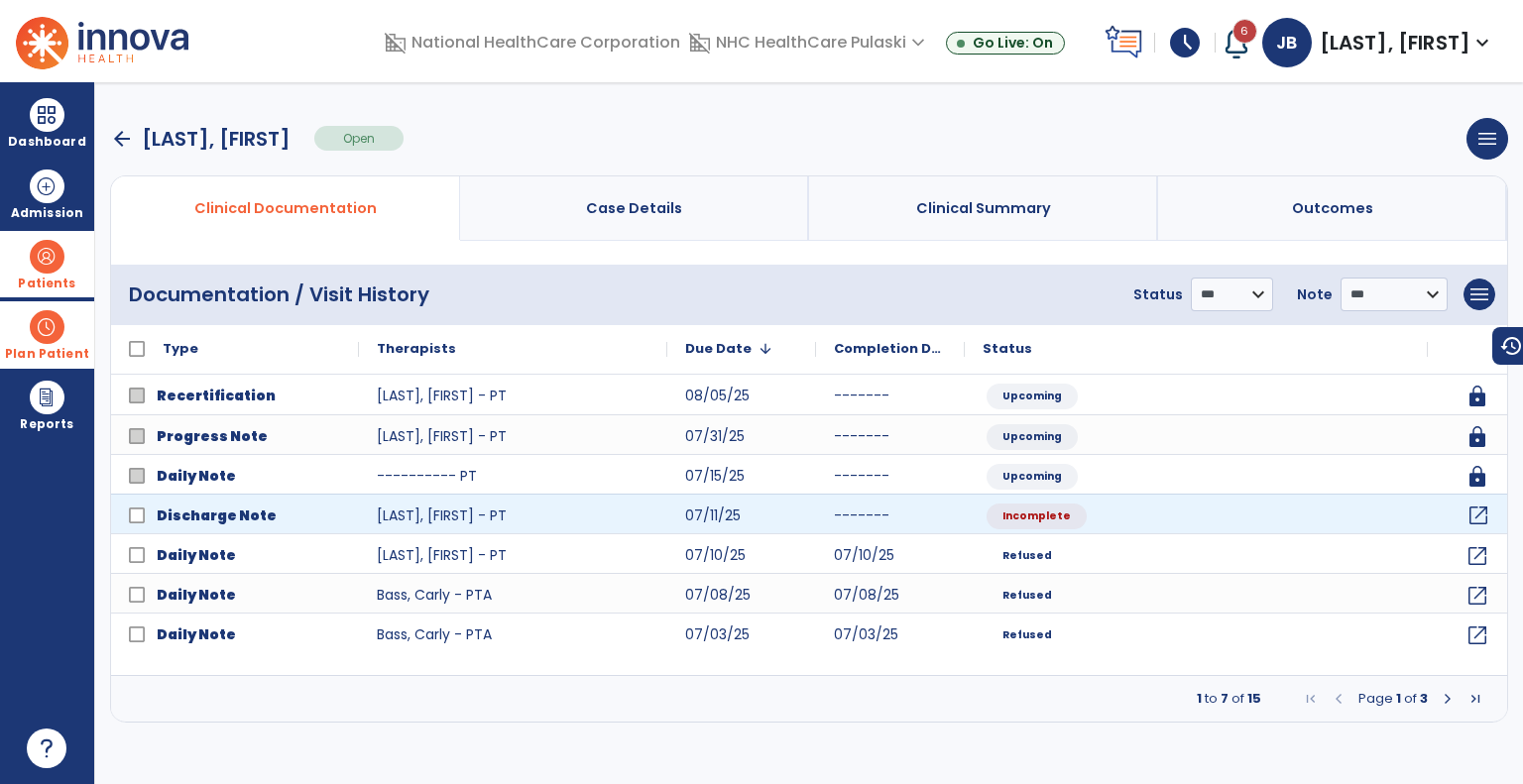 click on "open_in_new" 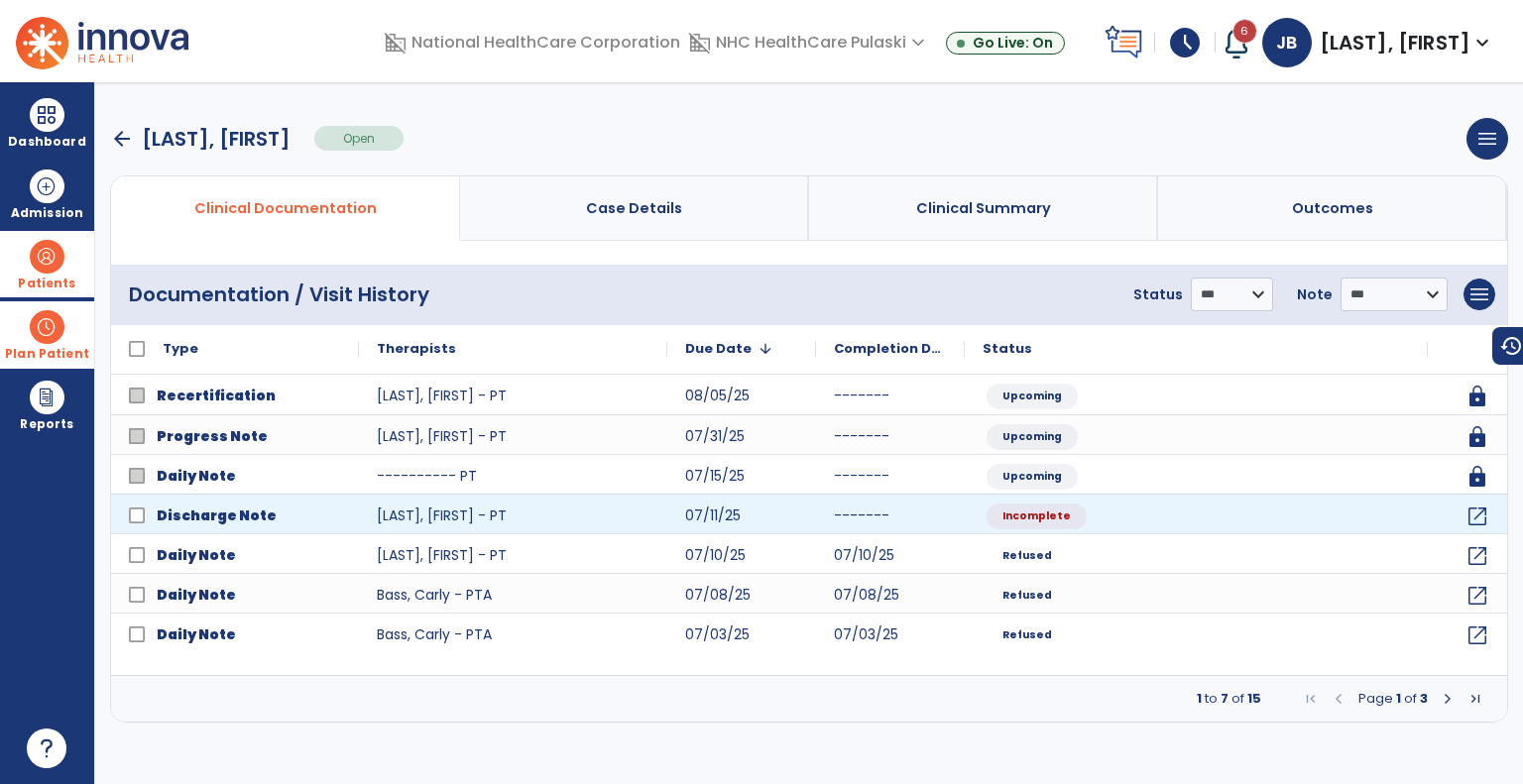 select on "***" 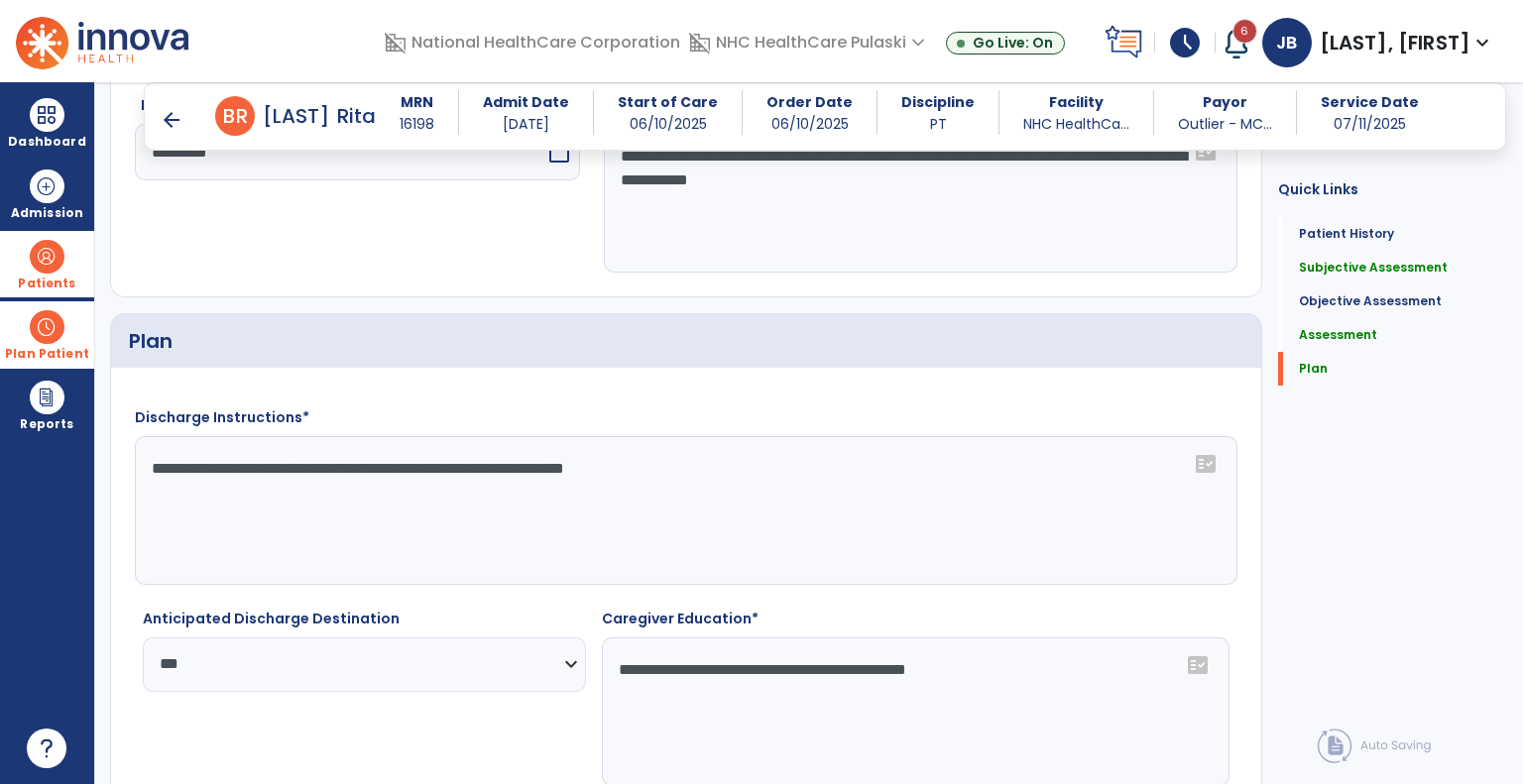 scroll, scrollTop: 1906, scrollLeft: 0, axis: vertical 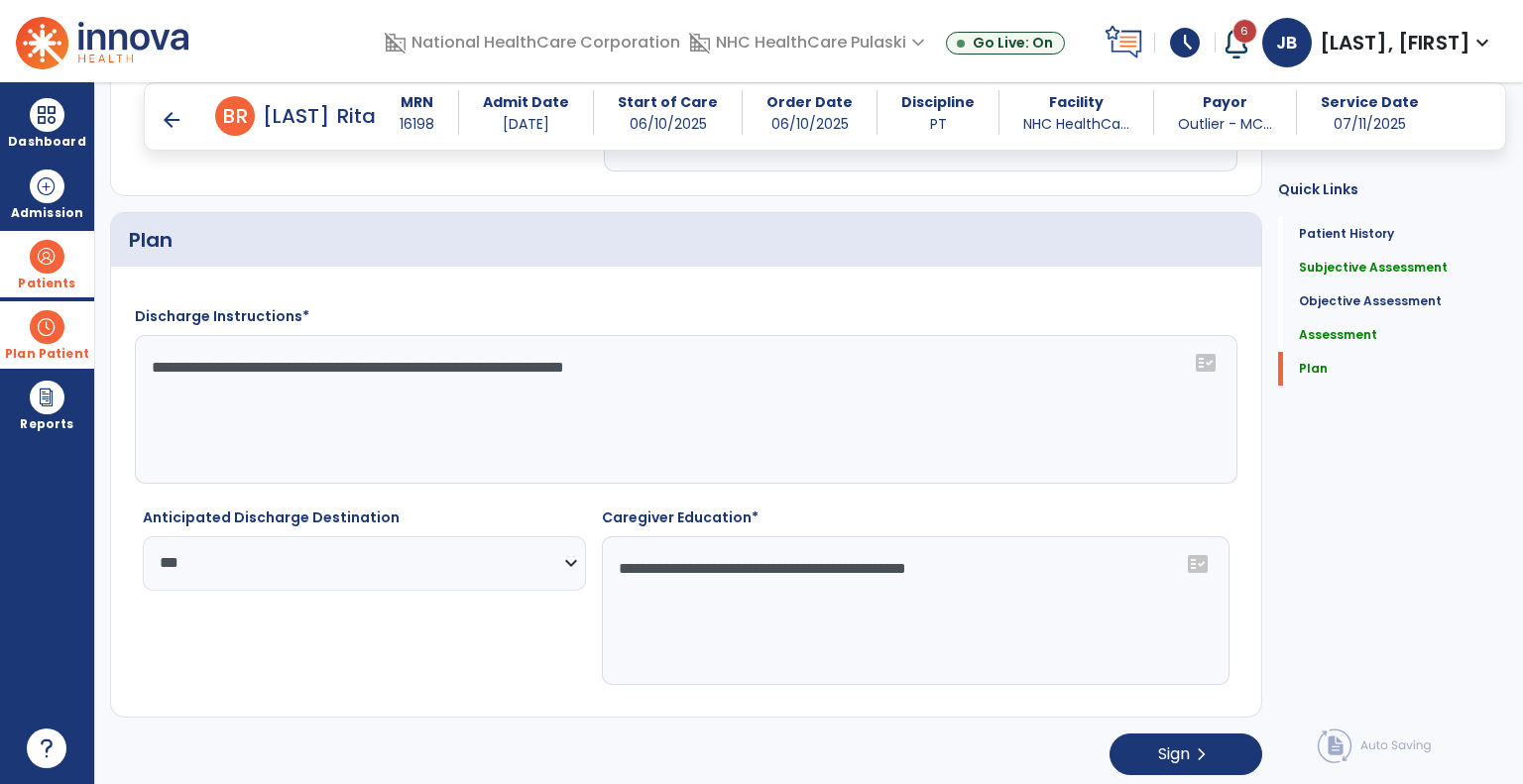 click on "**********" 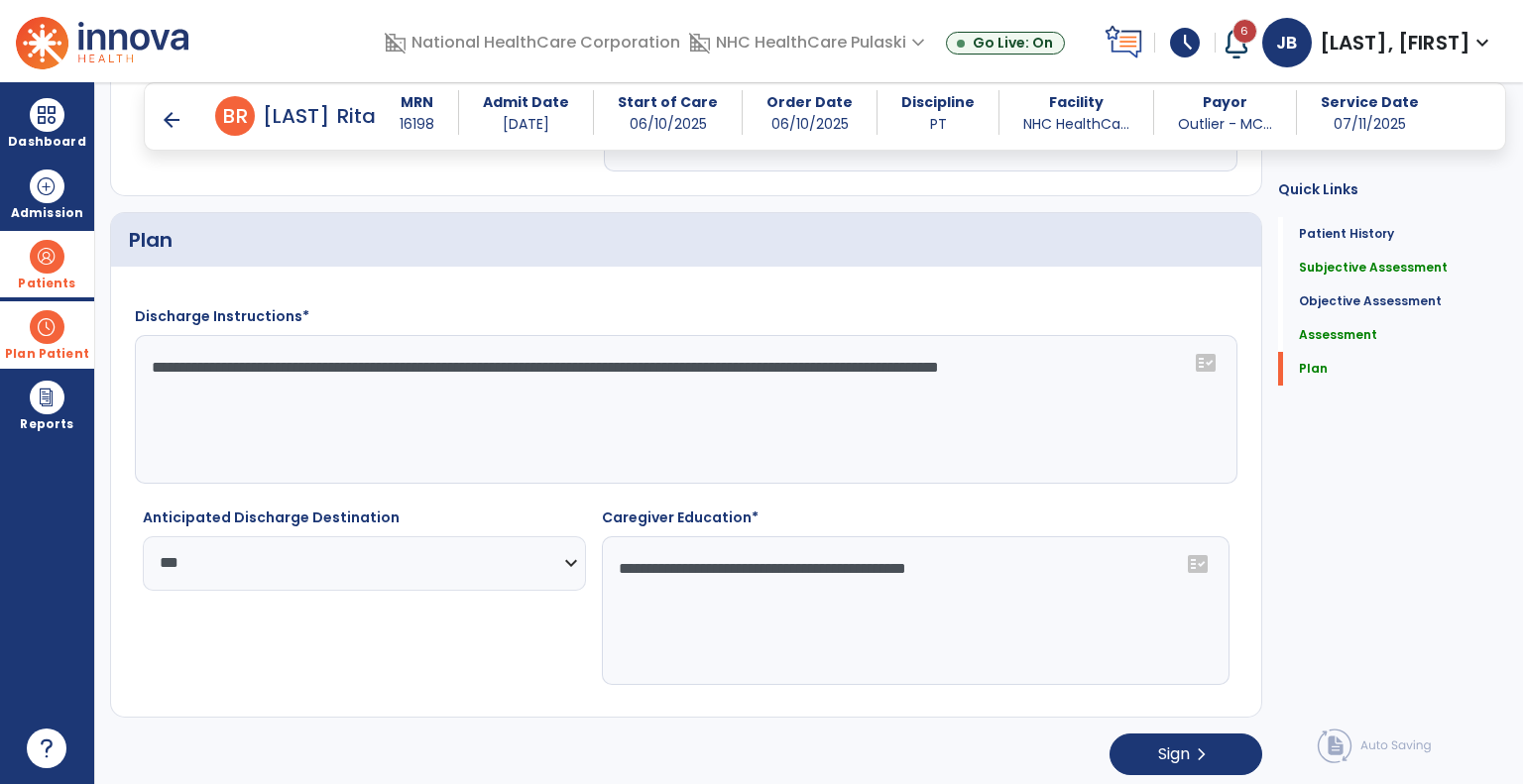 click on "**********" 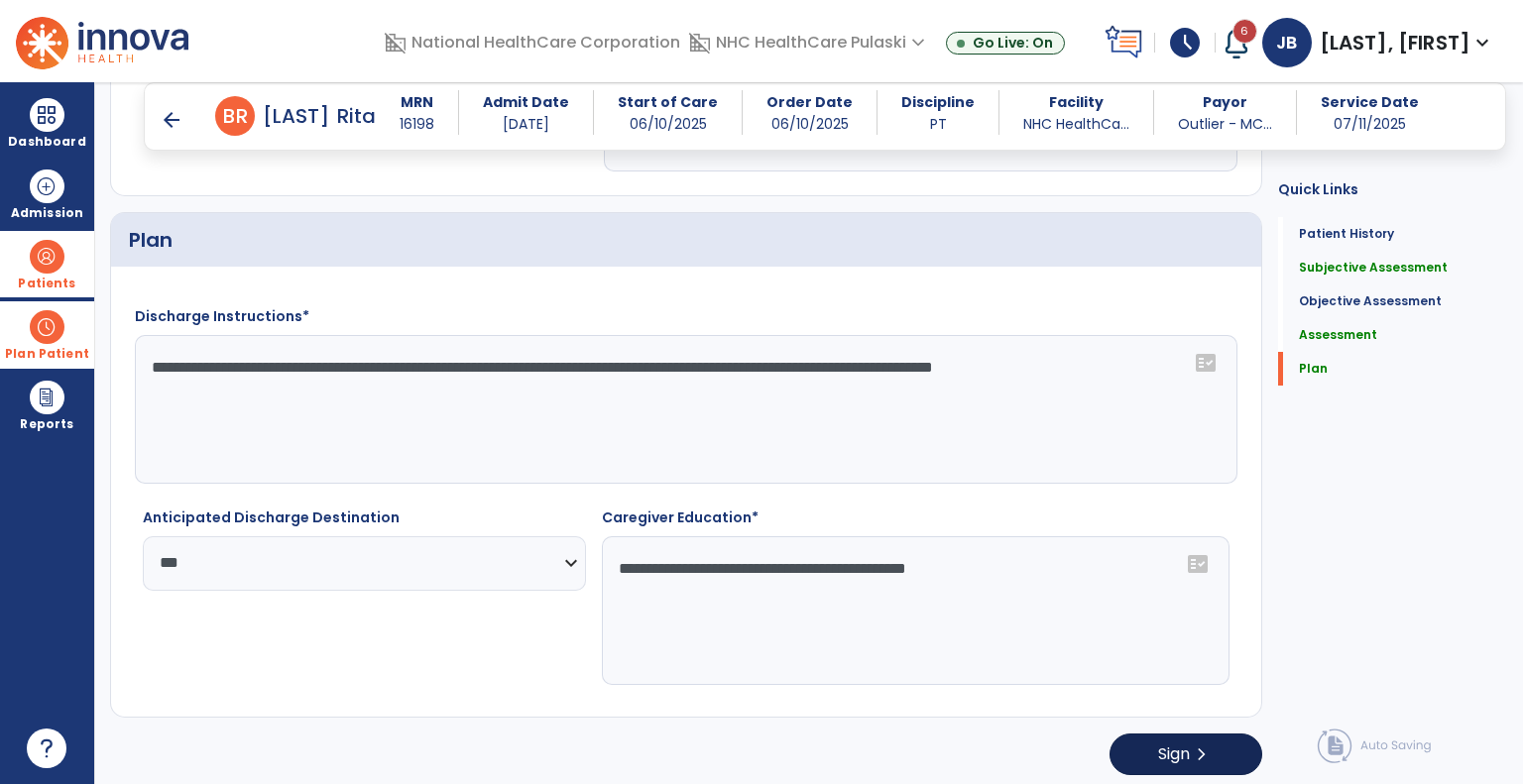 type on "**********" 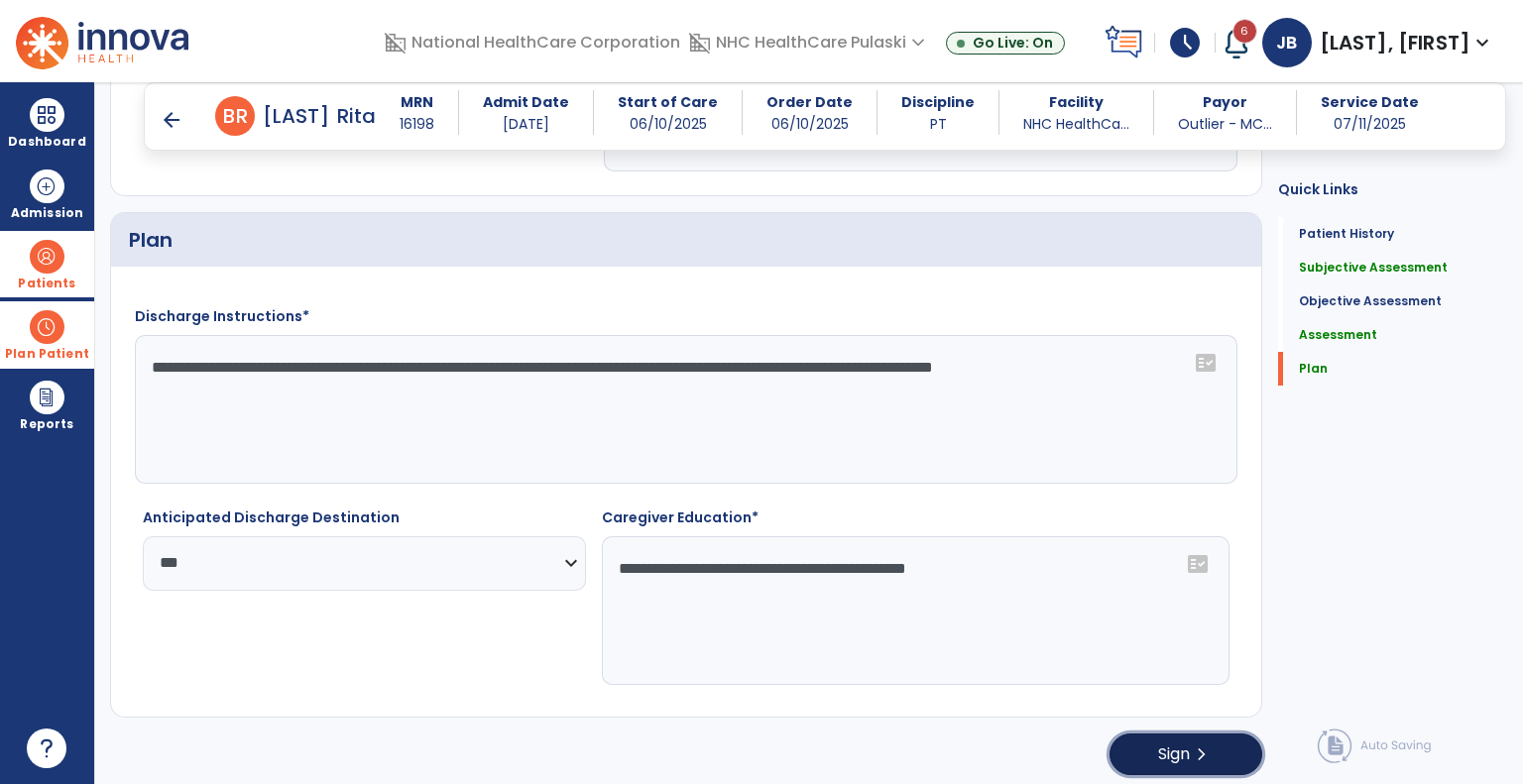 click on "Sign  chevron_right" 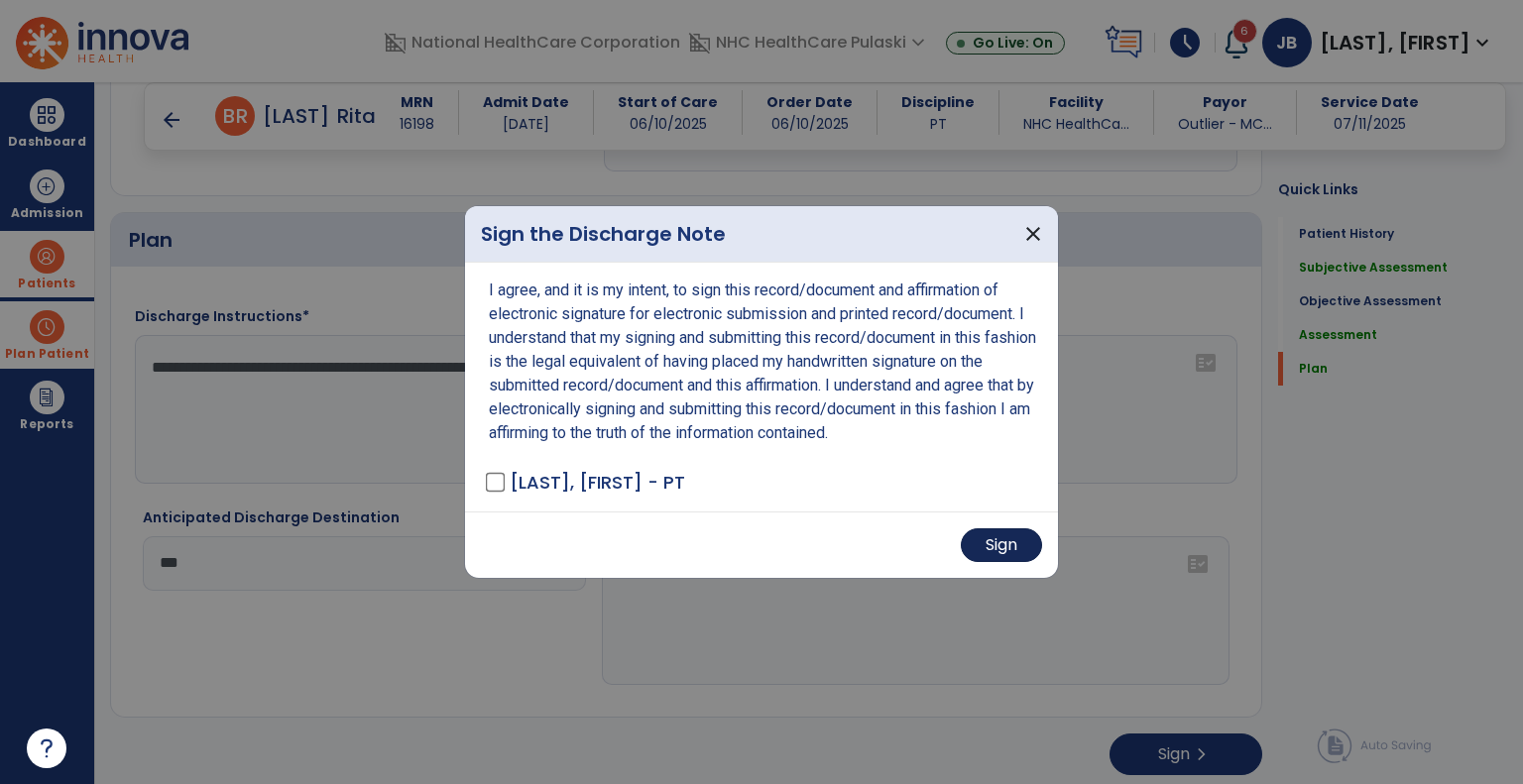 click on "Sign" at bounding box center (1001, 545) 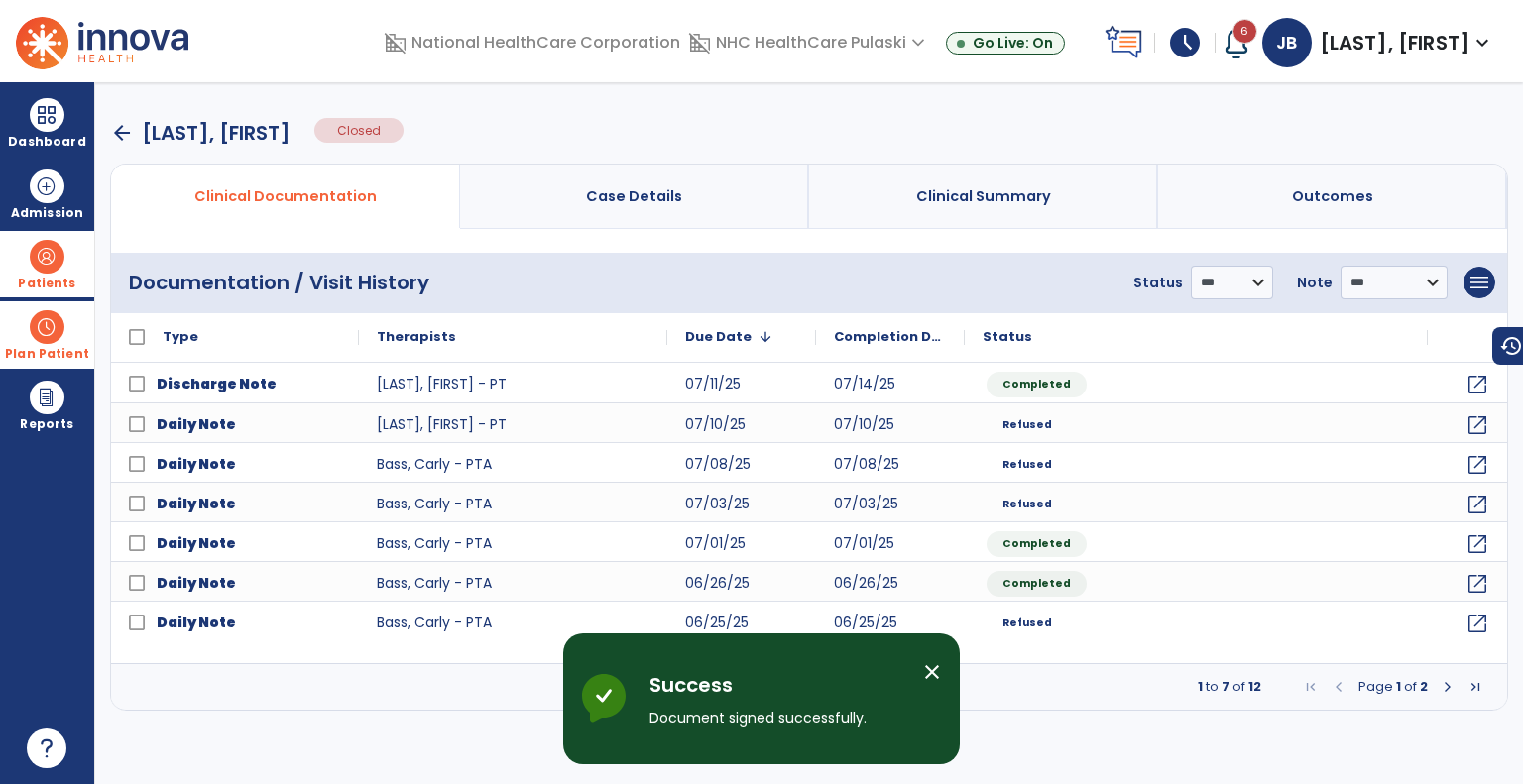 scroll, scrollTop: 0, scrollLeft: 0, axis: both 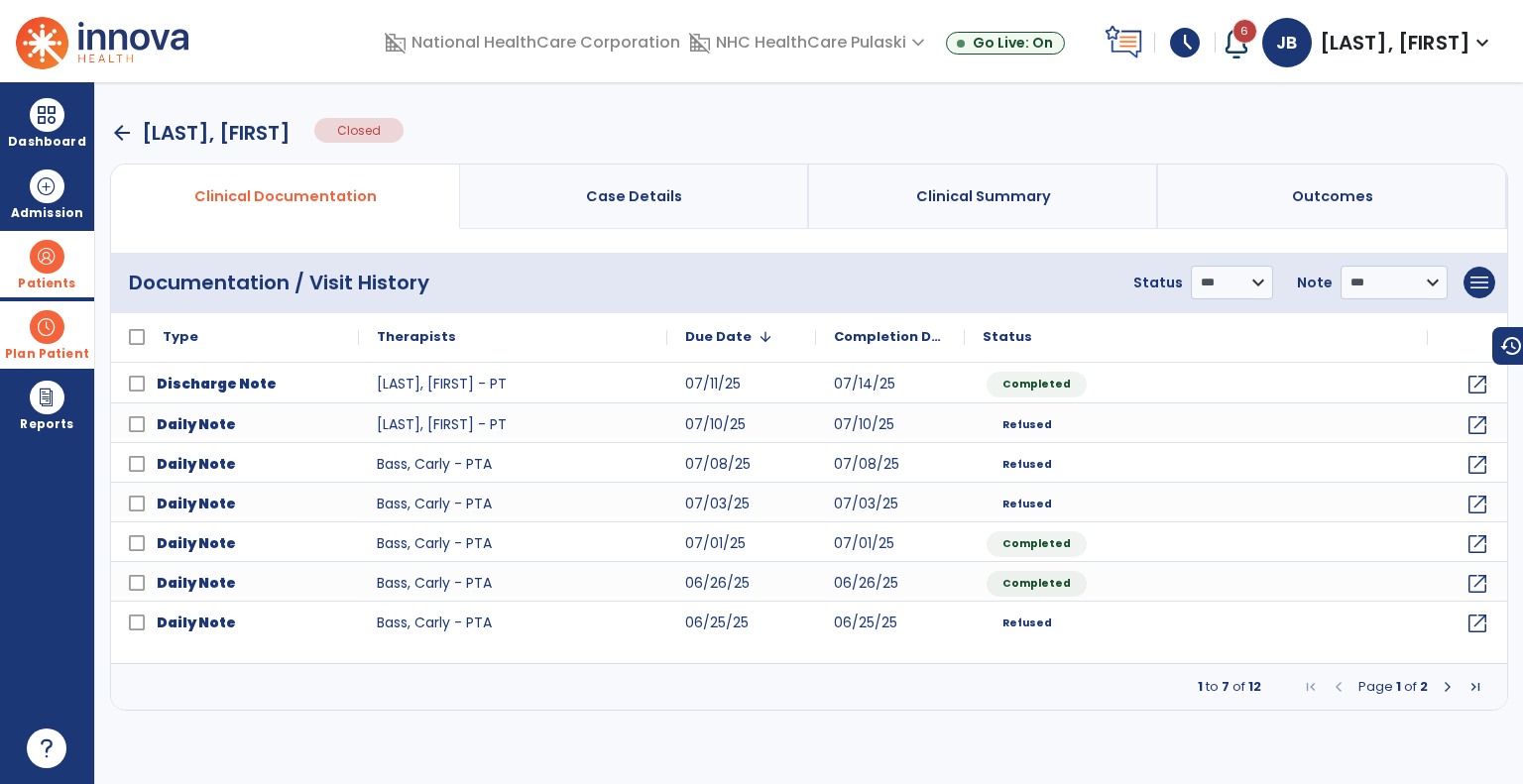 click on "arrow_back" at bounding box center [122, 133] 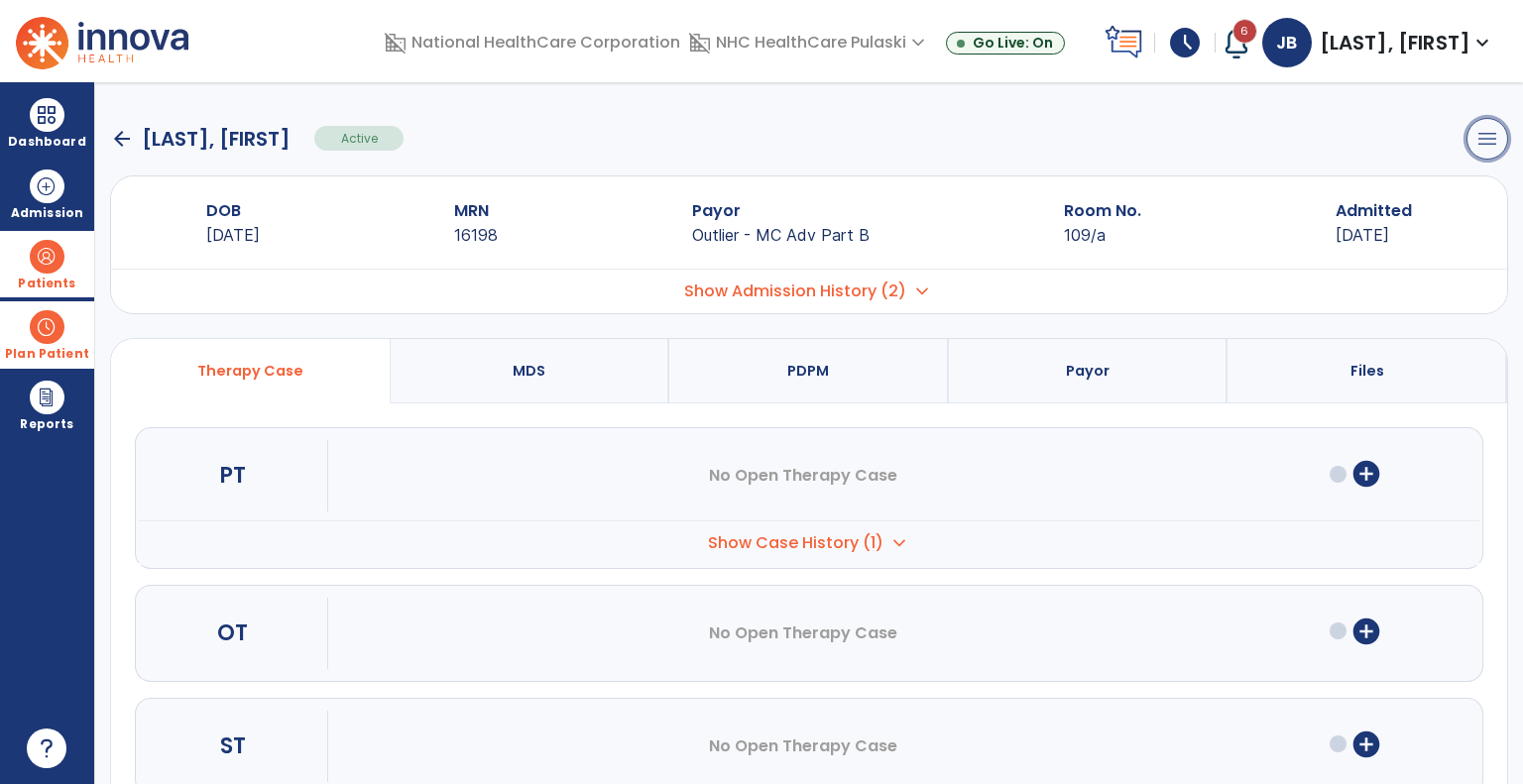 click on "menu" at bounding box center (1487, 139) 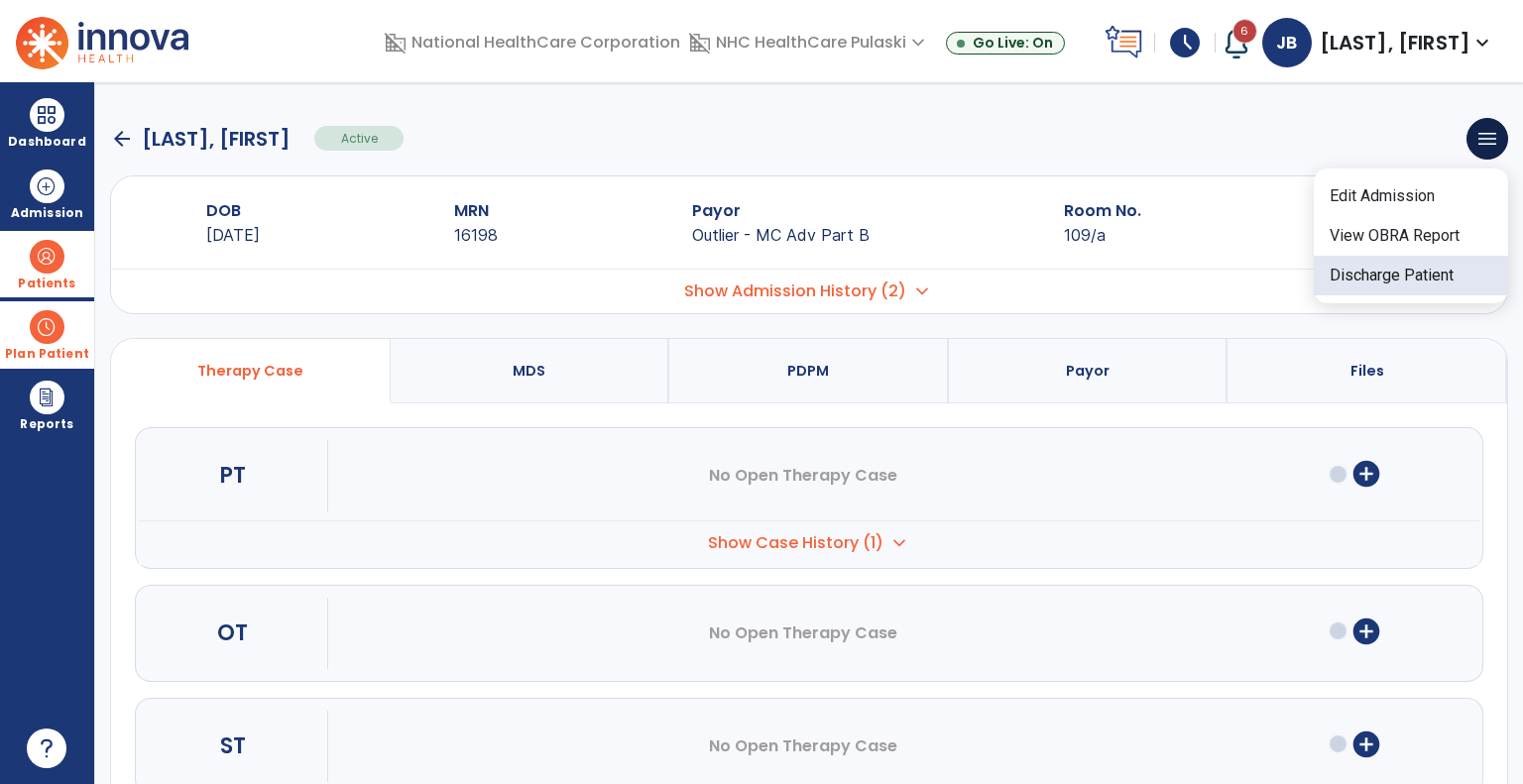 click on "Discharge Patient" 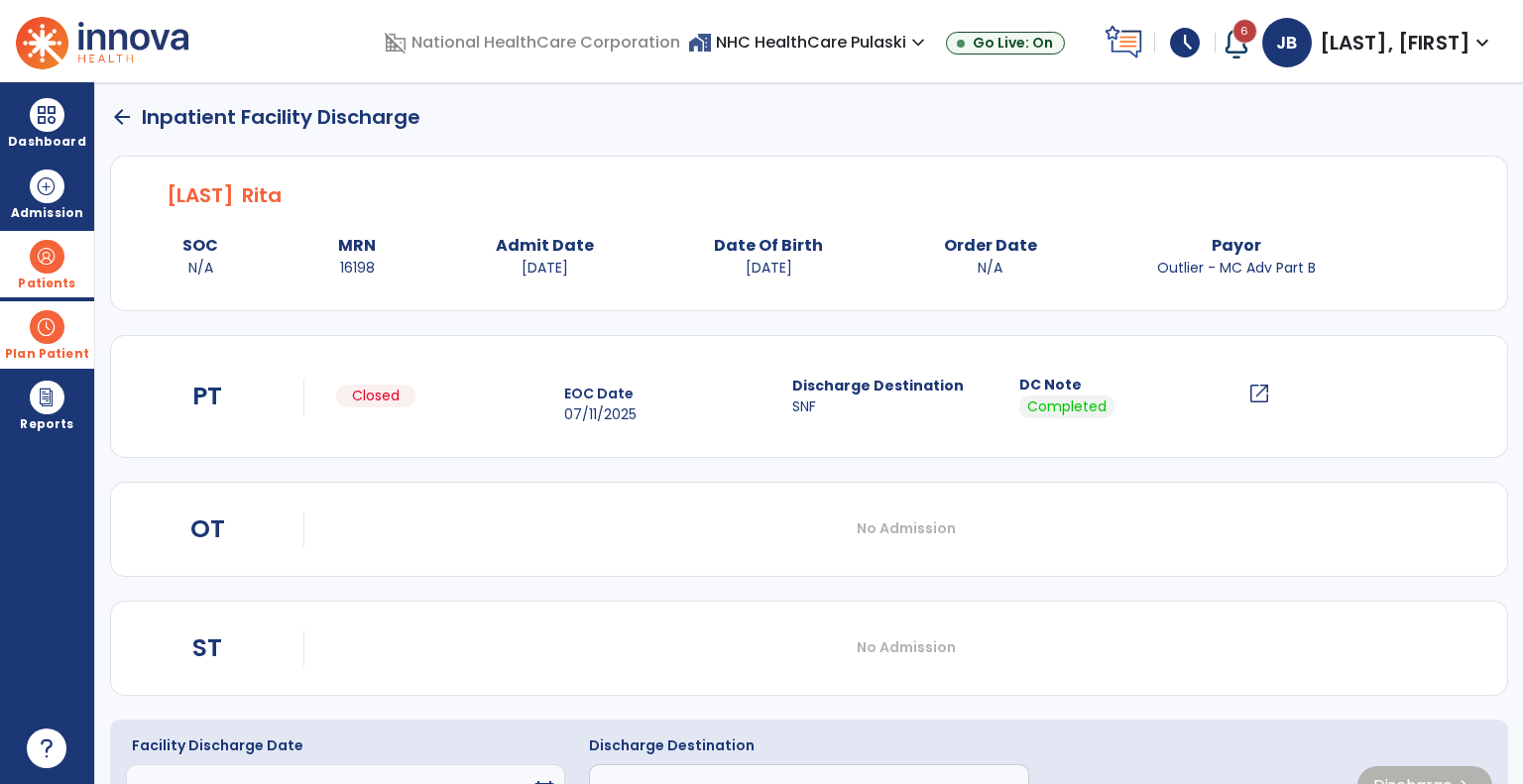 scroll, scrollTop: 90, scrollLeft: 0, axis: vertical 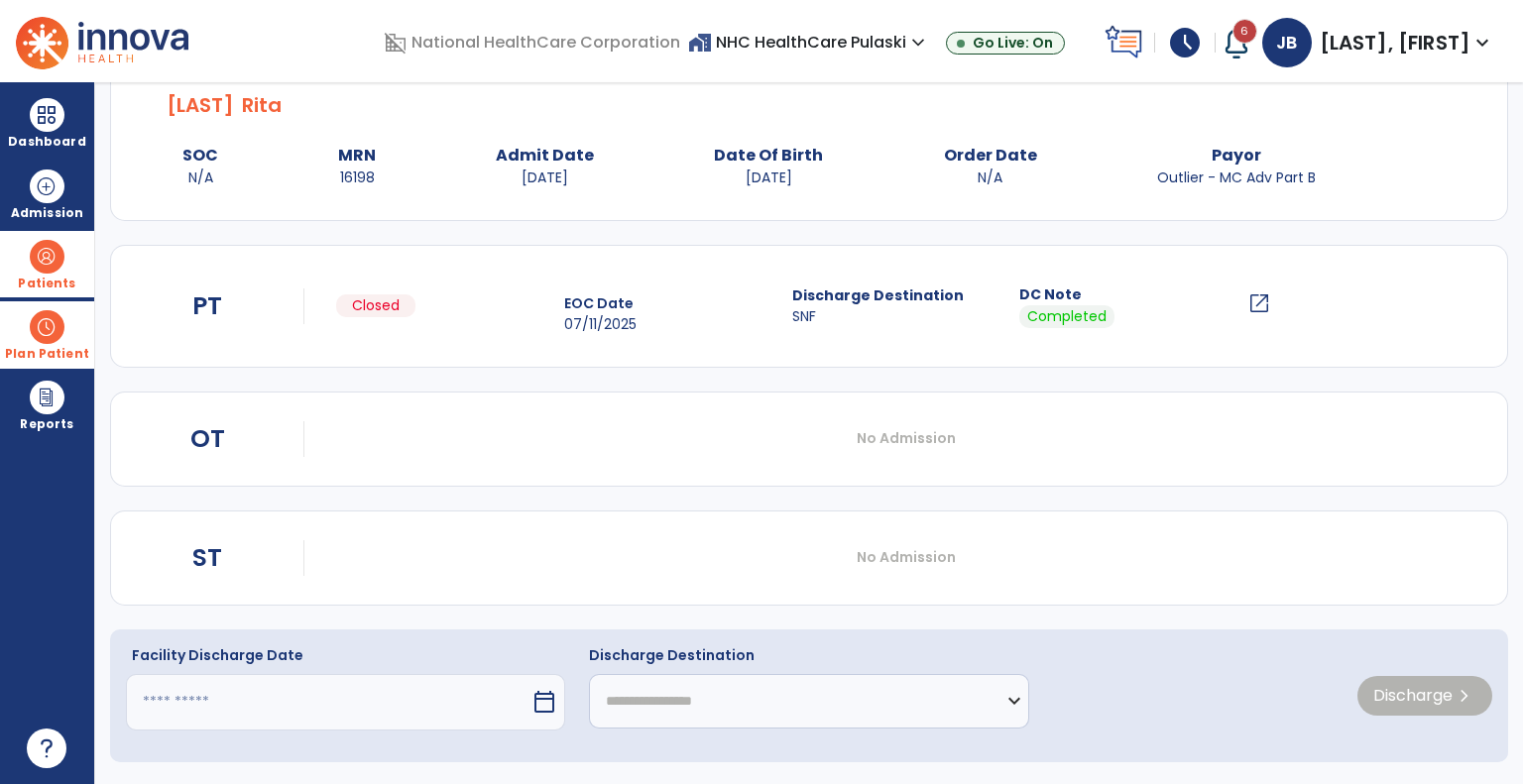 click at bounding box center [328, 702] 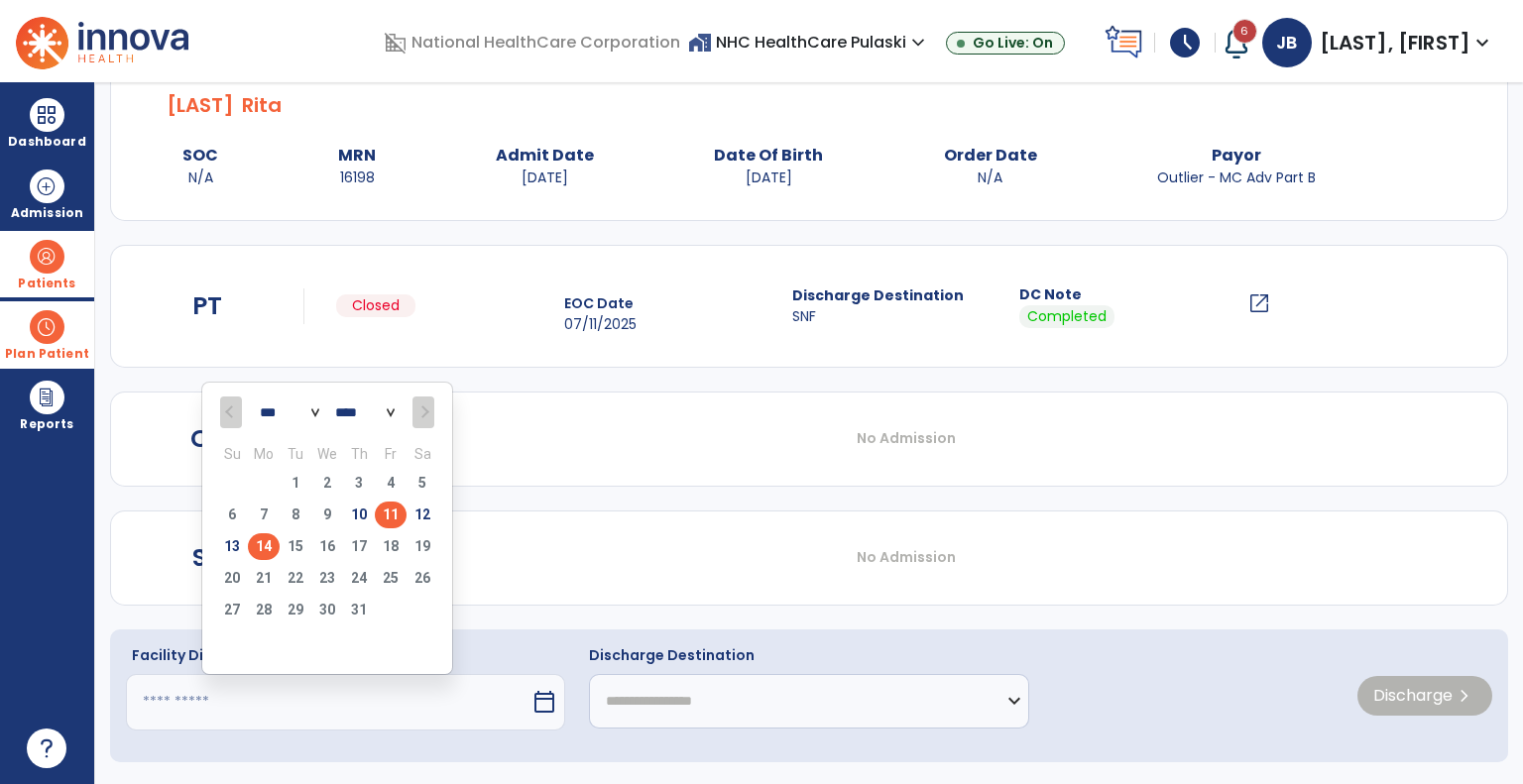 click on "11" at bounding box center (391, 514) 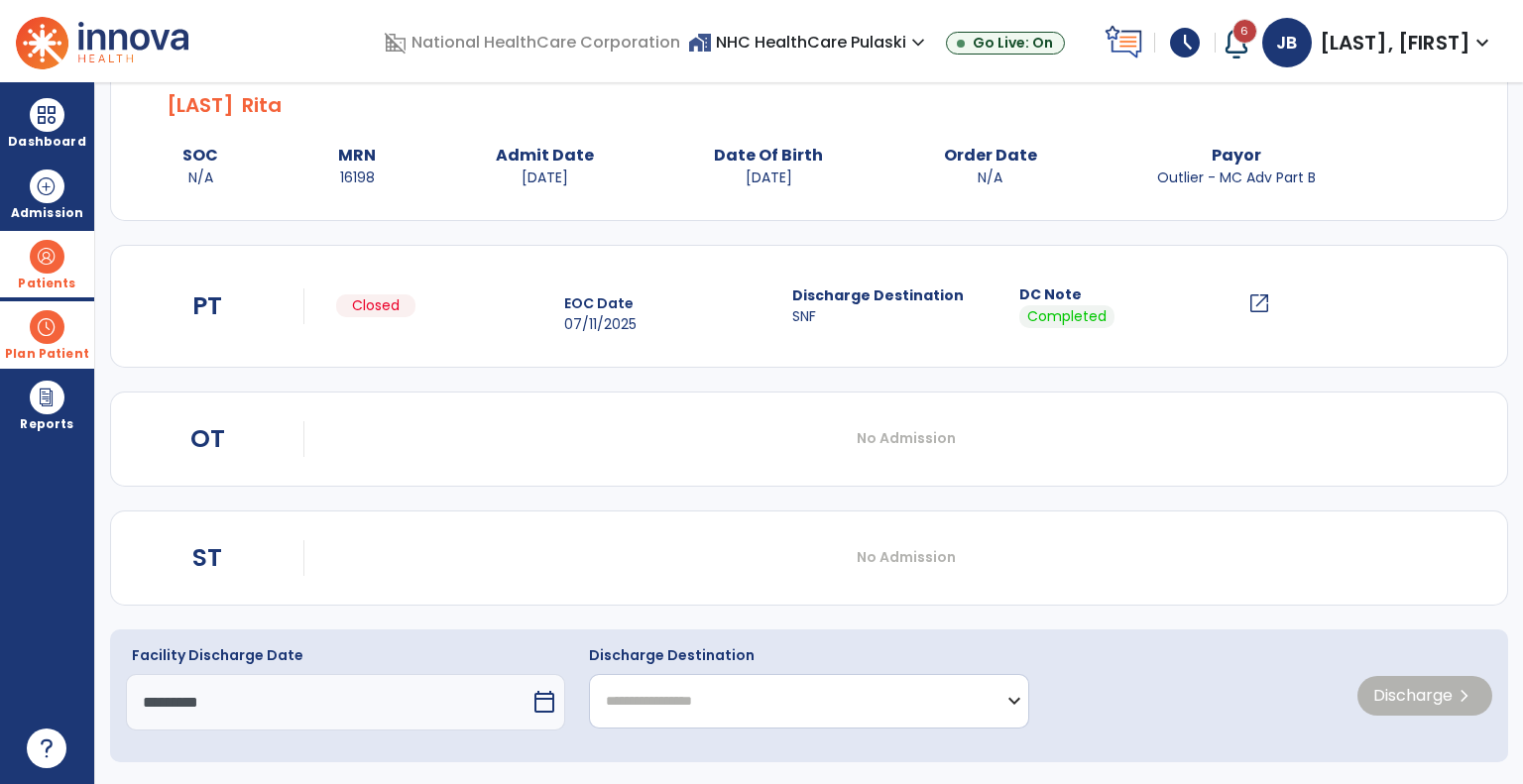 click on "**********" 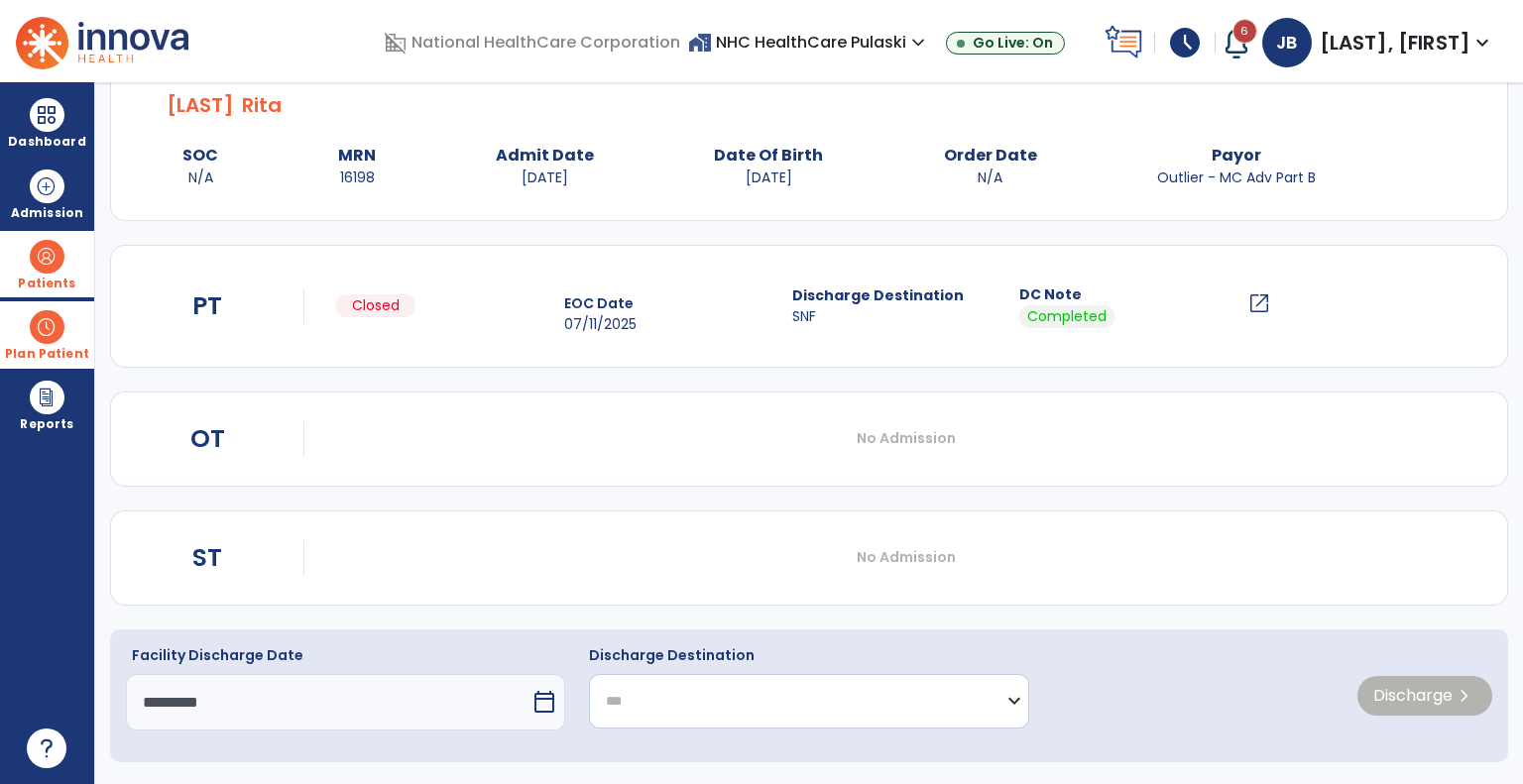 click on "**********" 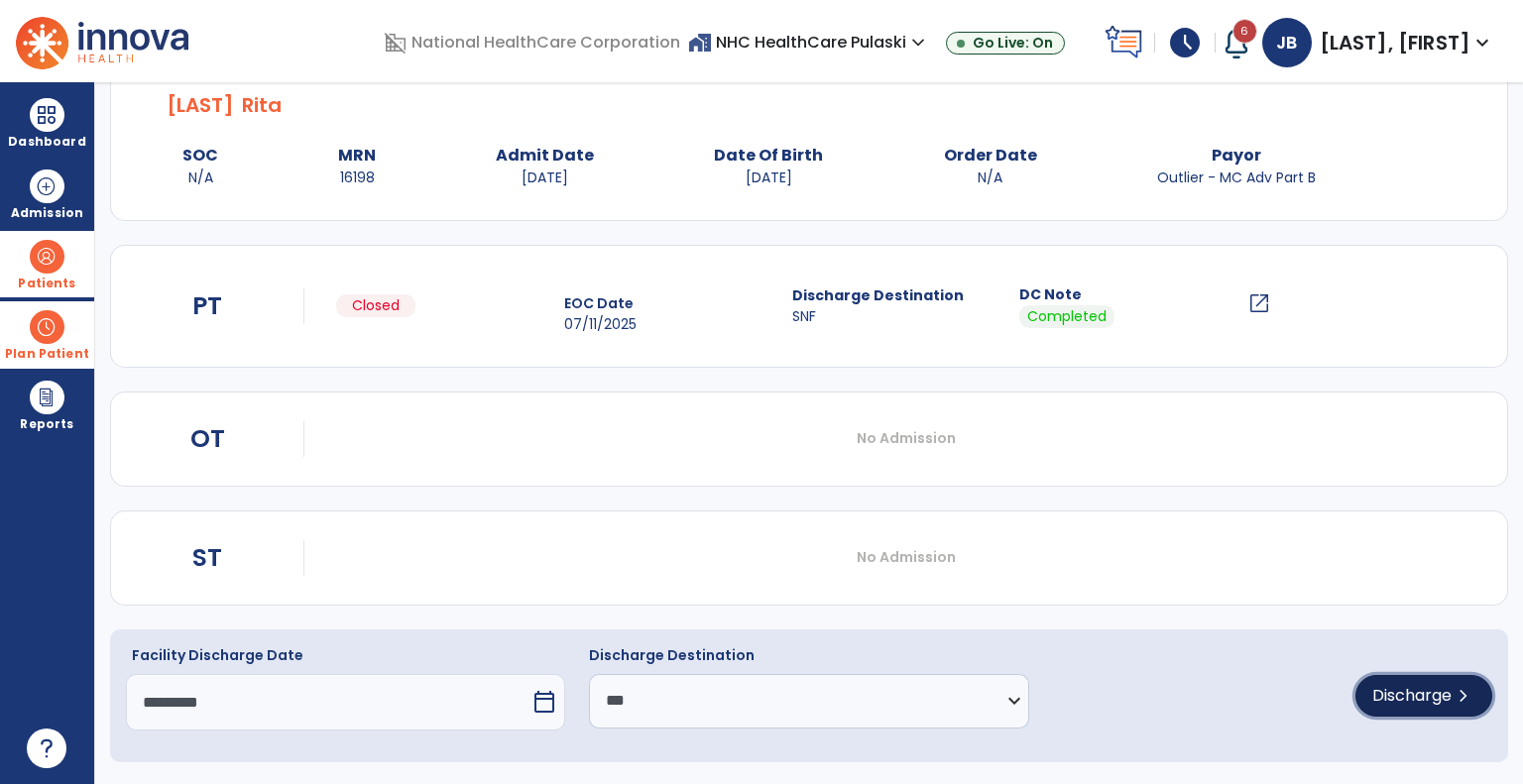 click on "Discharge" 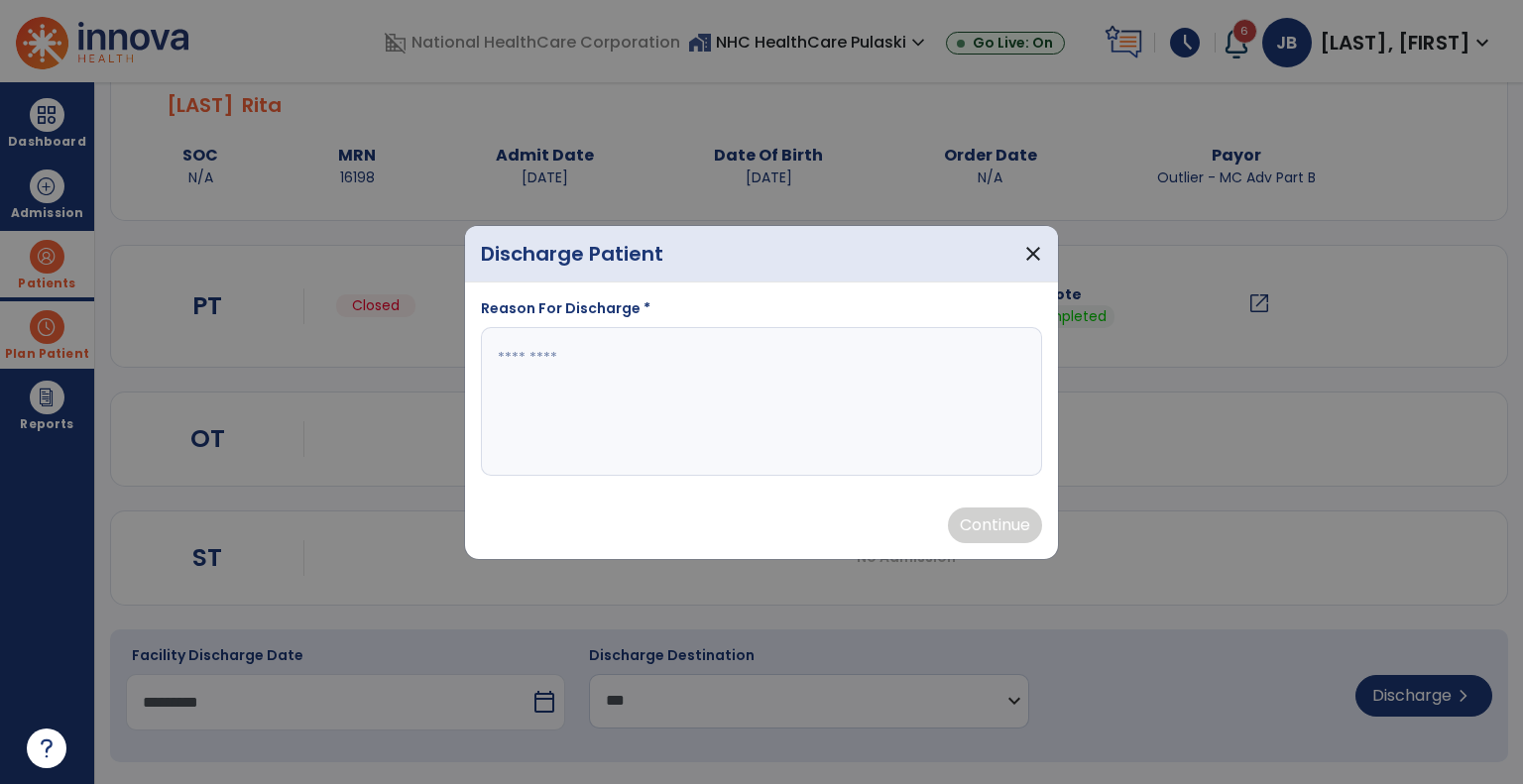 click at bounding box center [762, 401] 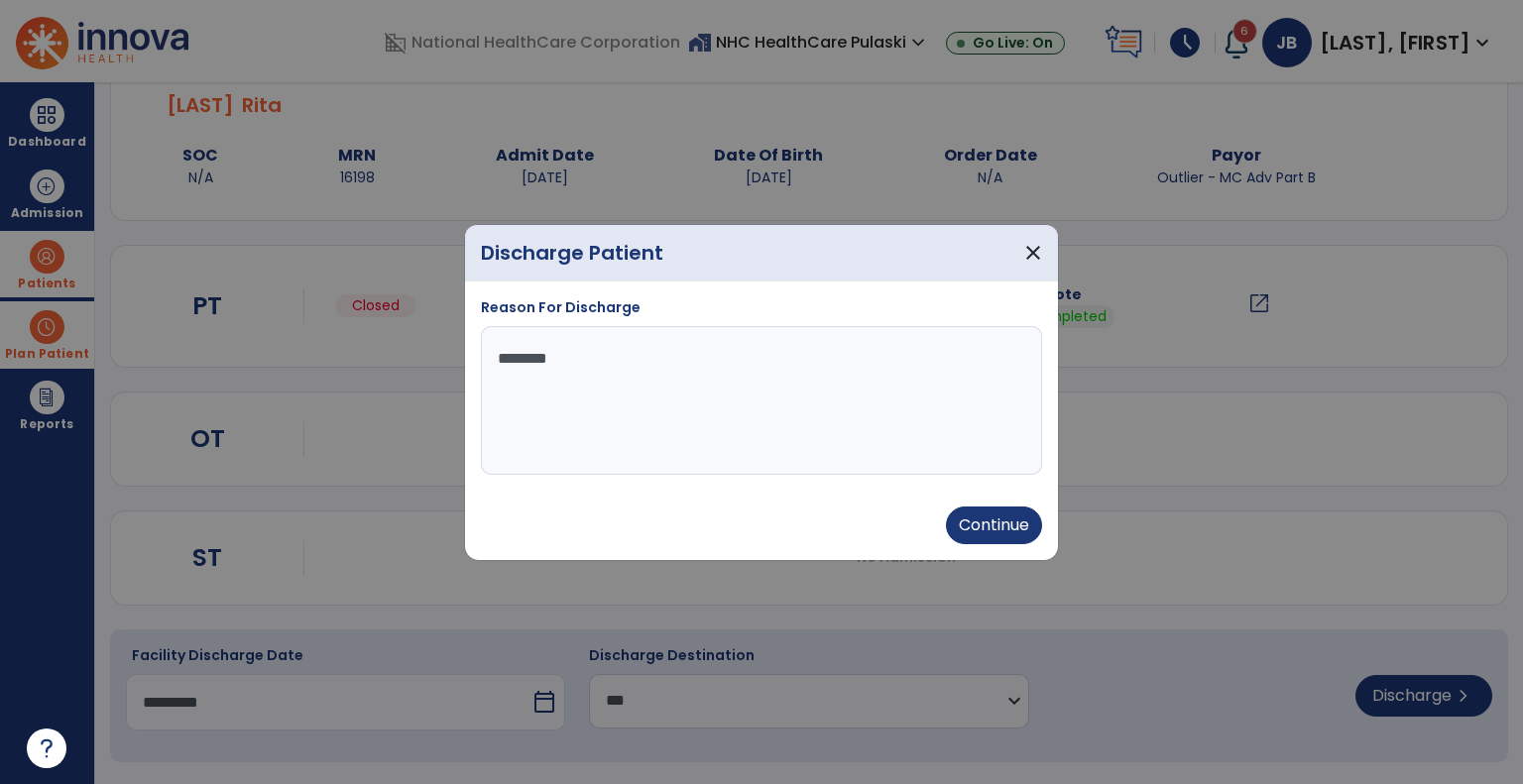 type on "*********" 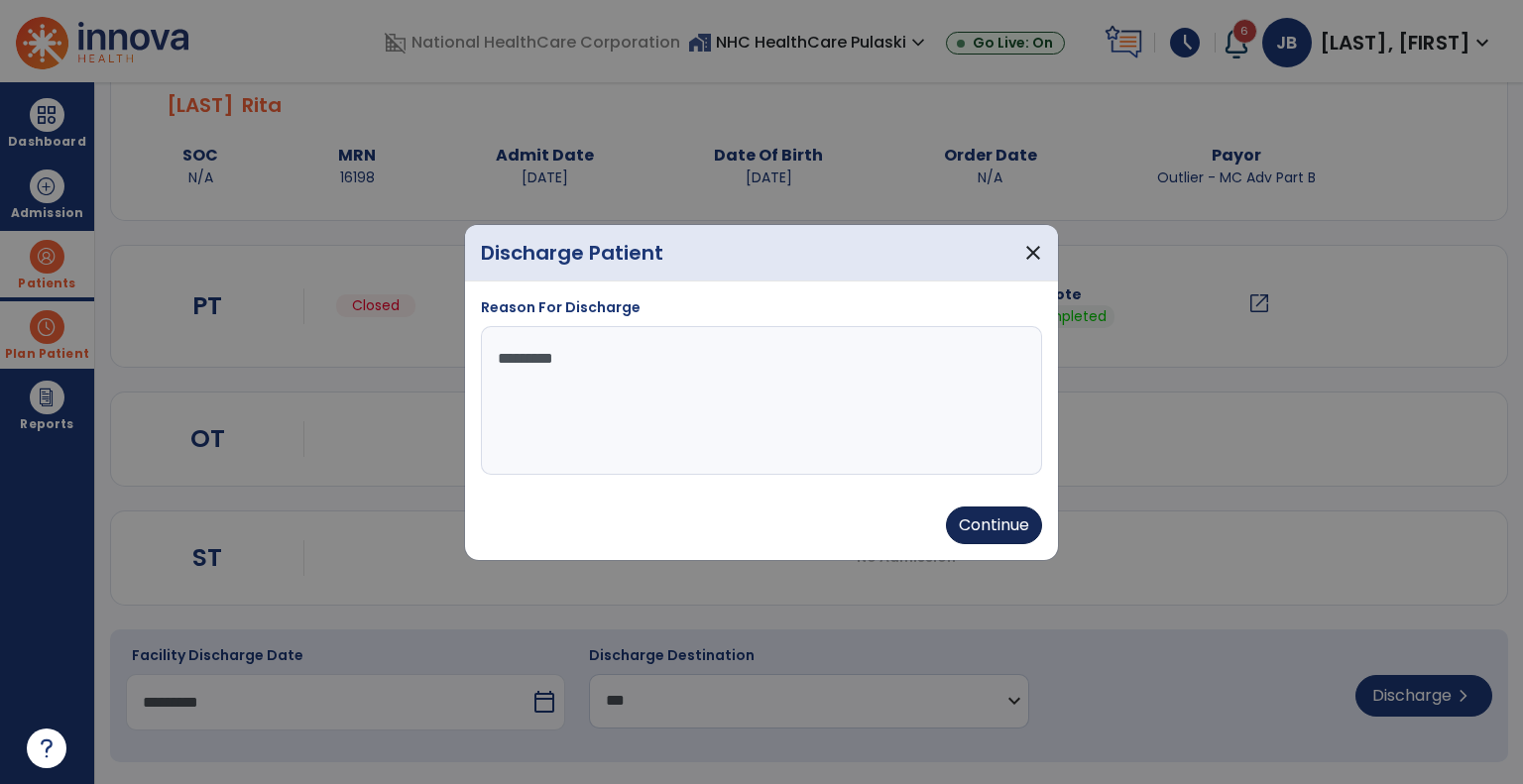click on "Continue" at bounding box center (994, 525) 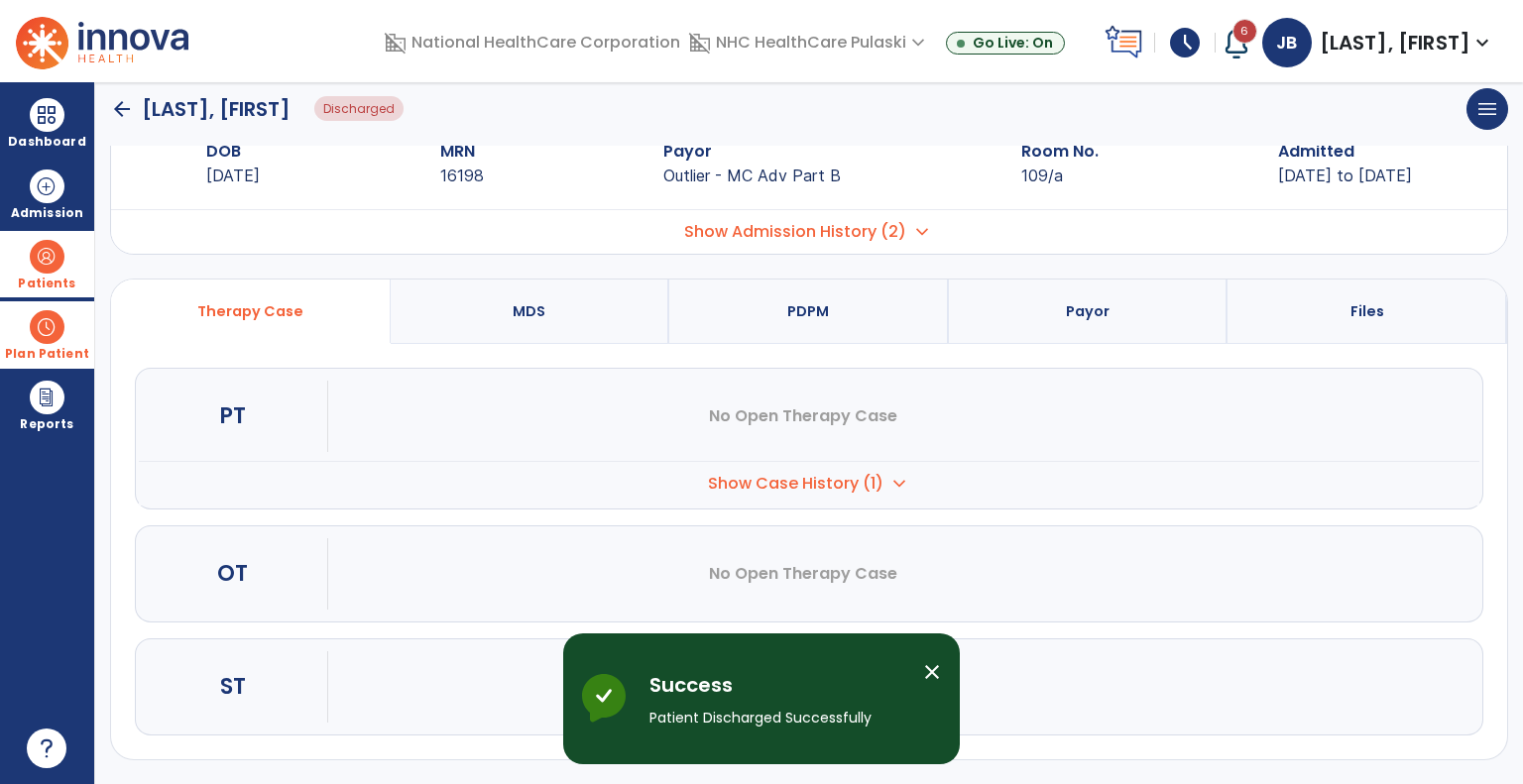 scroll, scrollTop: 56, scrollLeft: 0, axis: vertical 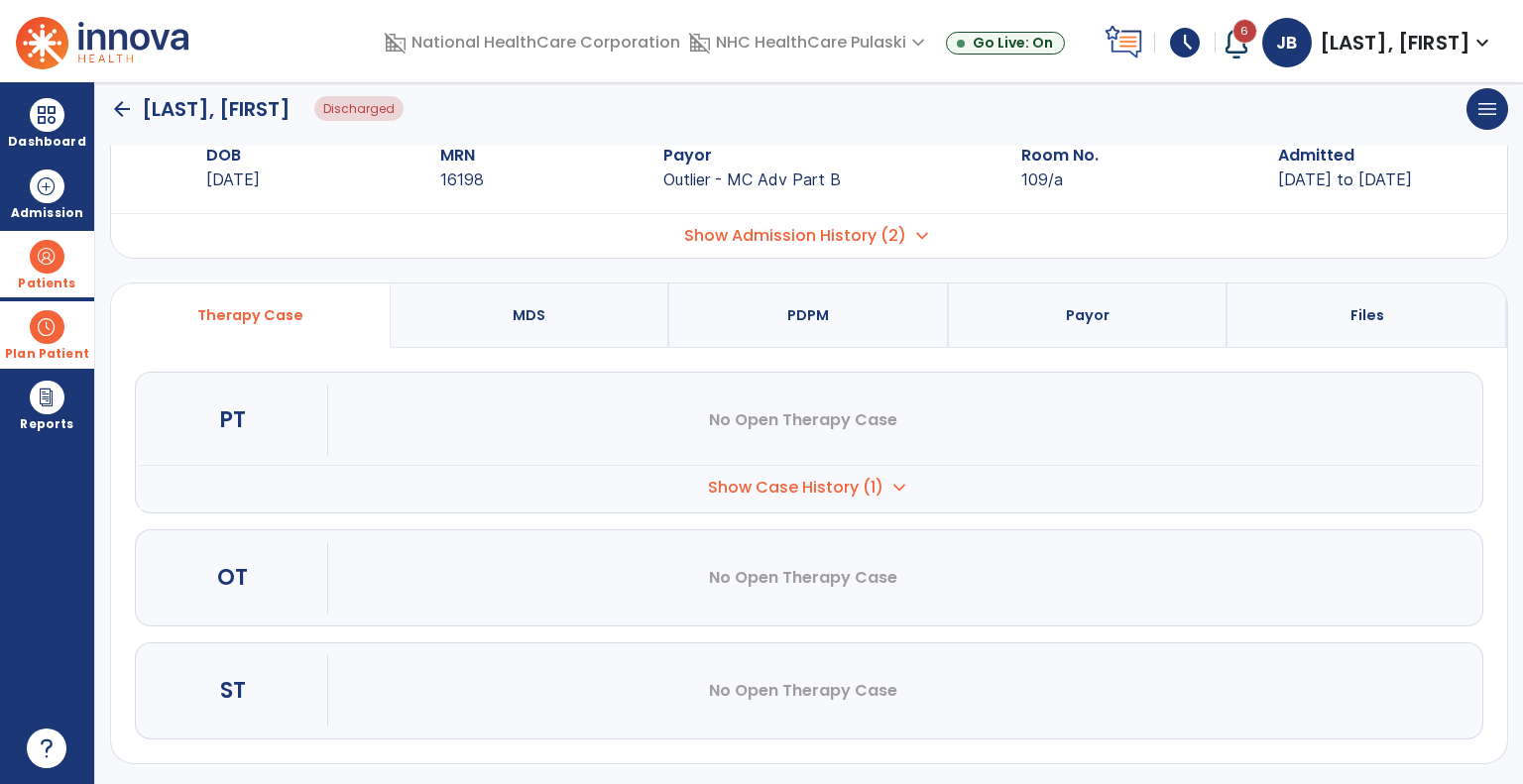 click on "arrow_back" 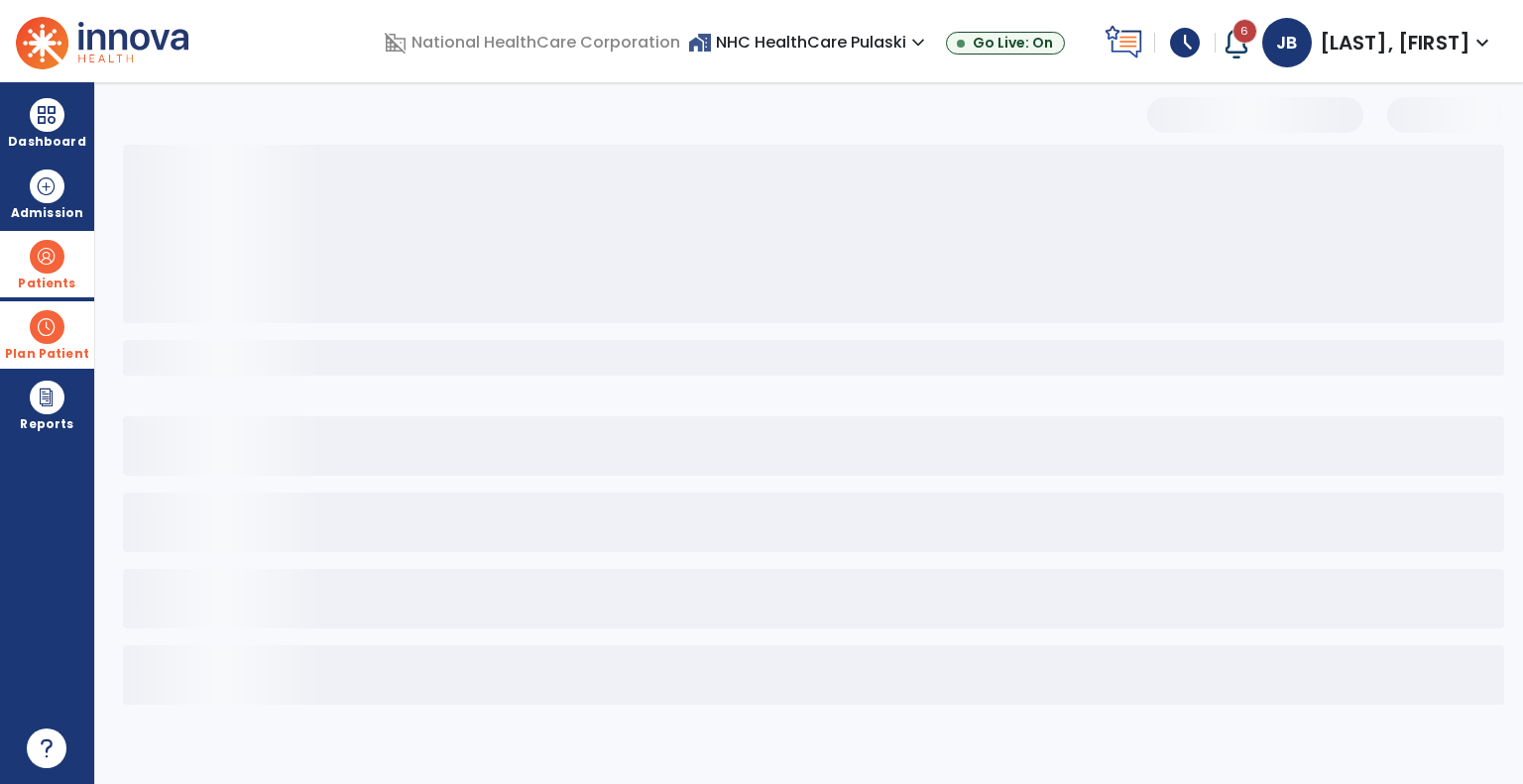 scroll, scrollTop: 0, scrollLeft: 0, axis: both 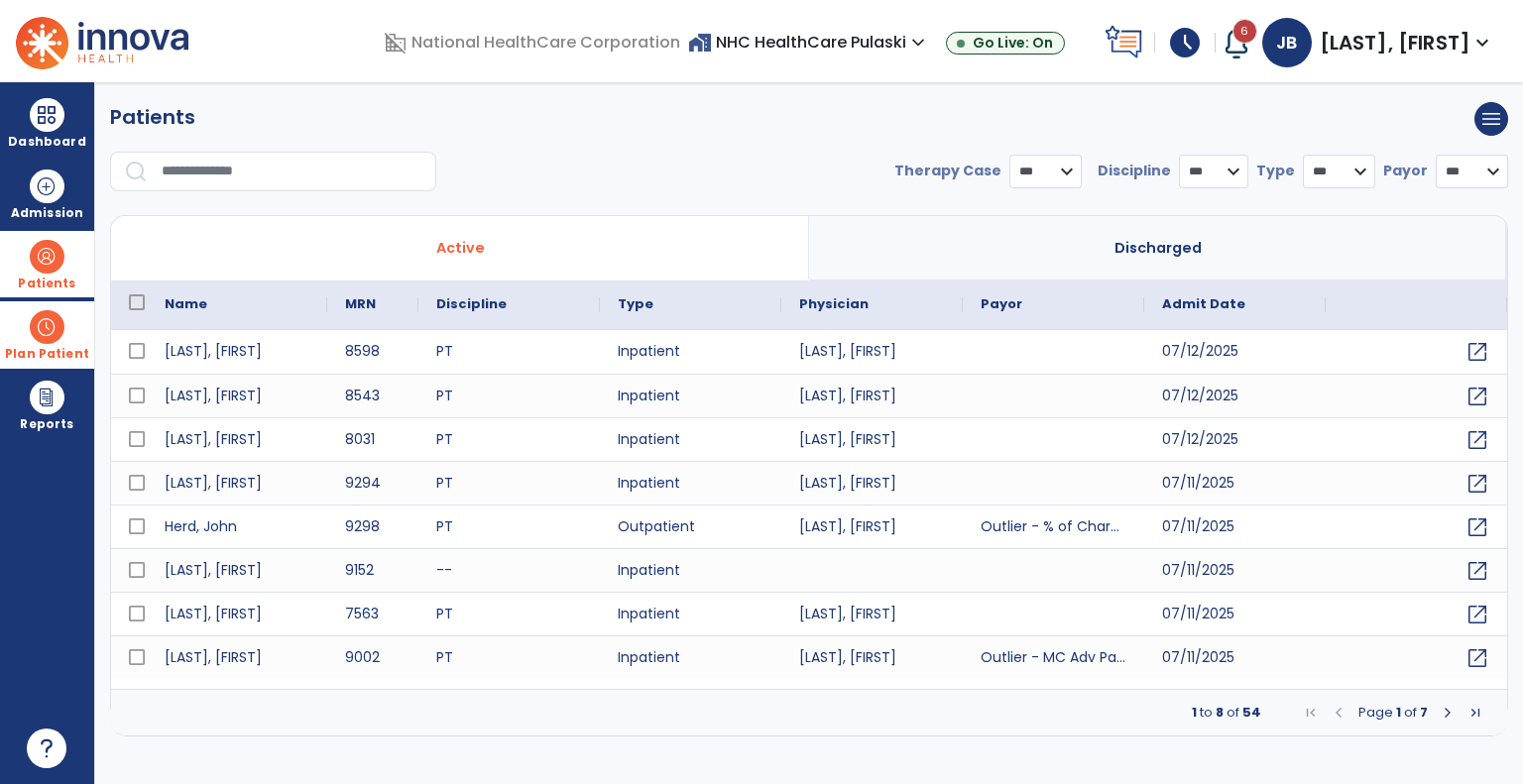 select on "***" 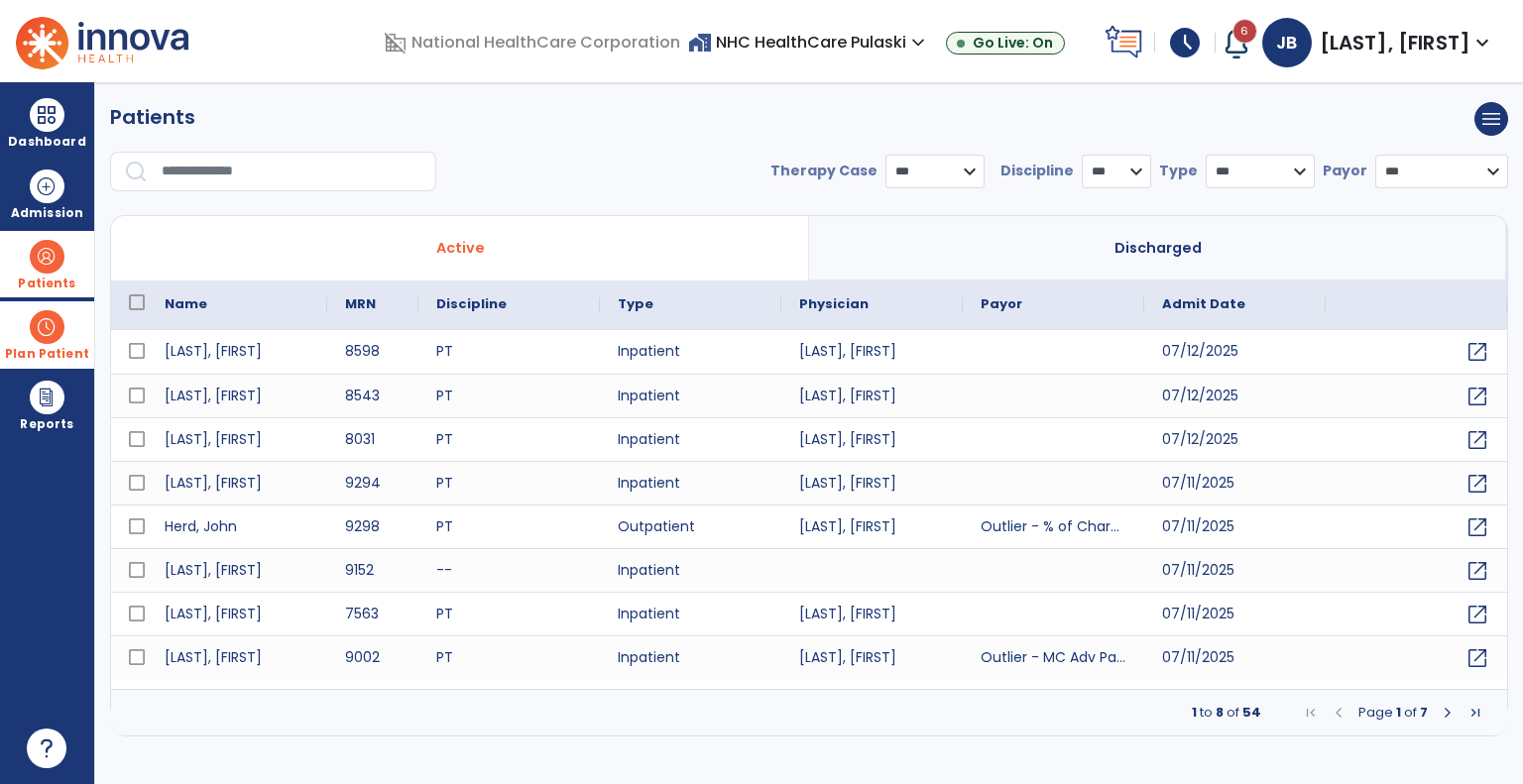 click at bounding box center (47, 327) 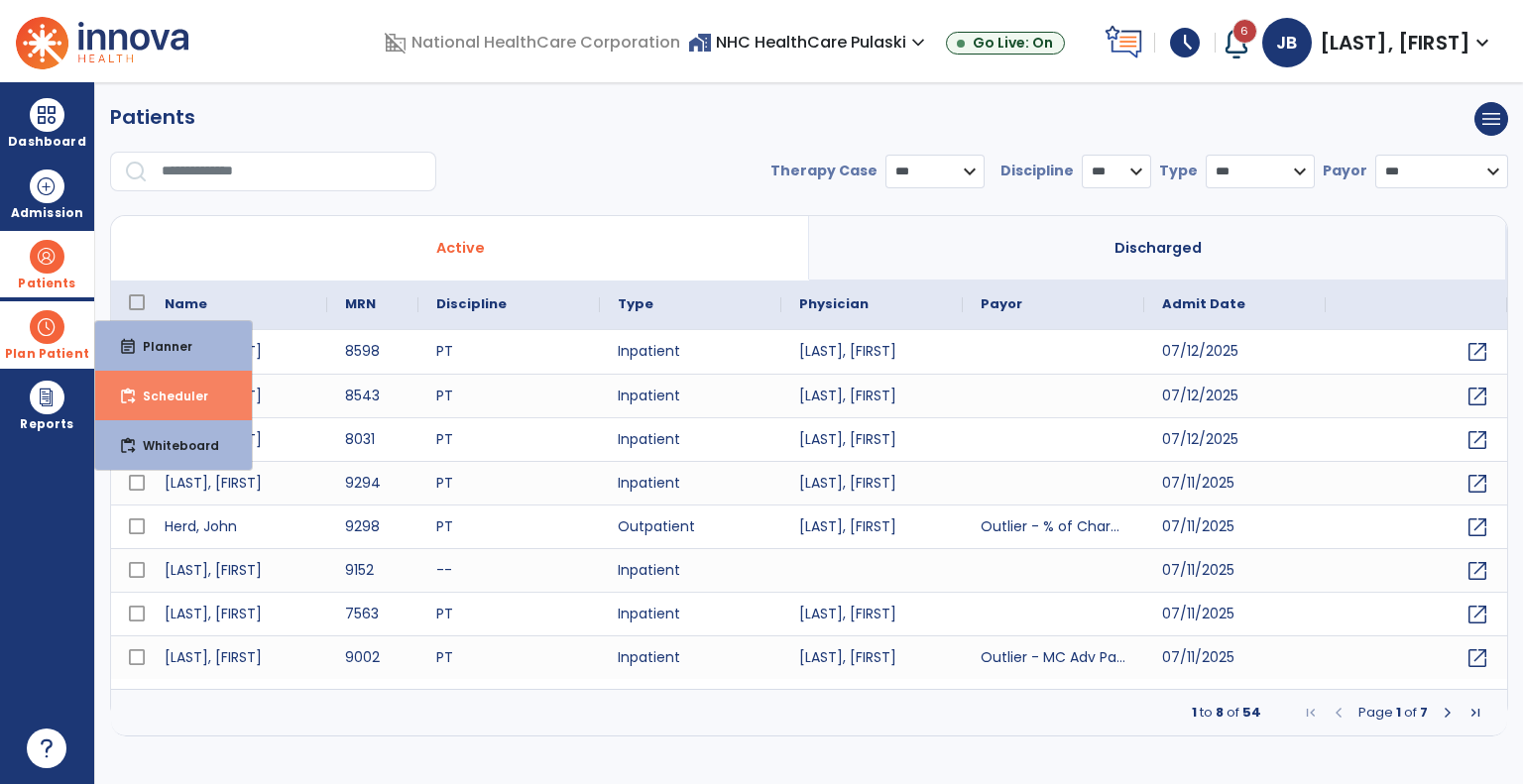 click on "content_paste_go  Scheduler" at bounding box center (174, 395) 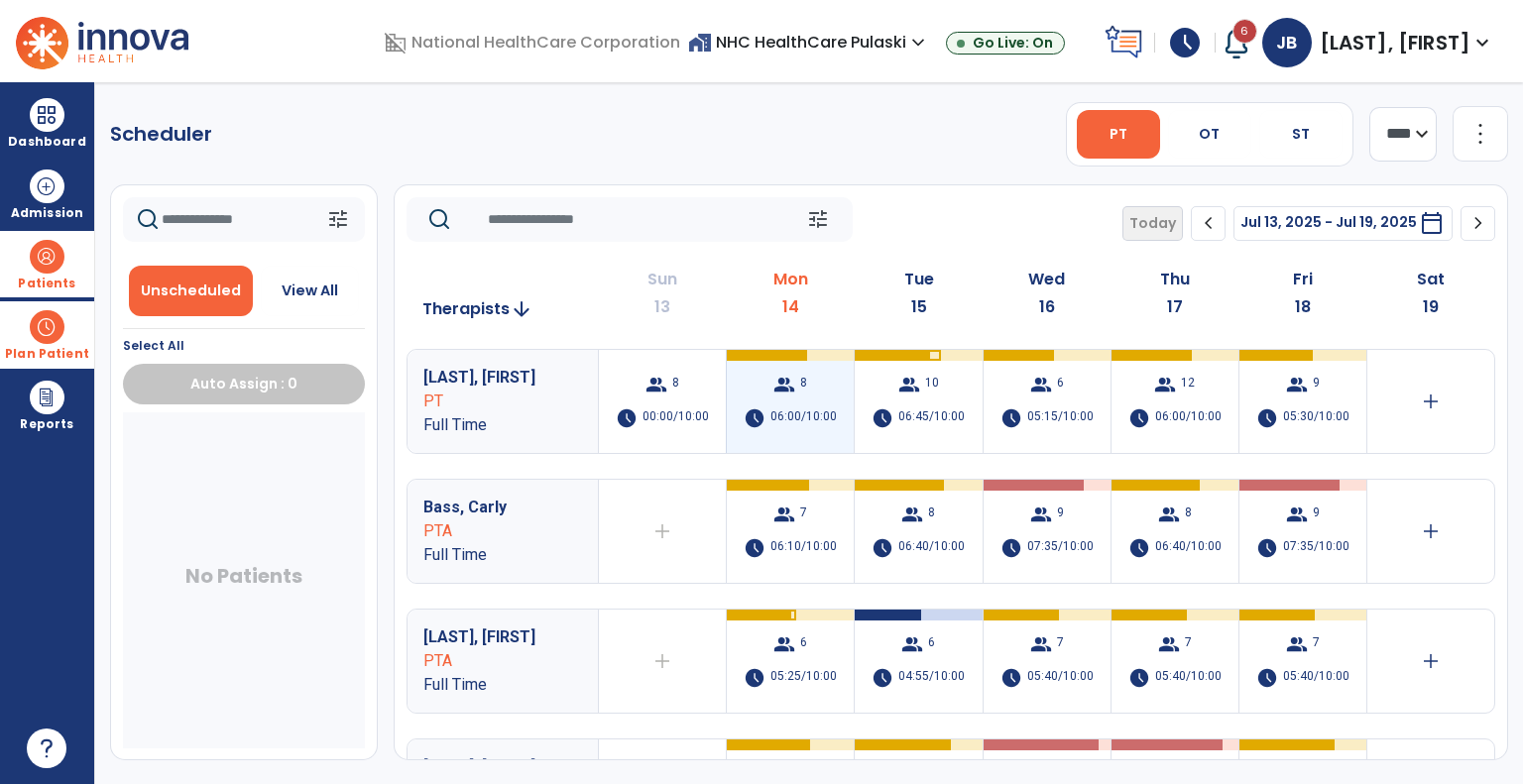 click on "group  8  schedule  06:00/10:00" at bounding box center (790, 401) 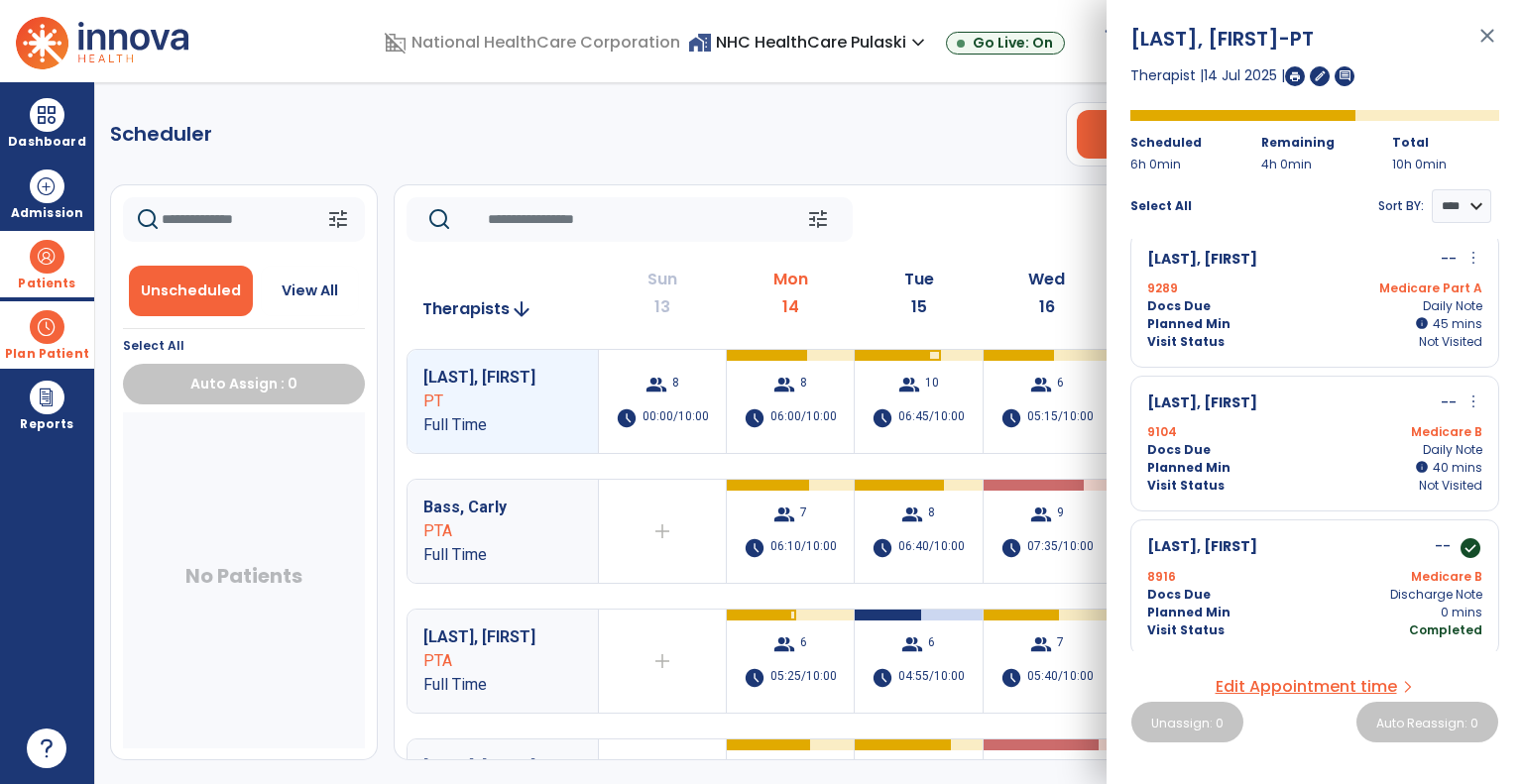 scroll, scrollTop: 0, scrollLeft: 0, axis: both 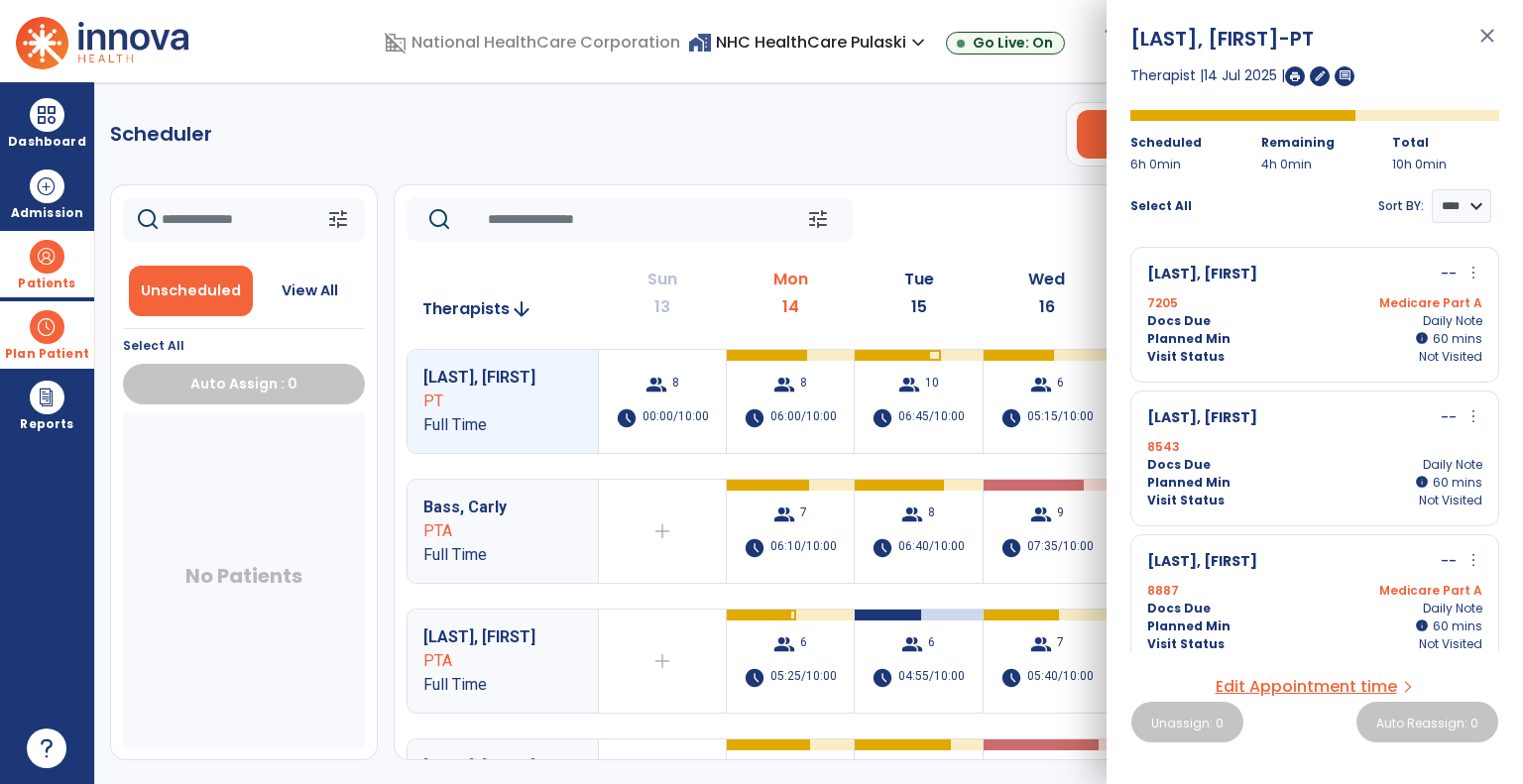 click on "close" at bounding box center [1487, 45] 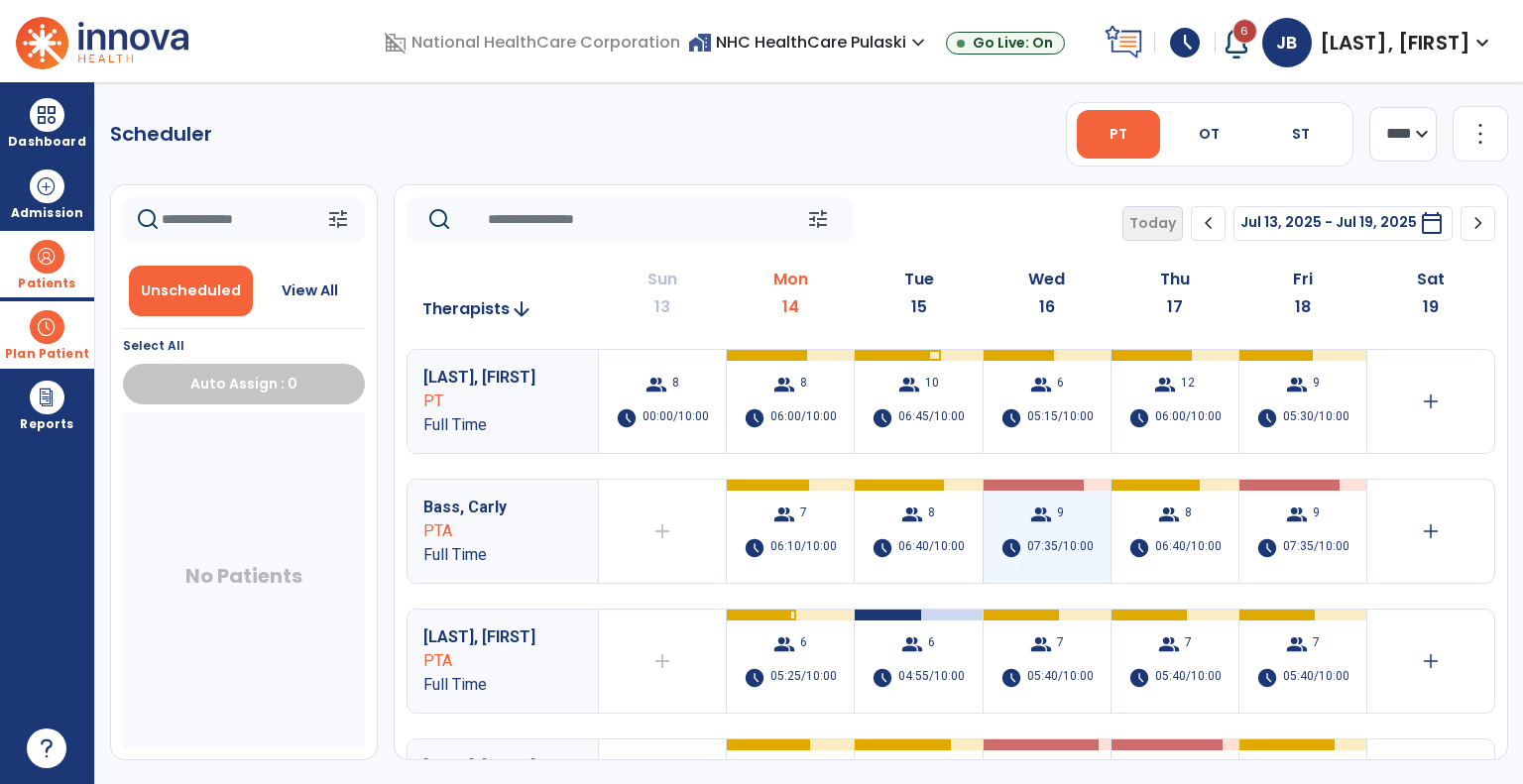click on "07:35/10:00" at bounding box center [1060, 548] 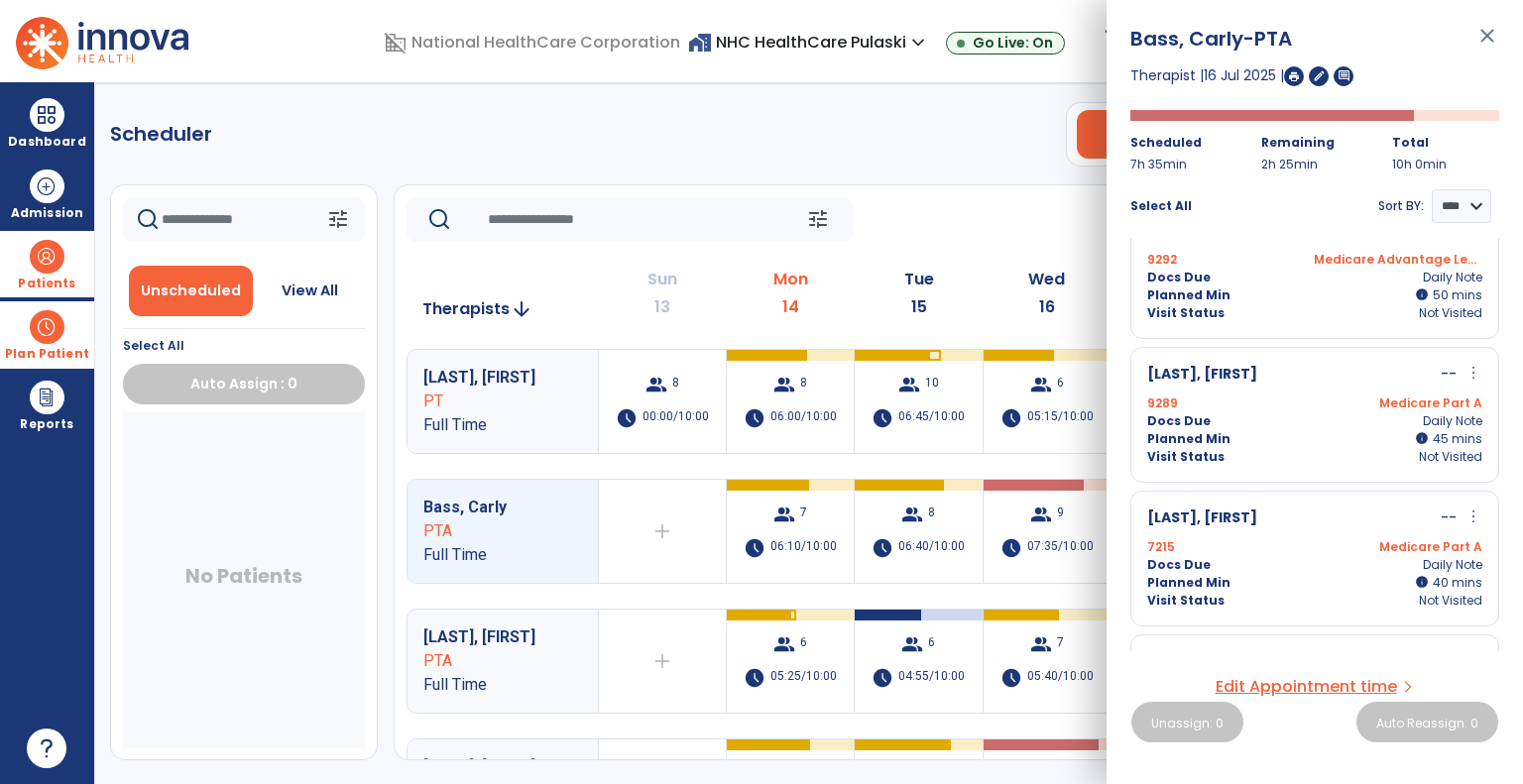 scroll, scrollTop: 767, scrollLeft: 0, axis: vertical 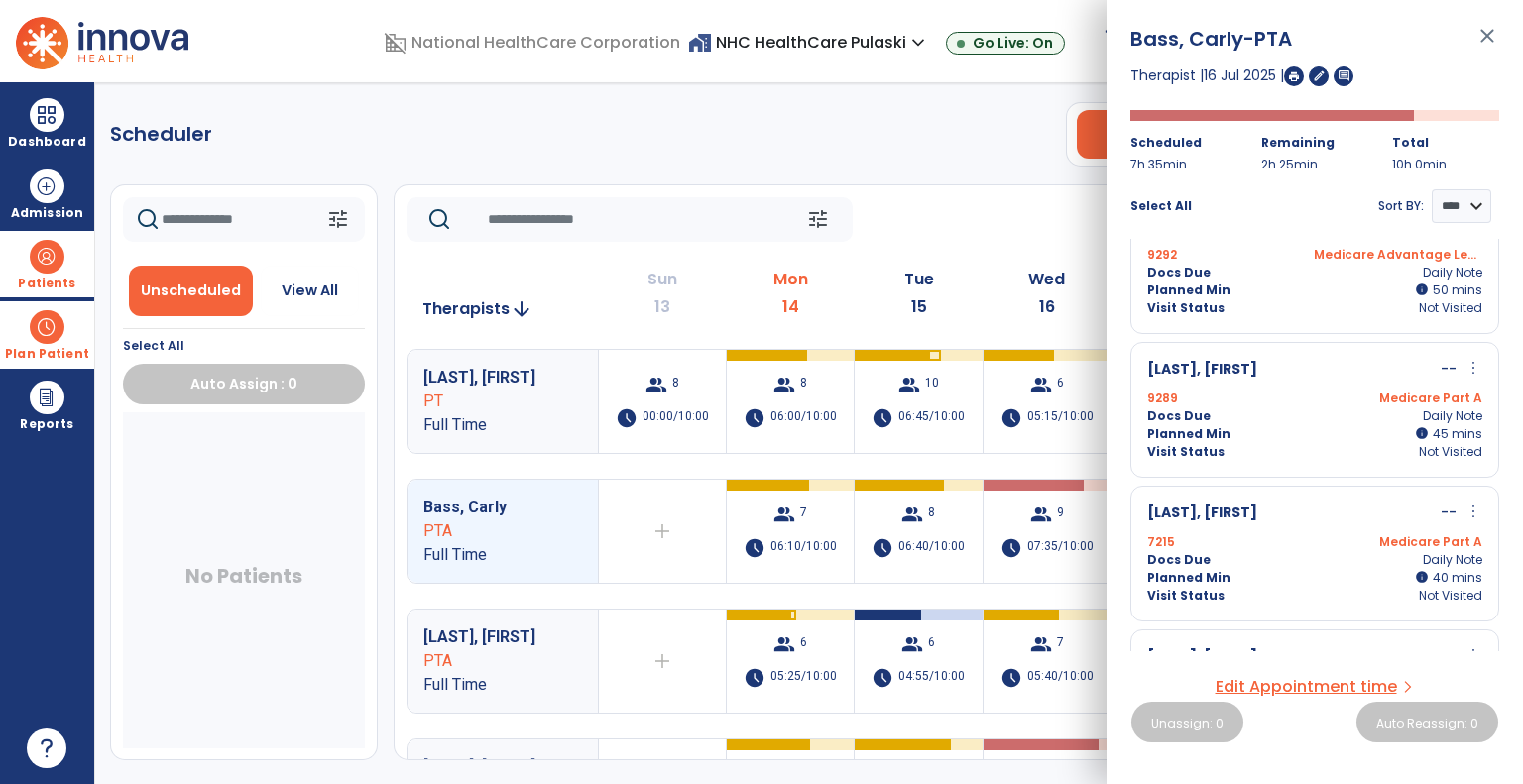 click on "[LAST], [FIRST]   --  more_vert  edit   Edit Session   alt_route   Split Minutes  9289 Medicare Part A  Docs Due Daily Note   Planned Min  info   45 I 45 mins  Visit Status  Not Visited" at bounding box center [1315, 409] 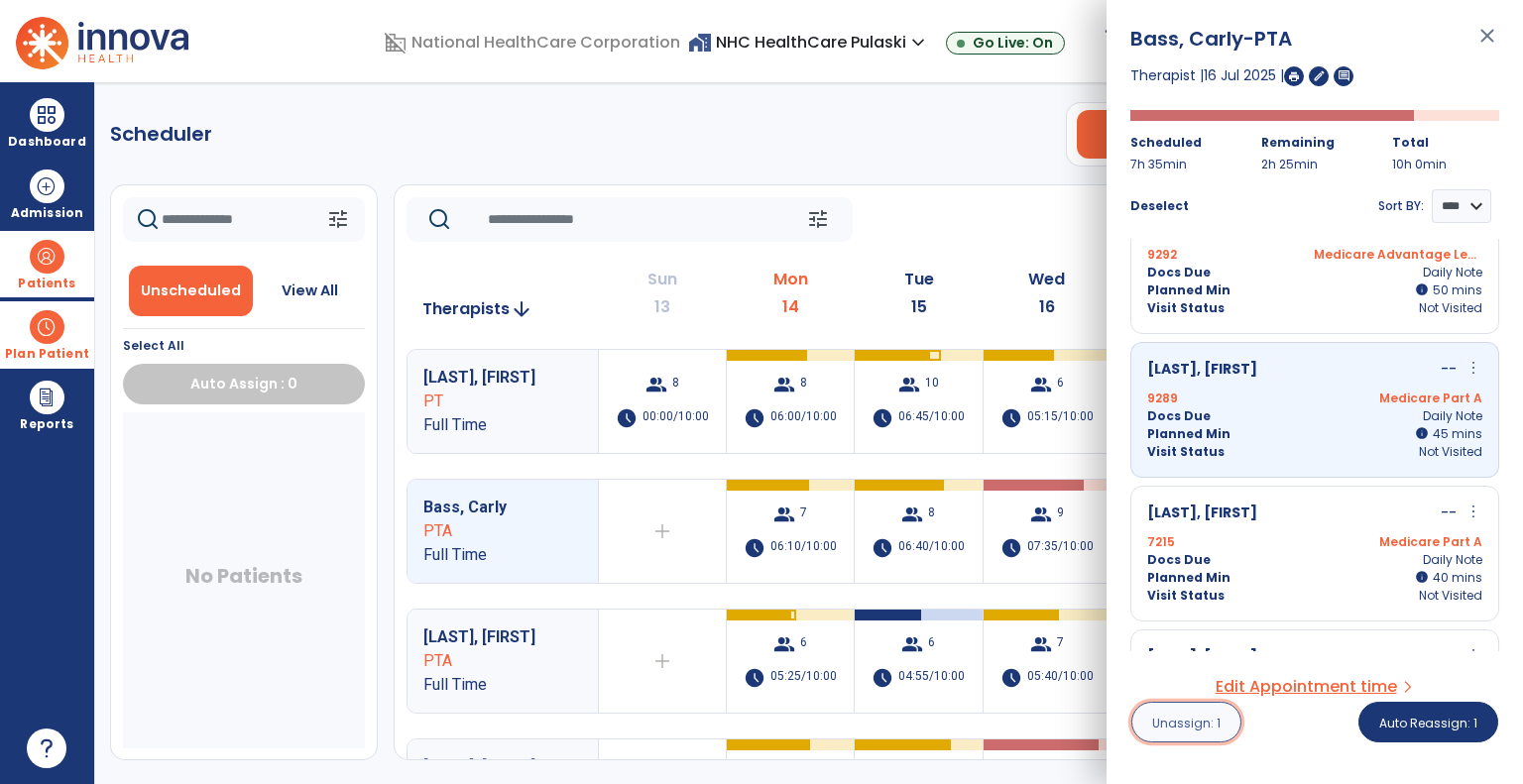 click on "Unassign: 1" at bounding box center (1186, 723) 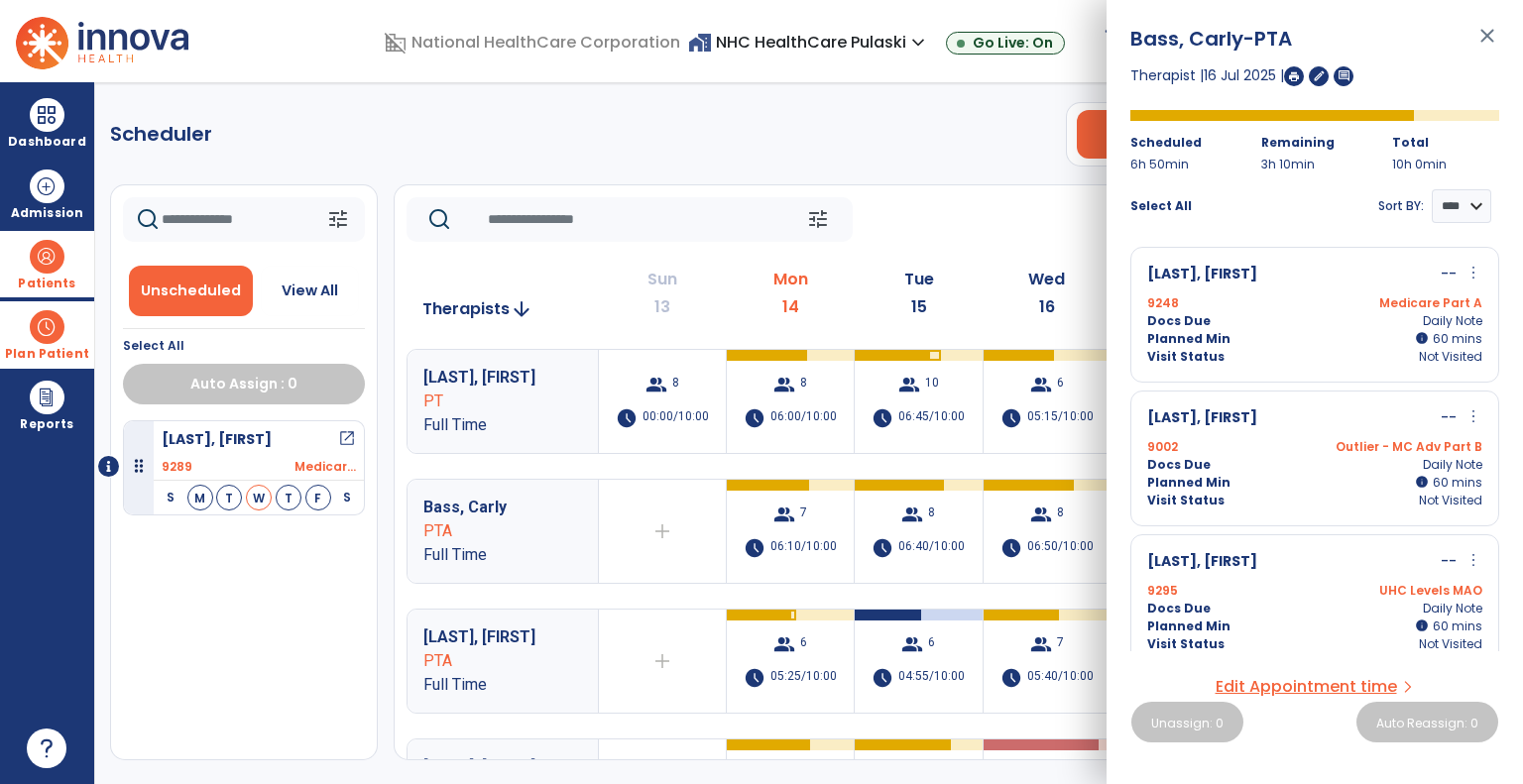 click on "close" at bounding box center [1487, 45] 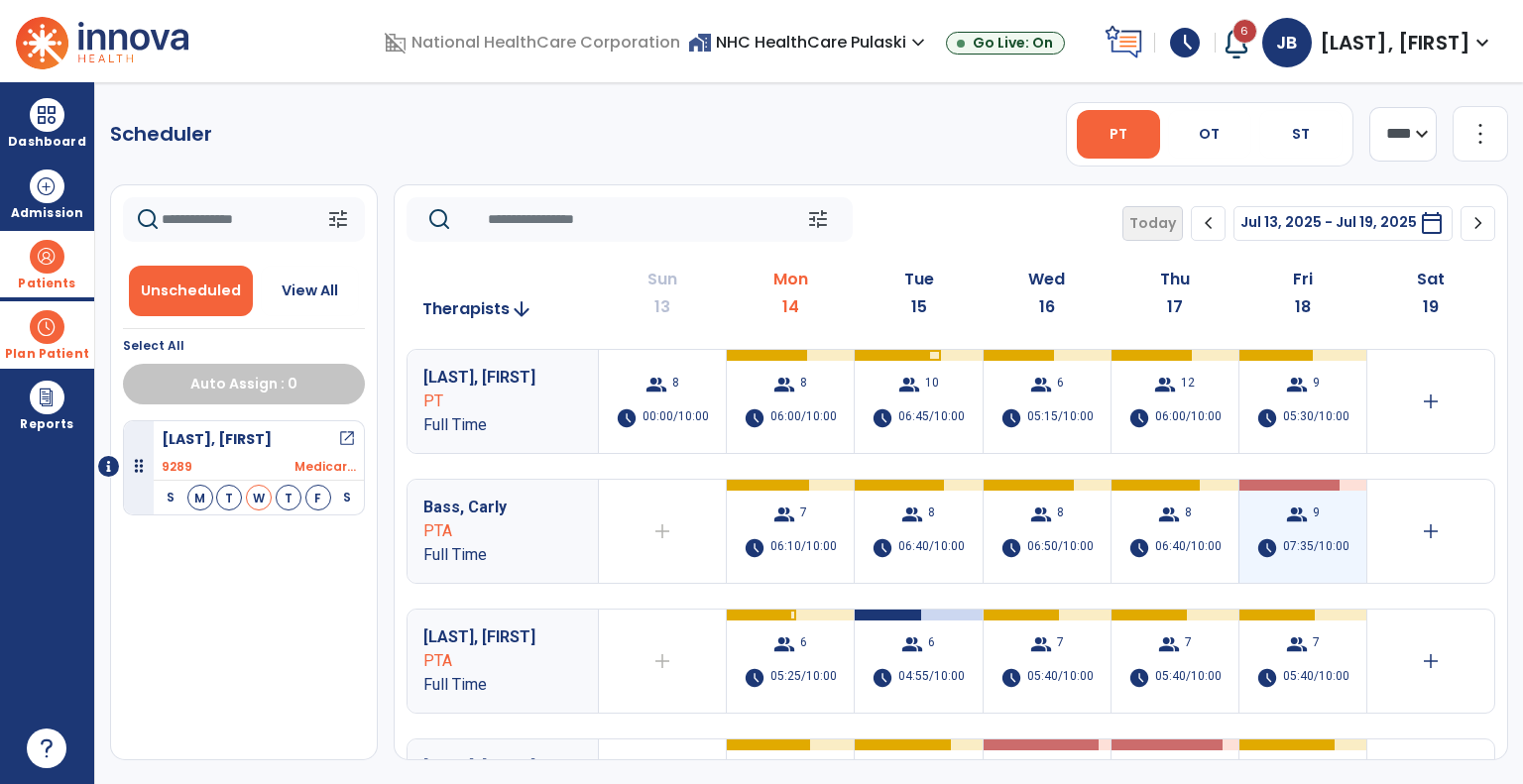 click on "group  9  schedule  07:35/10:00" at bounding box center (1303, 531) 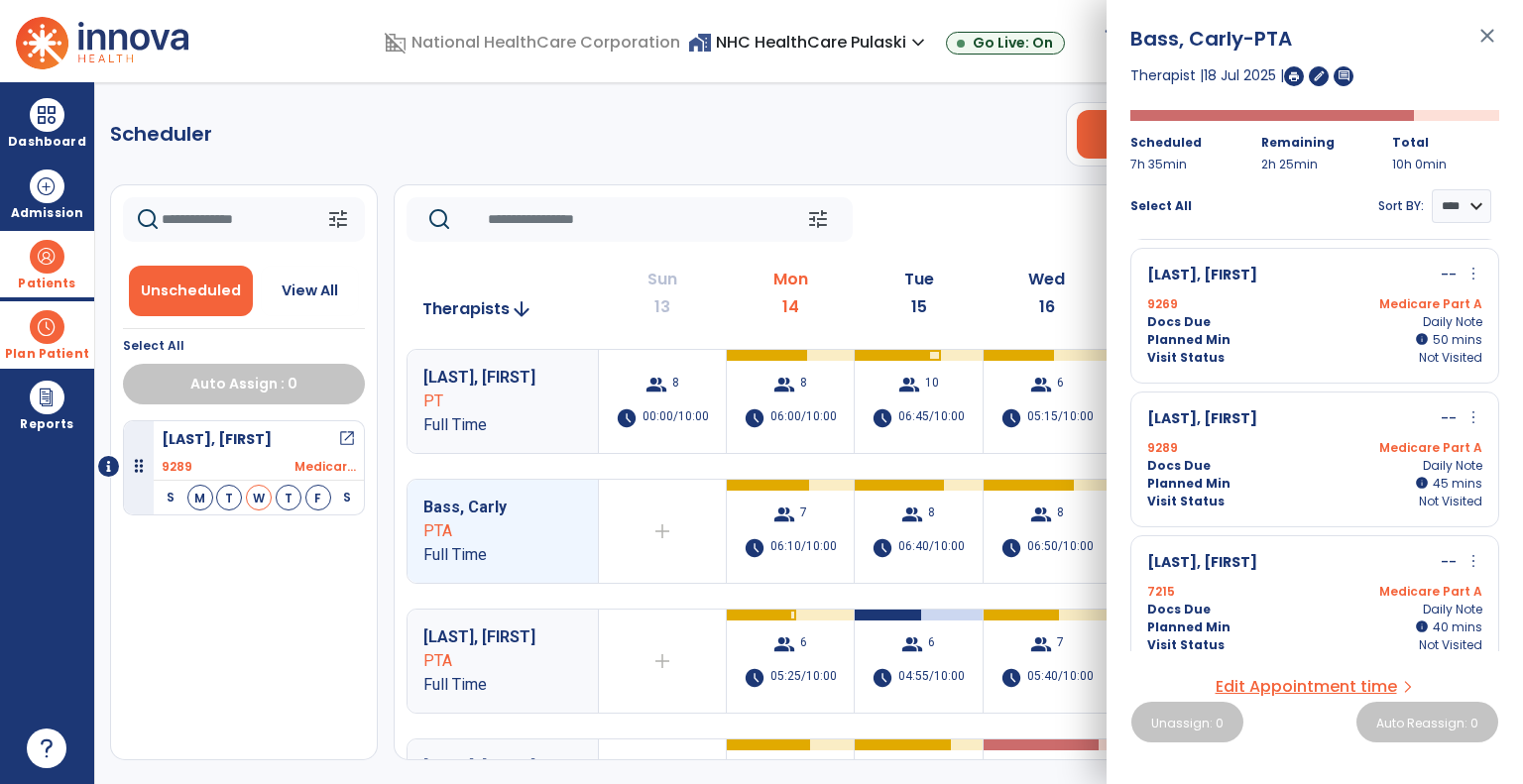 scroll, scrollTop: 744, scrollLeft: 0, axis: vertical 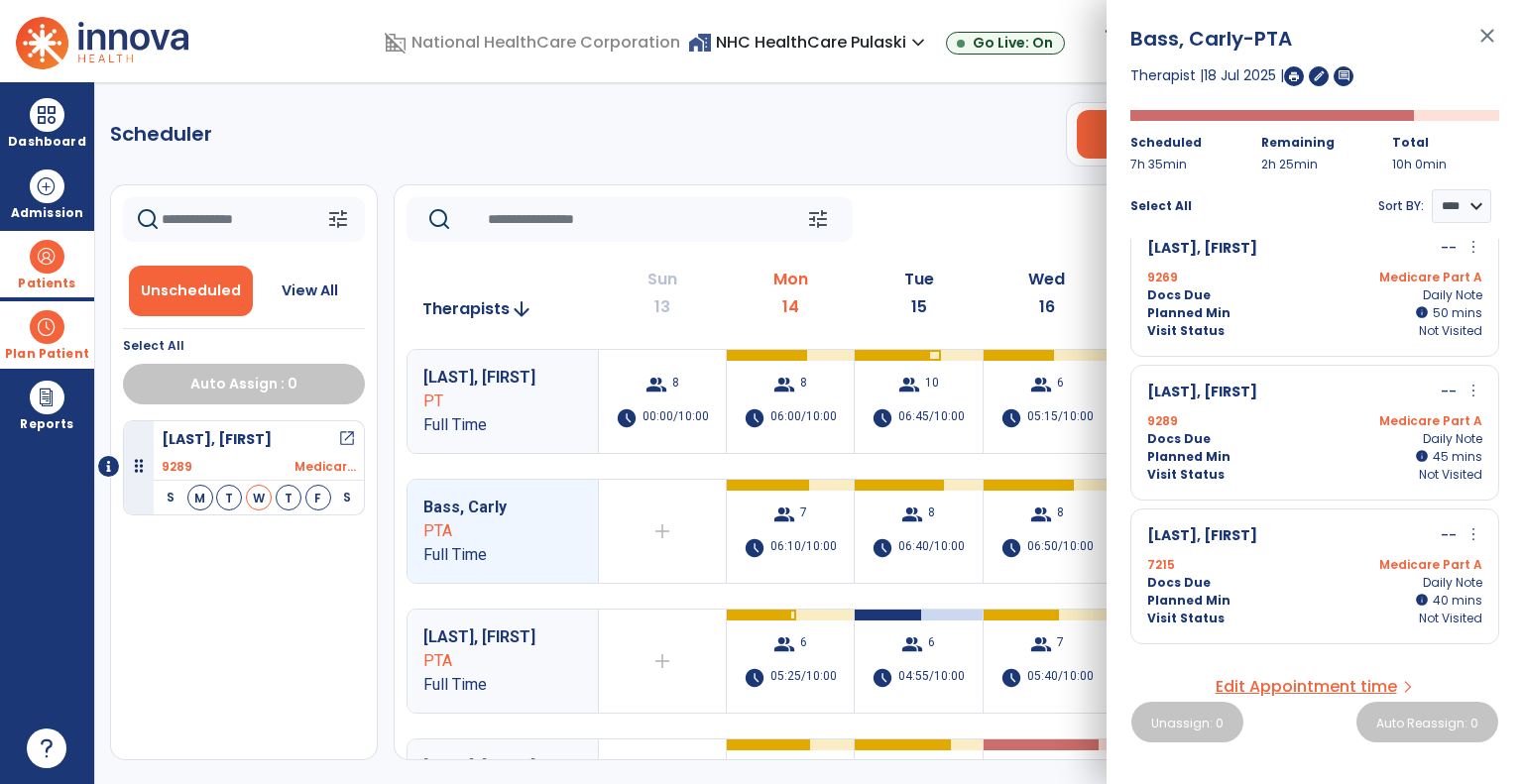 click on "Docs Due" at bounding box center [1179, 439] 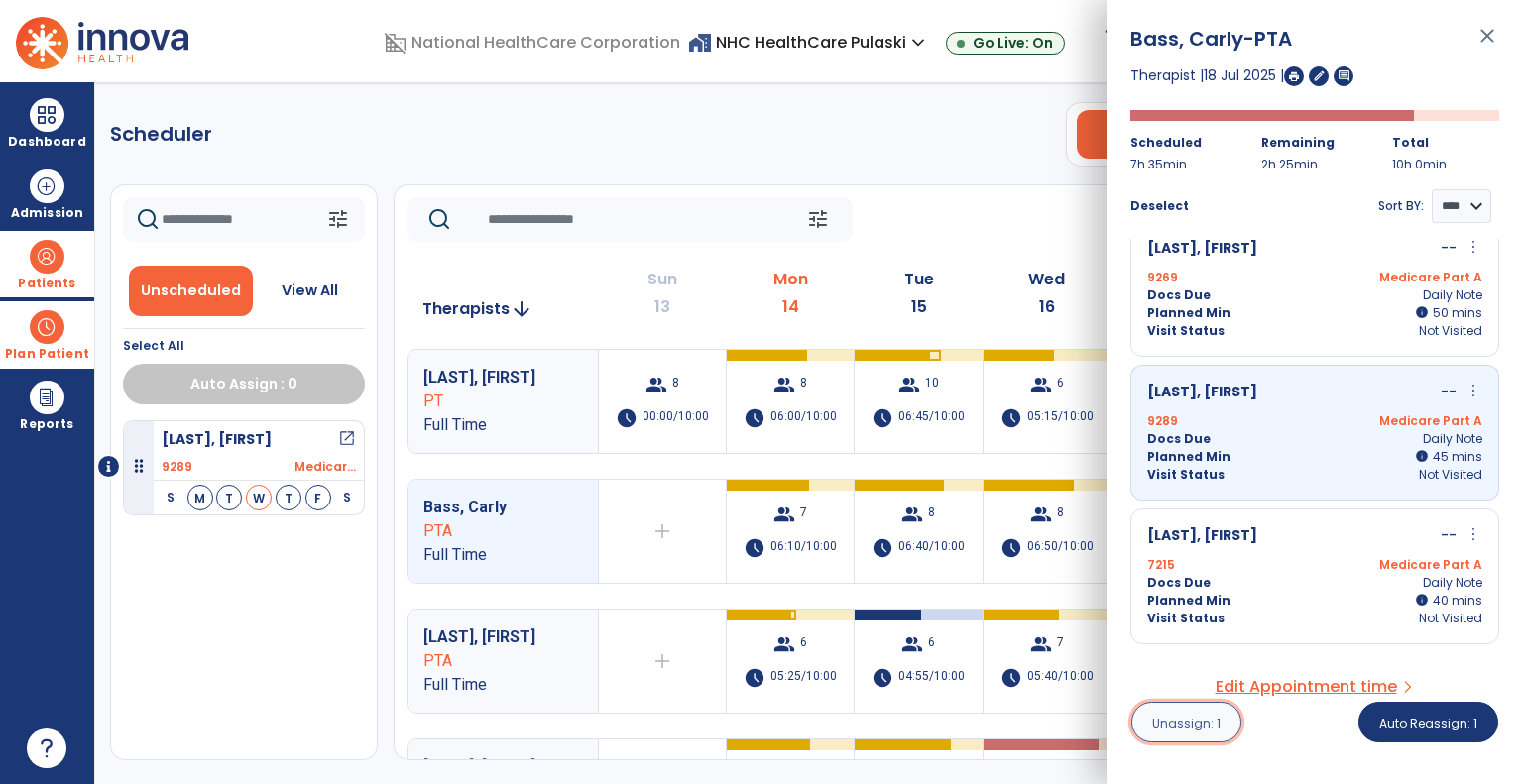 click on "Unassign: 1" at bounding box center (1186, 722) 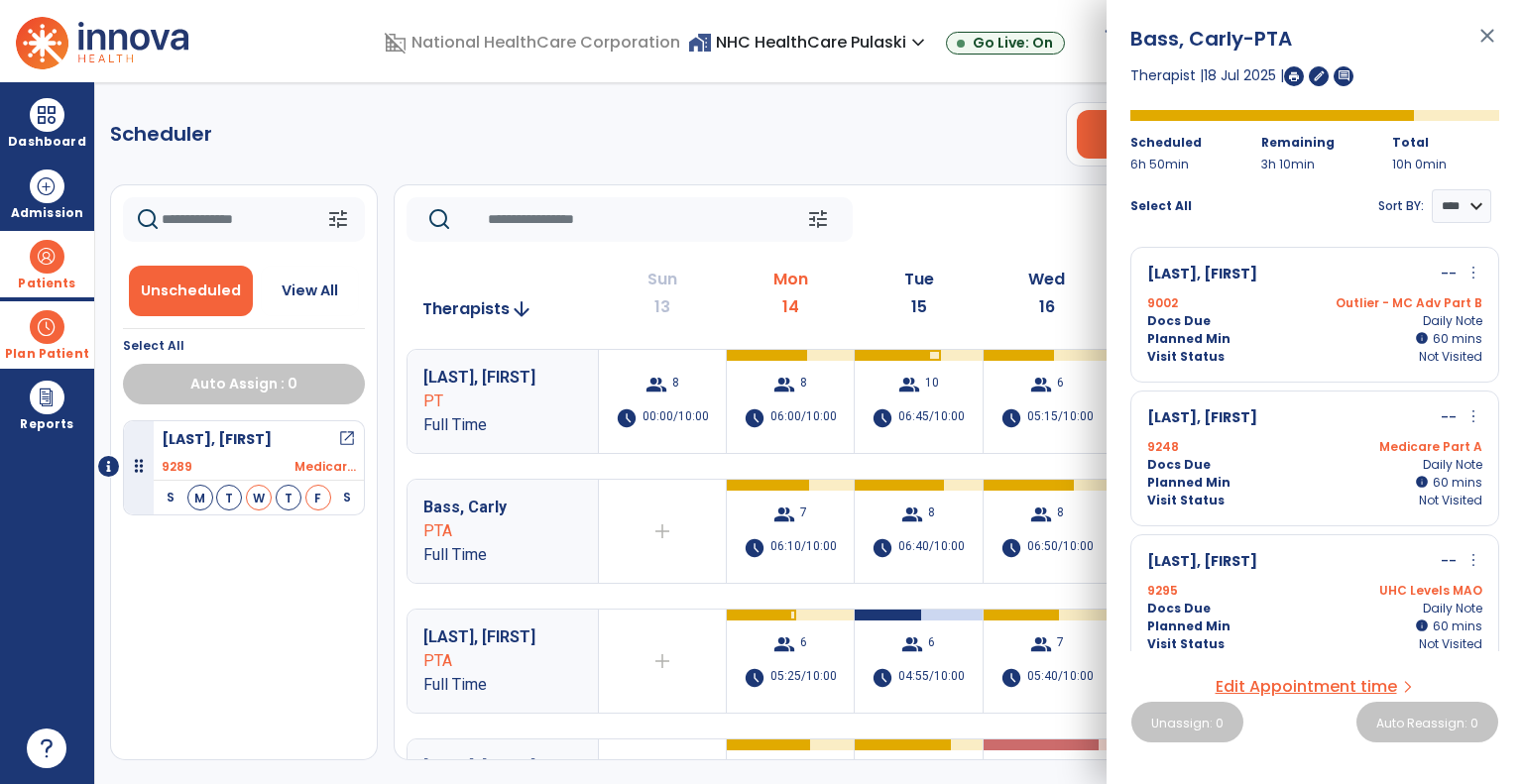 click on "close" at bounding box center (1487, 45) 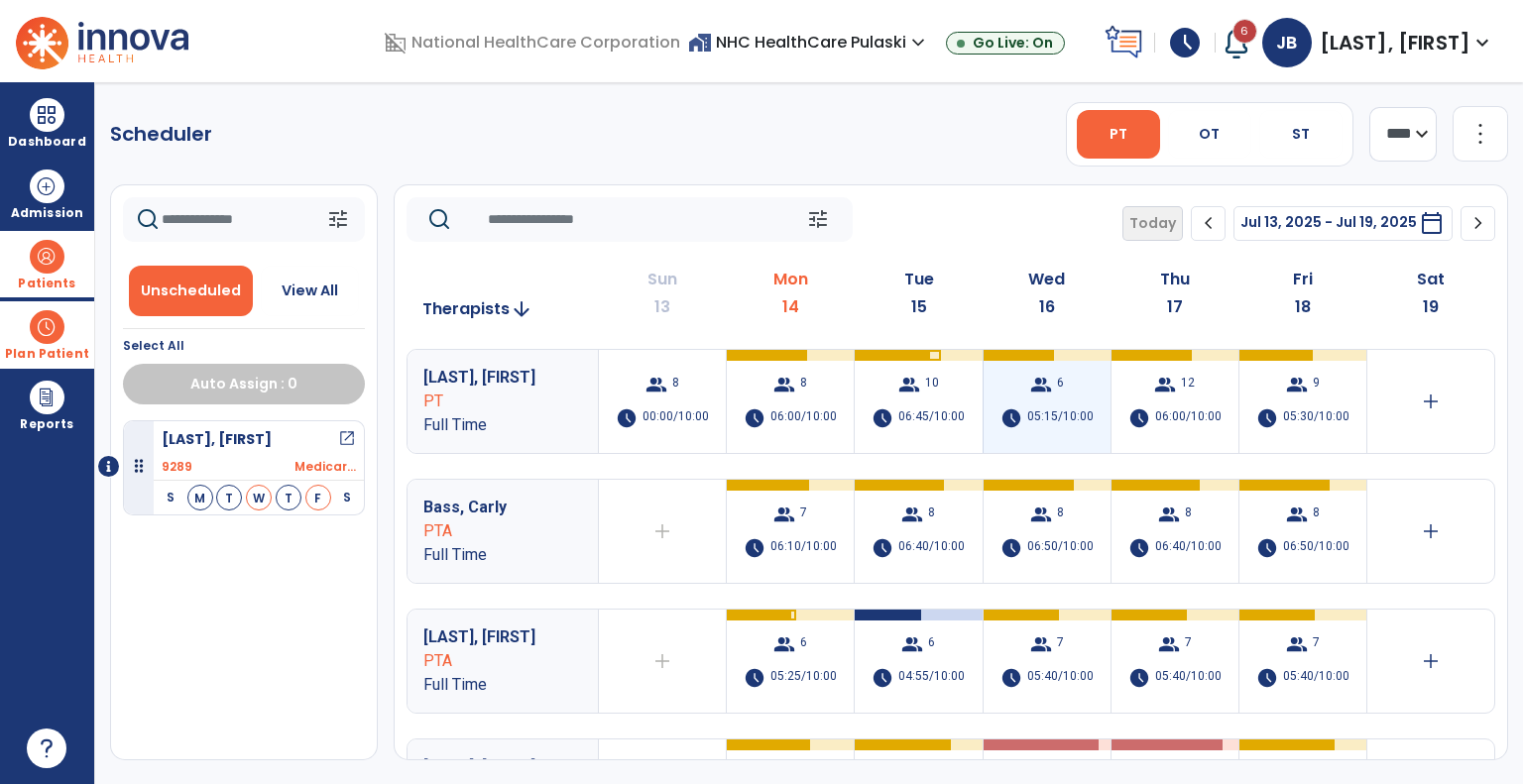 click on "group  6  schedule  05:15/10:00" at bounding box center (1047, 401) 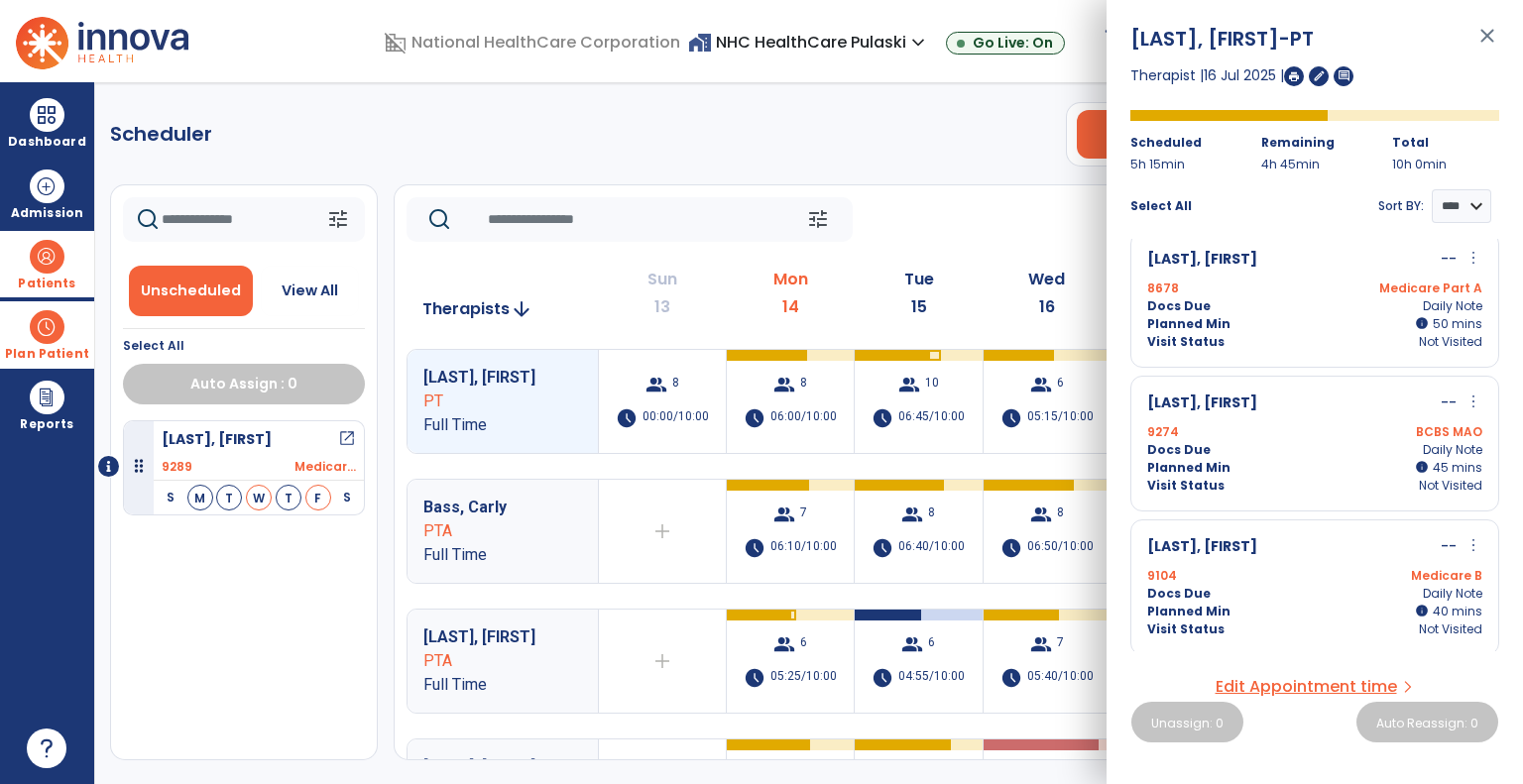 scroll, scrollTop: 0, scrollLeft: 0, axis: both 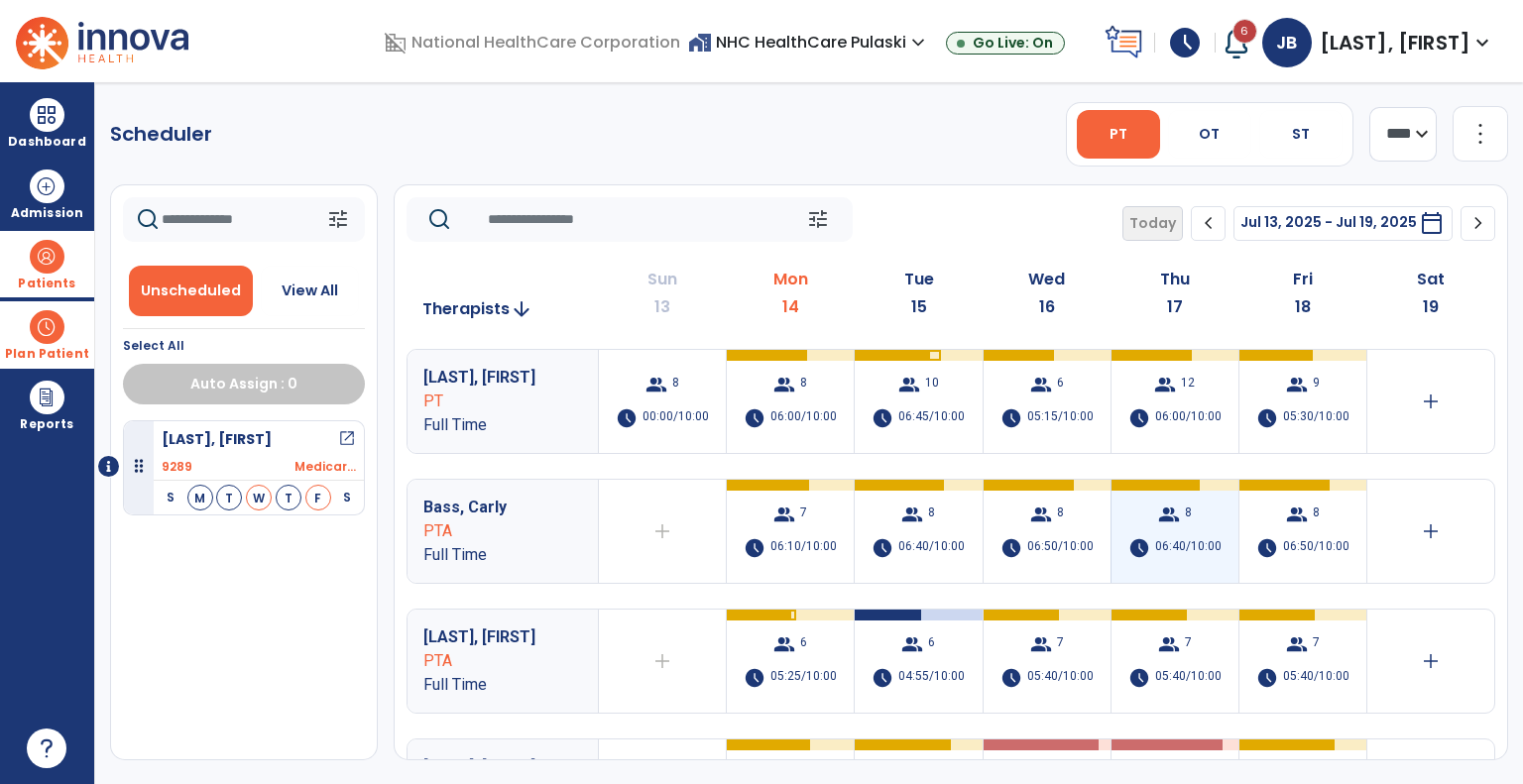 click on "06:40/10:00" at bounding box center [1188, 548] 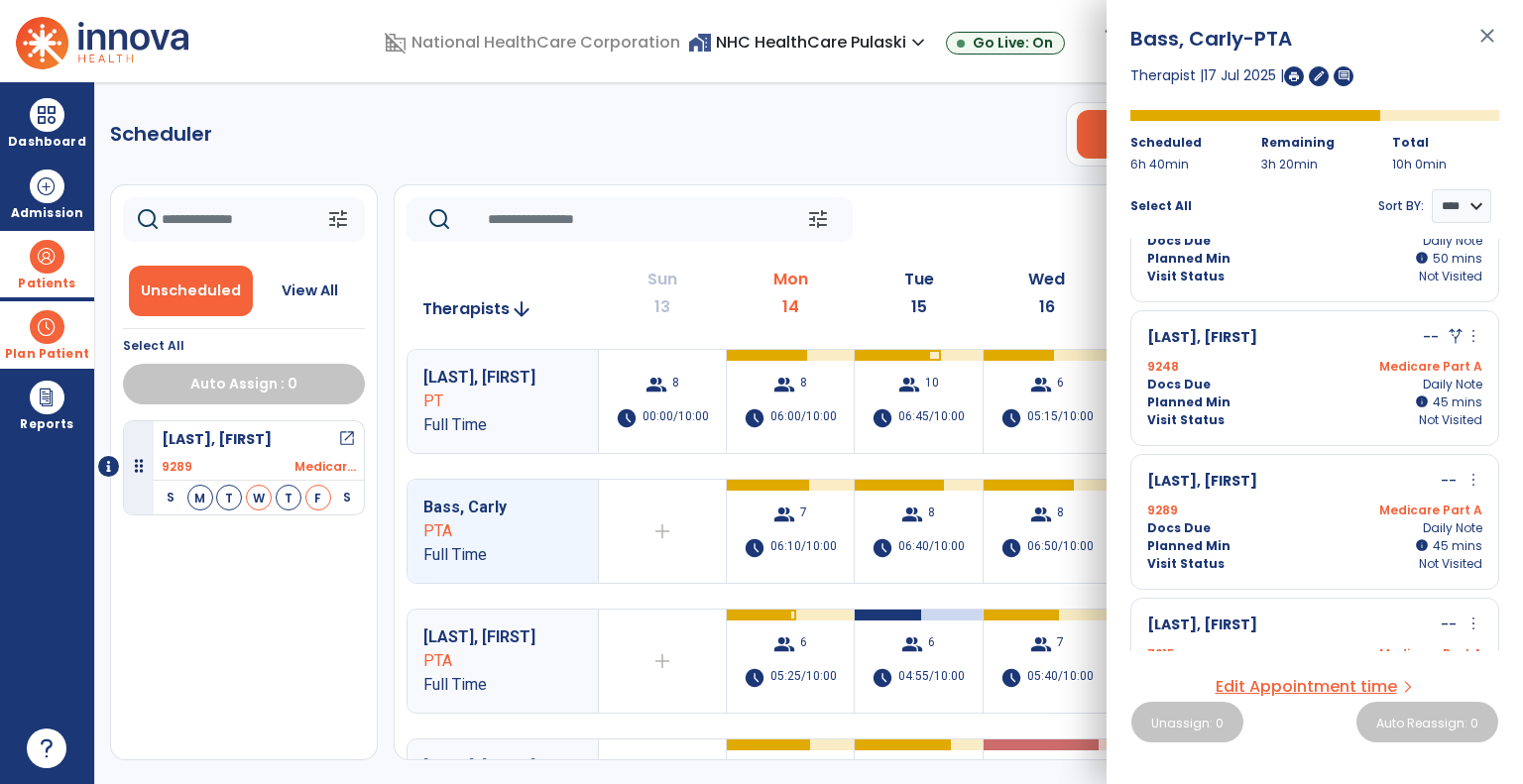 scroll, scrollTop: 732, scrollLeft: 0, axis: vertical 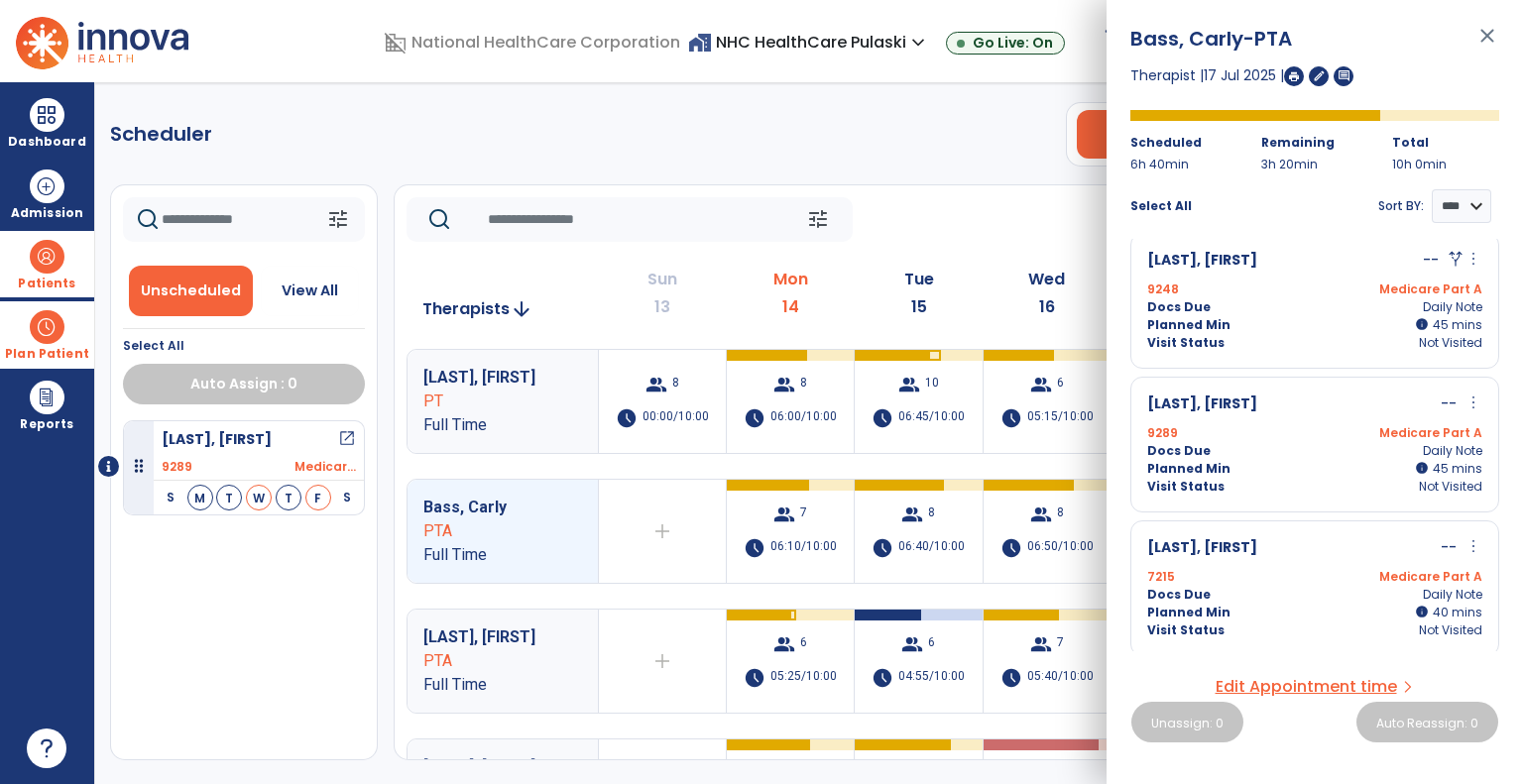 click on "9289 Medicare Part A" at bounding box center (1315, 433) 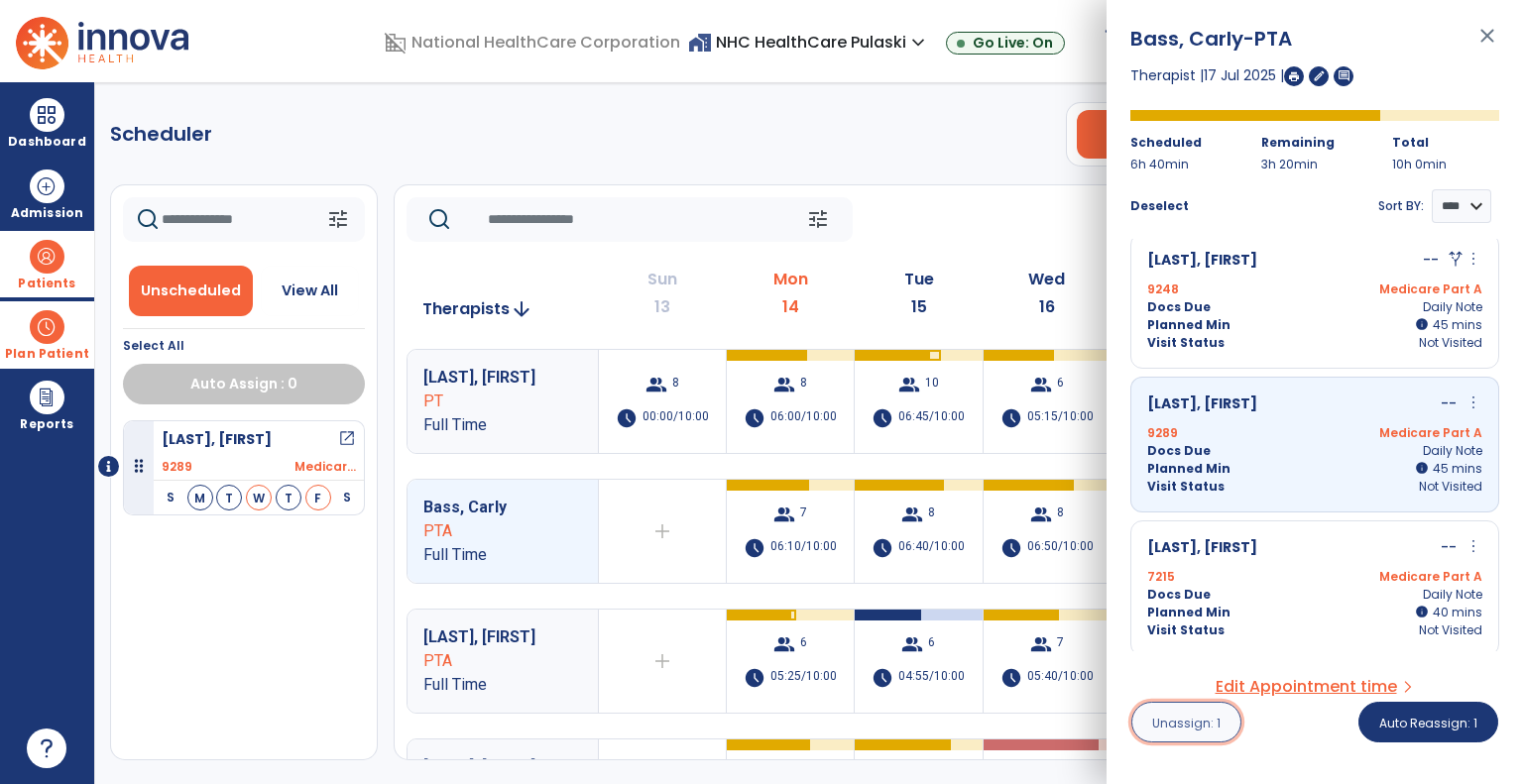 click on "Unassign: 1" at bounding box center [1186, 722] 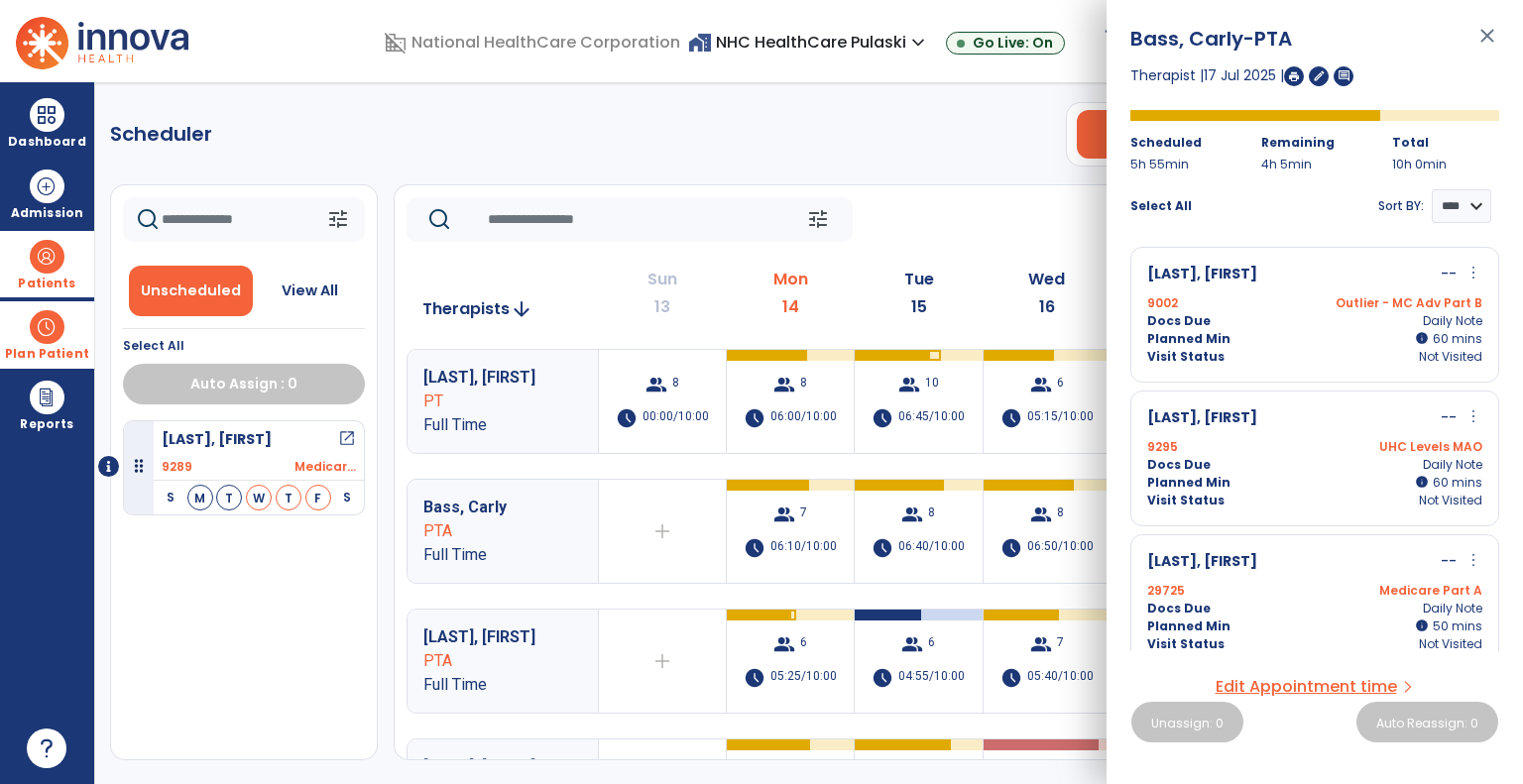 click on "close" at bounding box center [1487, 45] 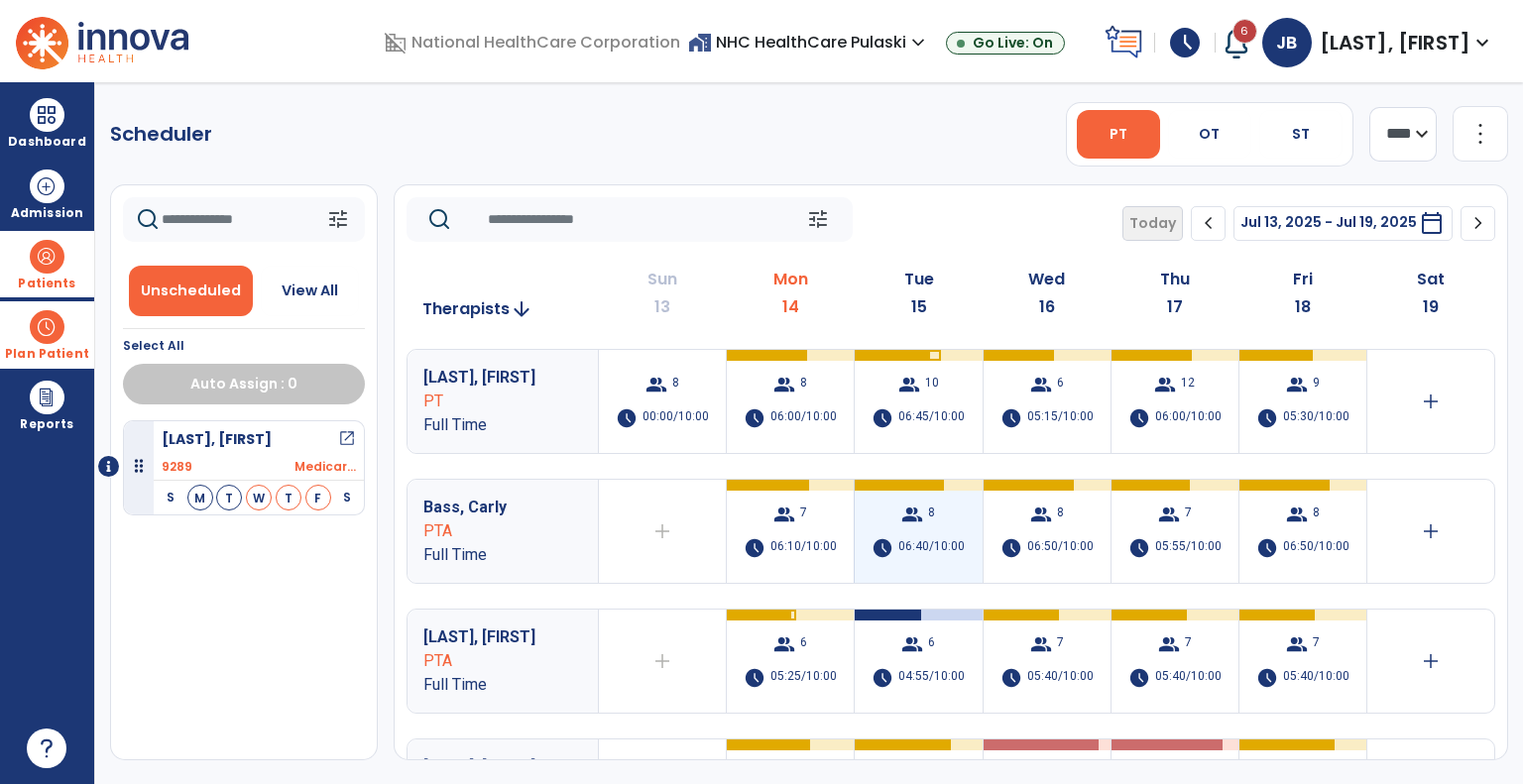 click on "06:40/10:00" at bounding box center (931, 548) 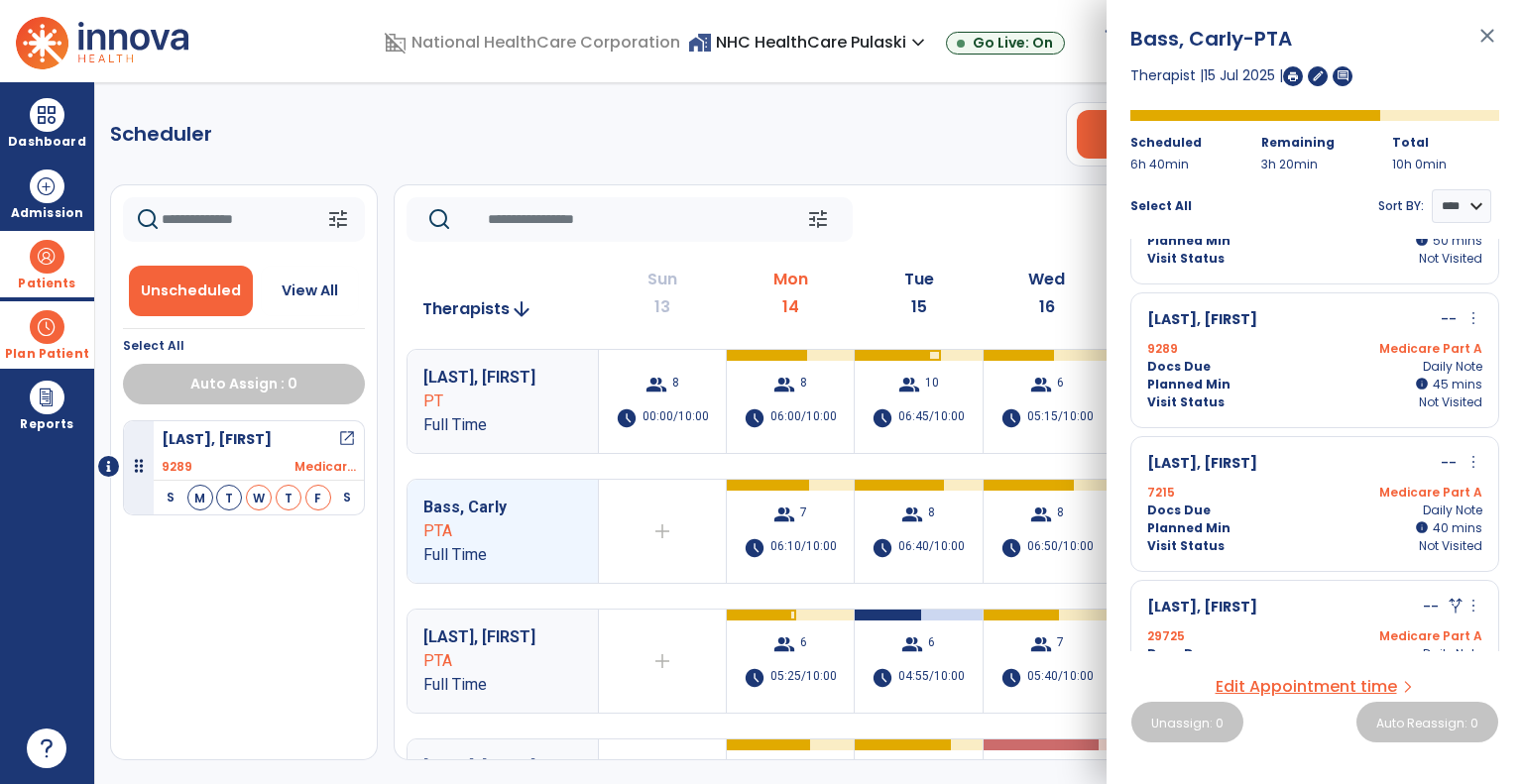 scroll, scrollTop: 732, scrollLeft: 0, axis: vertical 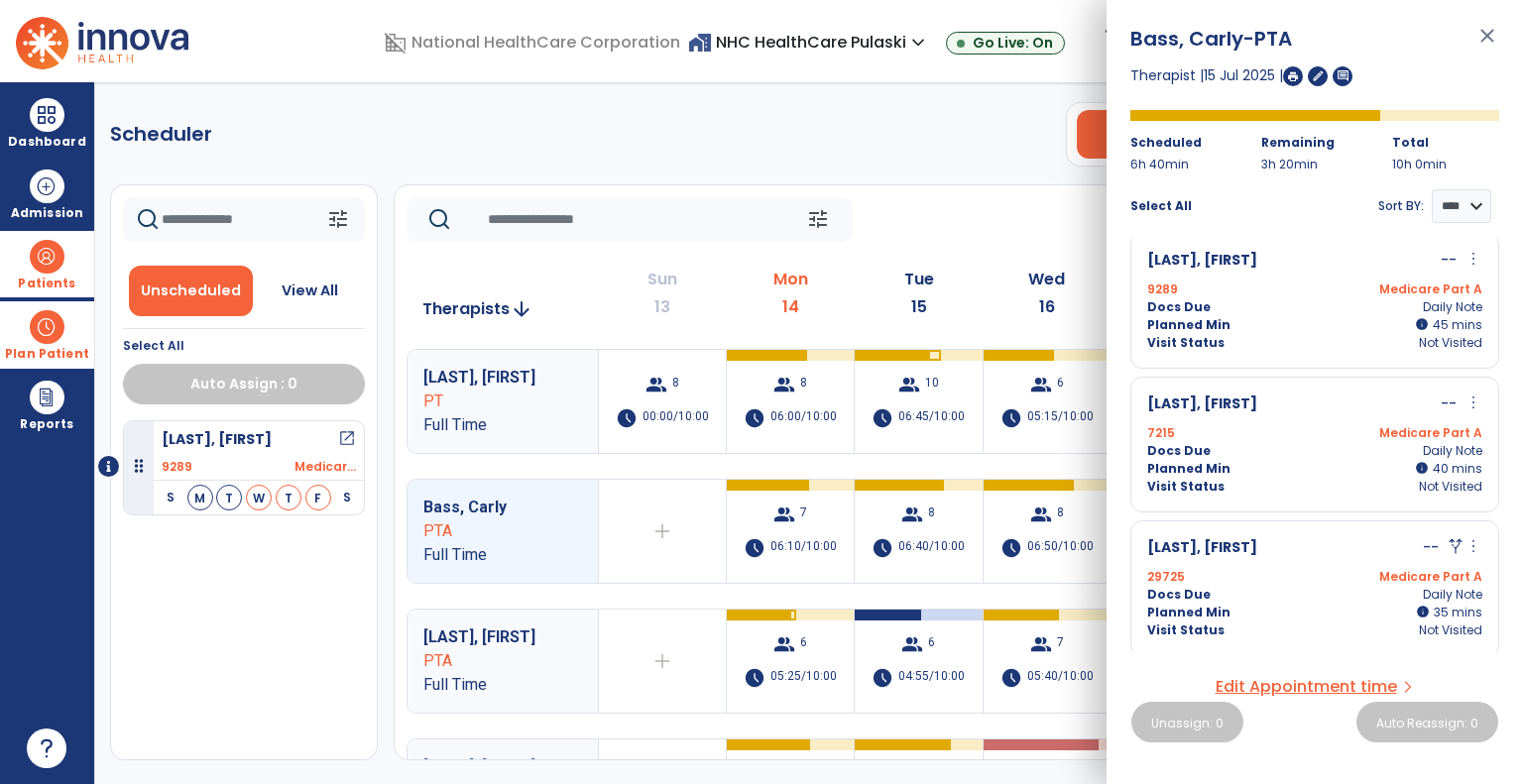 click on "[LAST], [FIRST]" at bounding box center (1202, 261) 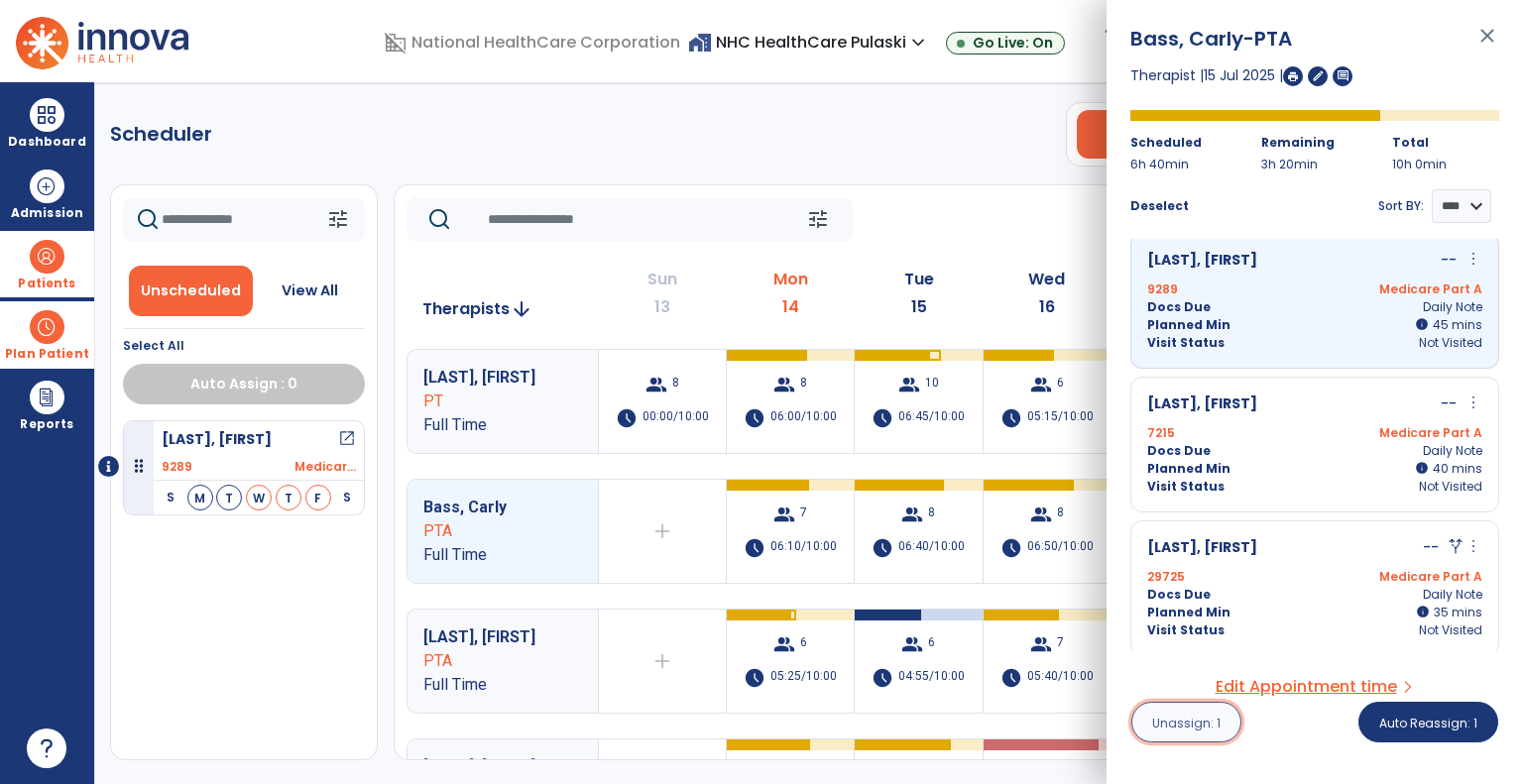 click on "Unassign: 1" at bounding box center (1186, 723) 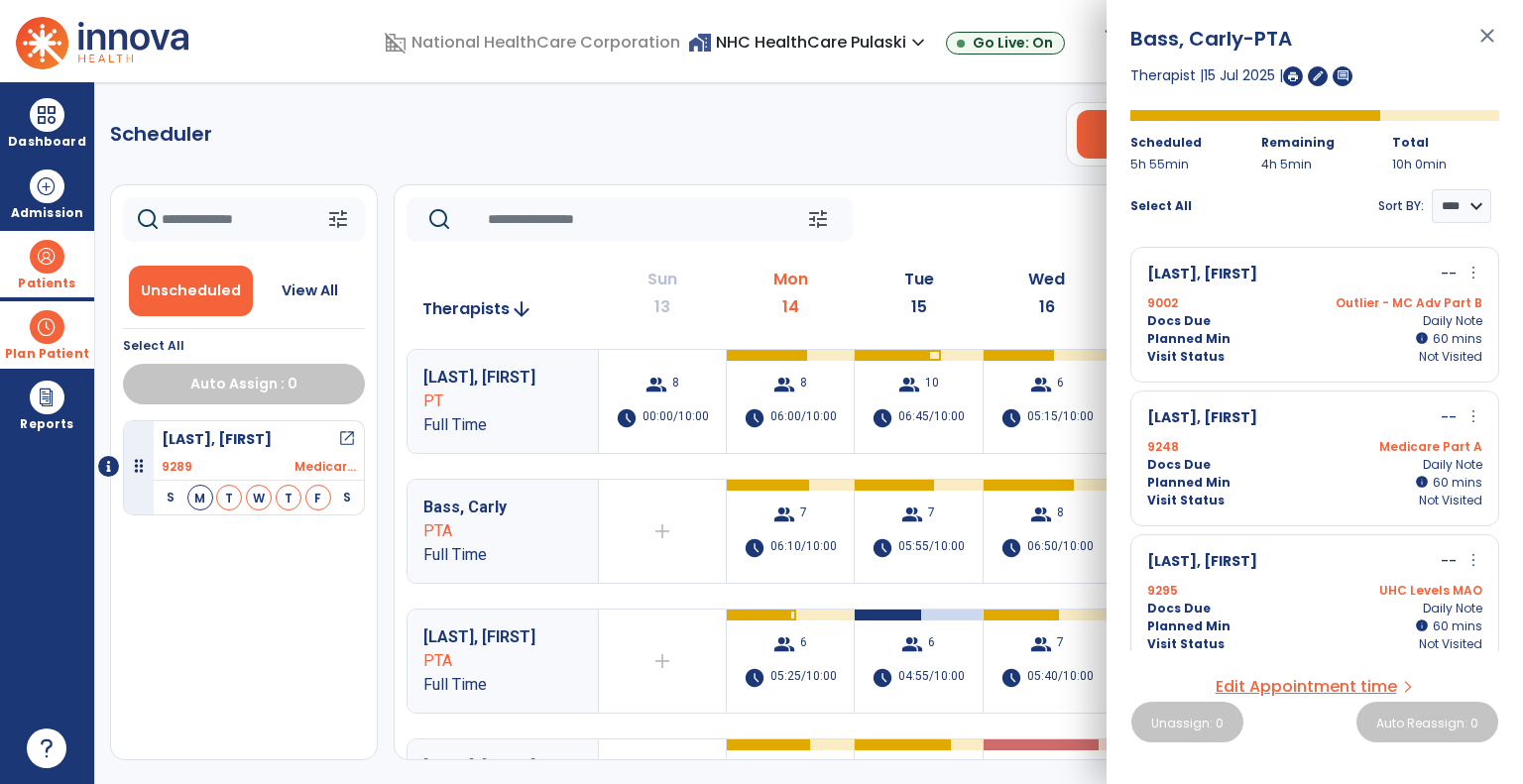 click on "close" at bounding box center [1487, 45] 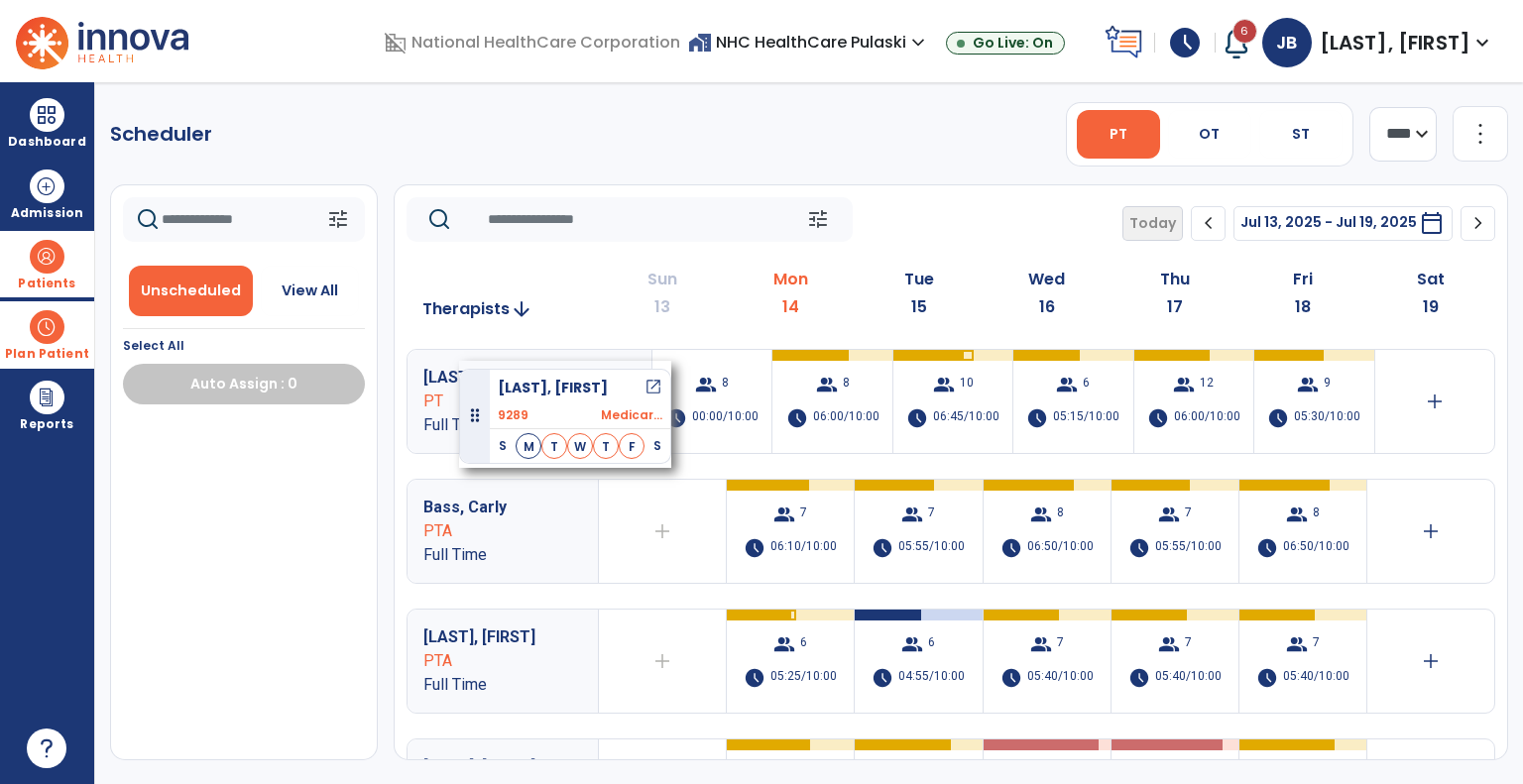 drag, startPoint x: 139, startPoint y: 467, endPoint x: 459, endPoint y: 360, distance: 337.41517 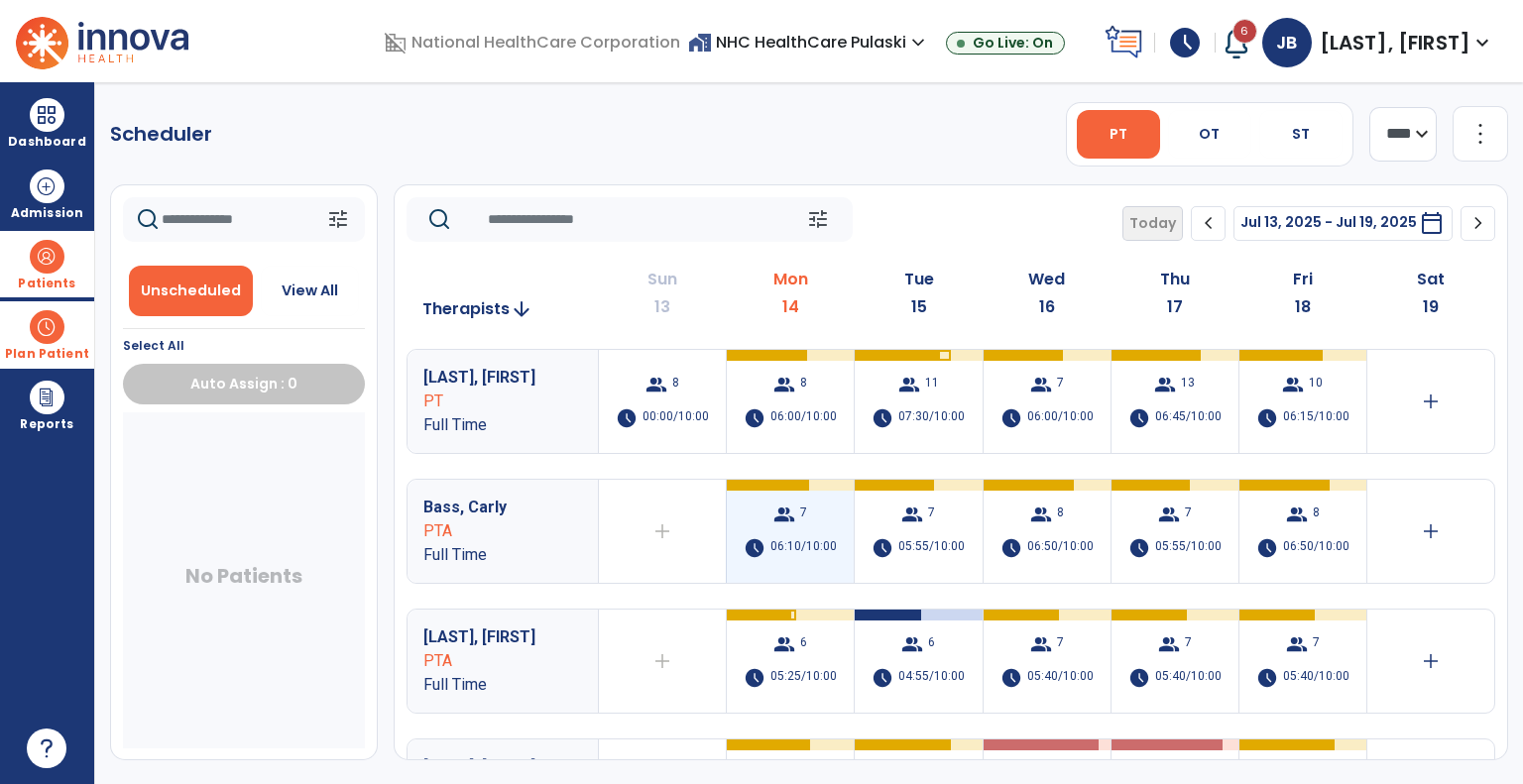 click on "group  7  schedule  06:10/10:00" at bounding box center (790, 531) 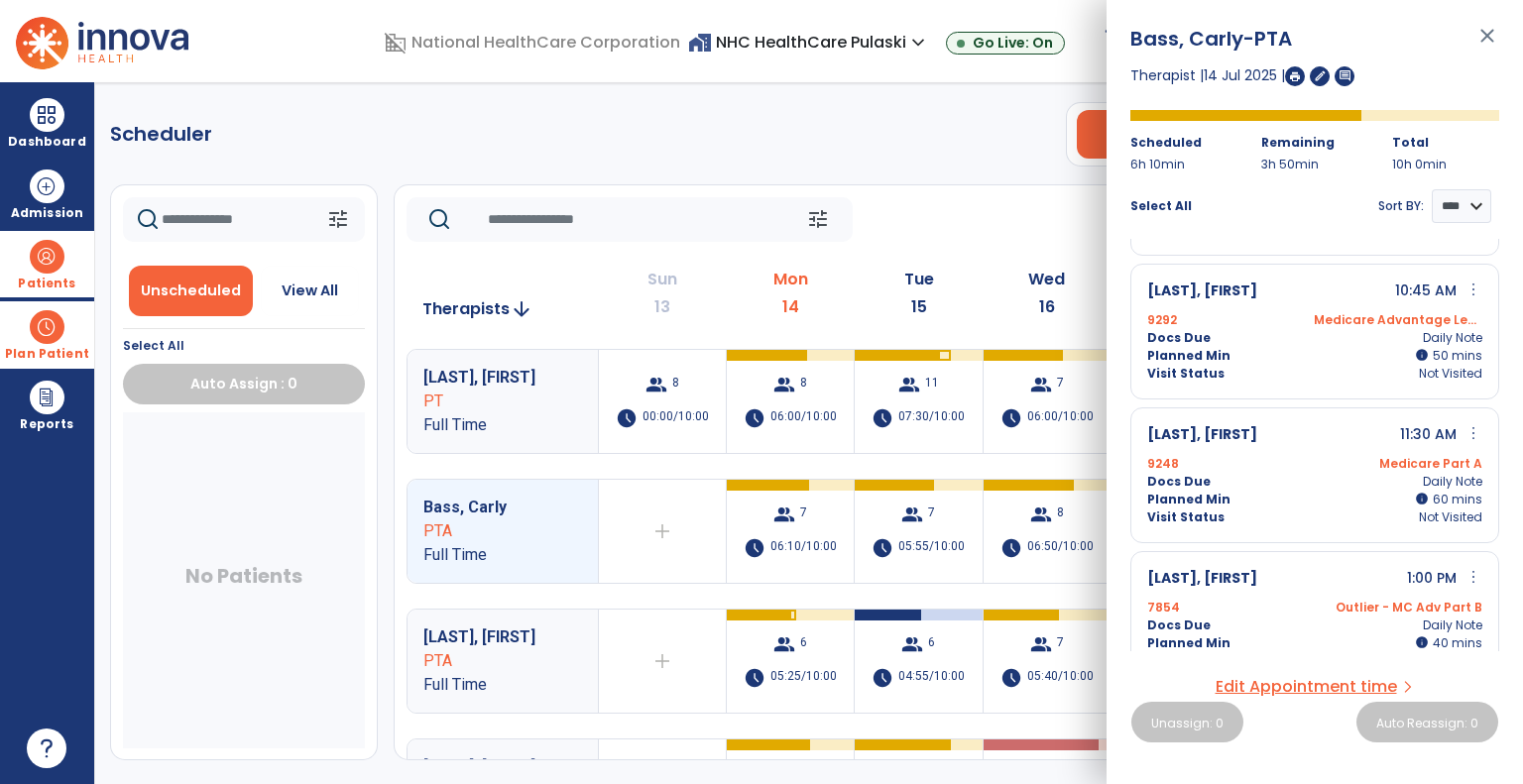 scroll, scrollTop: 0, scrollLeft: 0, axis: both 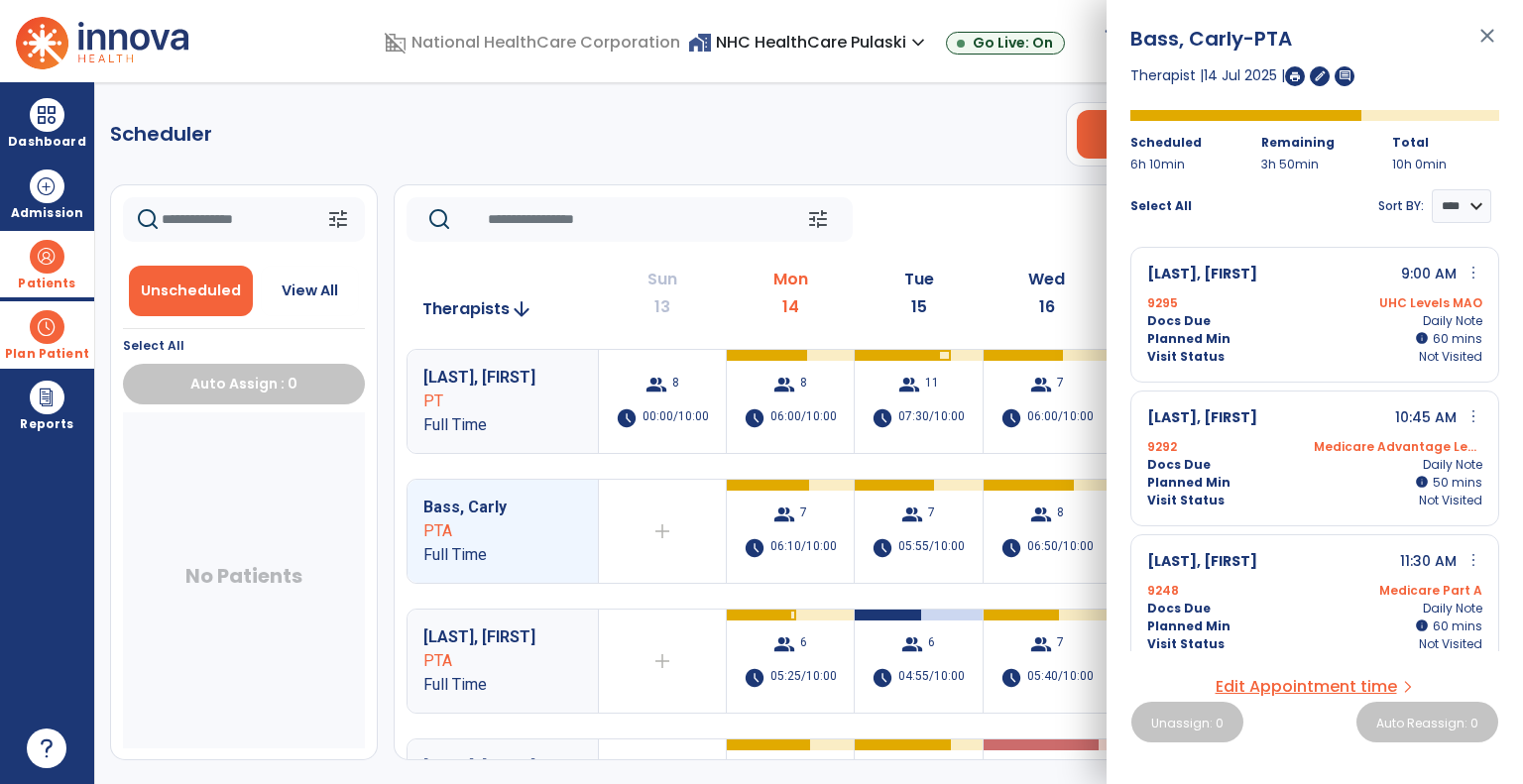 click on "close" at bounding box center (1487, 45) 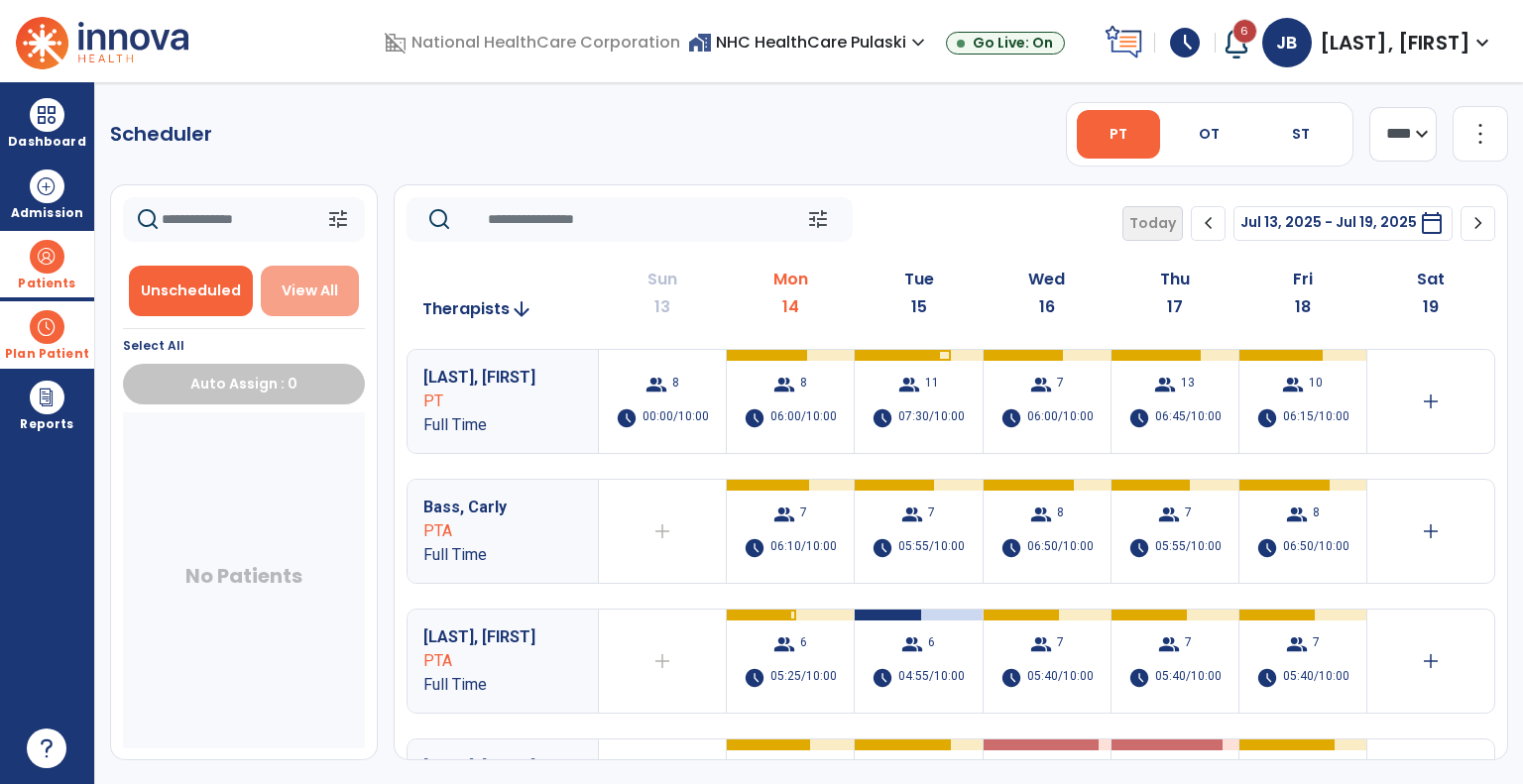 click on "View All" at bounding box center [309, 290] 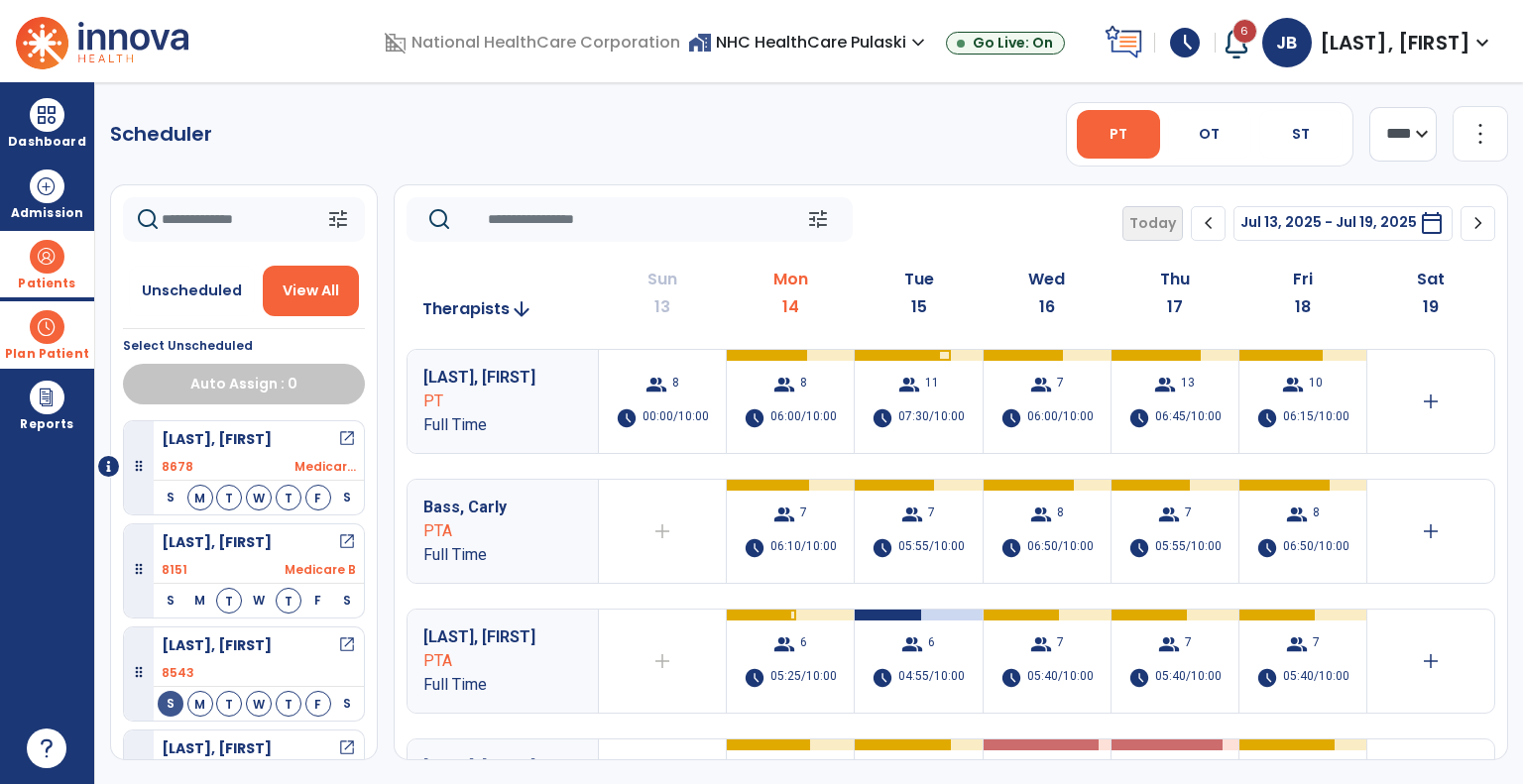 drag, startPoint x: 249, startPoint y: 227, endPoint x: 262, endPoint y: 225, distance: 13.152946 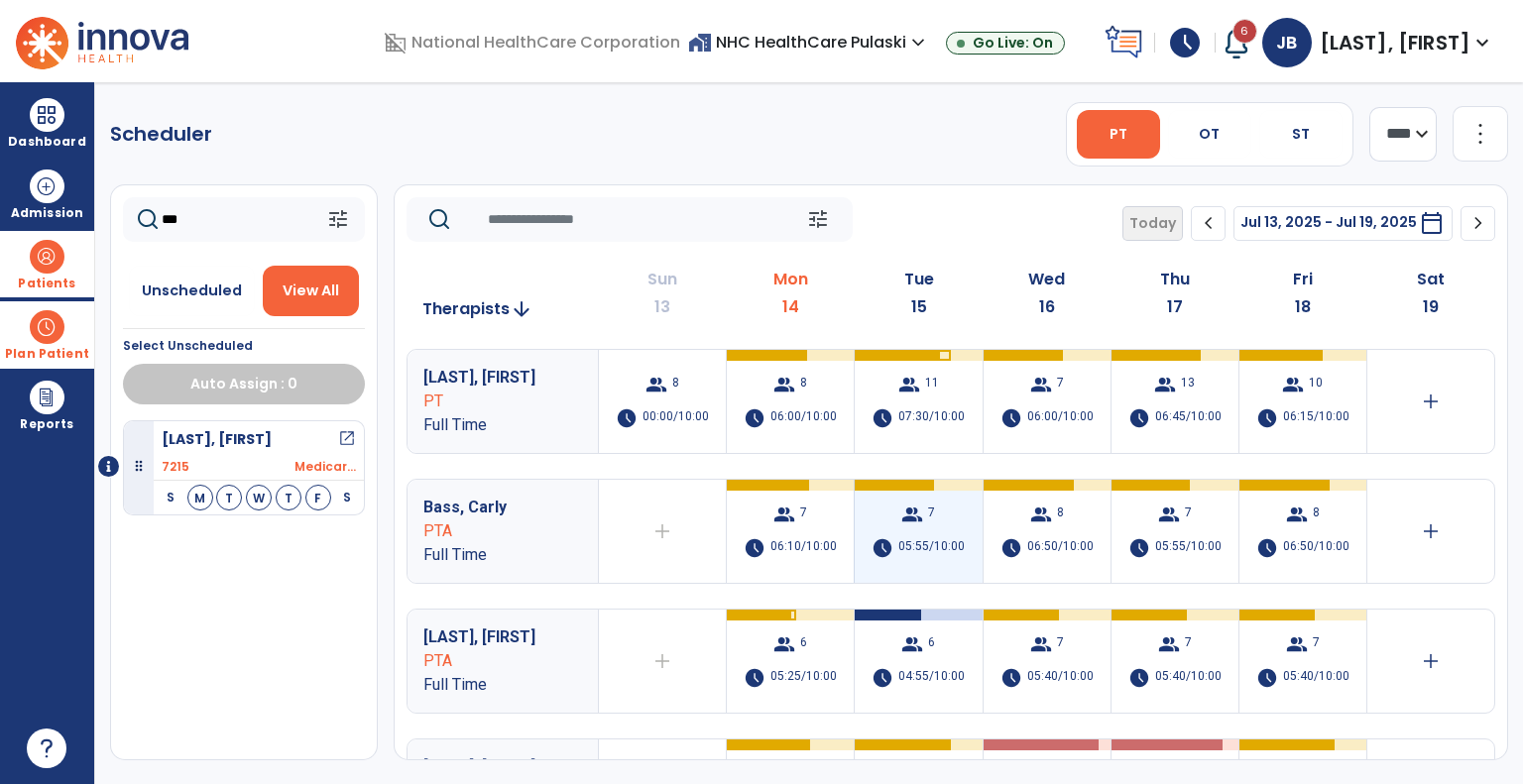click on "05:55/10:00" at bounding box center [931, 548] 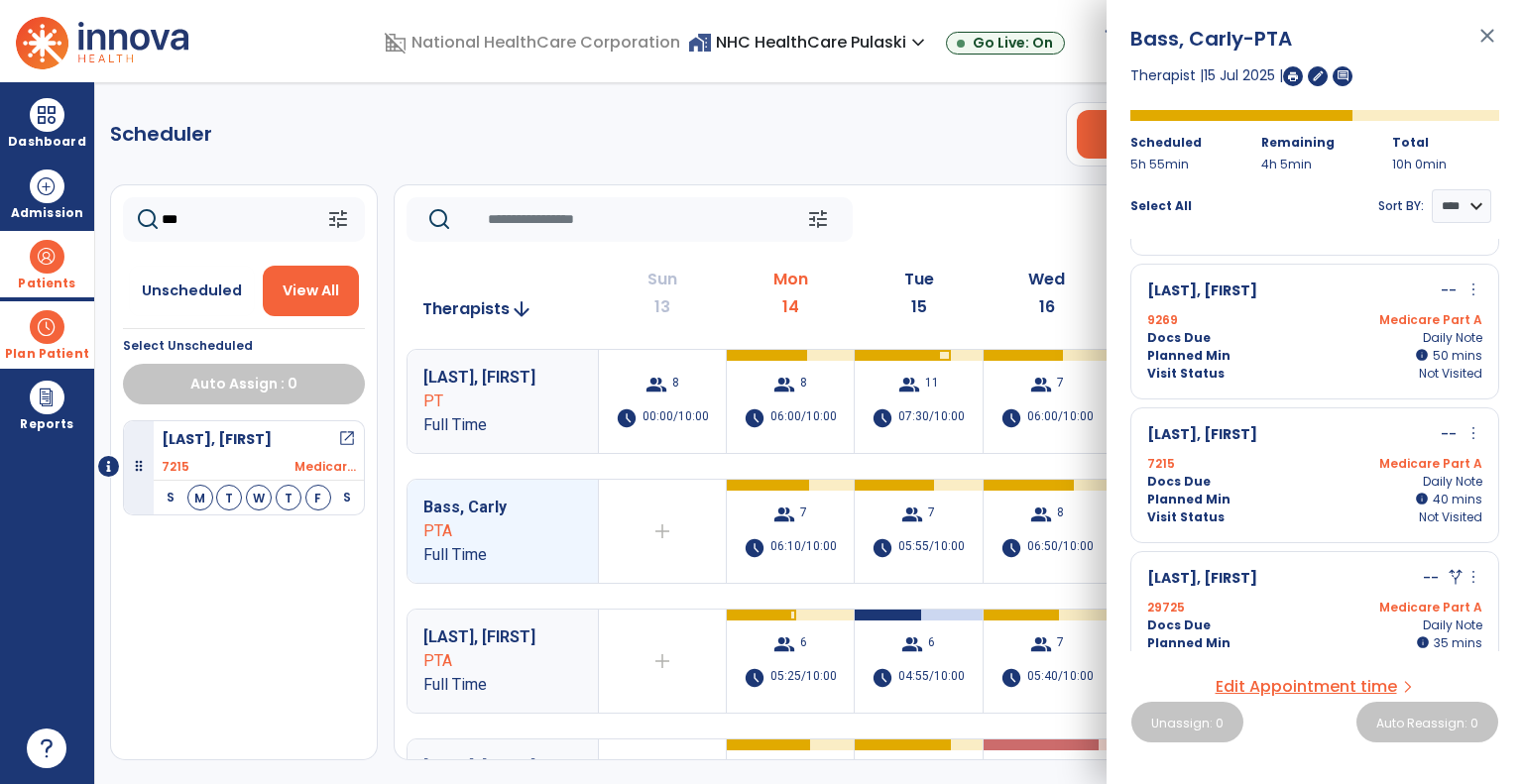 scroll, scrollTop: 589, scrollLeft: 0, axis: vertical 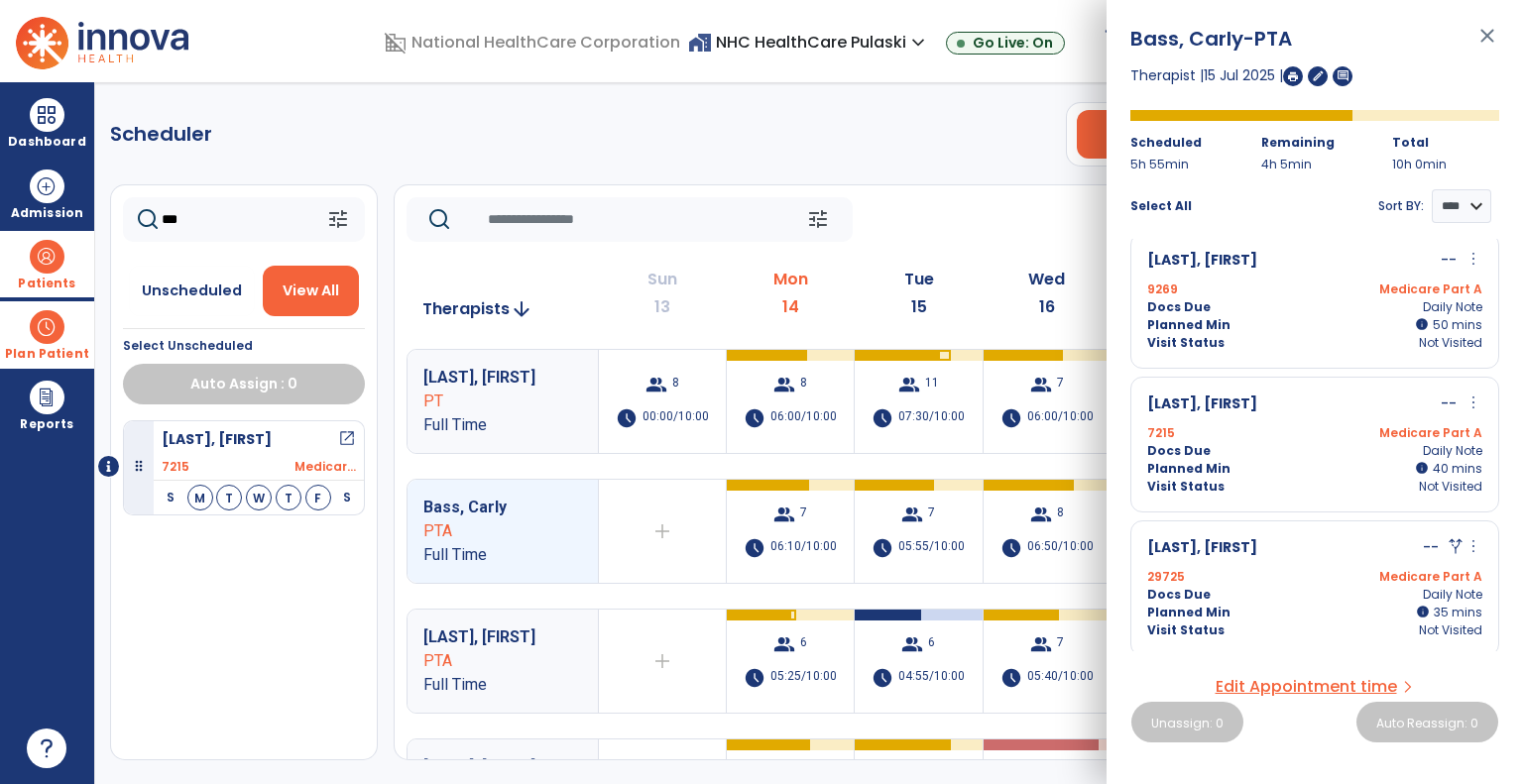 click on "close" at bounding box center [1487, 45] 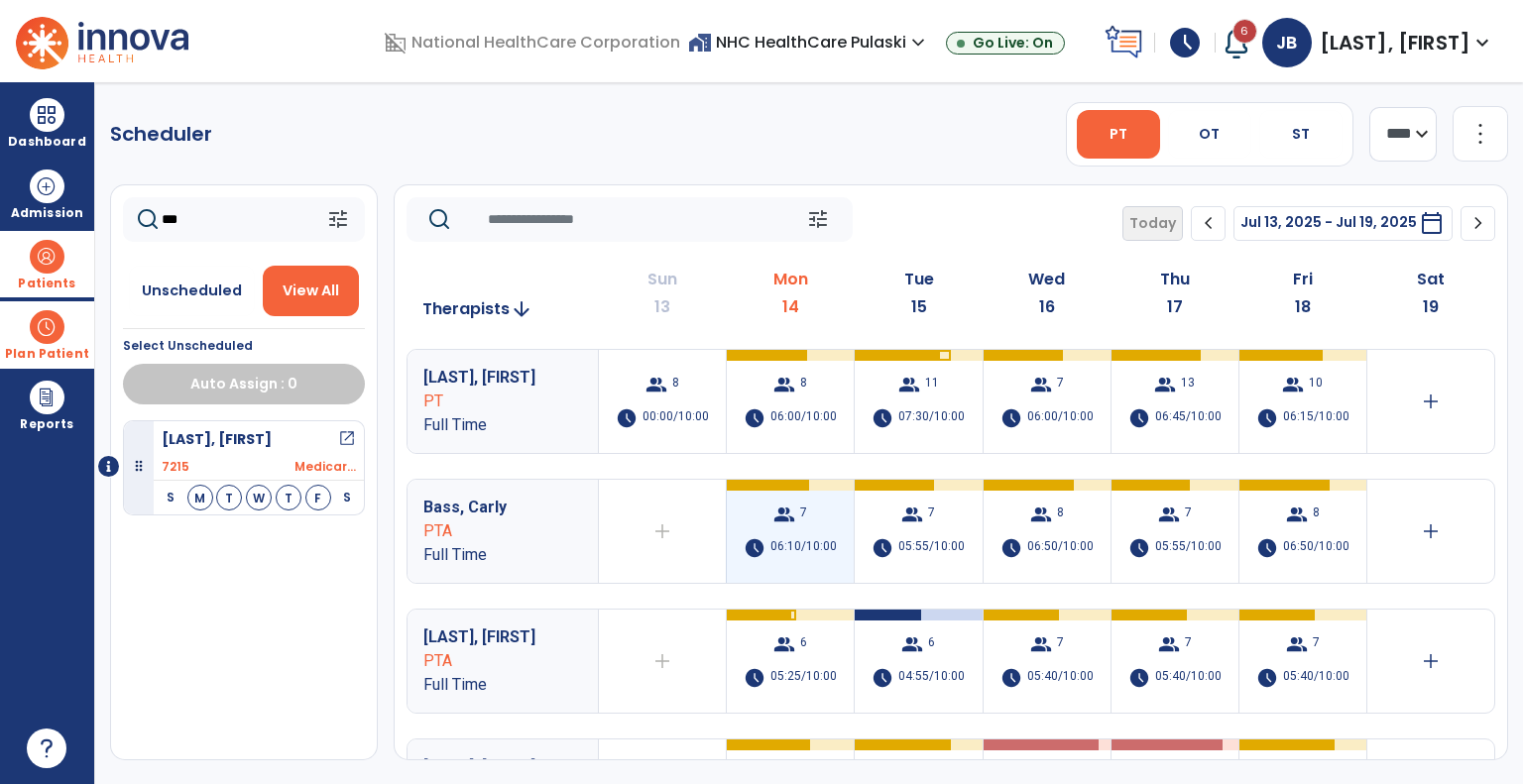 click on "group  7  schedule  06:10/10:00" at bounding box center [790, 531] 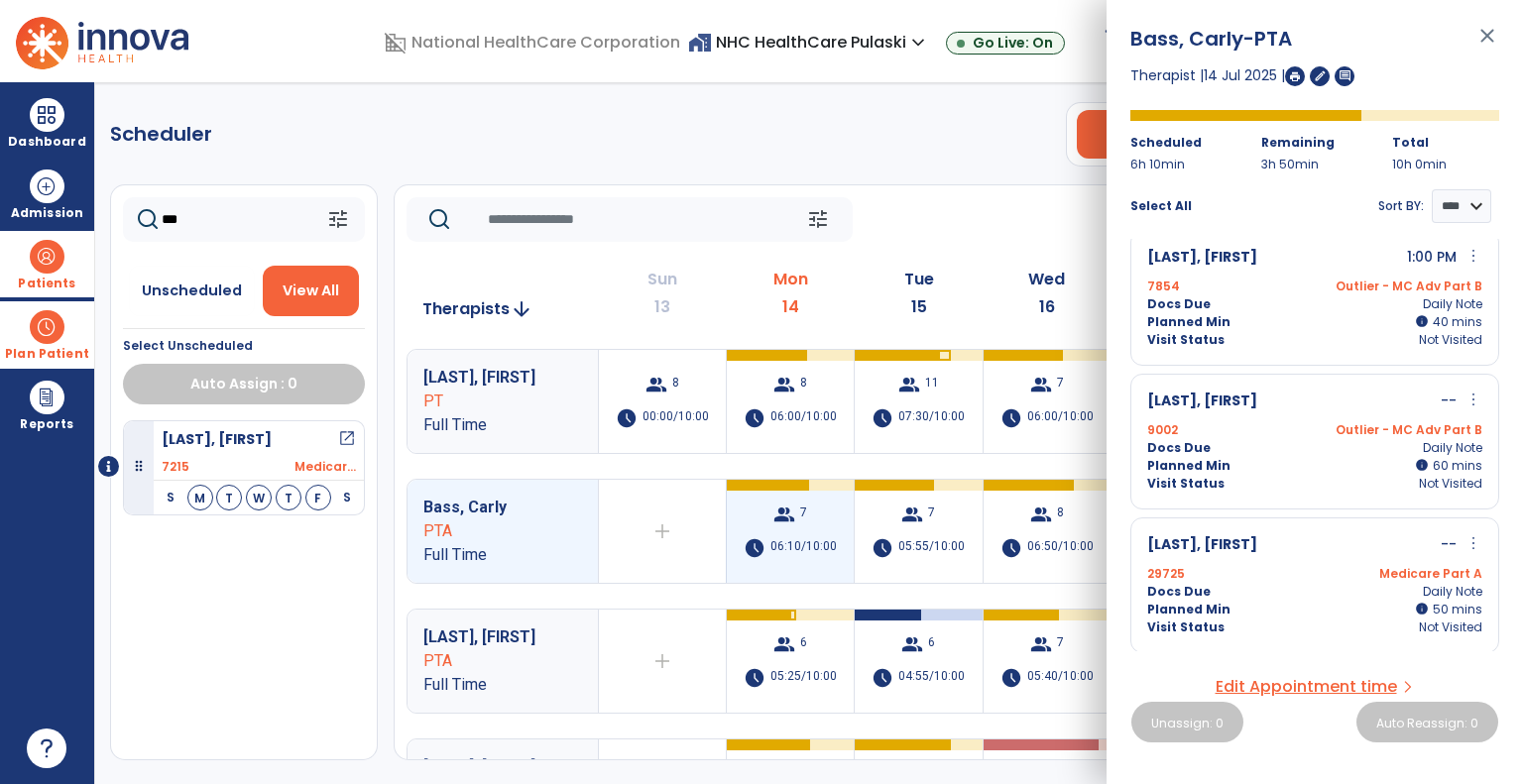 scroll, scrollTop: 447, scrollLeft: 0, axis: vertical 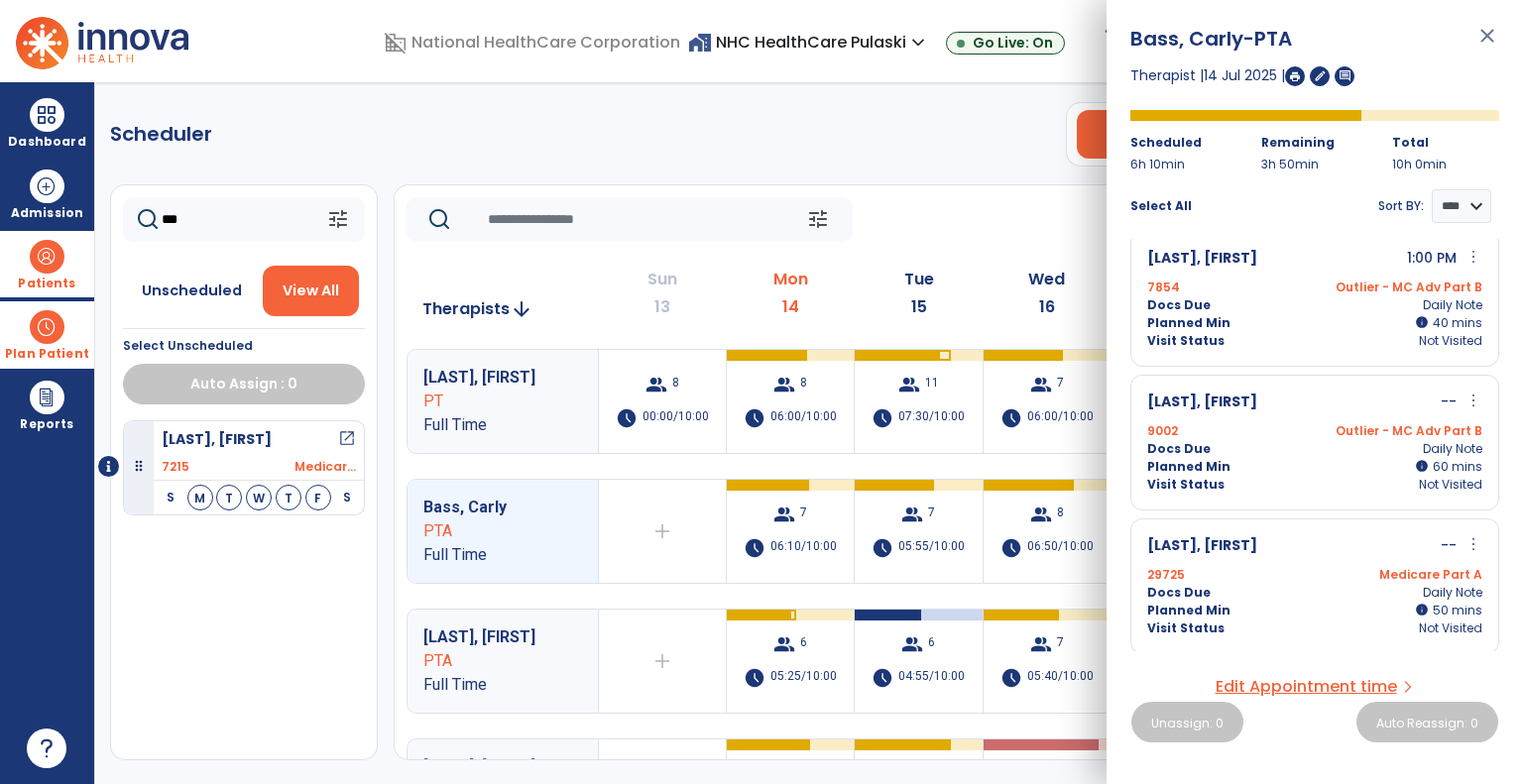 click on "close" at bounding box center [1487, 45] 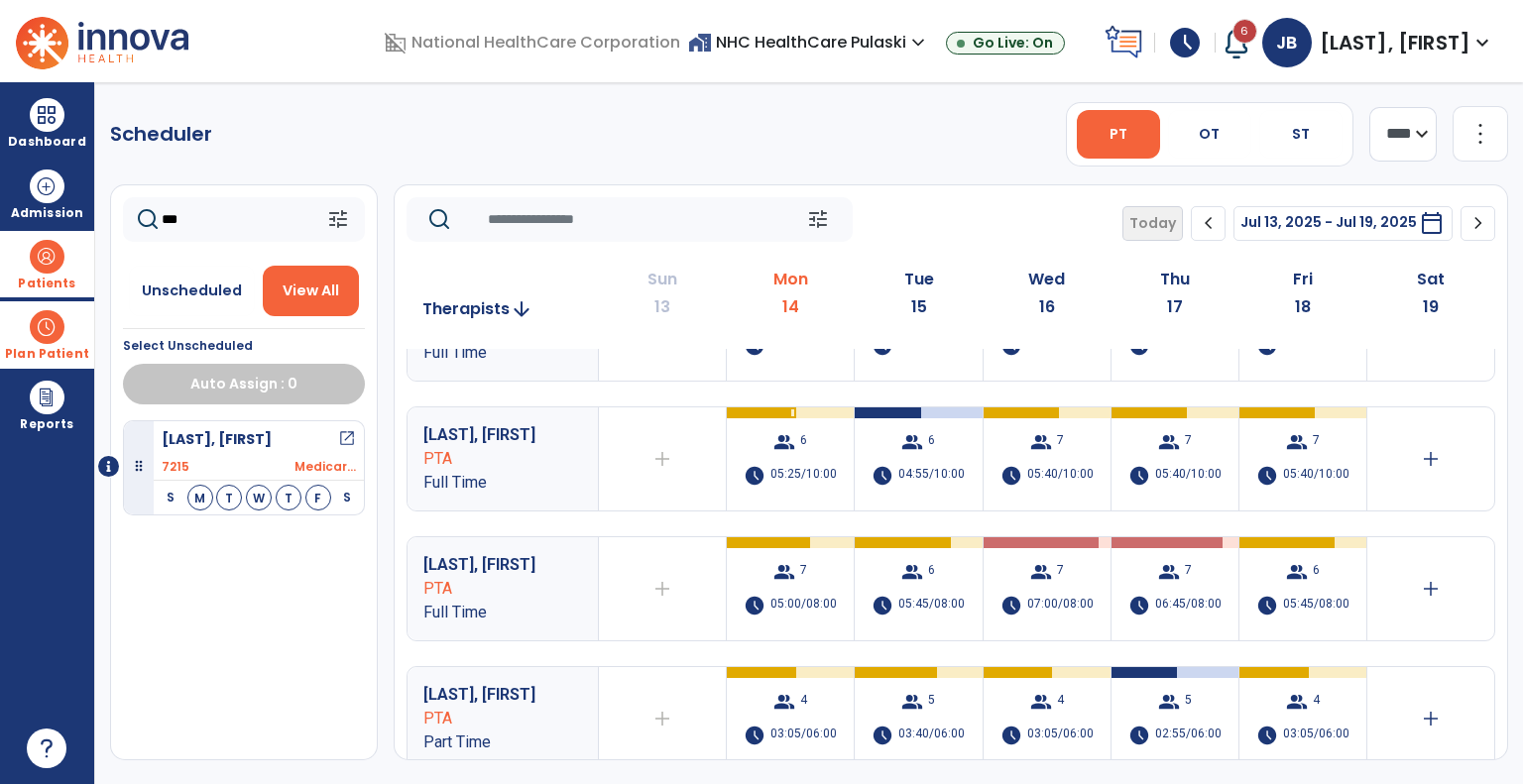 scroll, scrollTop: 0, scrollLeft: 0, axis: both 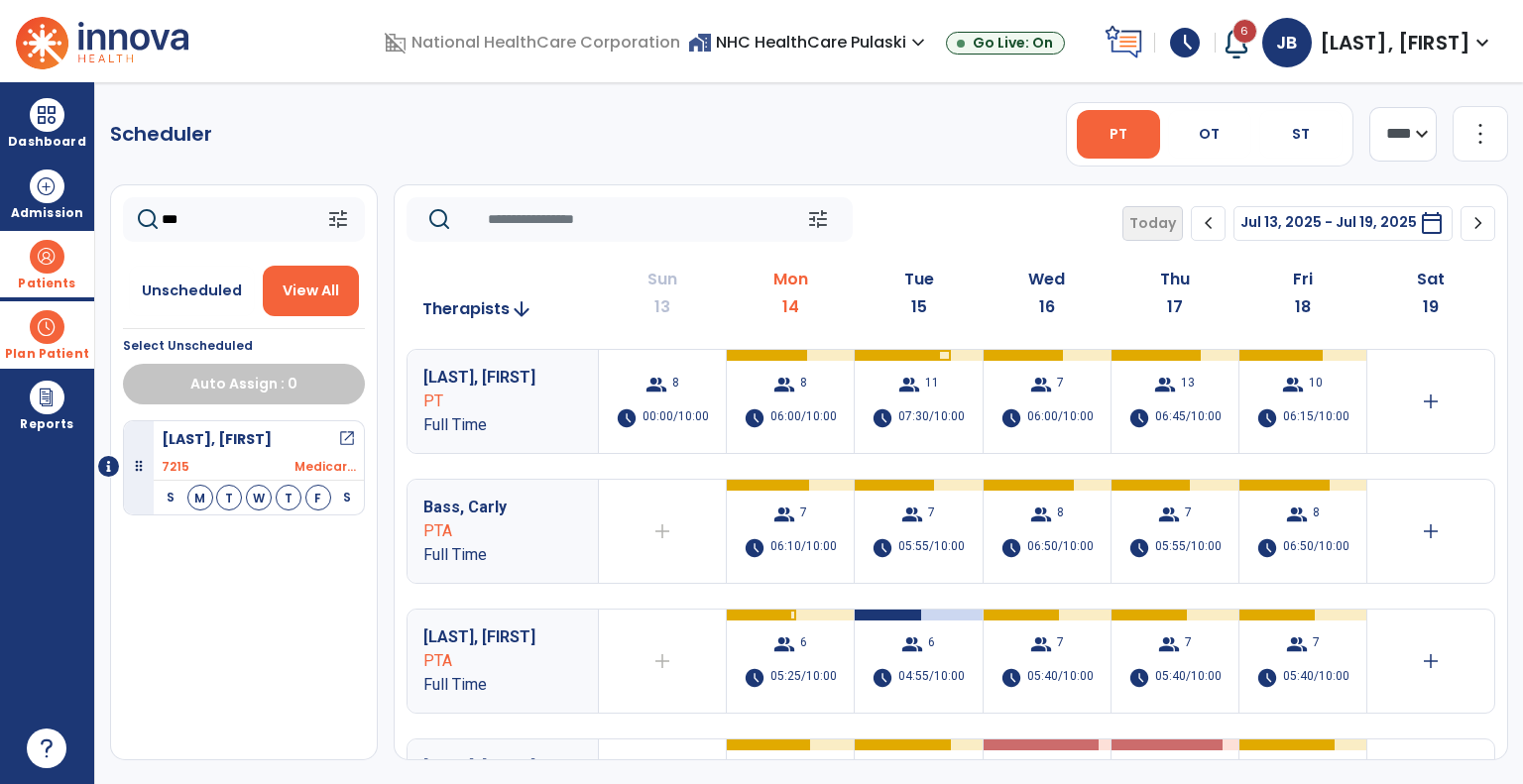 click on "***" 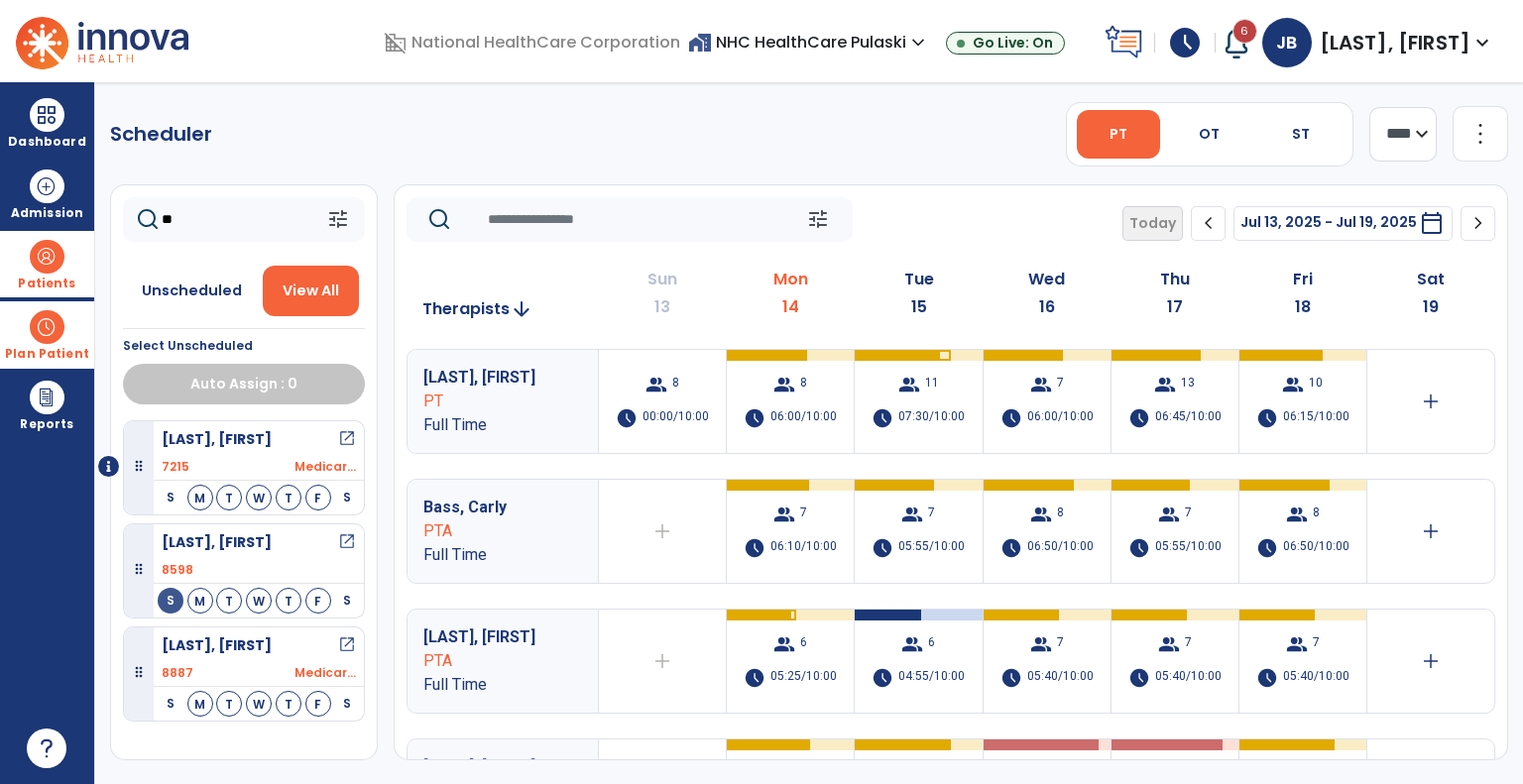 type on "*" 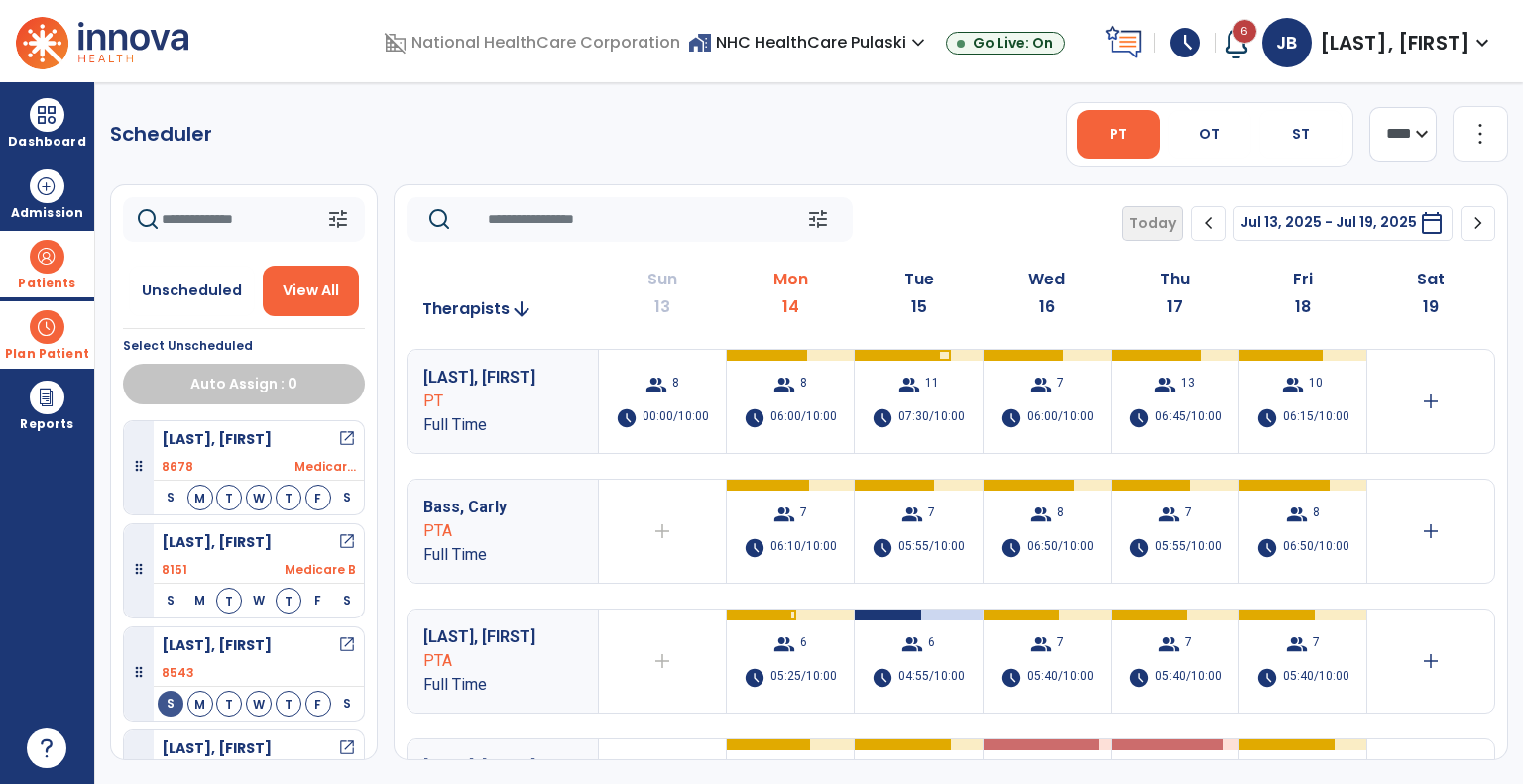 type 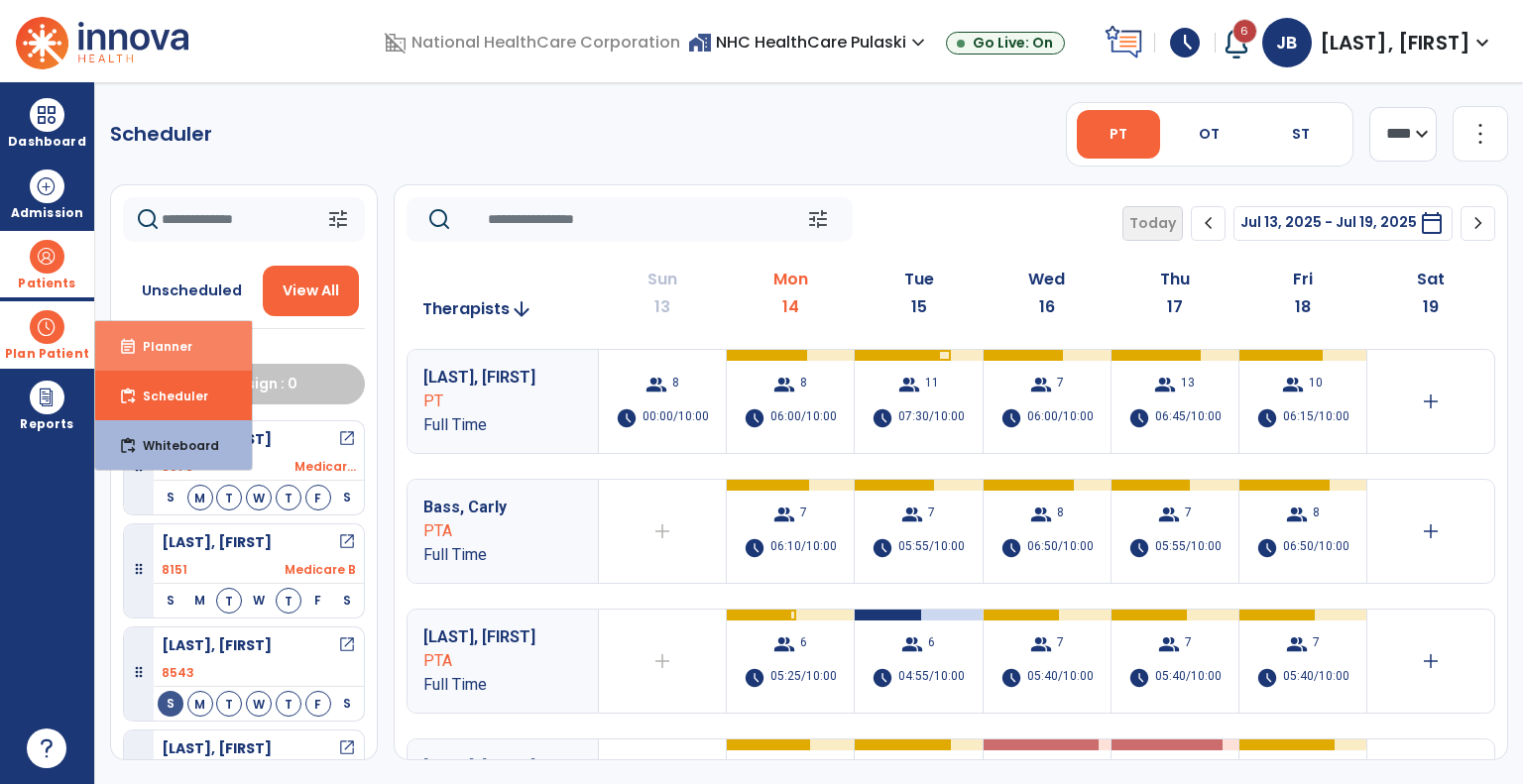 click on "Planner" at bounding box center (160, 346) 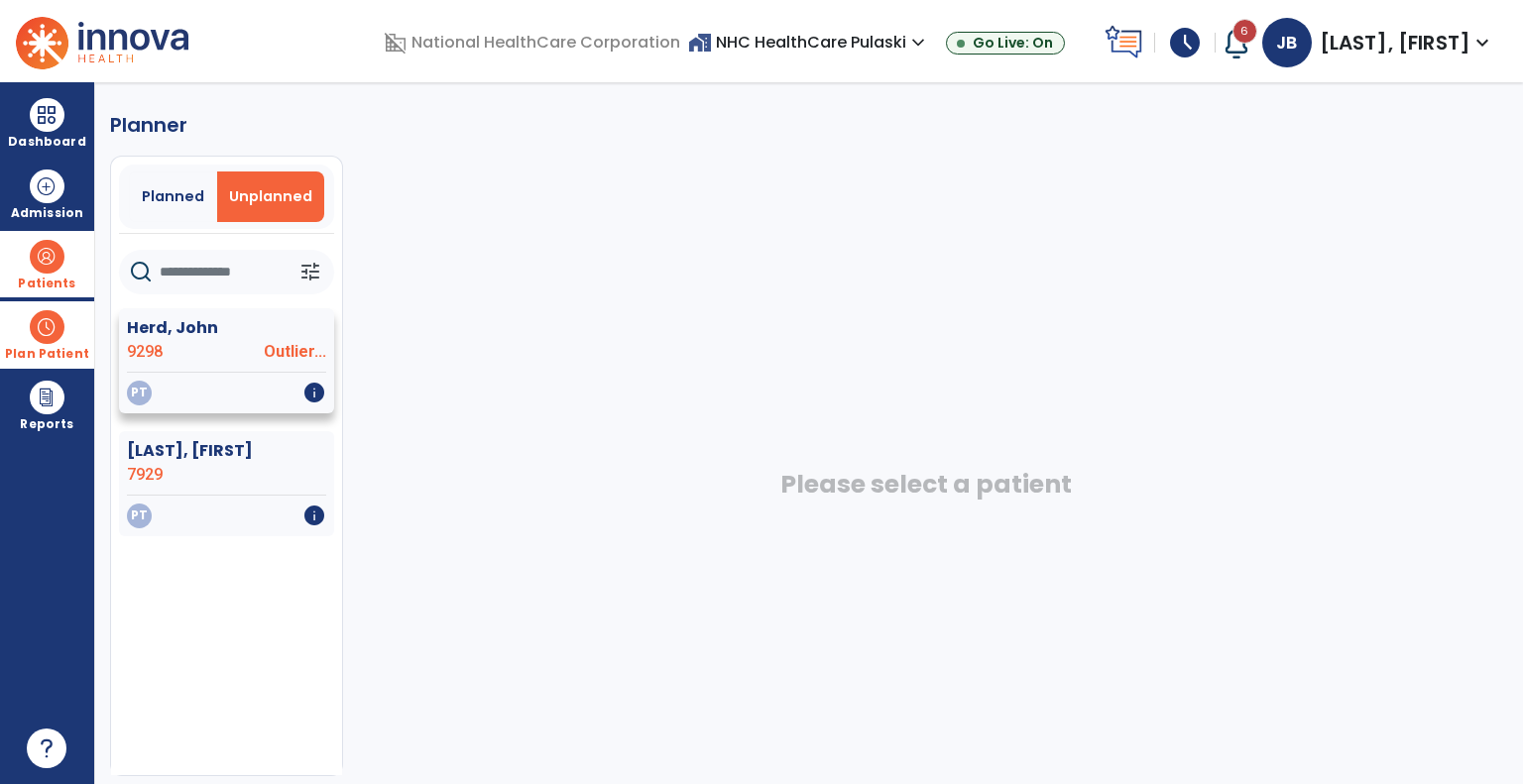 click on "Outlier..." 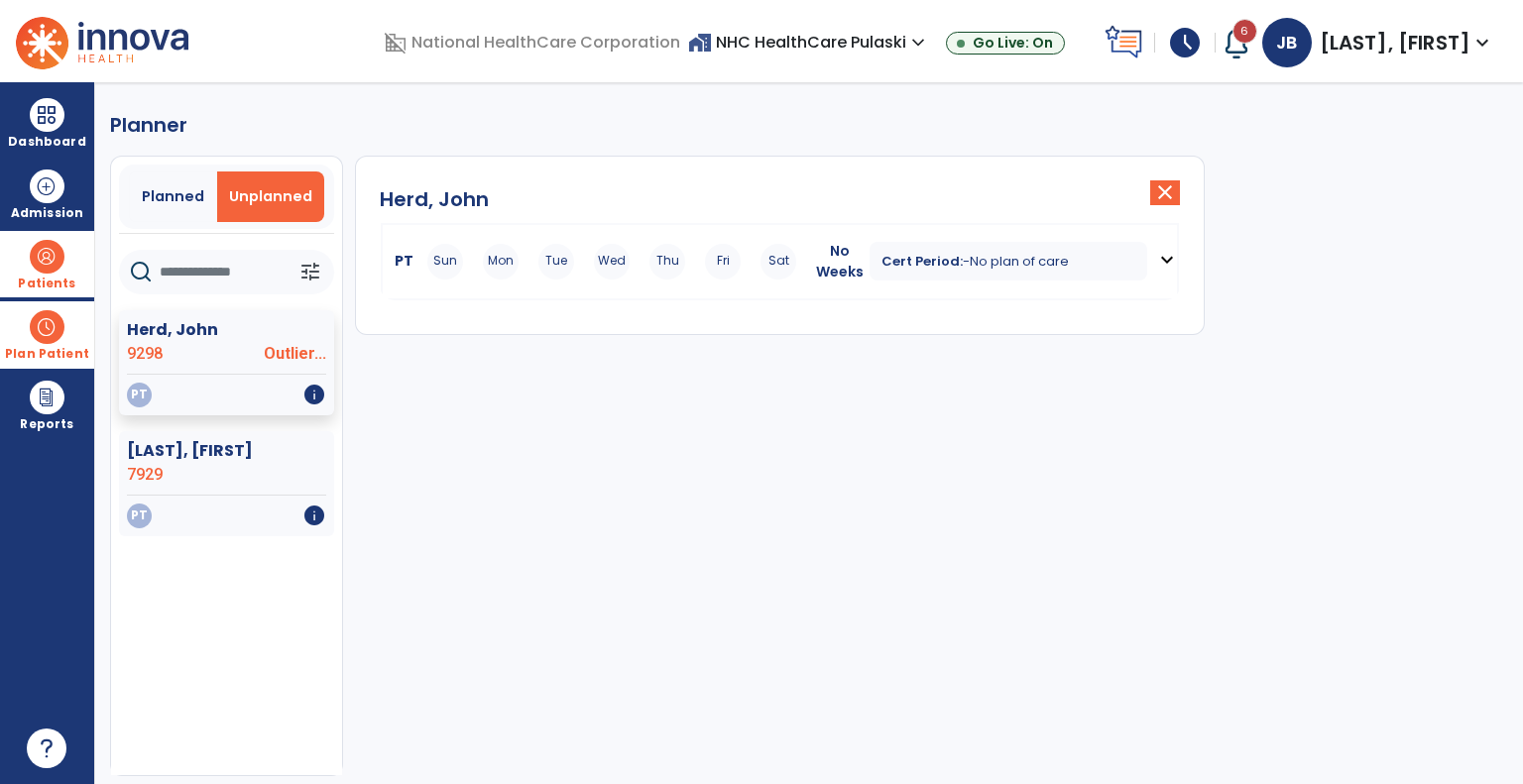 click on "No plan of care" at bounding box center [1019, 261] 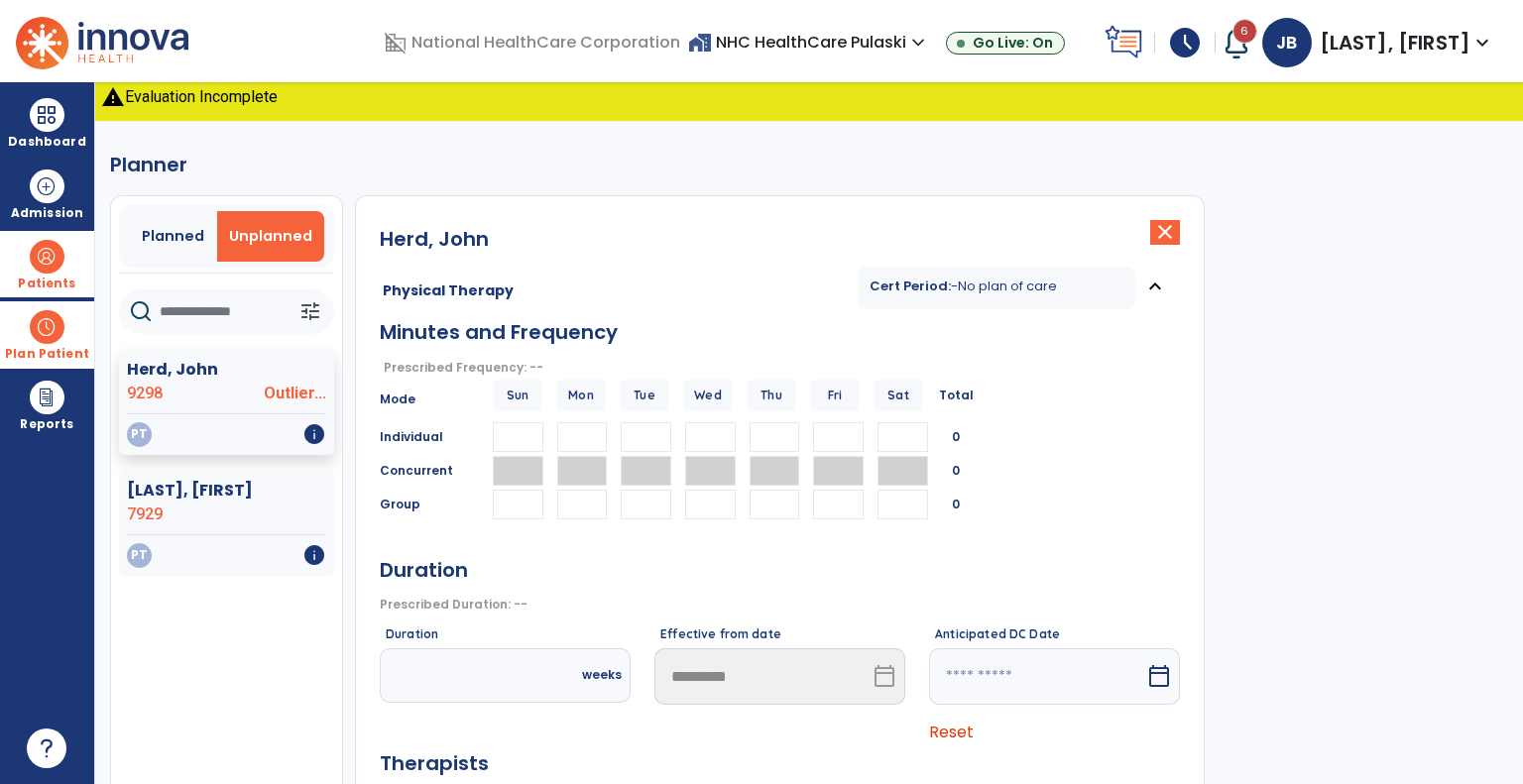 click on "close" 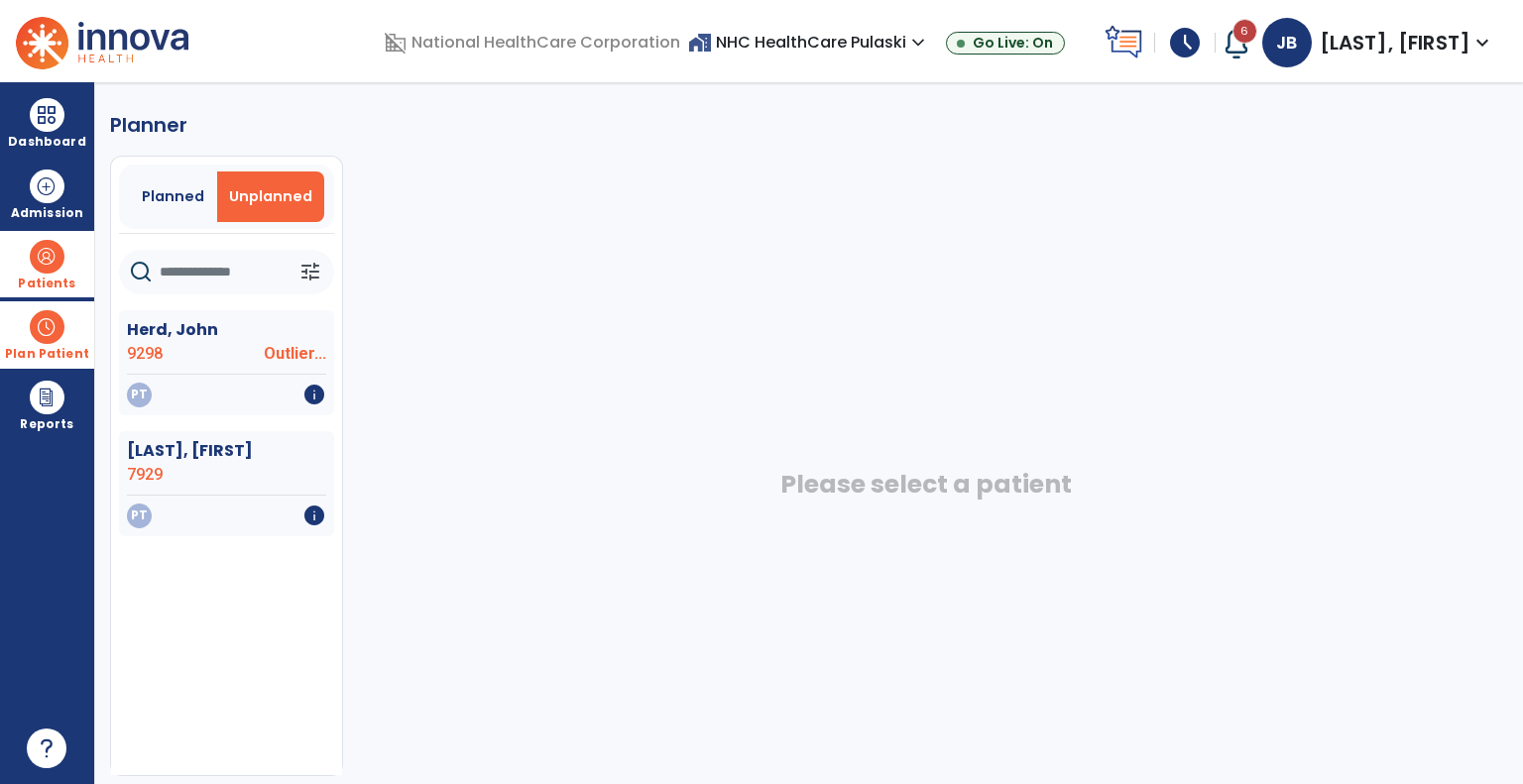 click on "Patients" at bounding box center (47, 264) 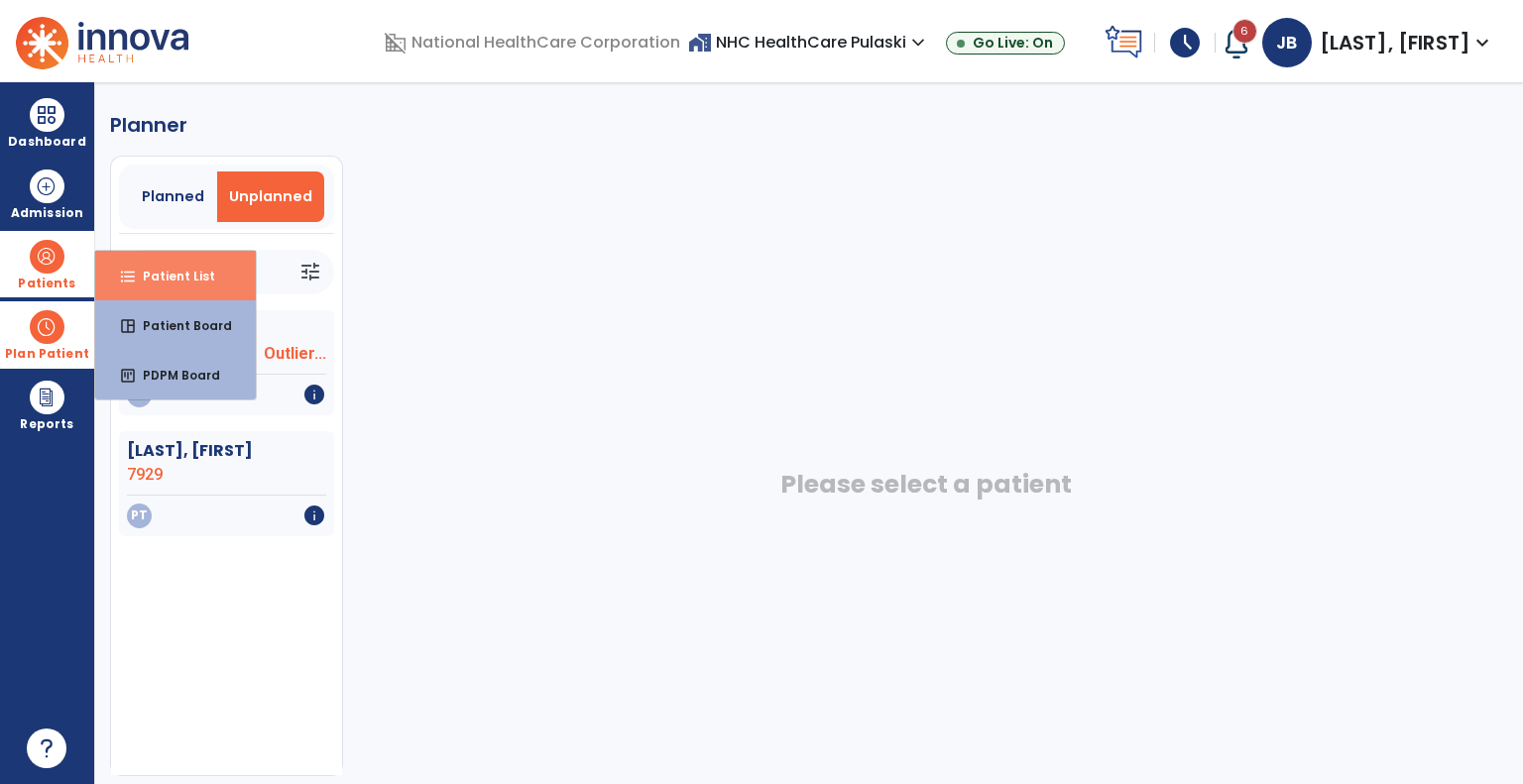 click on "format_list_bulleted  Patient List" at bounding box center (176, 276) 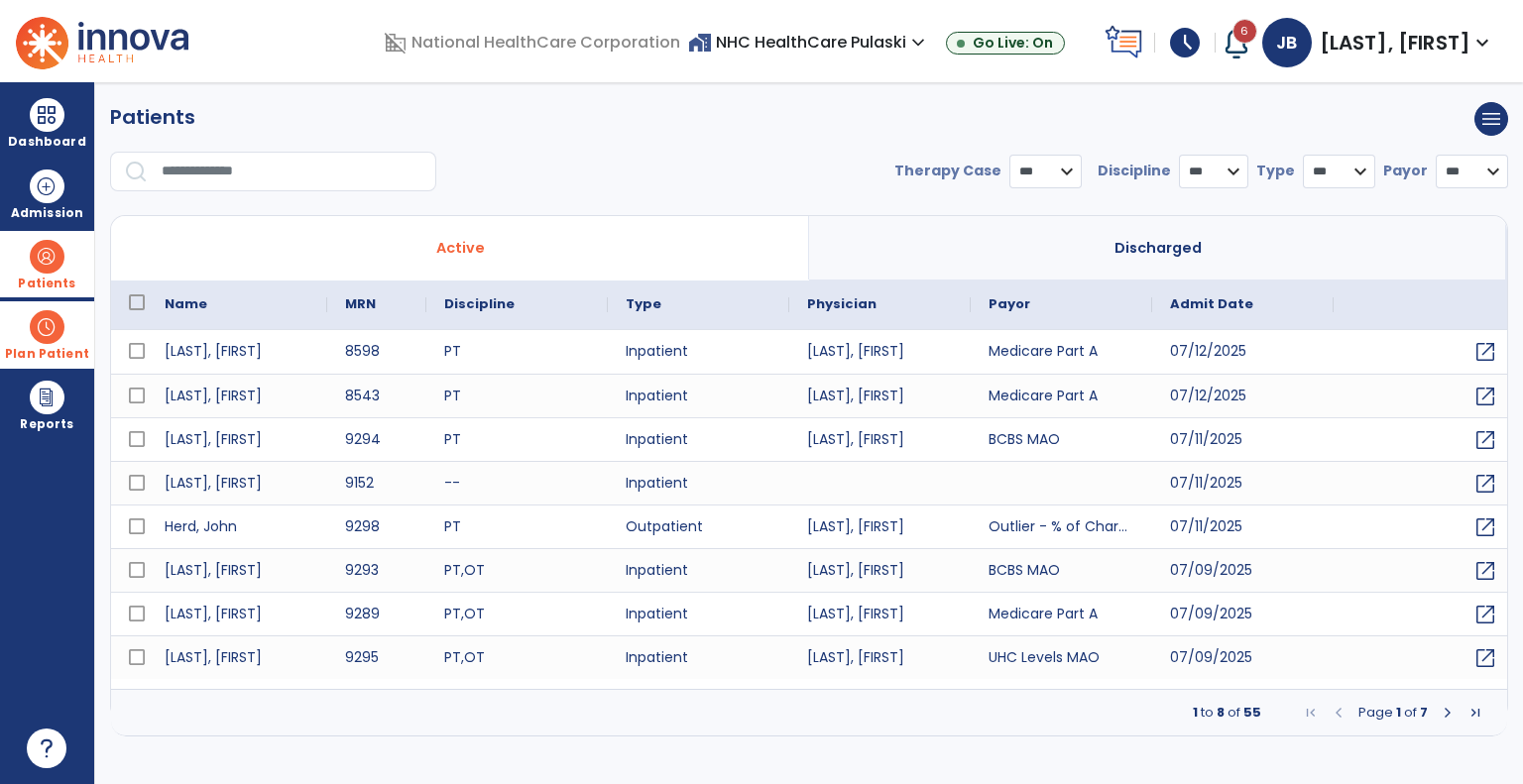 select on "***" 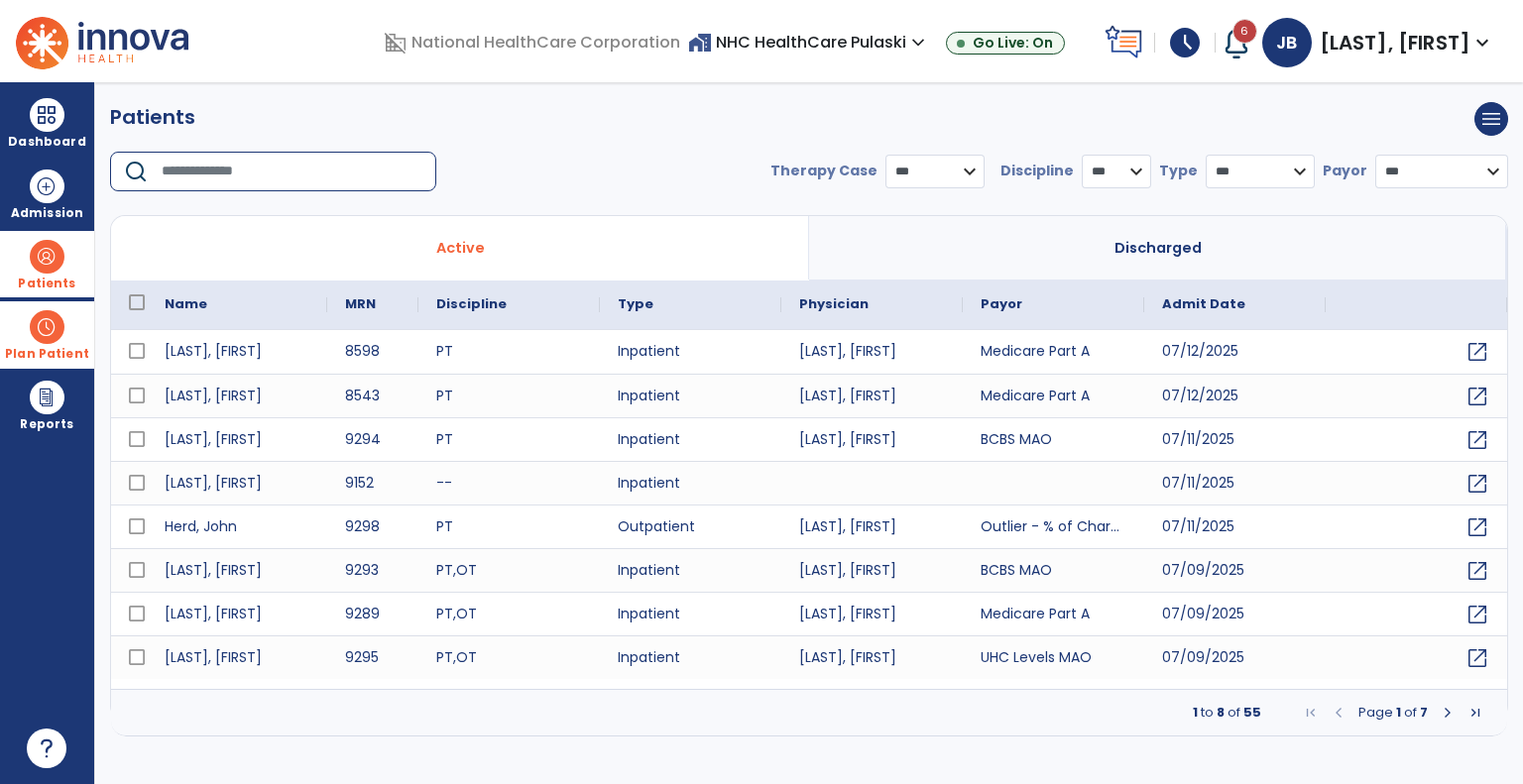 click at bounding box center (292, 171) 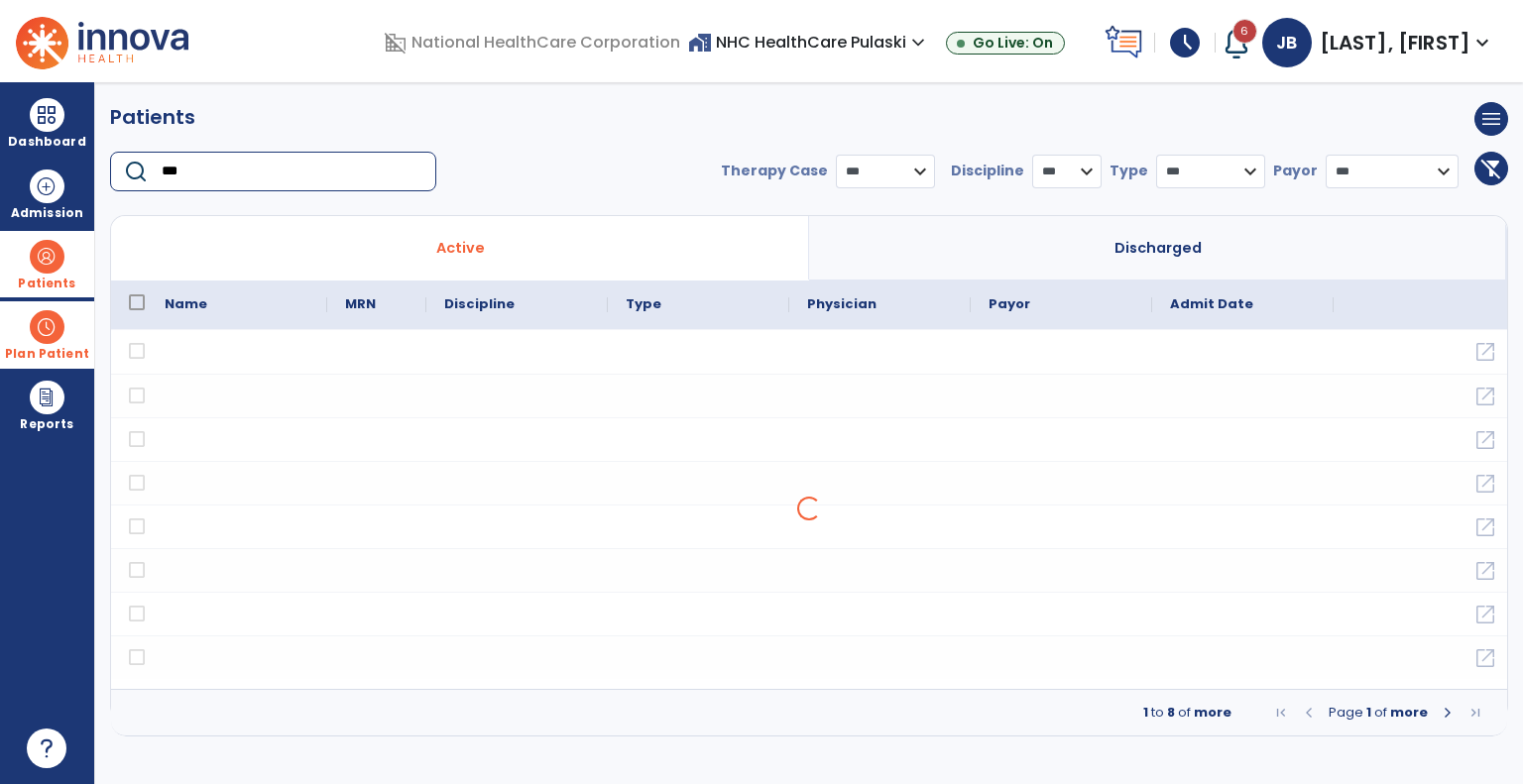 type on "***" 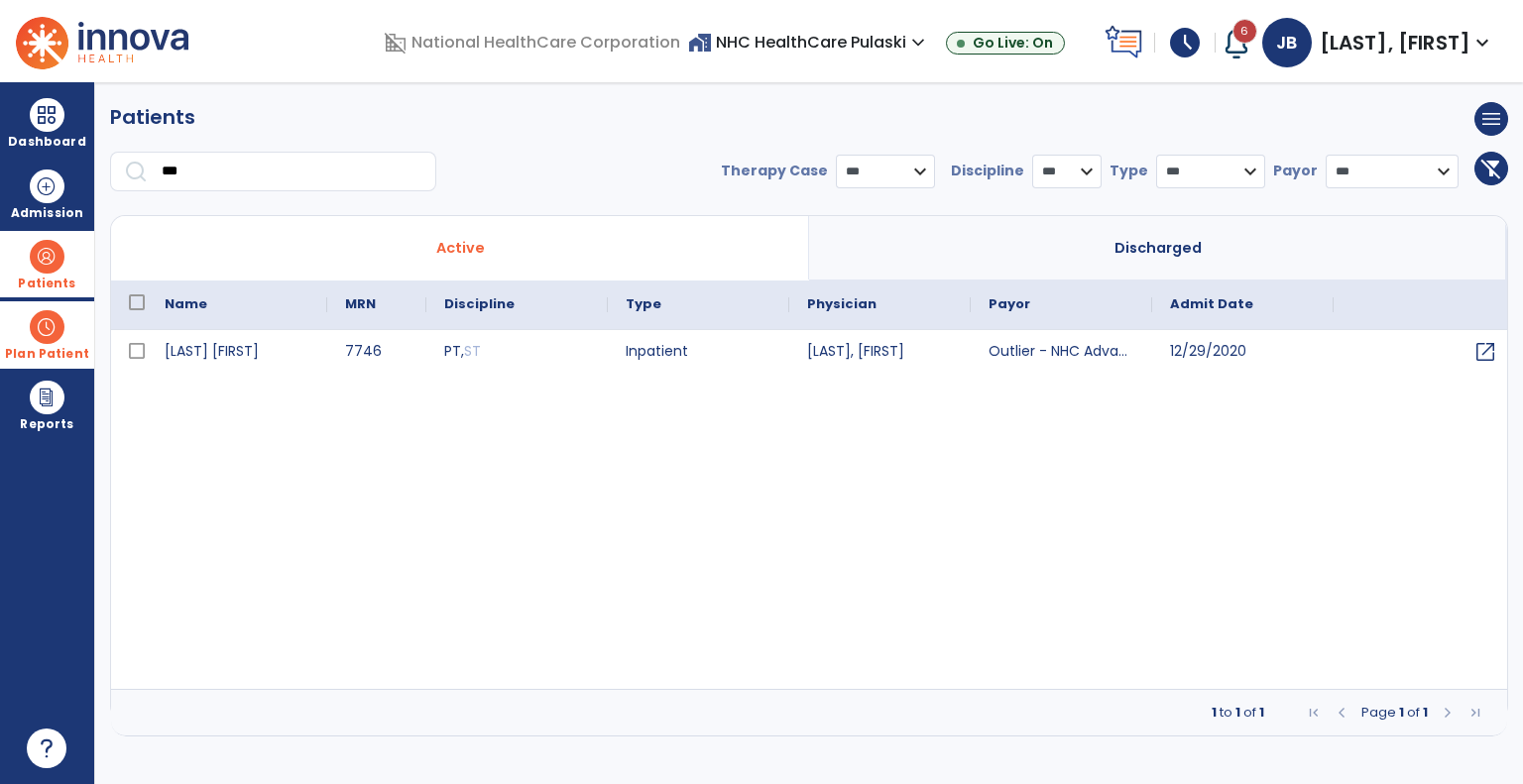 click on "Discharged" at bounding box center [1158, 248] 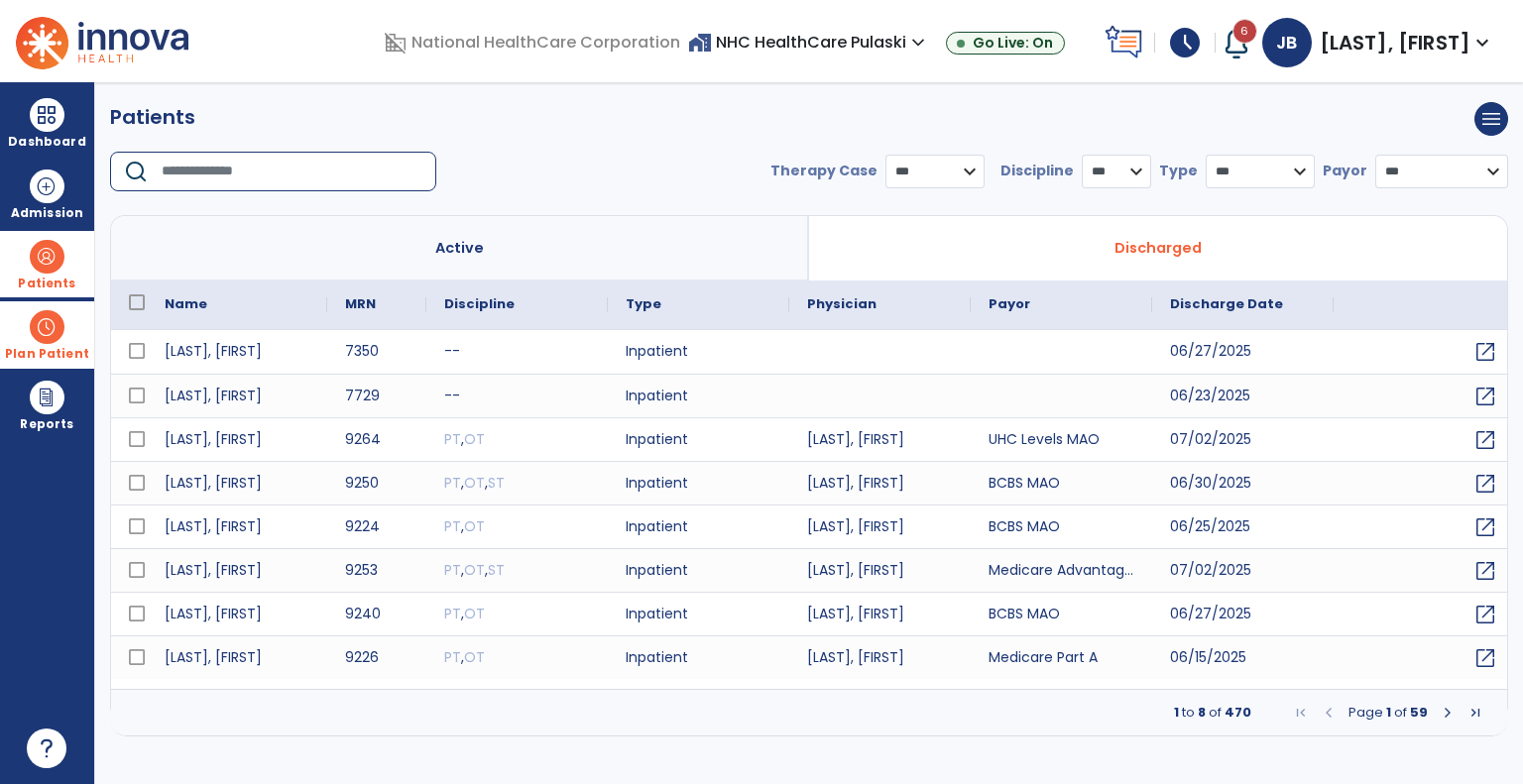 click at bounding box center (292, 171) 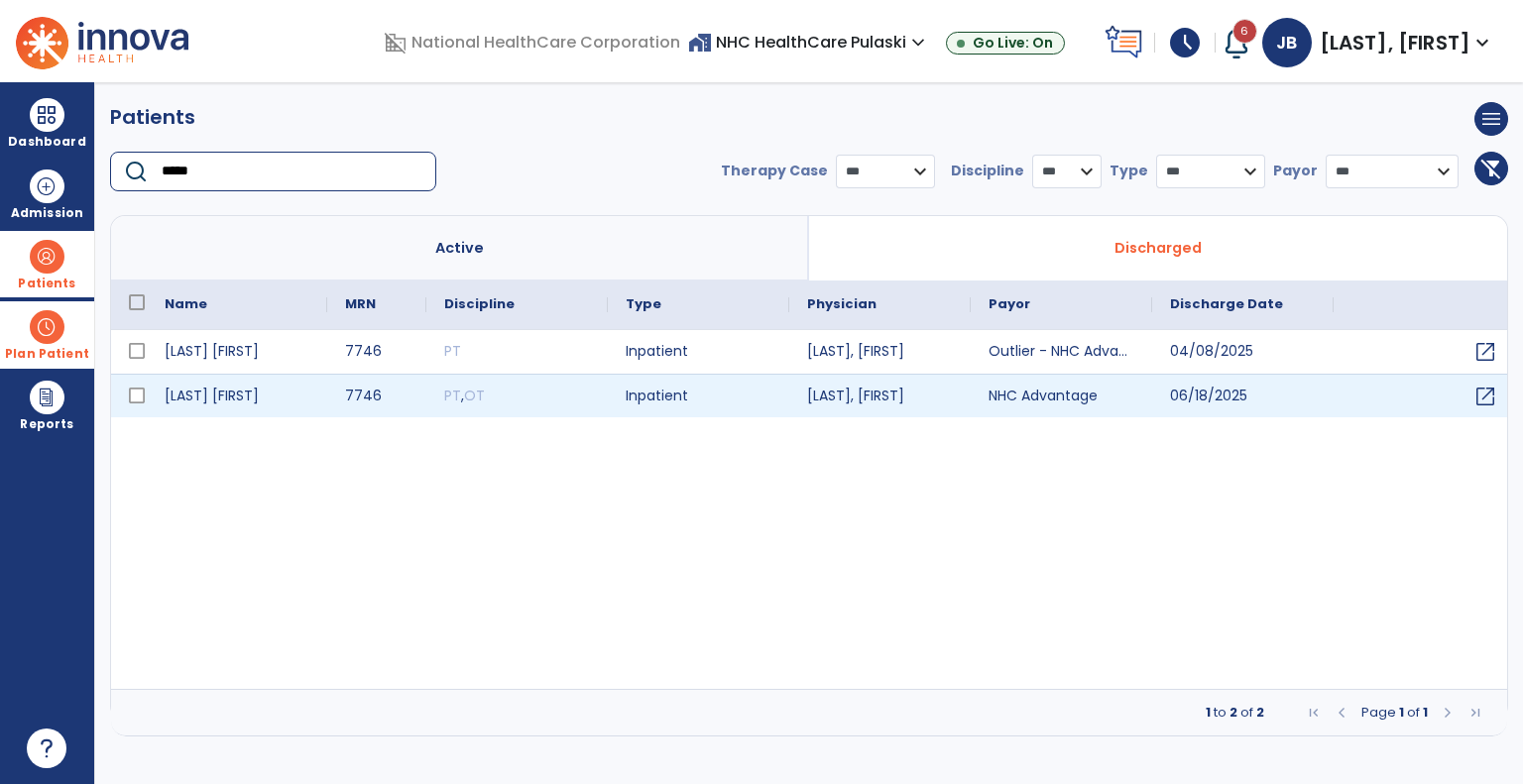 type on "*****" 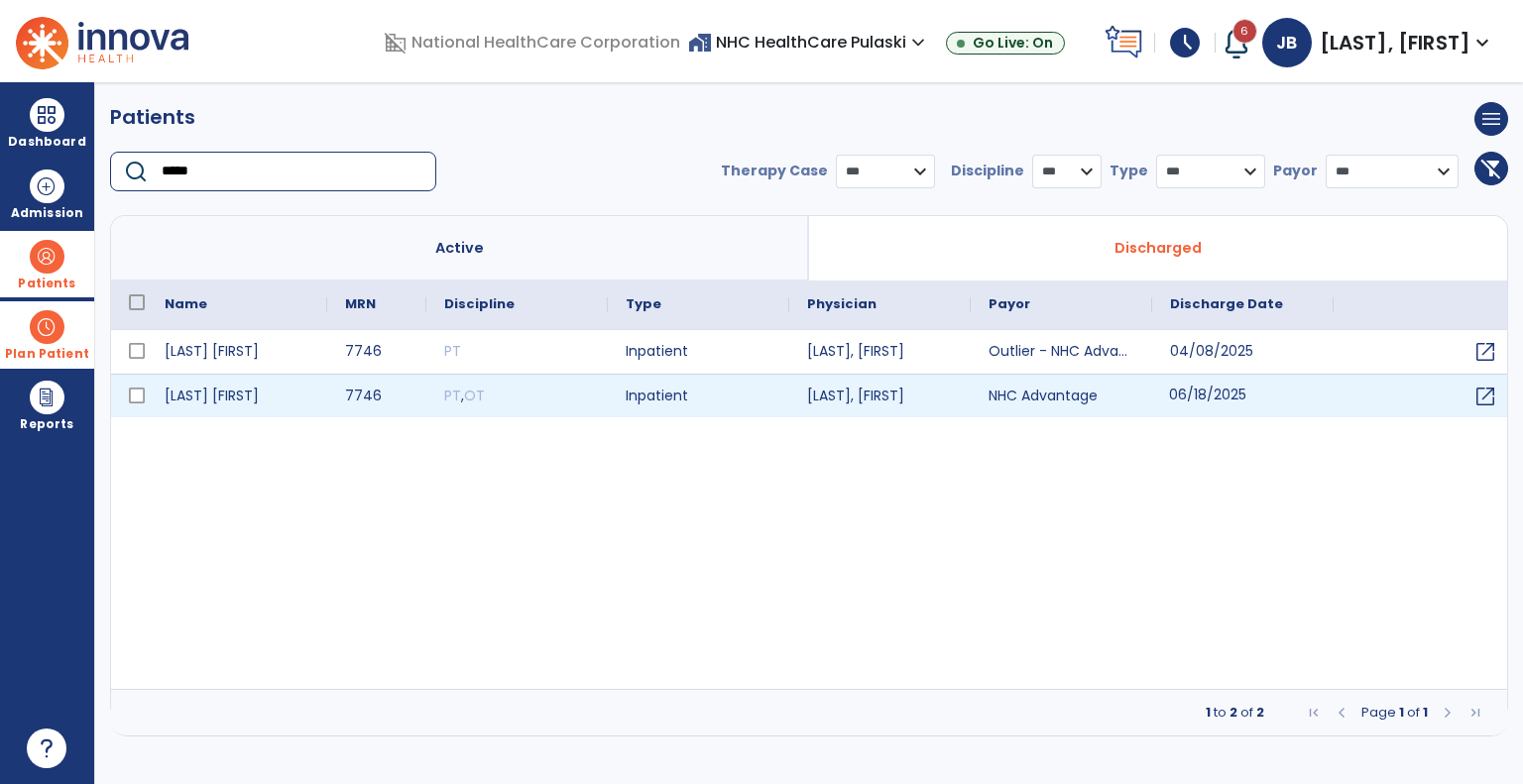 click on "06/18/2025" at bounding box center [1242, 395] 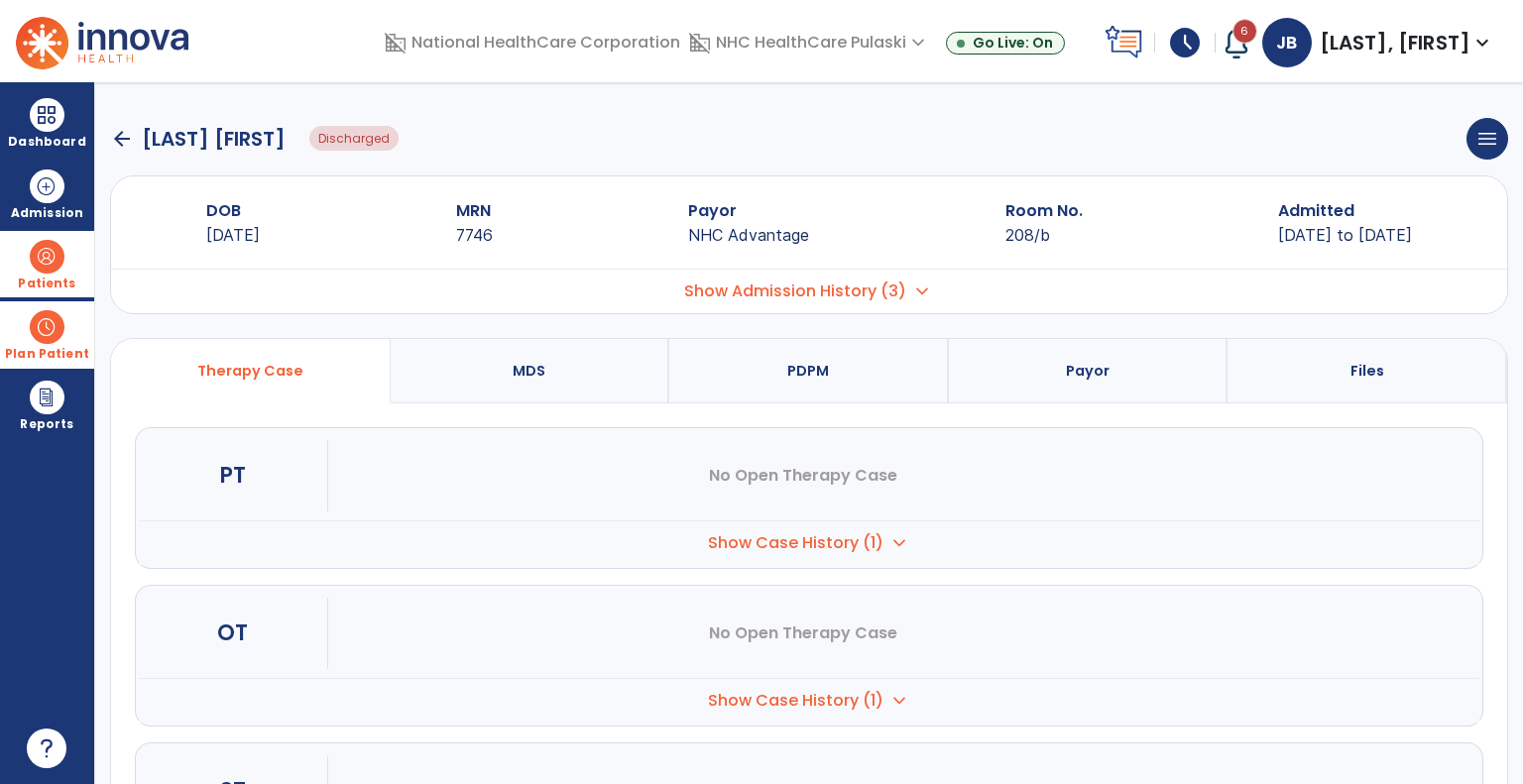 click on "Show Case History (1)" at bounding box center (795, 543) 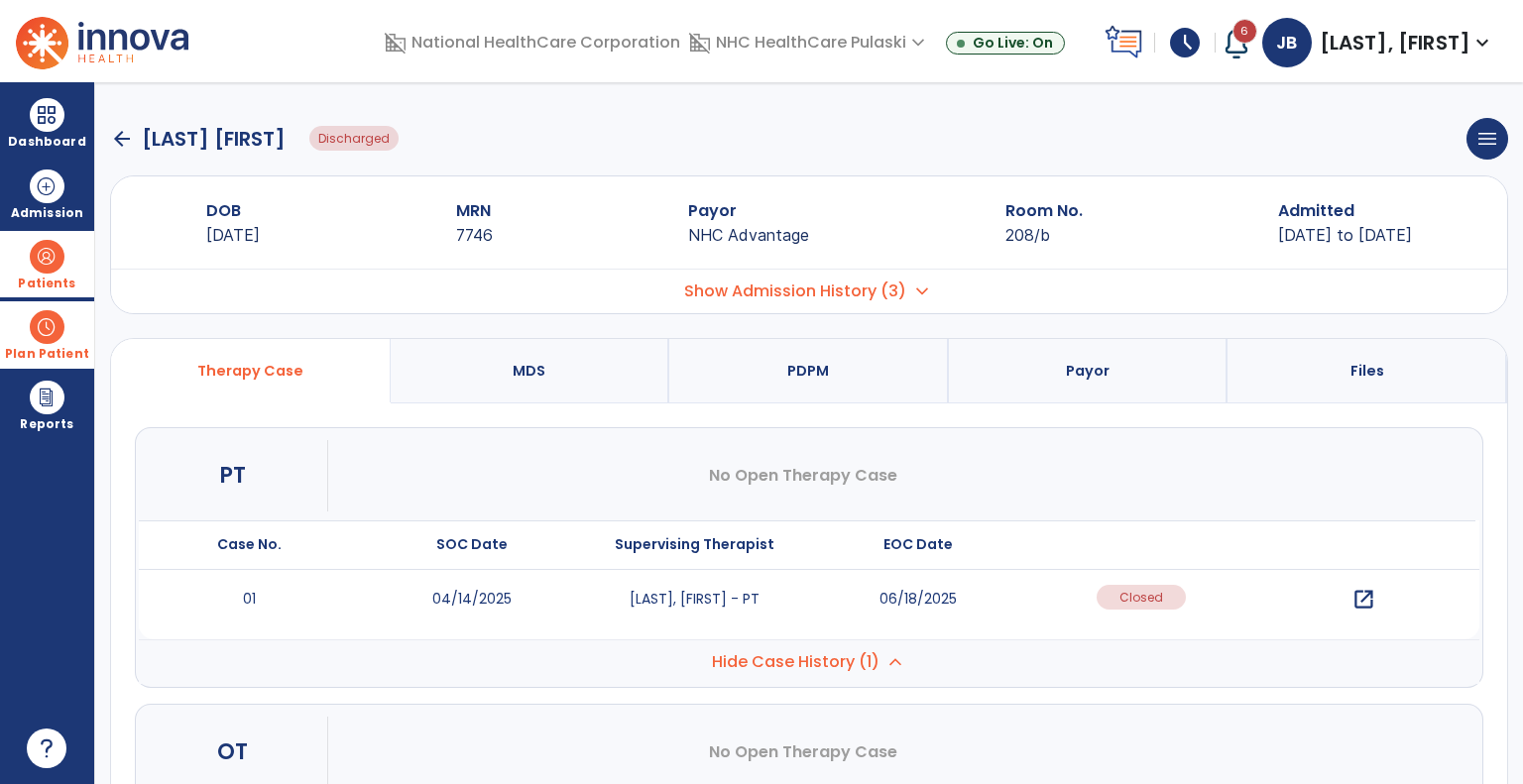click on "Show Admission History (3)" at bounding box center (795, 291) 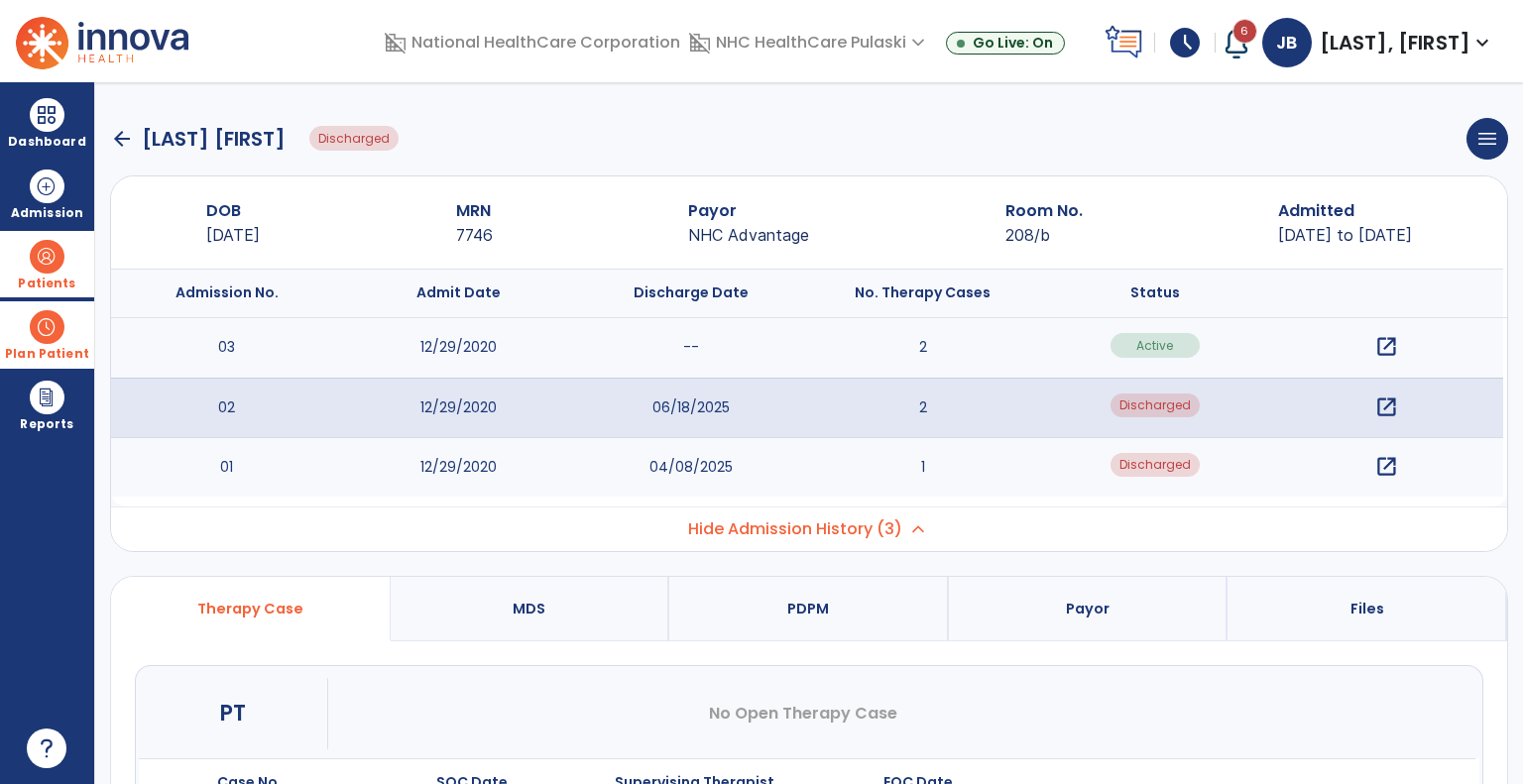 click on "arrow_back" 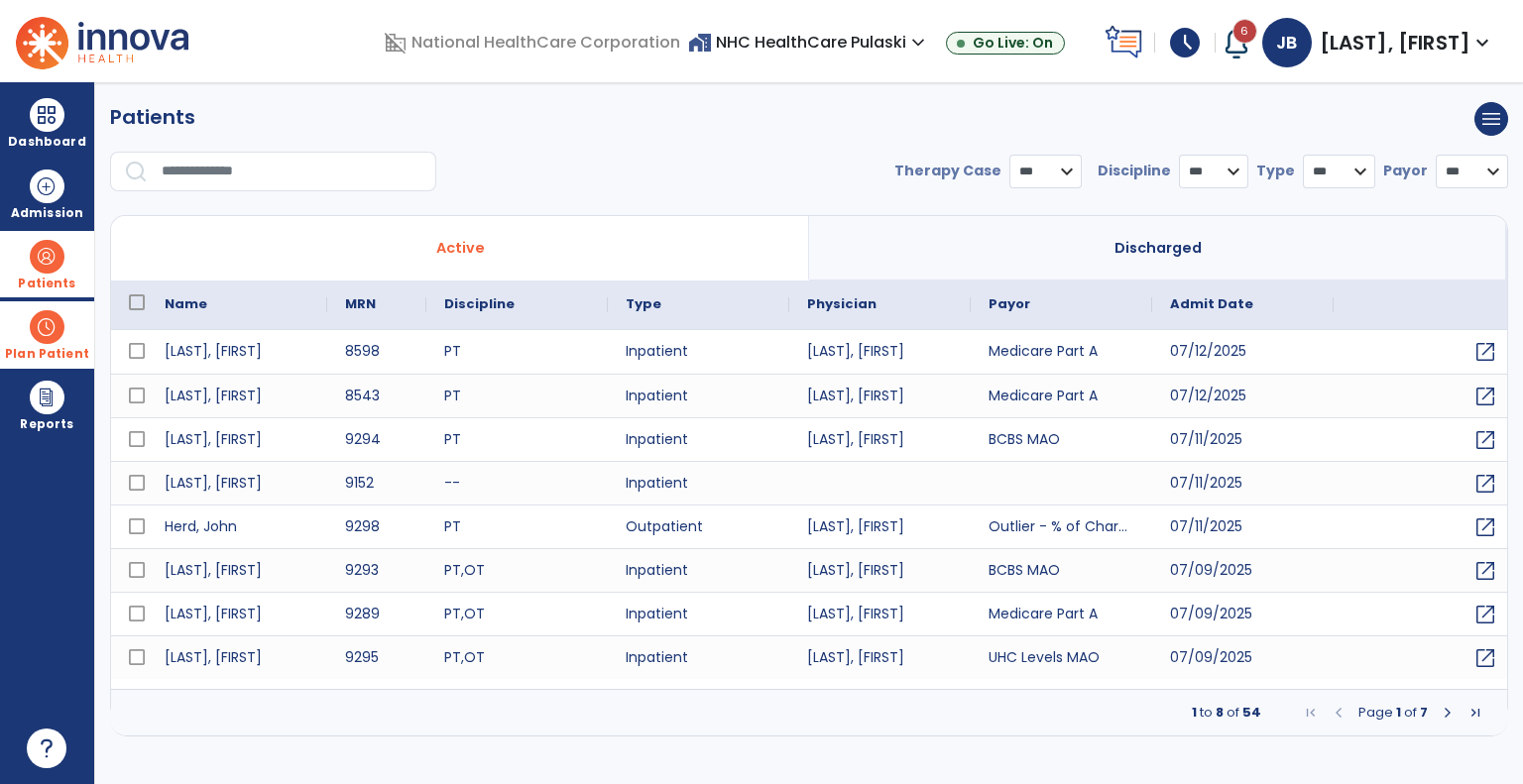 select on "***" 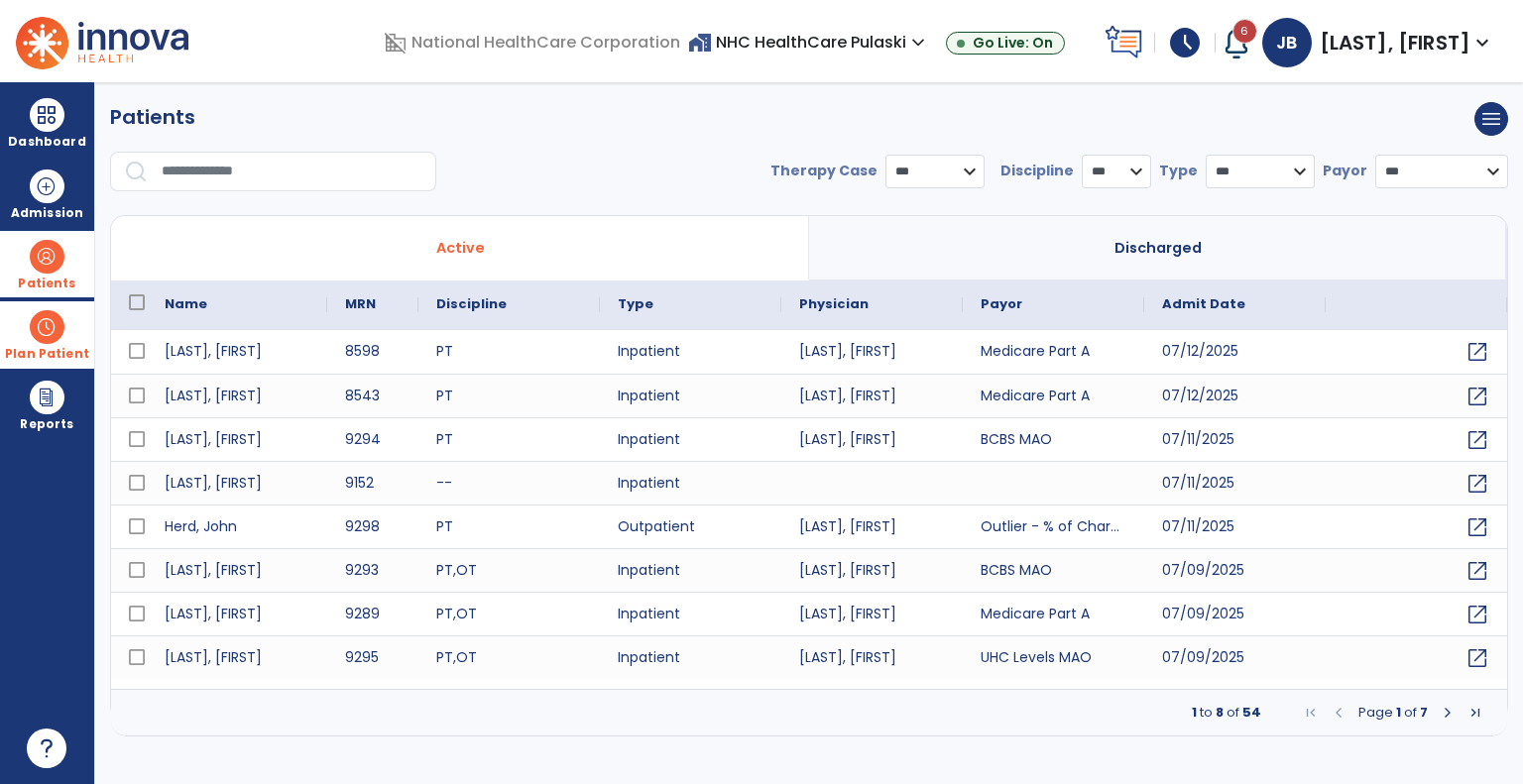click at bounding box center [47, 257] 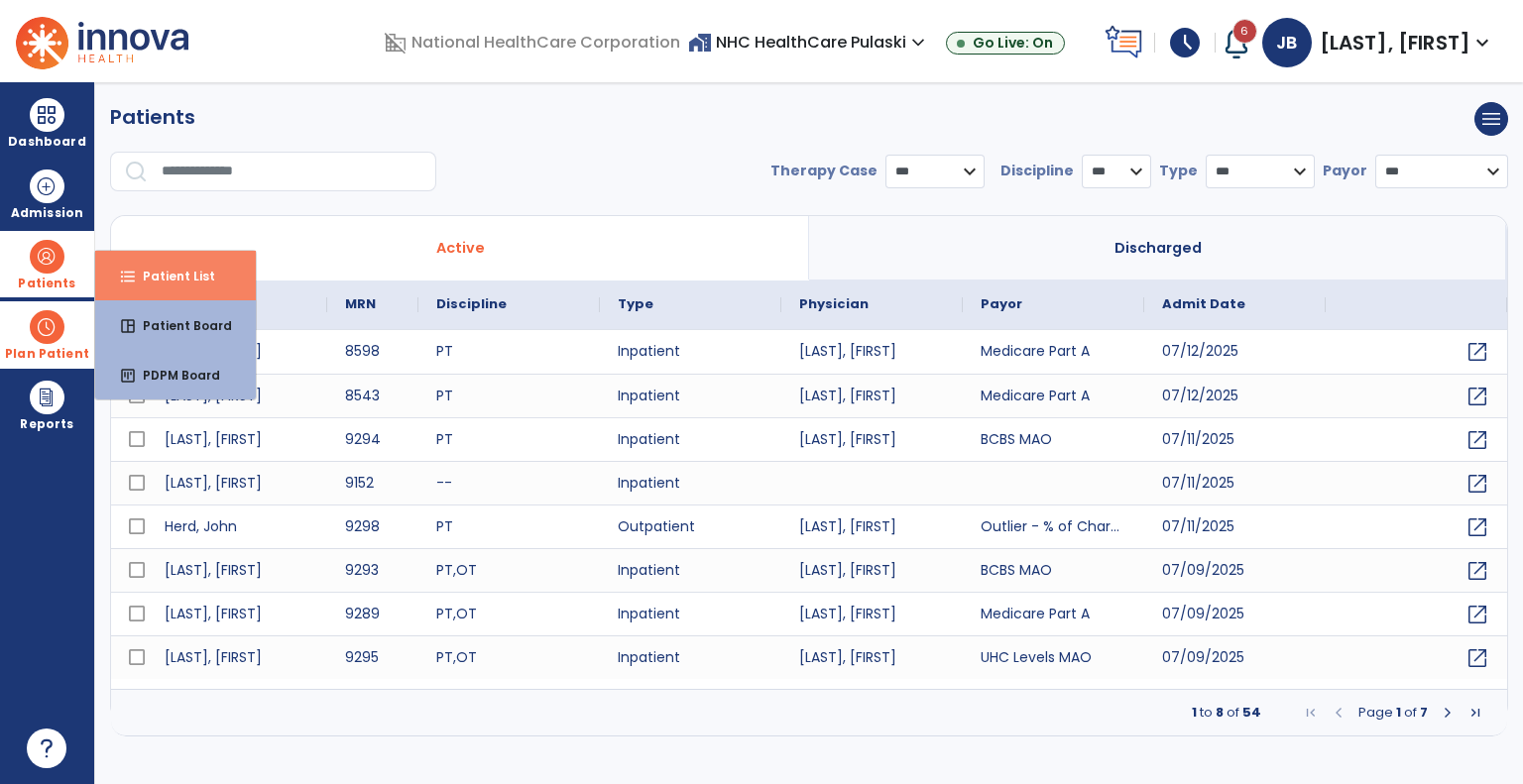click on "Patient List" at bounding box center (171, 276) 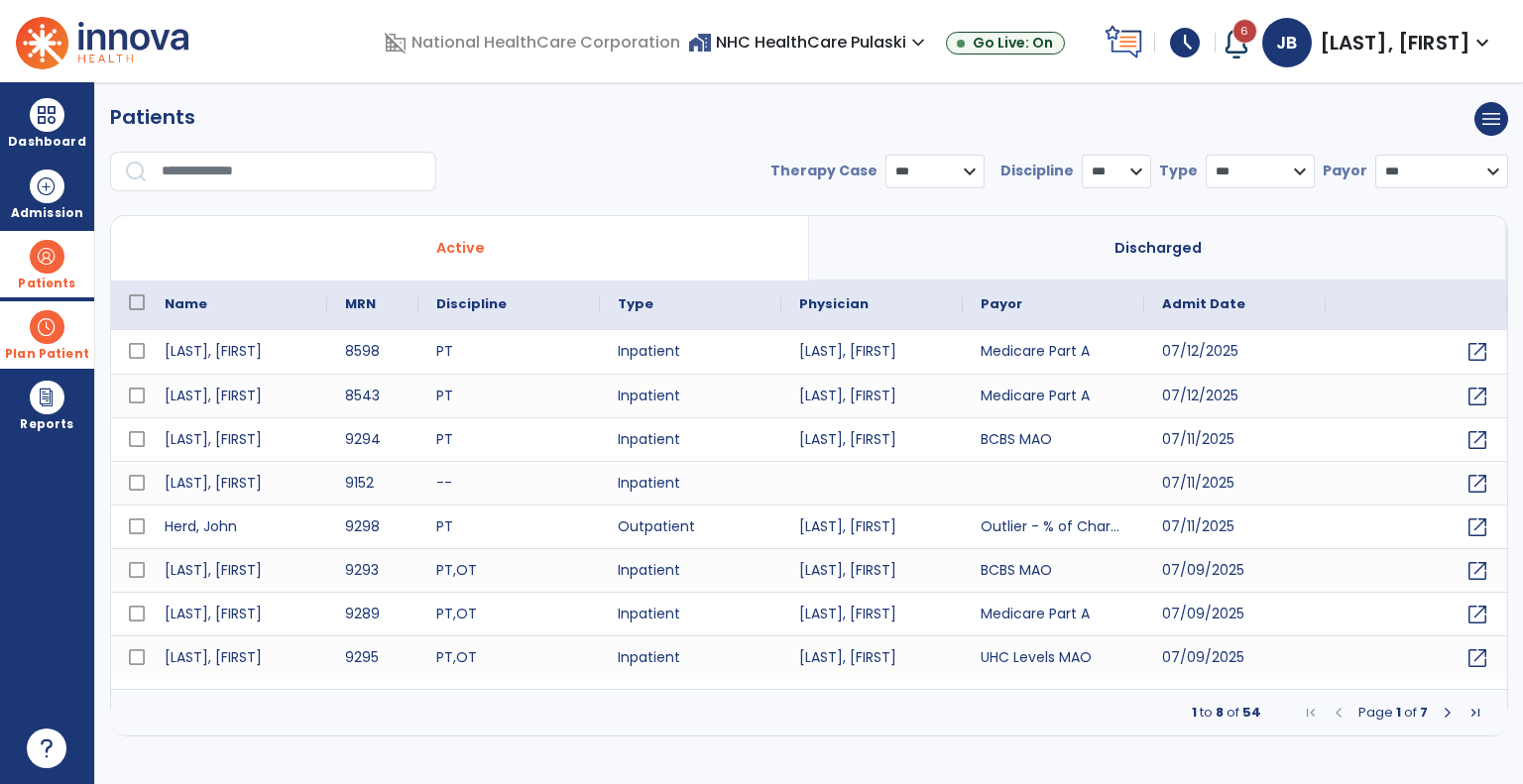 click on "Plan Patient" at bounding box center [47, 264] 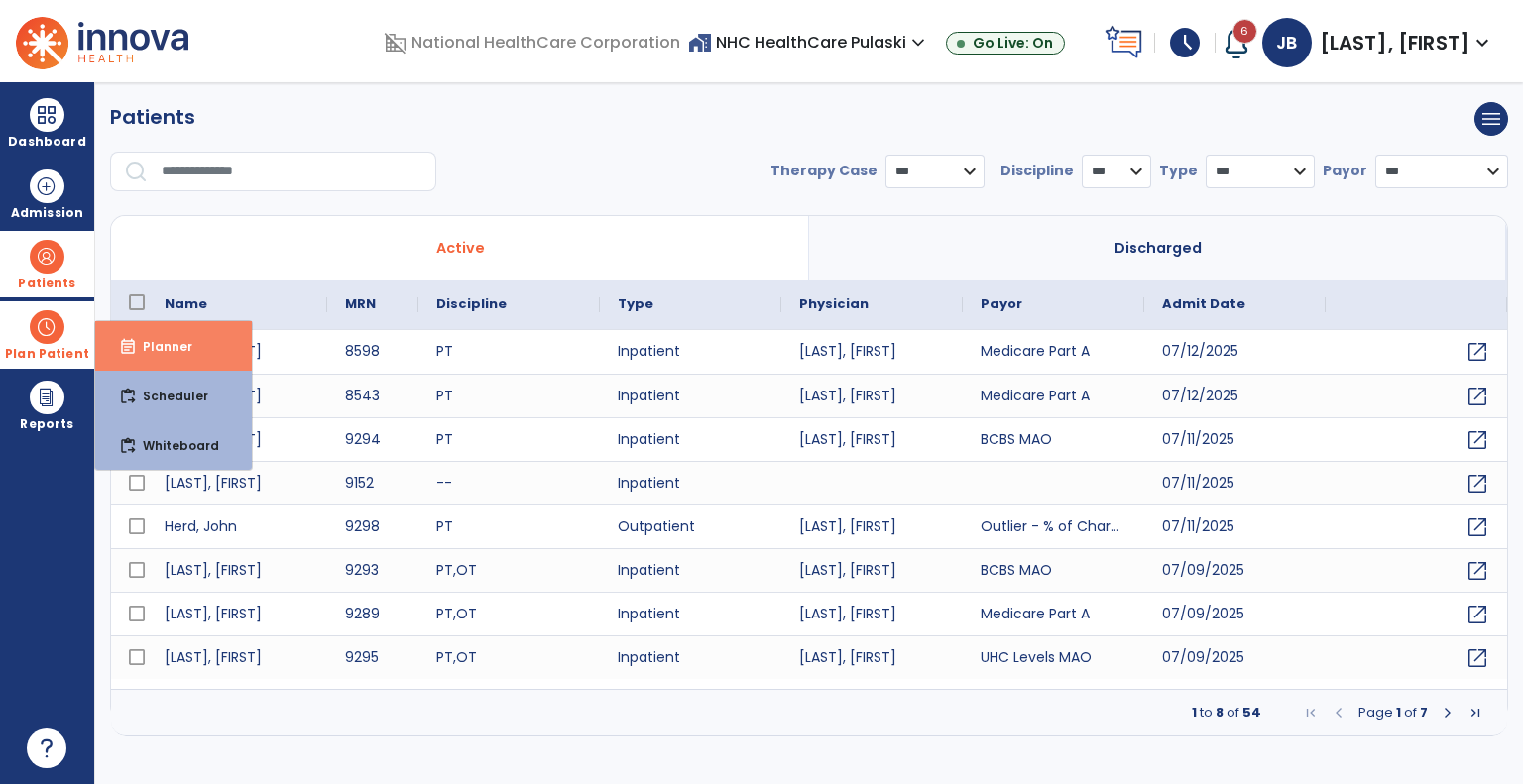 click on "Planner" at bounding box center (160, 346) 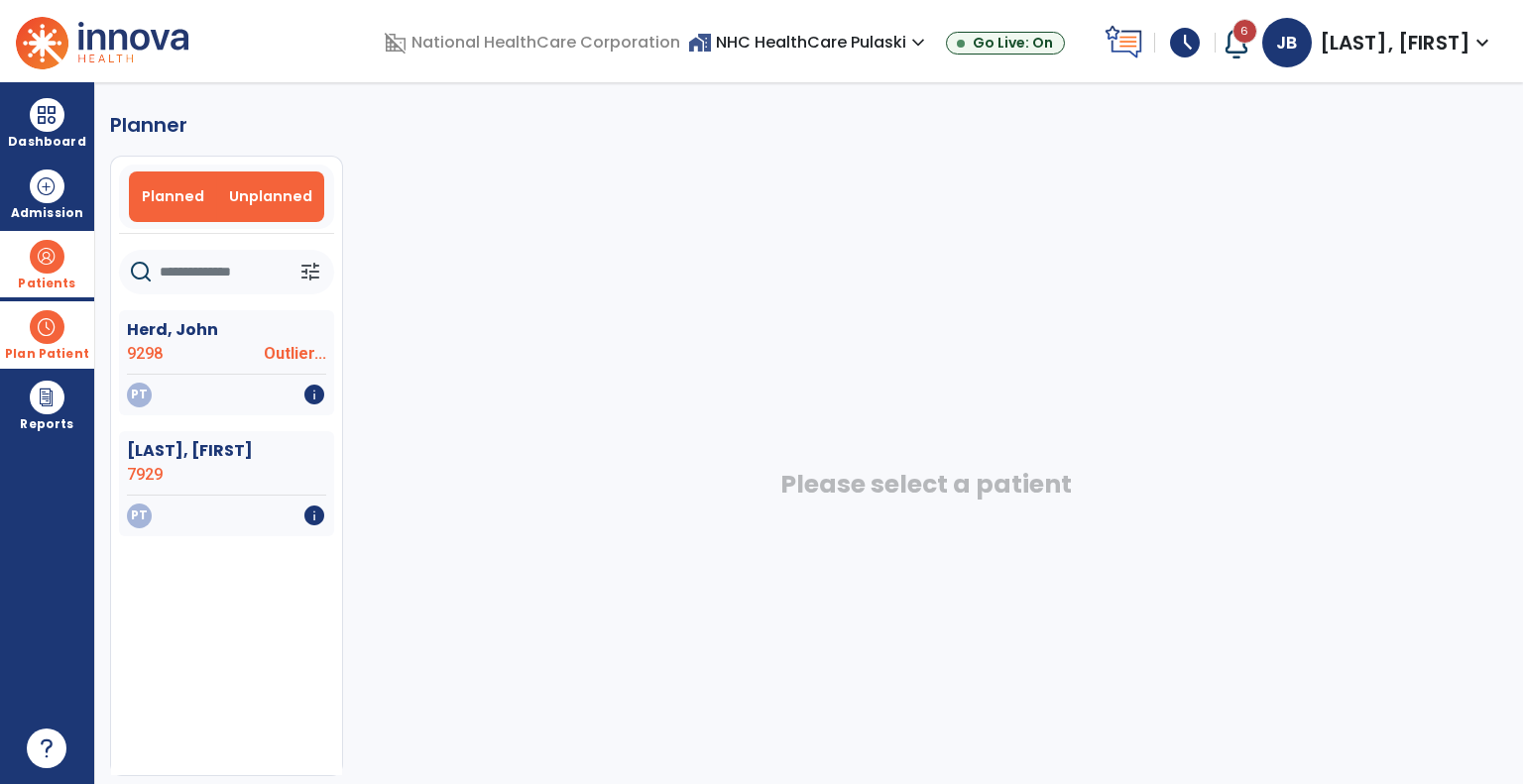 click on "Planned" at bounding box center [173, 196] 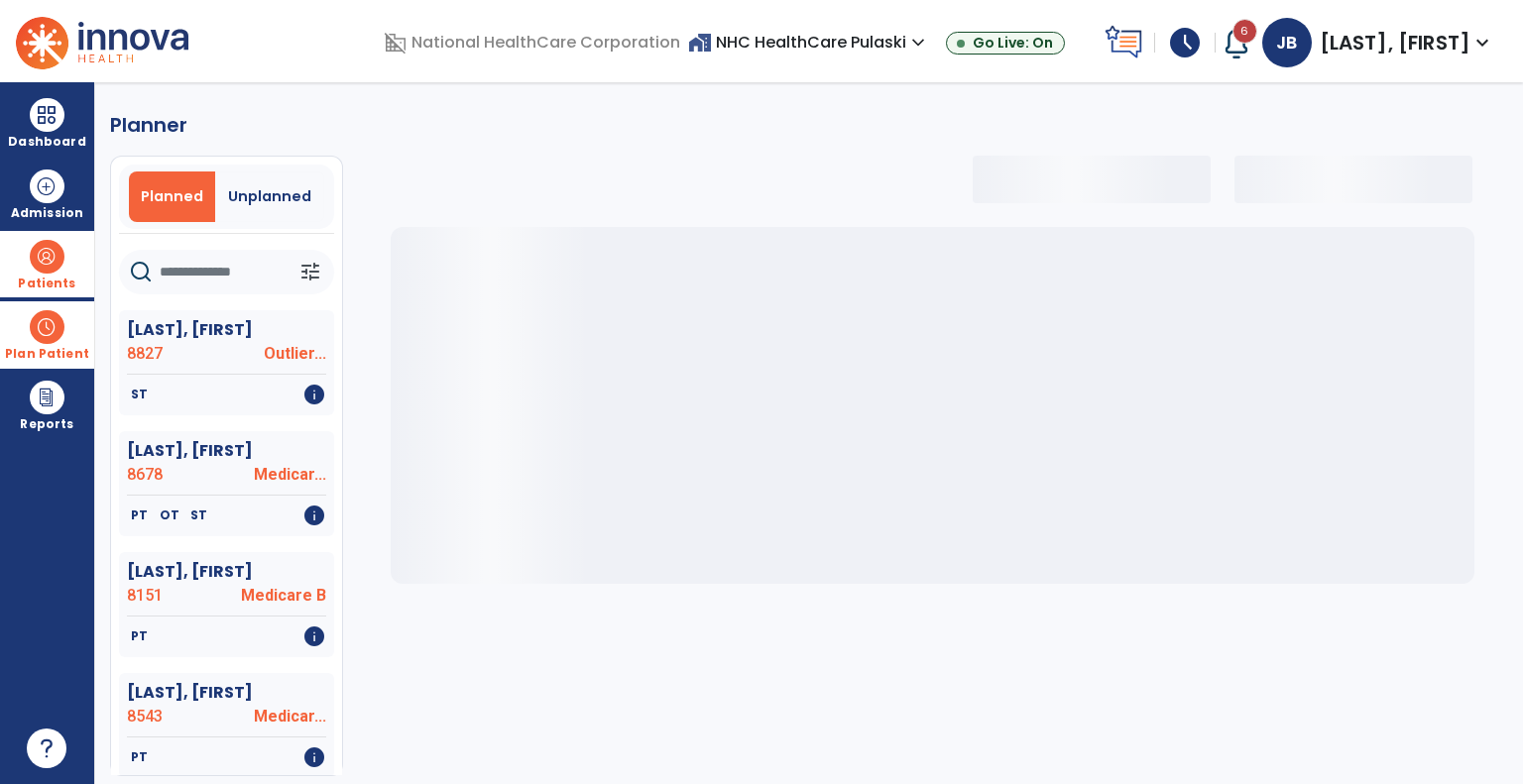click 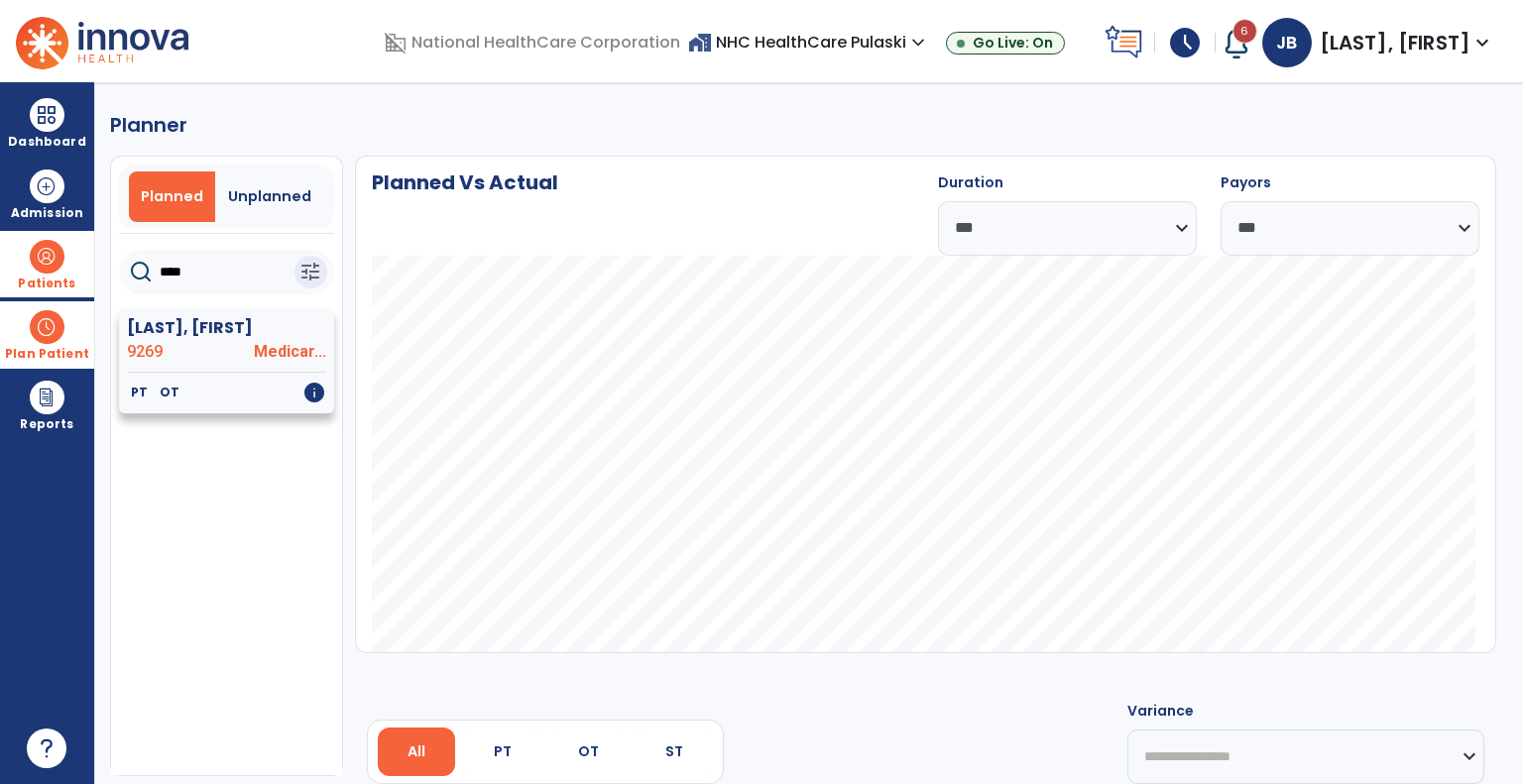 click on "9269" 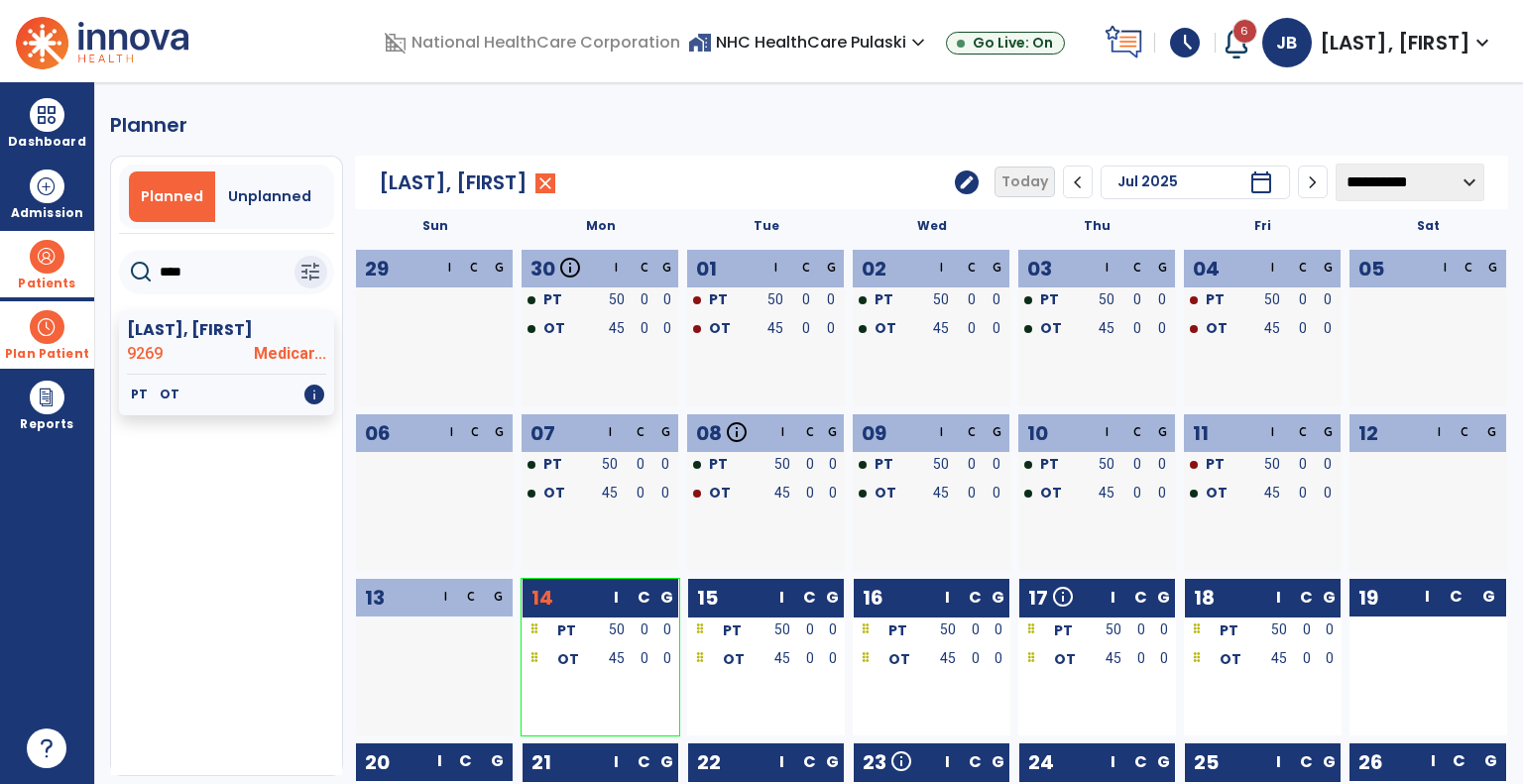 click on "edit" 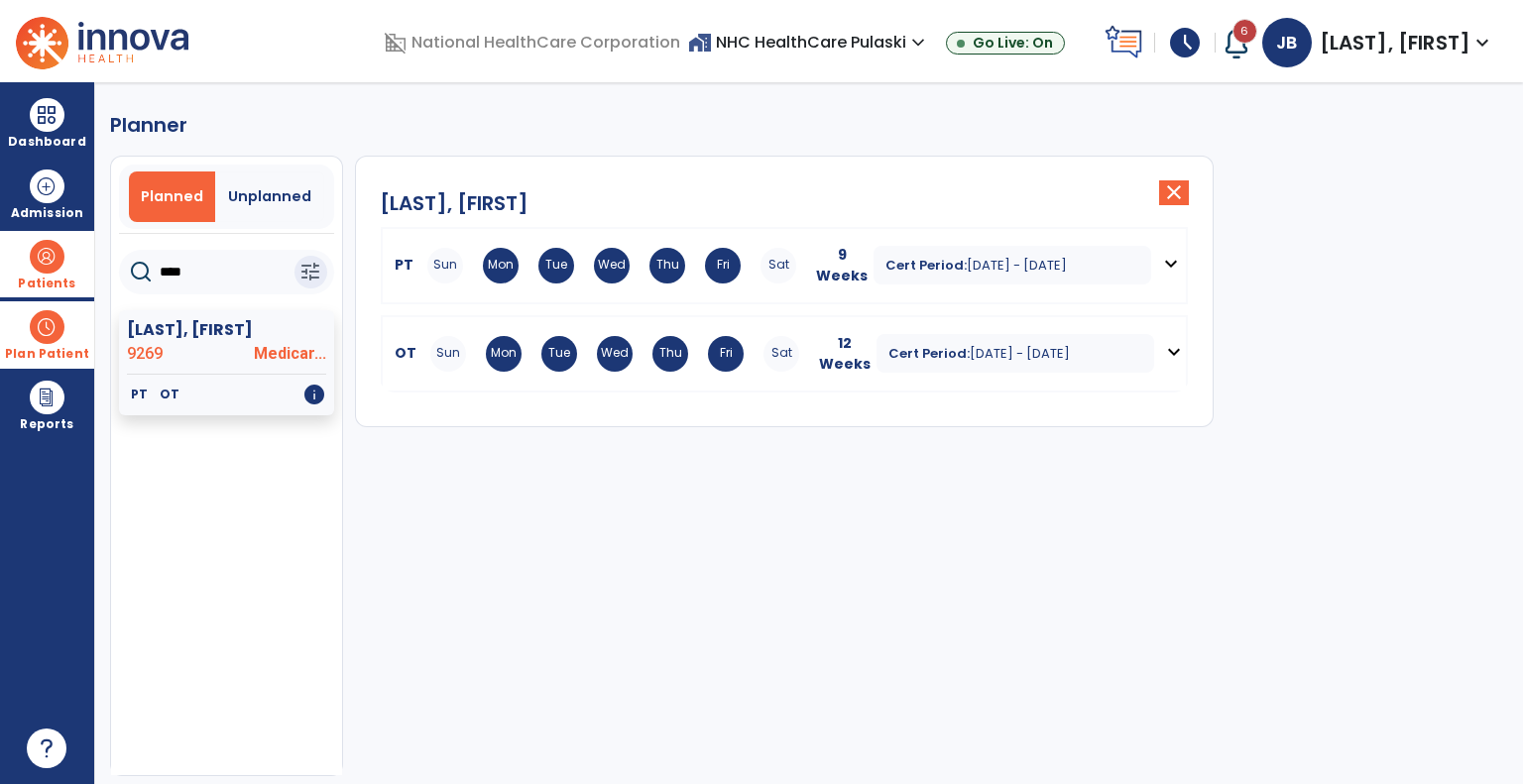 click on "Cert Period:  [DATE] - [DATE]" at bounding box center (1012, 265) 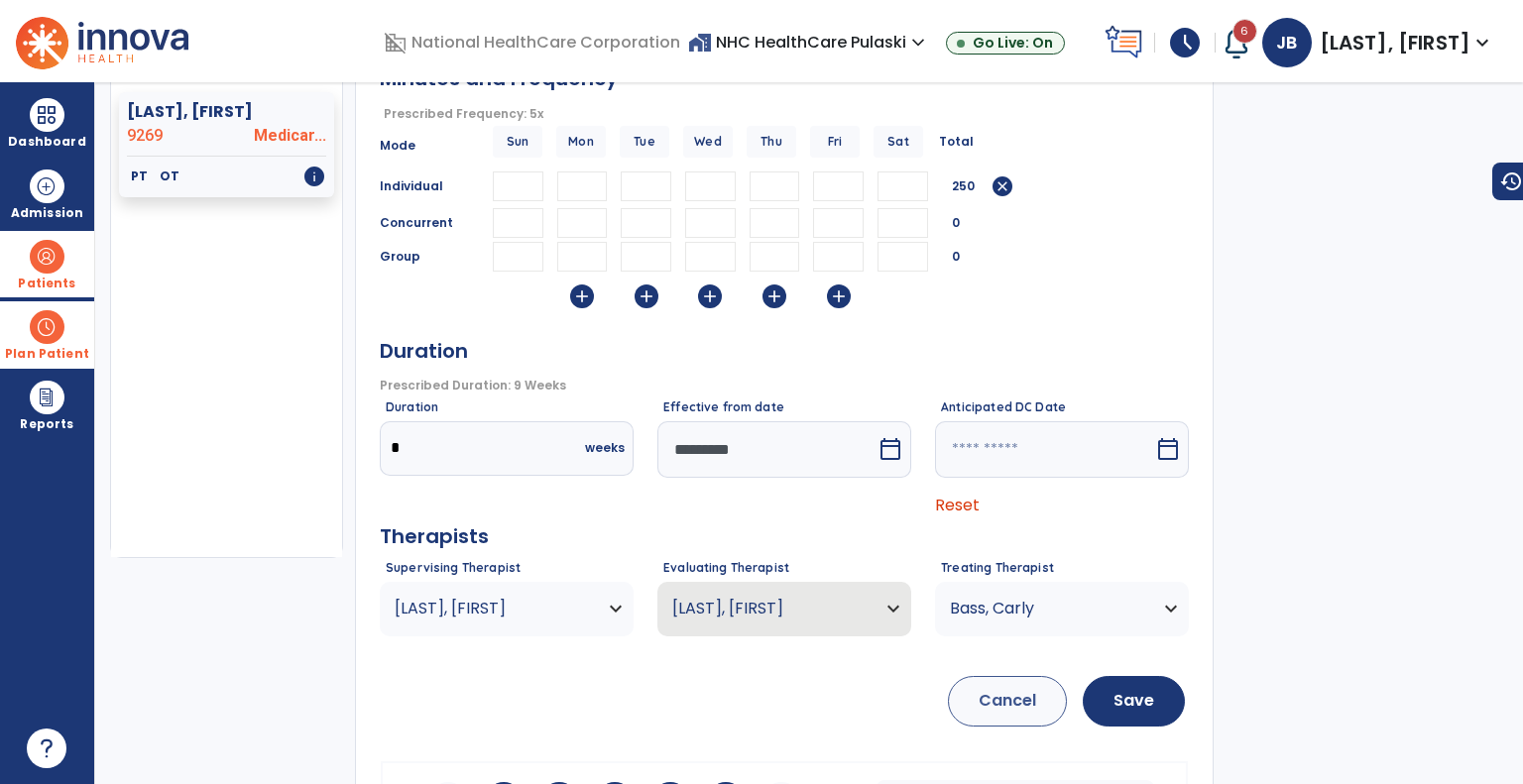 scroll, scrollTop: 227, scrollLeft: 0, axis: vertical 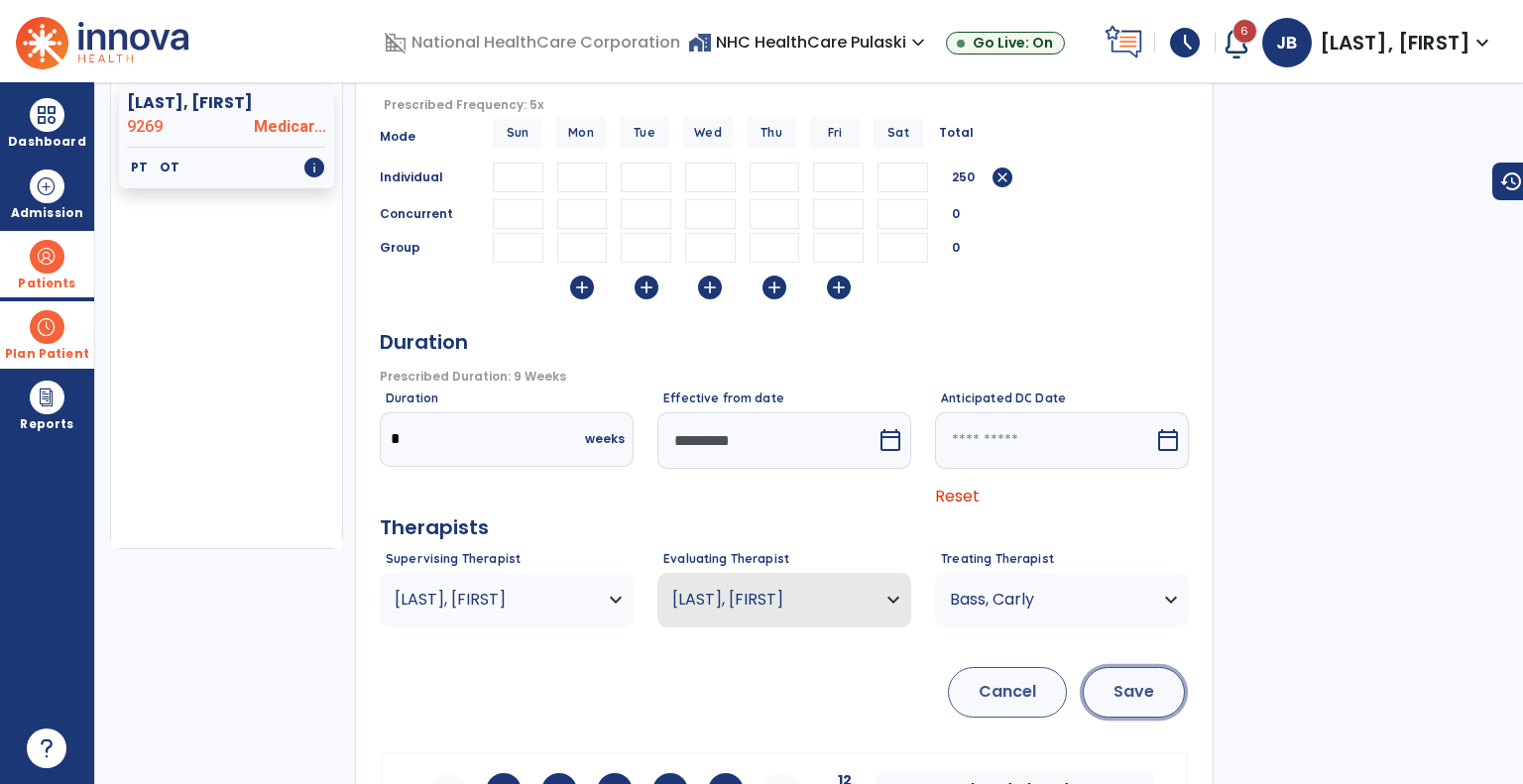 click on "Save" at bounding box center [1133, 692] 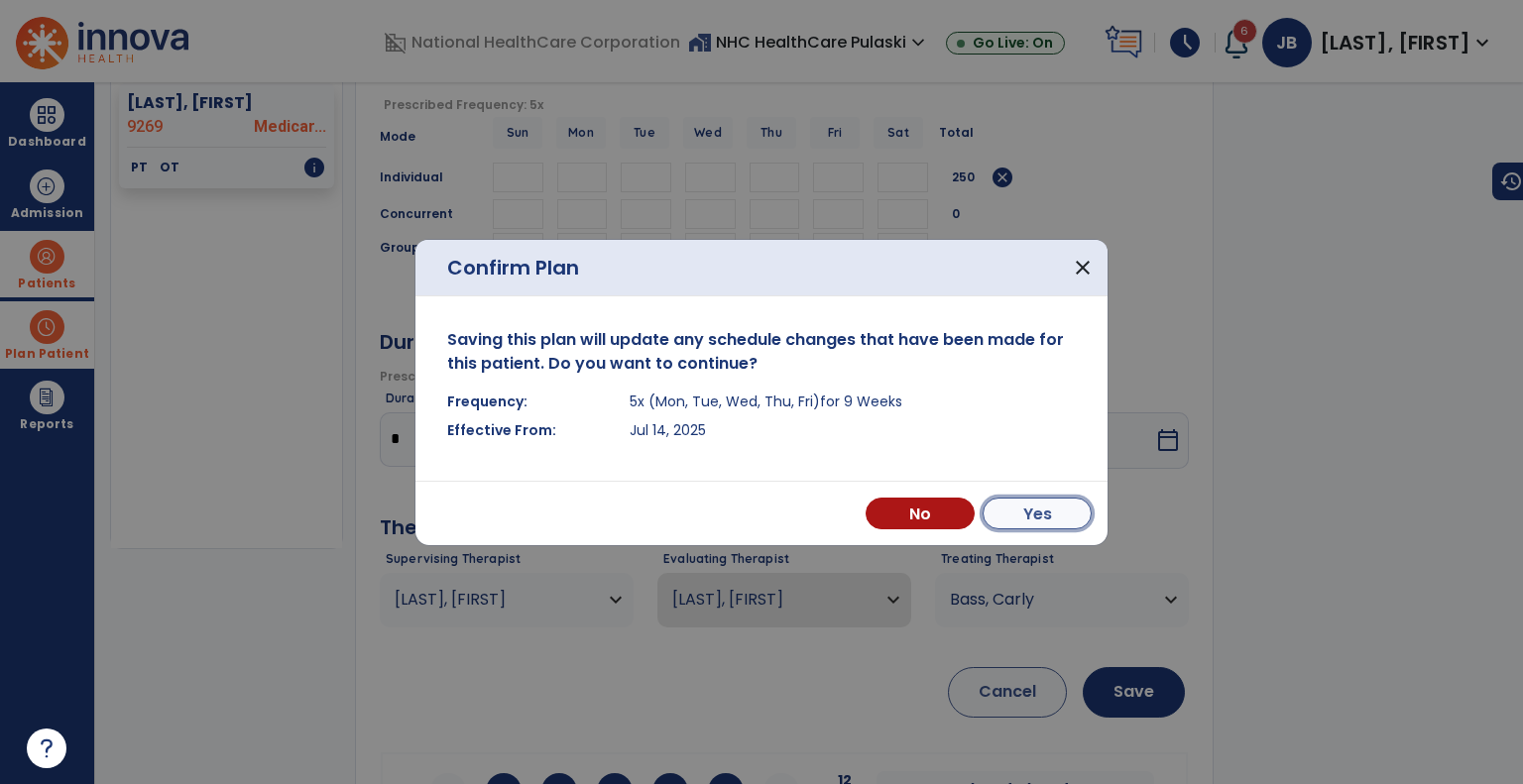 click on "Yes" at bounding box center [1037, 513] 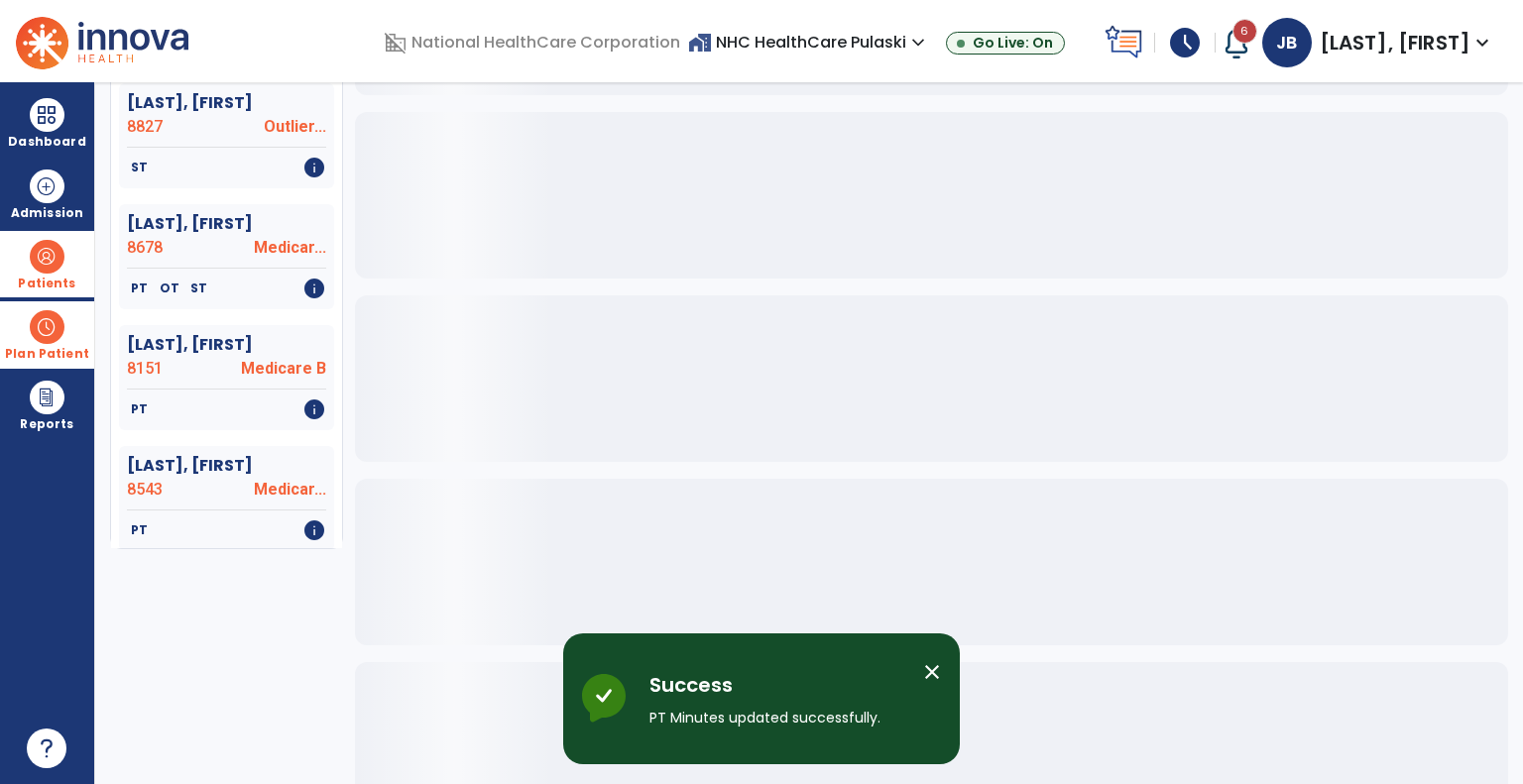 click on "close" at bounding box center [932, 672] 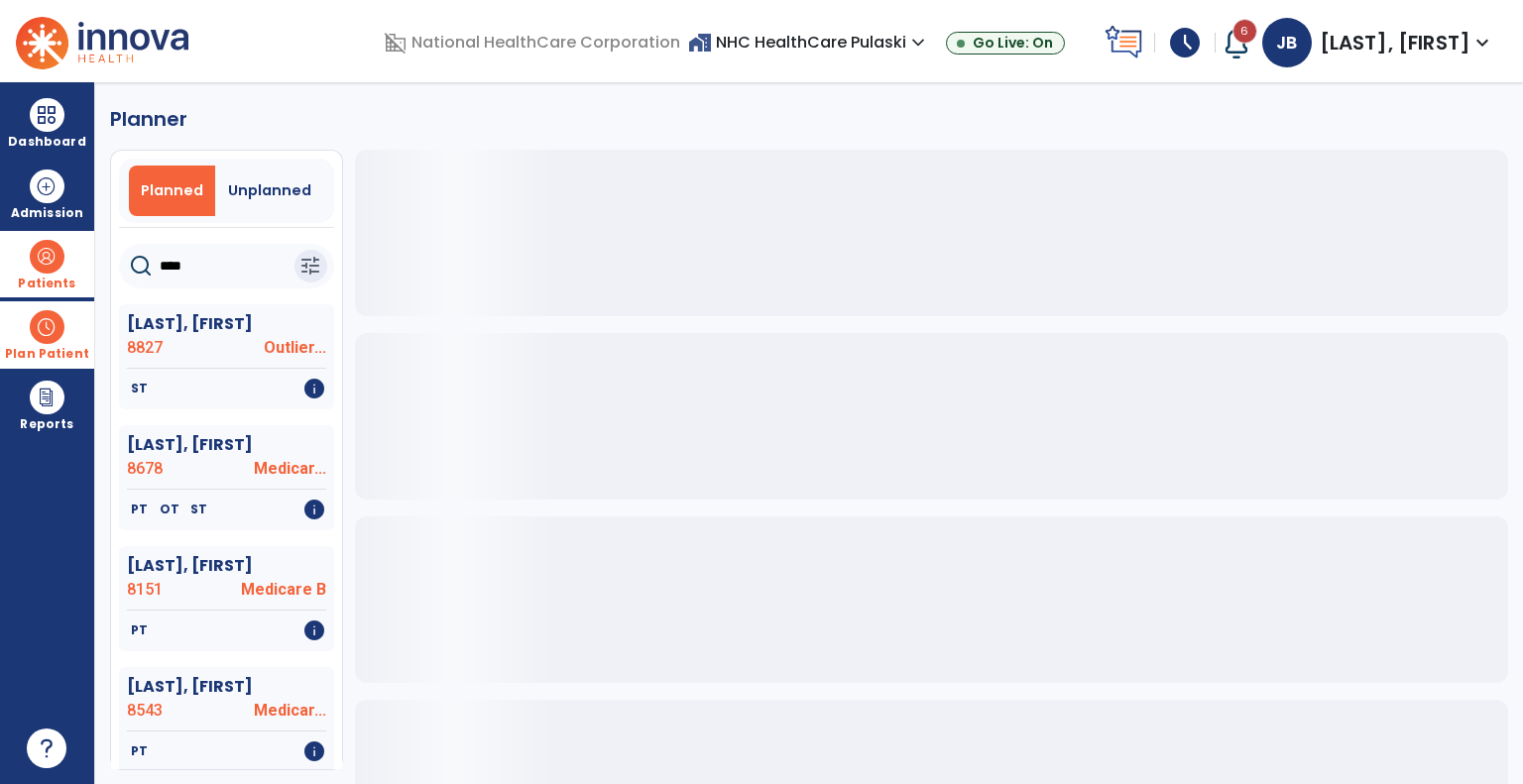 scroll, scrollTop: 0, scrollLeft: 0, axis: both 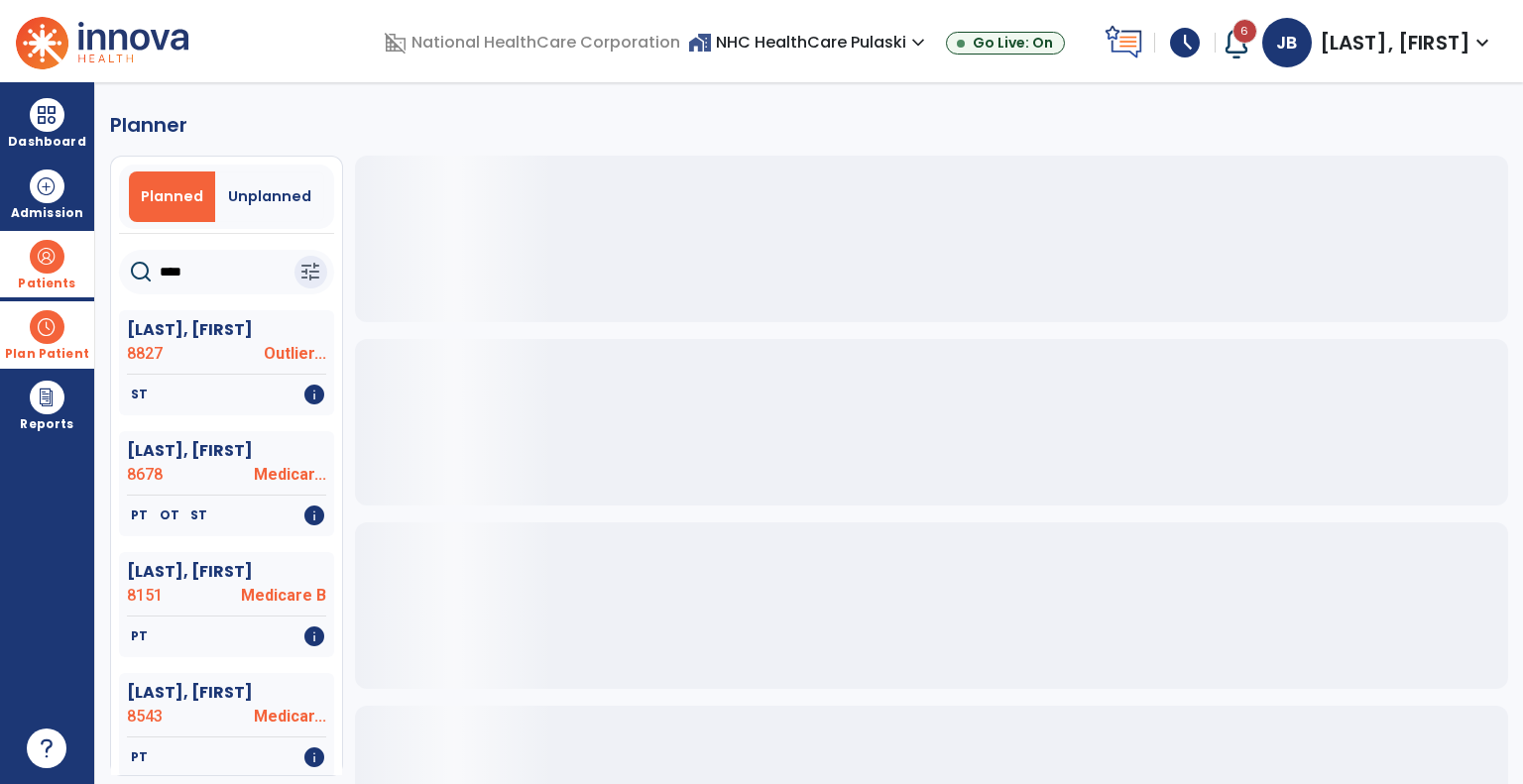 drag, startPoint x: 189, startPoint y: 273, endPoint x: 132, endPoint y: 262, distance: 58.0517 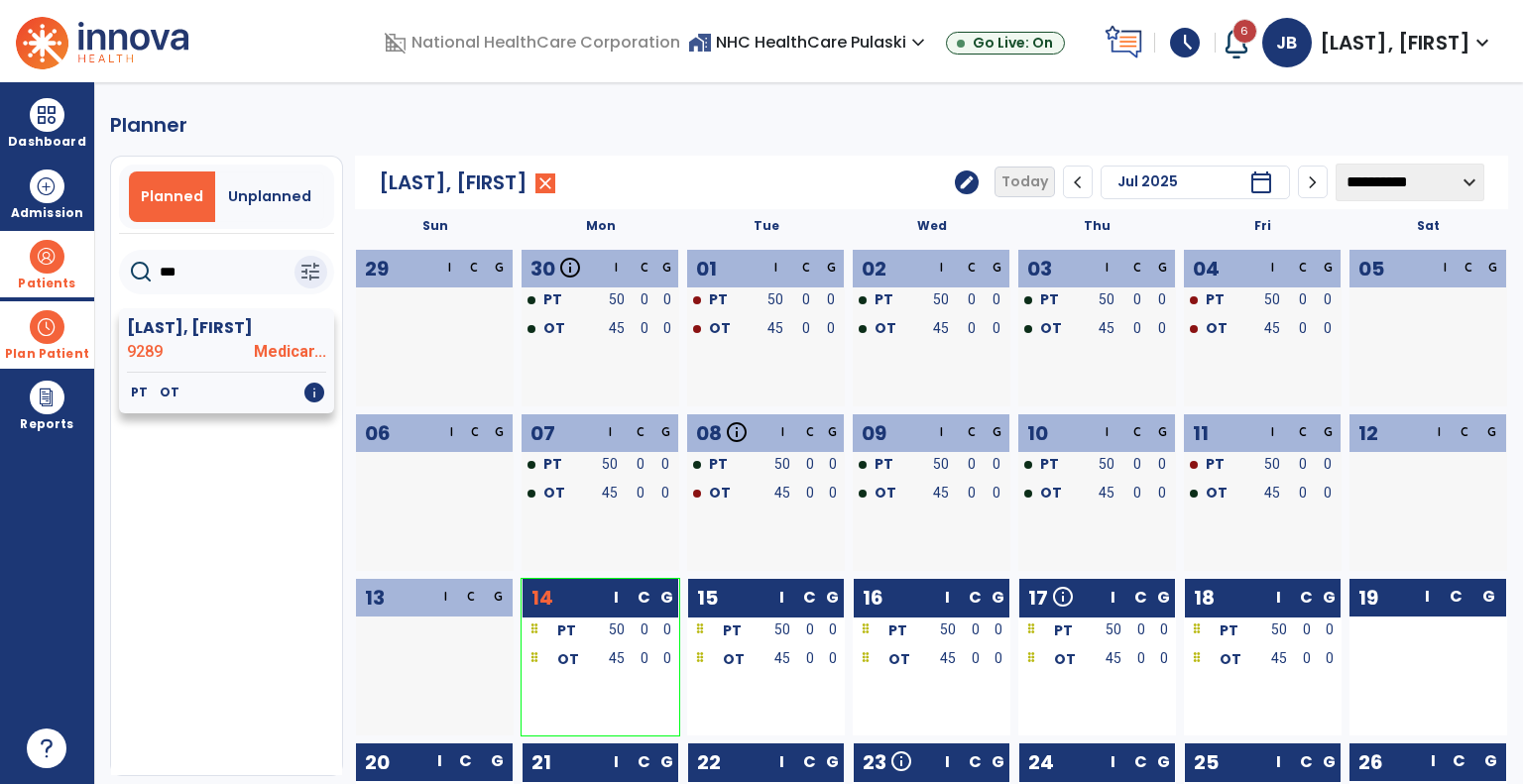 type on "***" 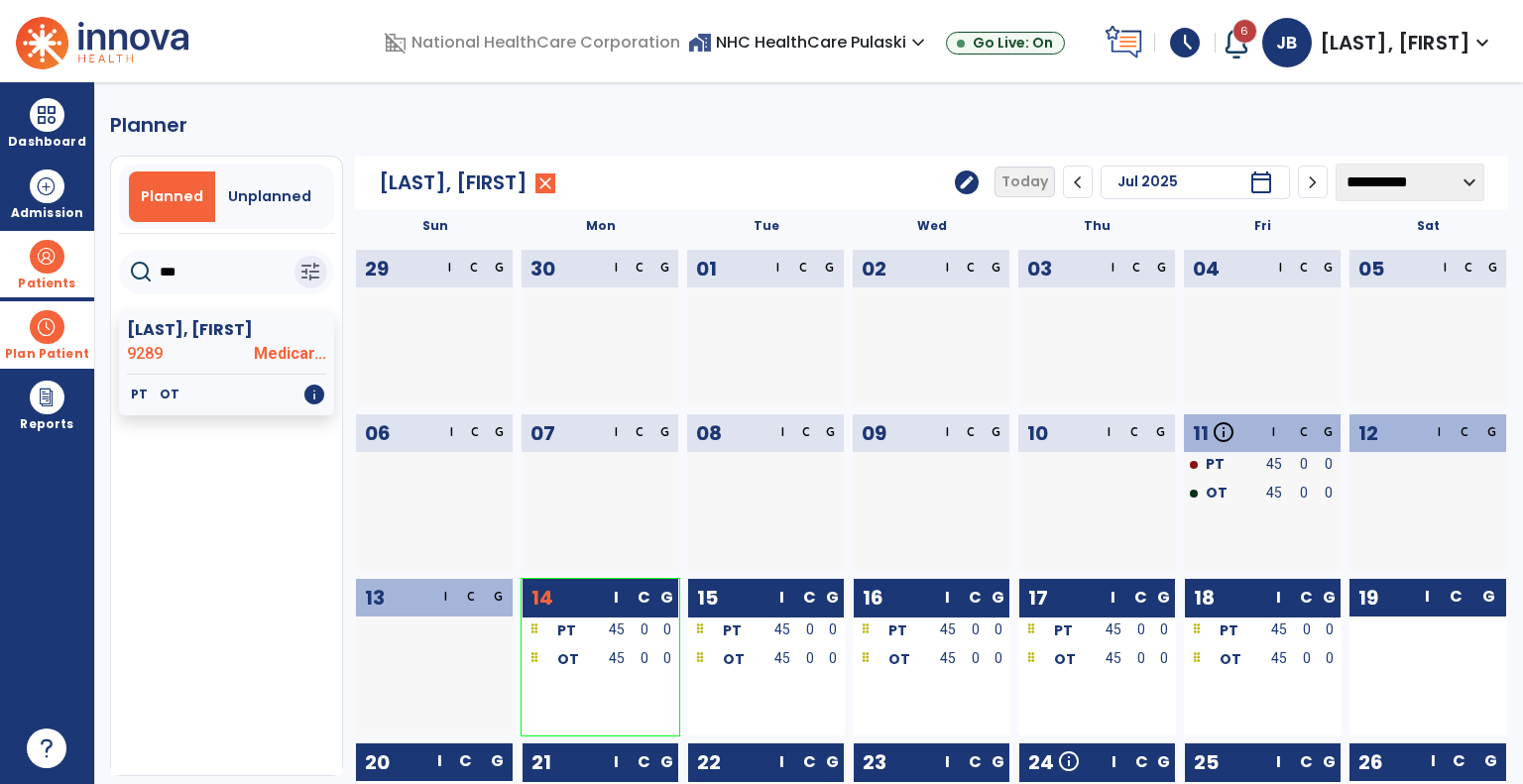 click on "edit" 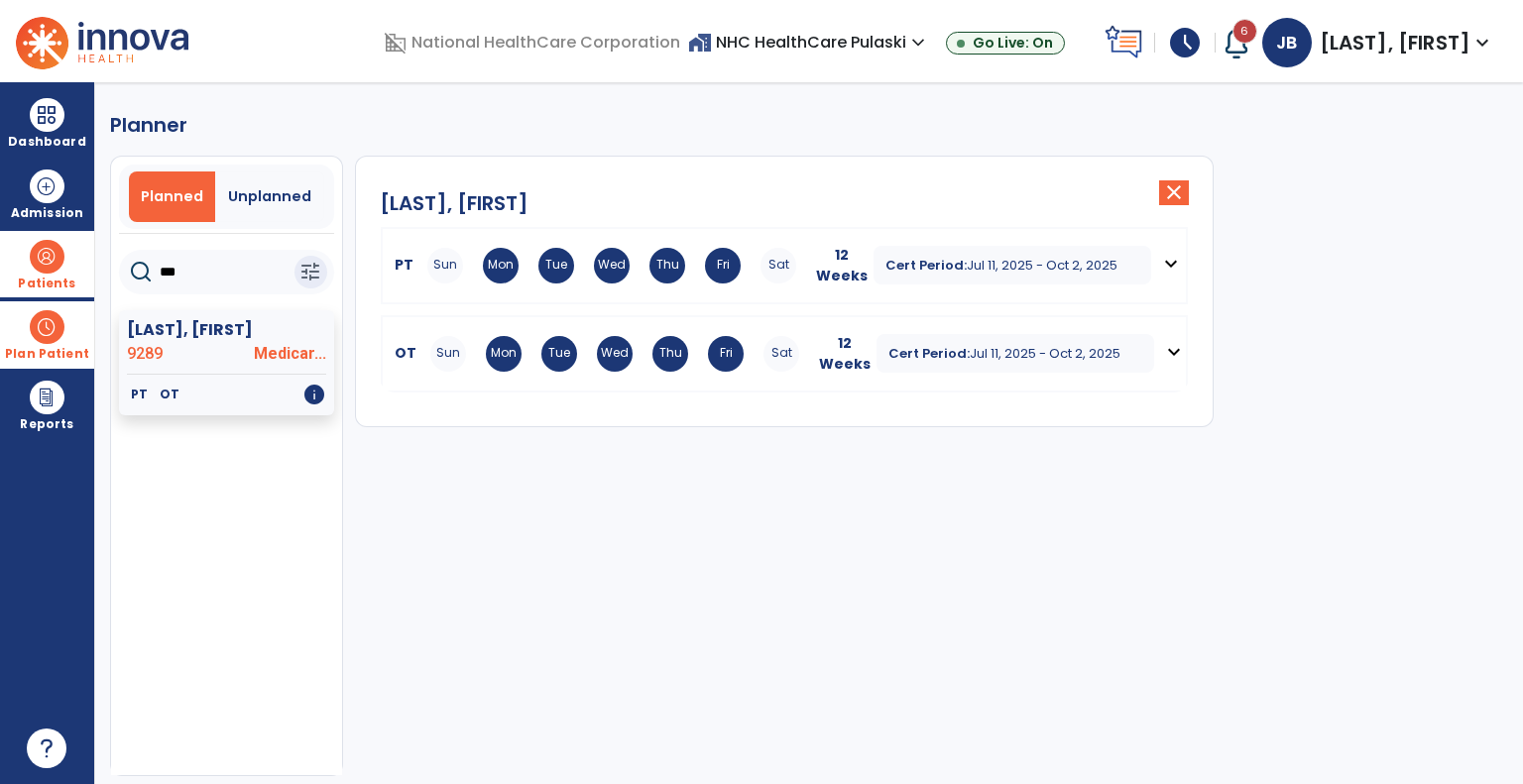 click on "Jul 11, 2025 - Oct 2, 2025" at bounding box center [1042, 265] 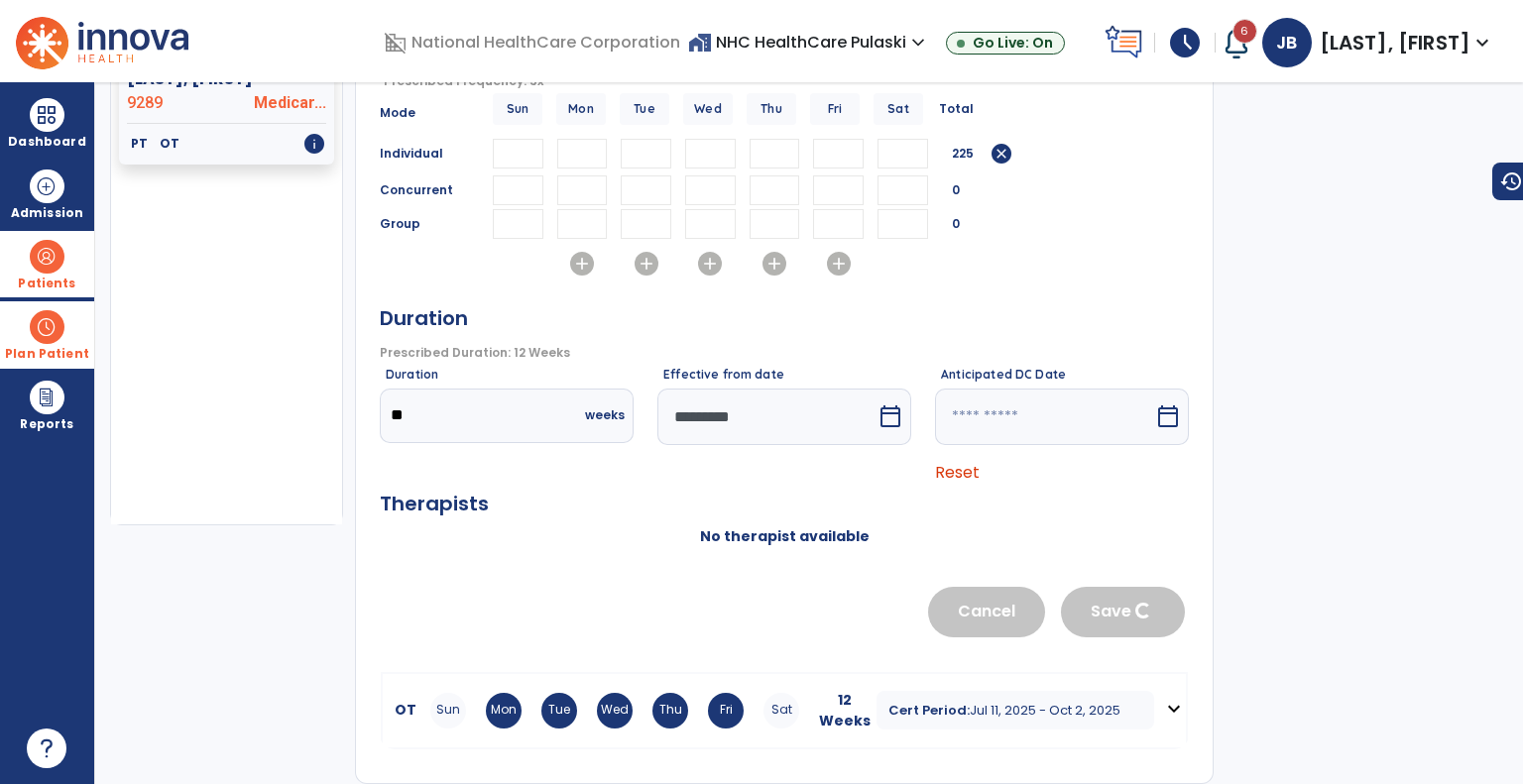 scroll, scrollTop: 303, scrollLeft: 0, axis: vertical 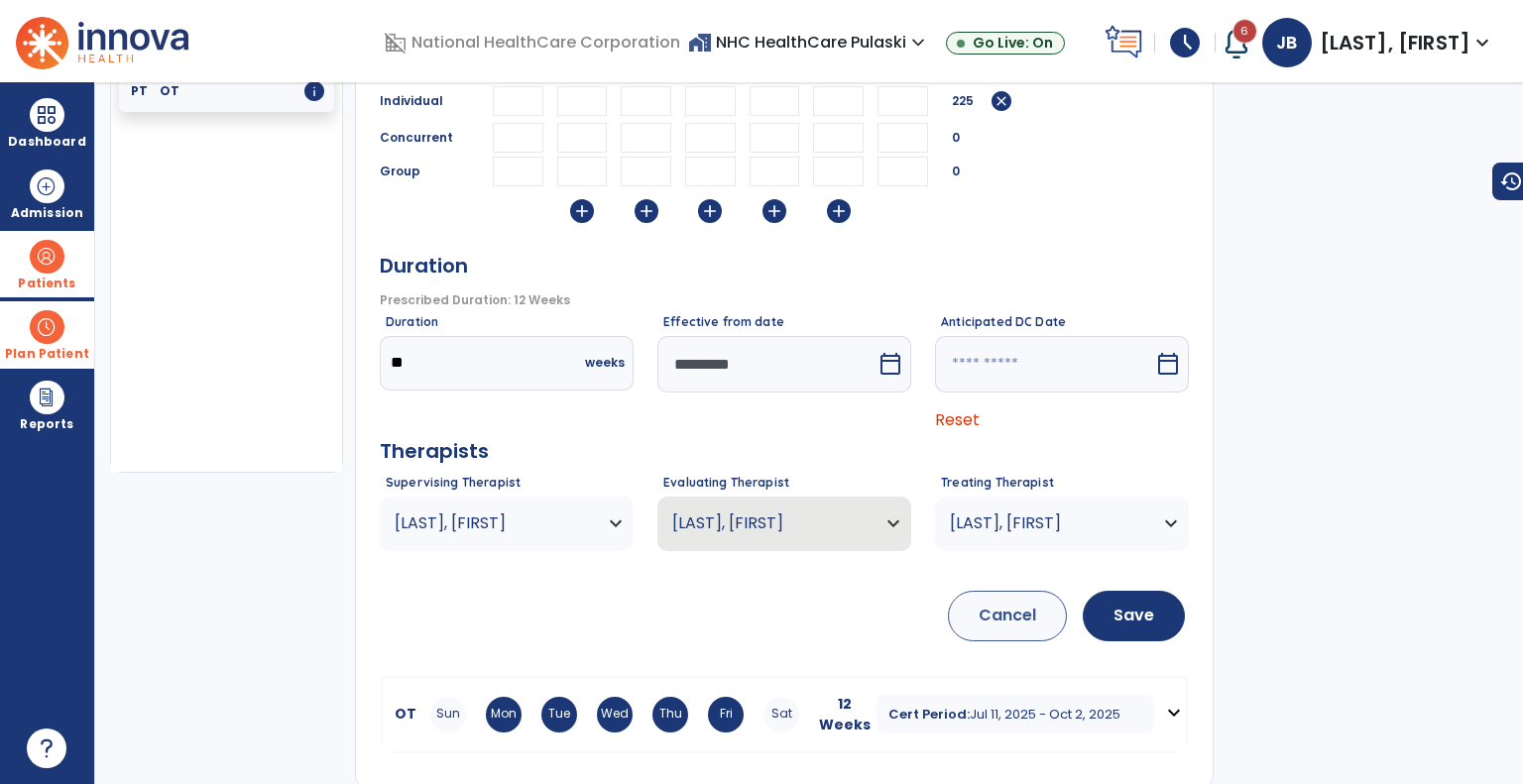 click on "*********" at bounding box center [766, 364] 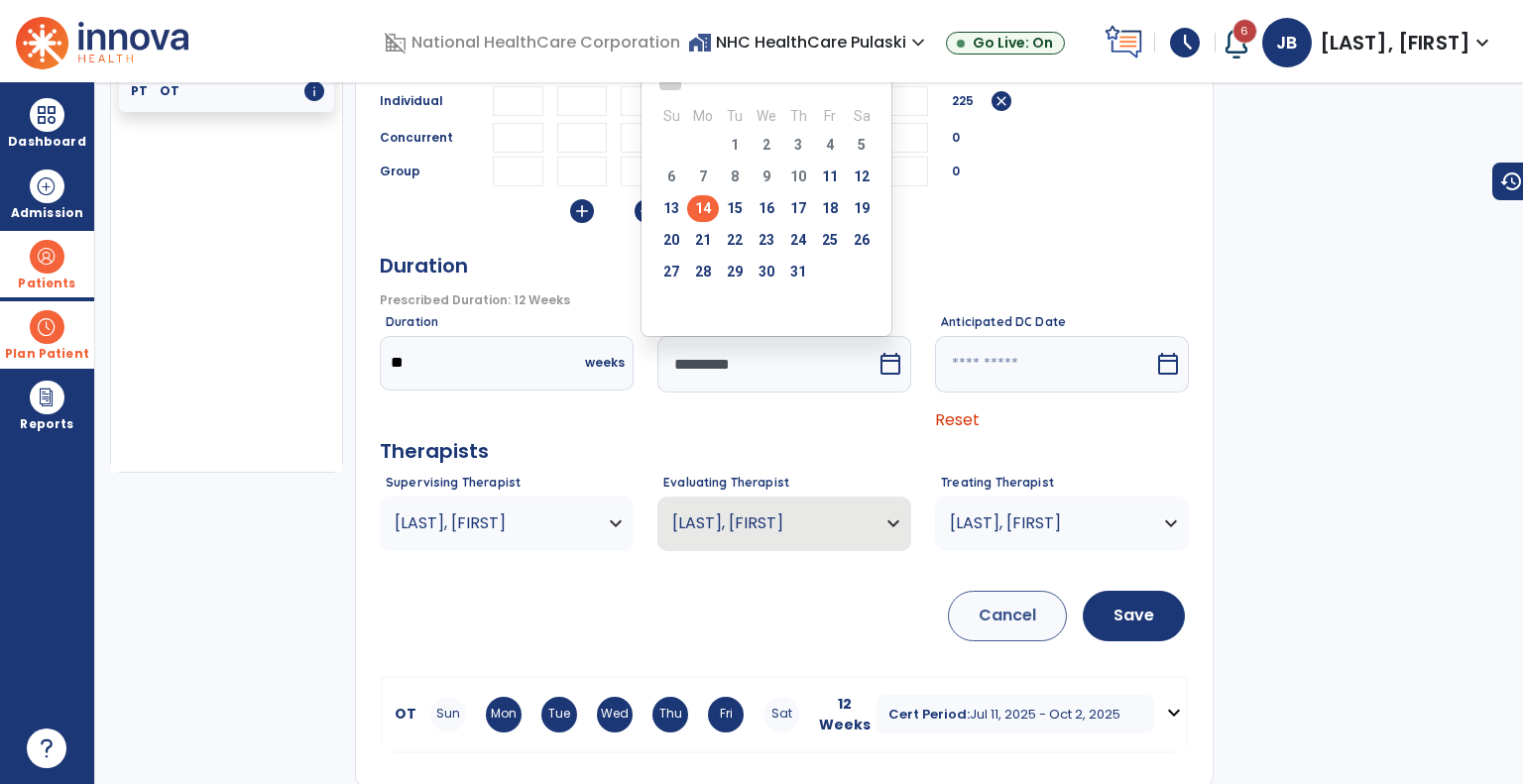 click on "11" at bounding box center [830, 179] 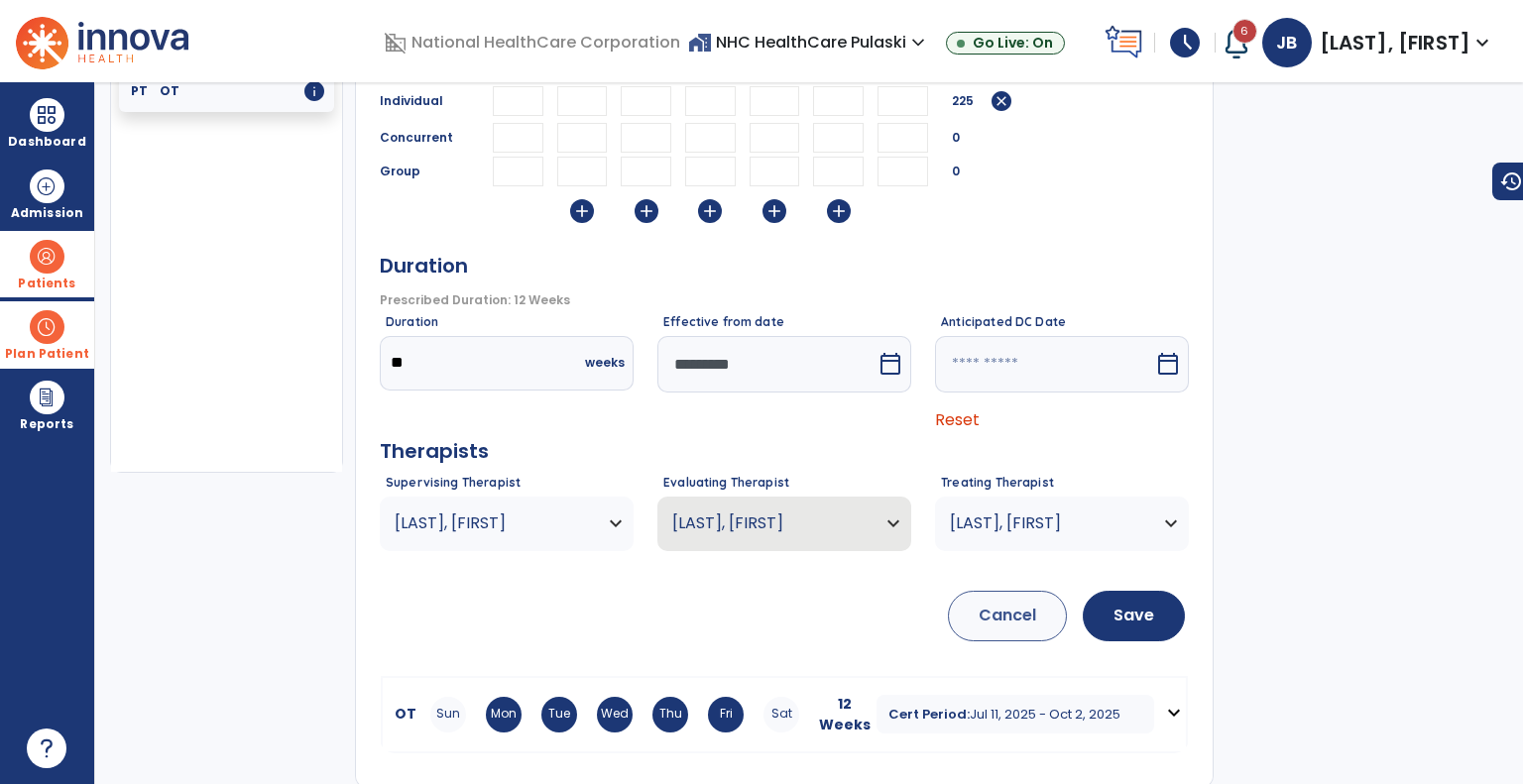 click on "*********" at bounding box center (766, 364) 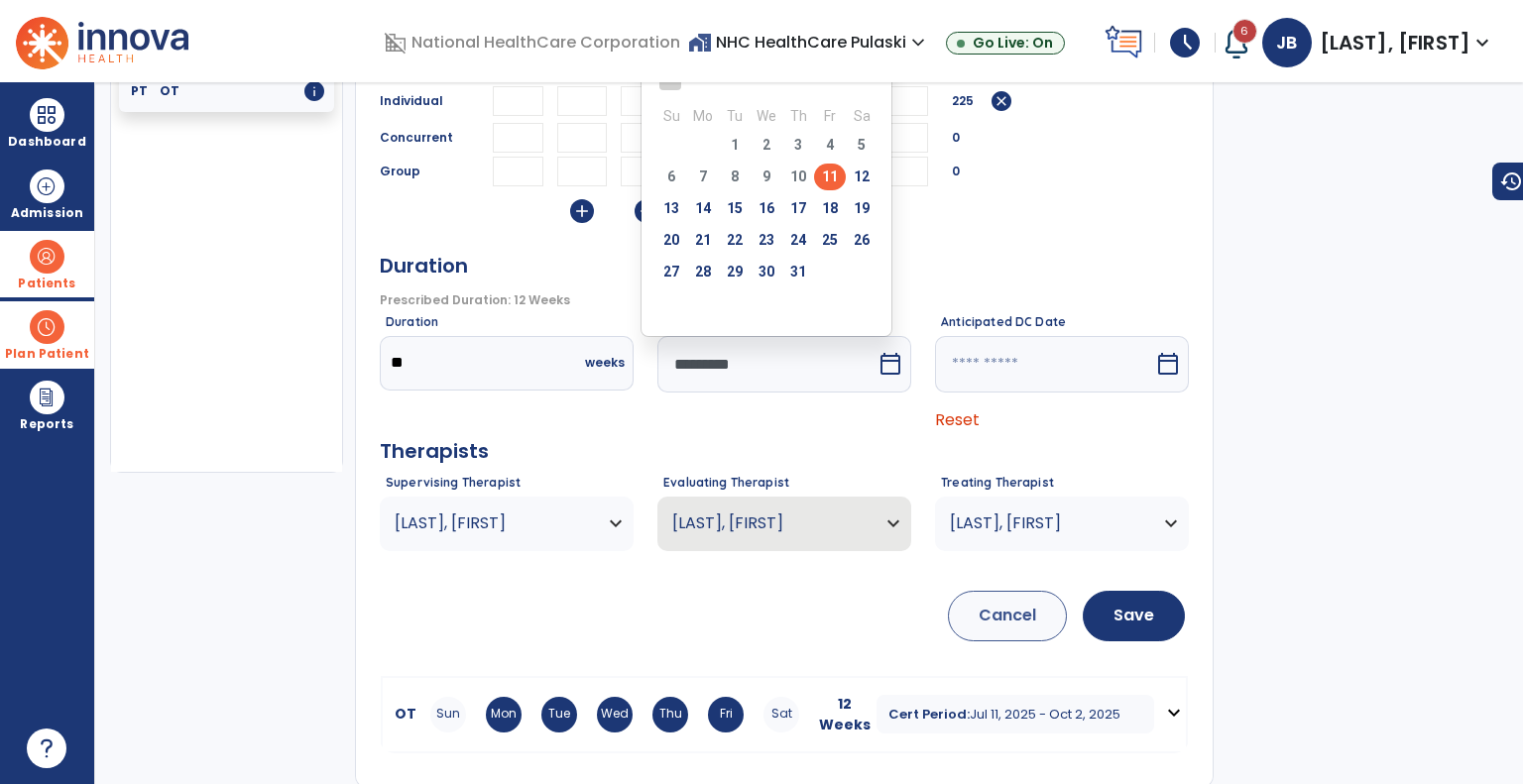 click on "11" at bounding box center (830, 176) 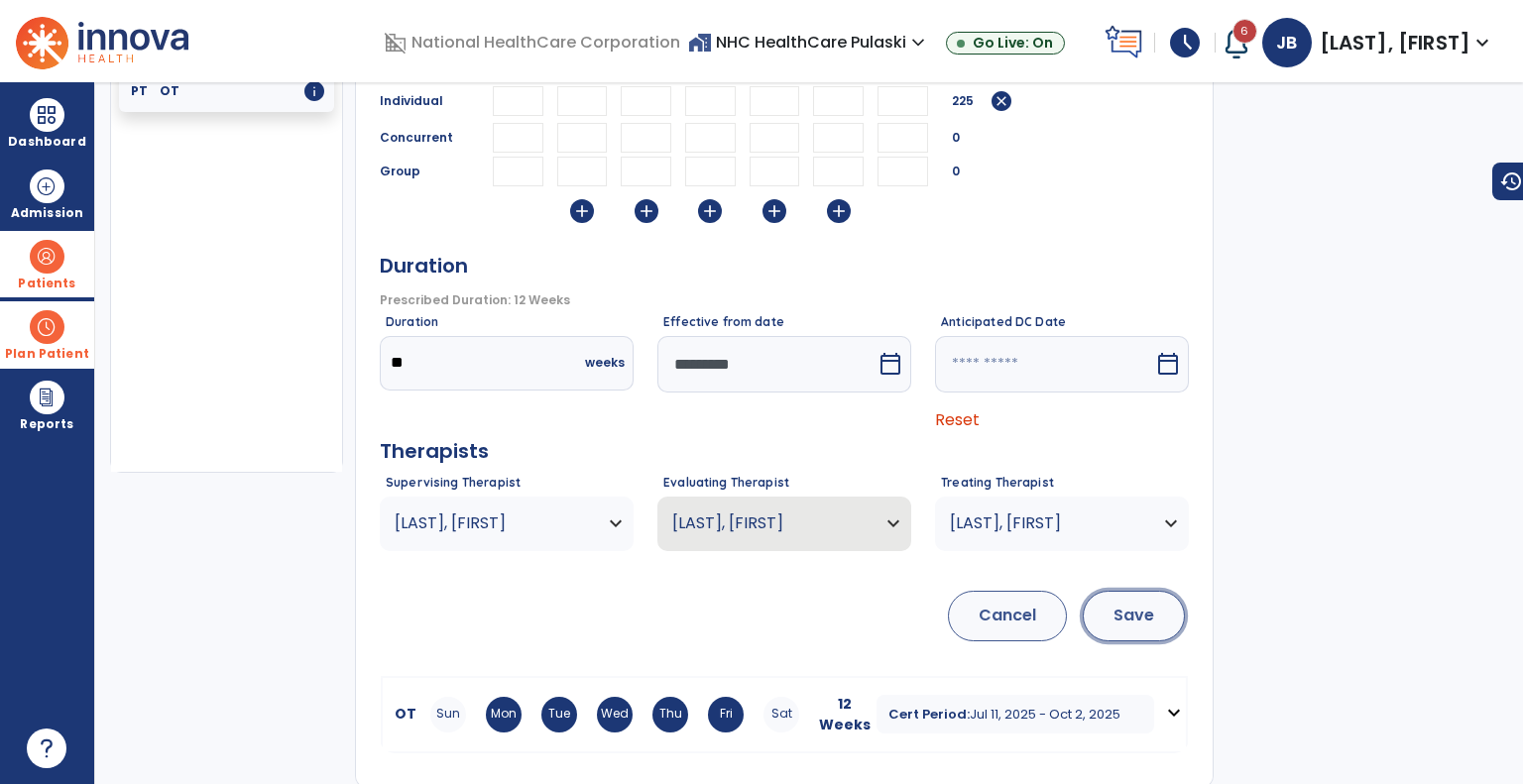 click on "Save" at bounding box center (1133, 616) 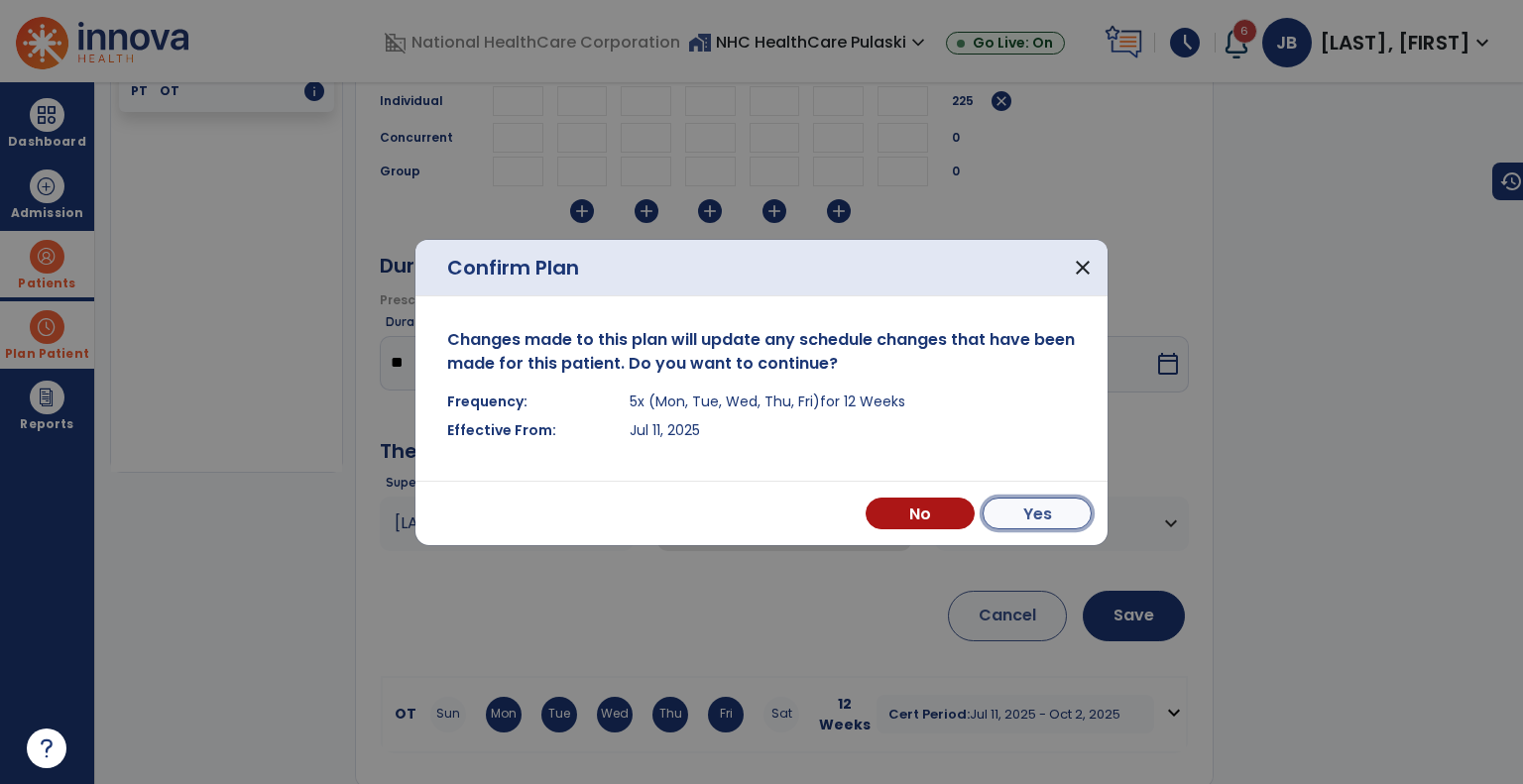 click on "Yes" at bounding box center [1037, 513] 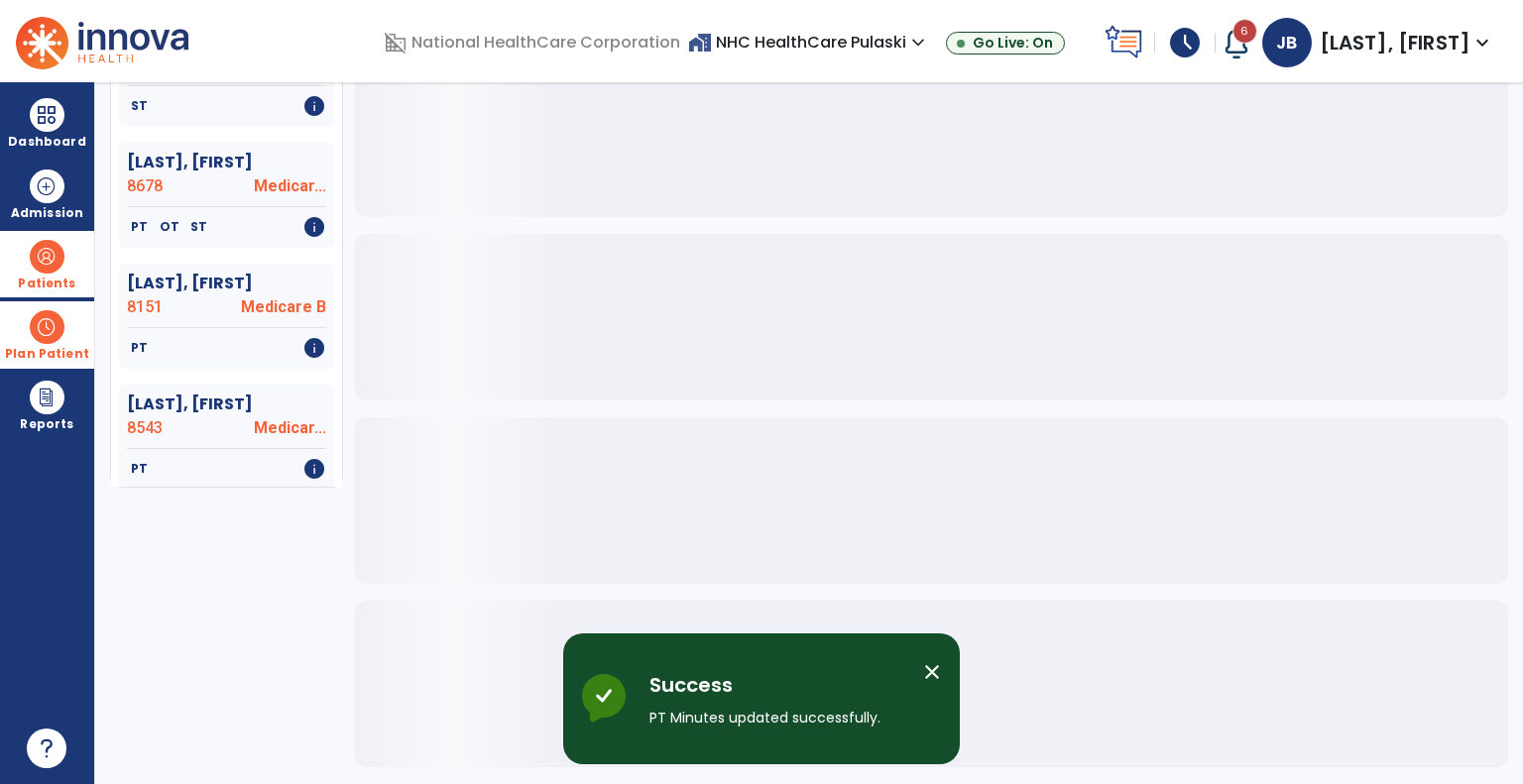 scroll, scrollTop: 280, scrollLeft: 0, axis: vertical 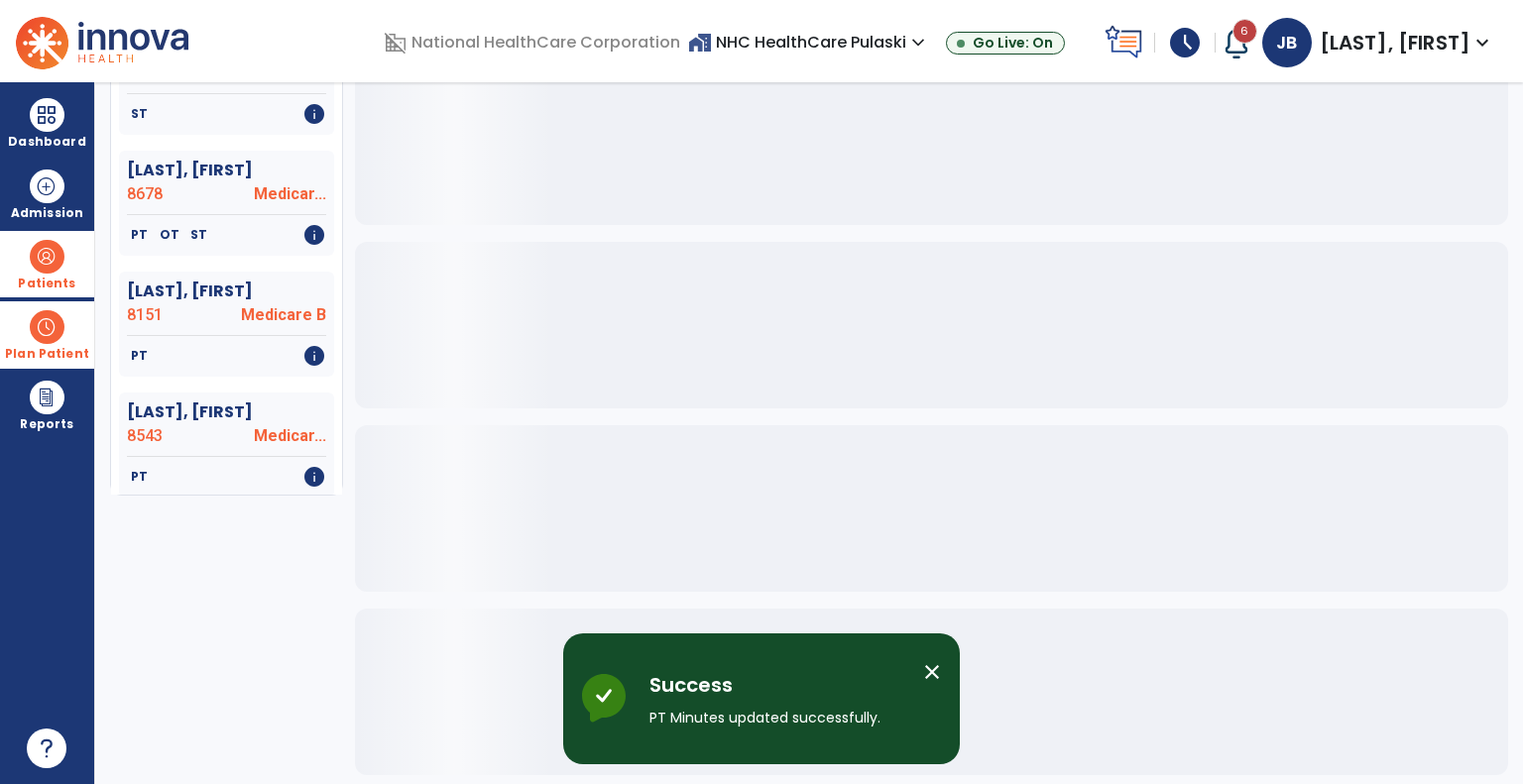 click on "close" at bounding box center (932, 672) 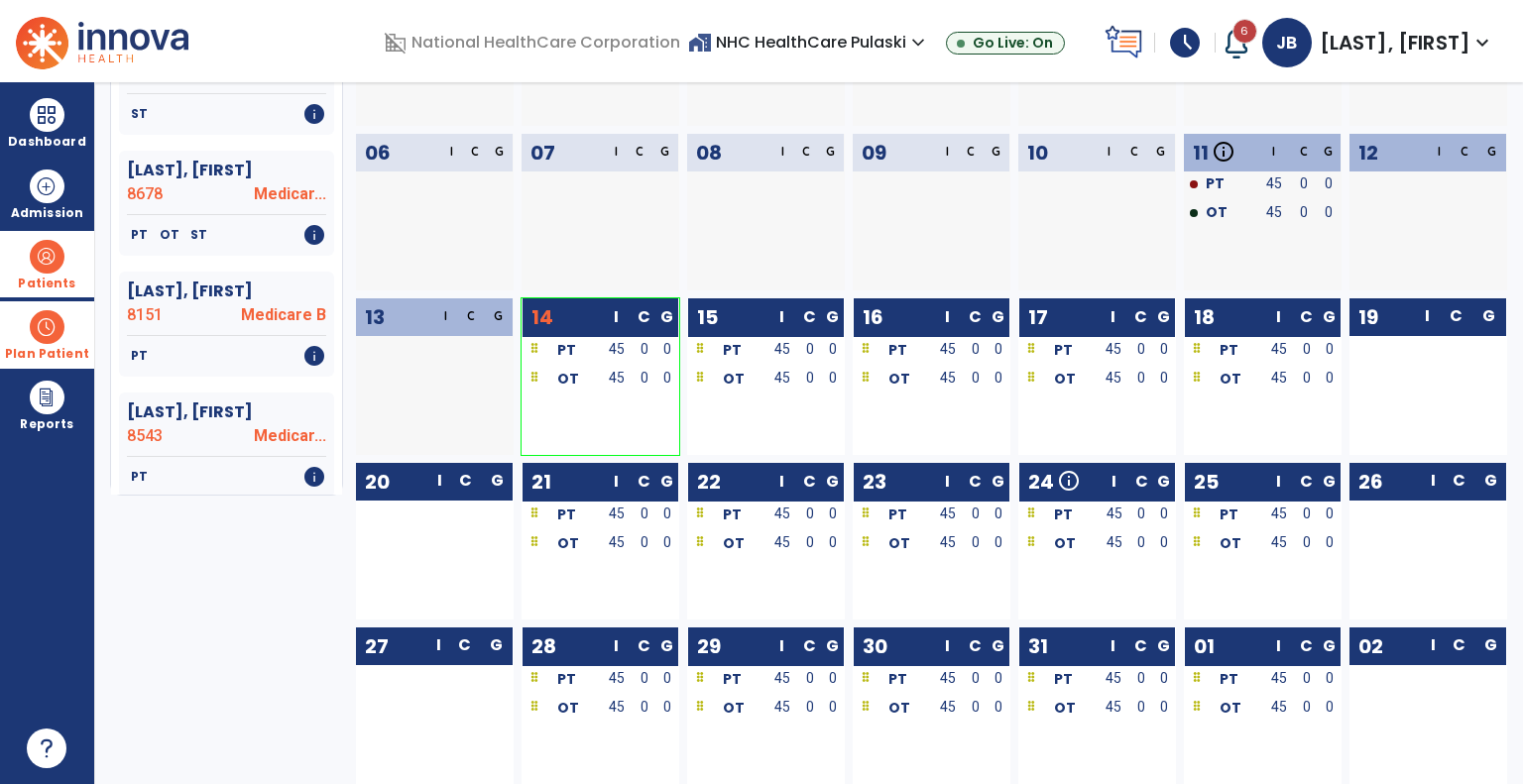 scroll, scrollTop: 0, scrollLeft: 0, axis: both 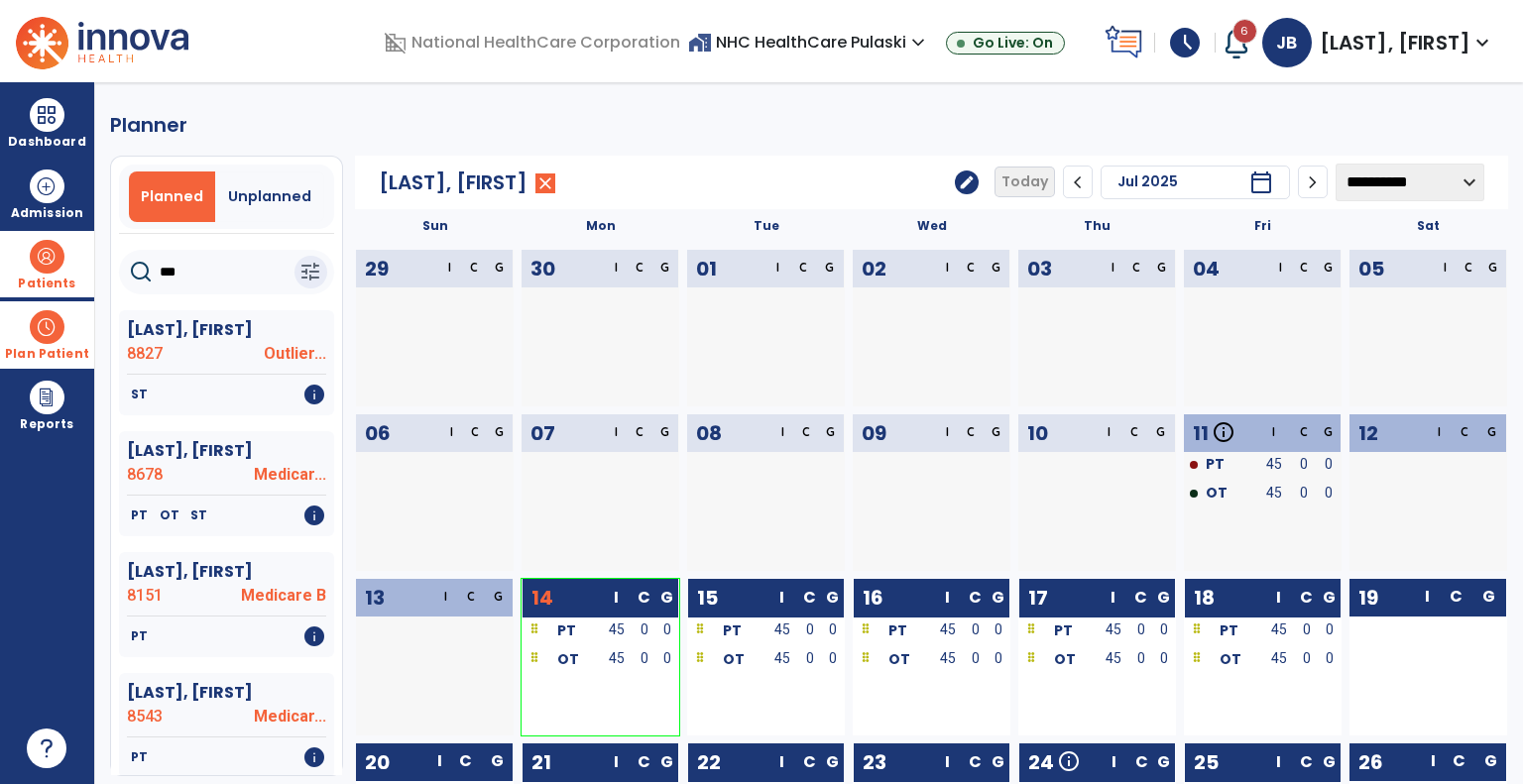 click on "close" 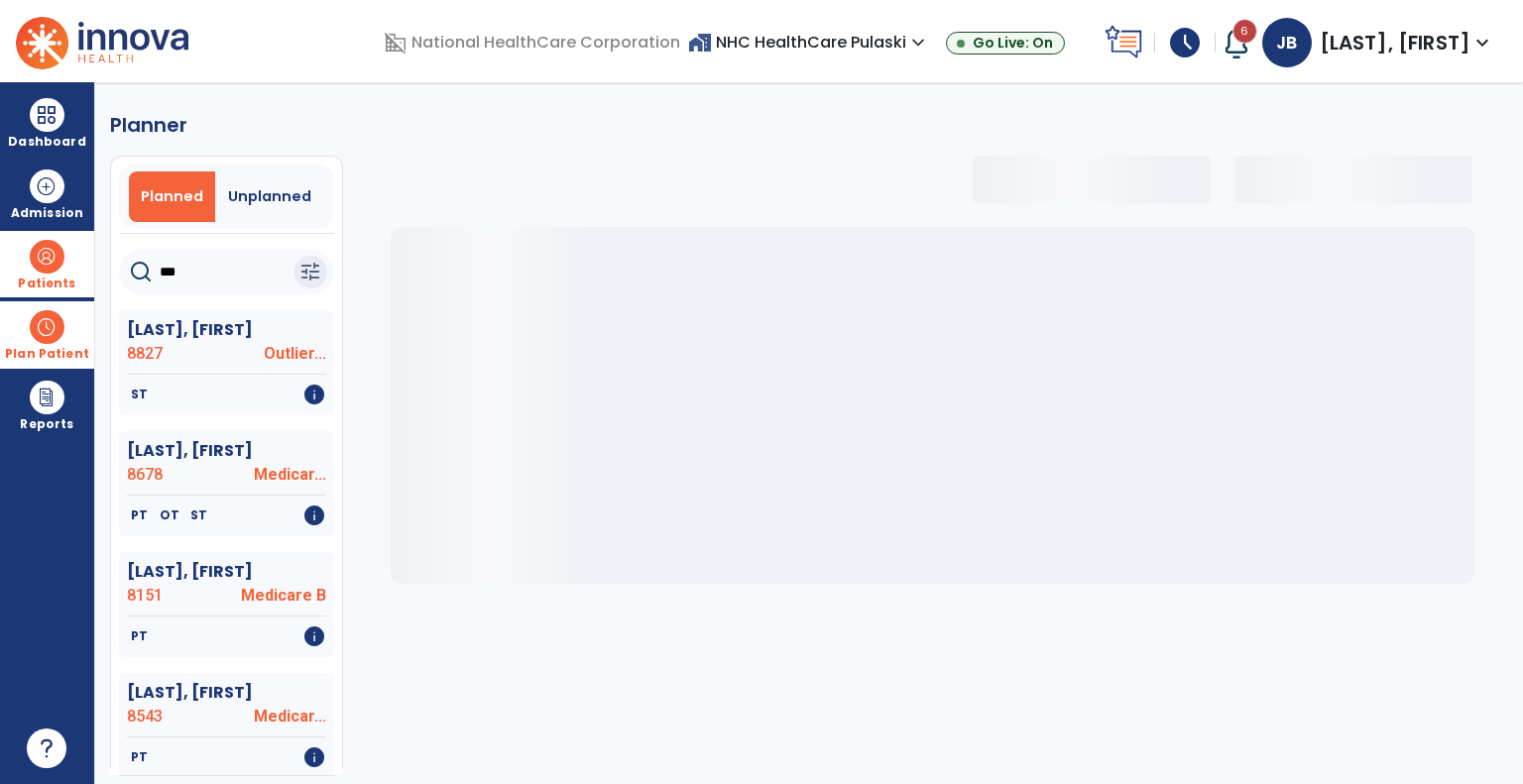 select on "***" 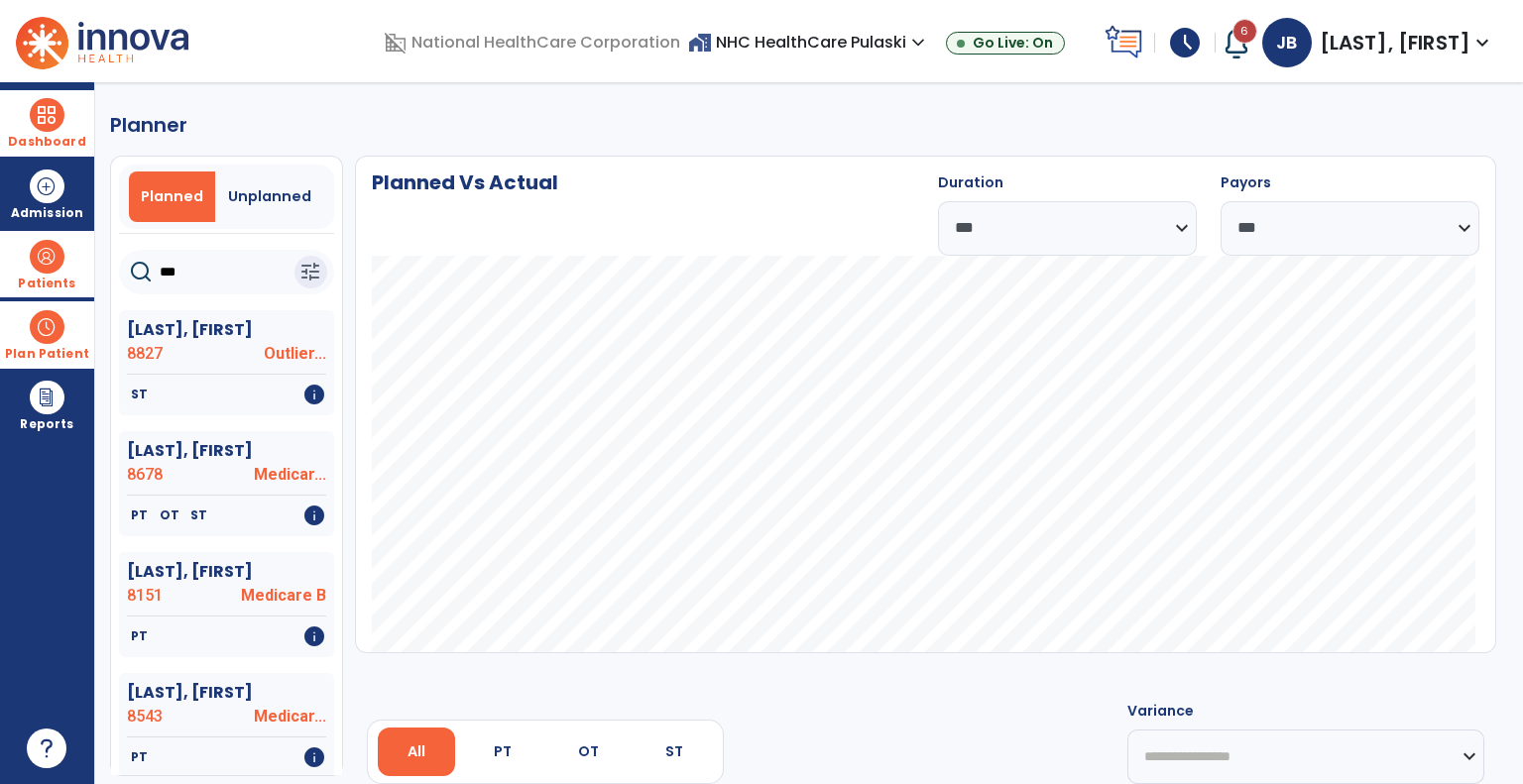 click at bounding box center (47, 115) 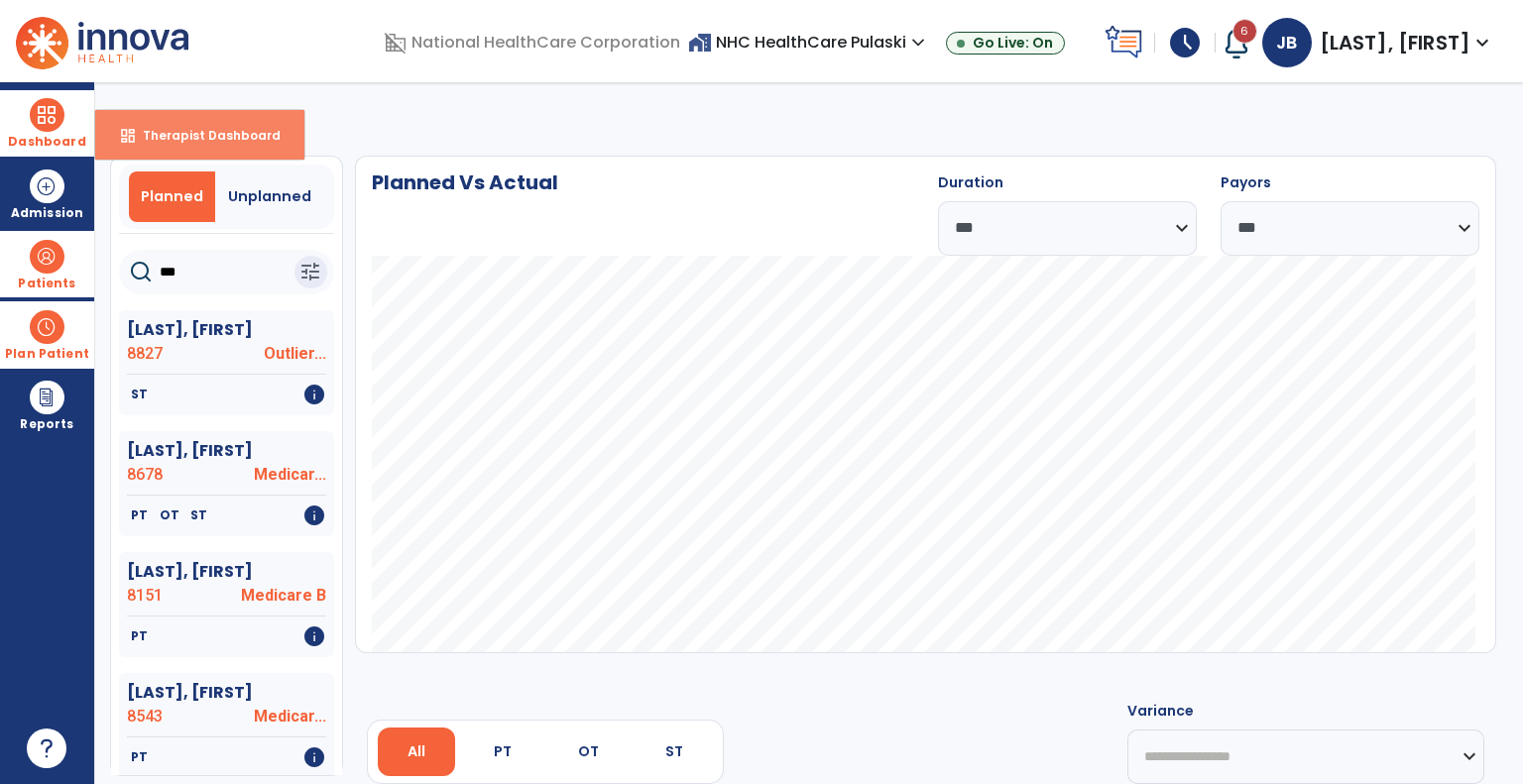 click on "dashboard  Therapist Dashboard" at bounding box center [199, 135] 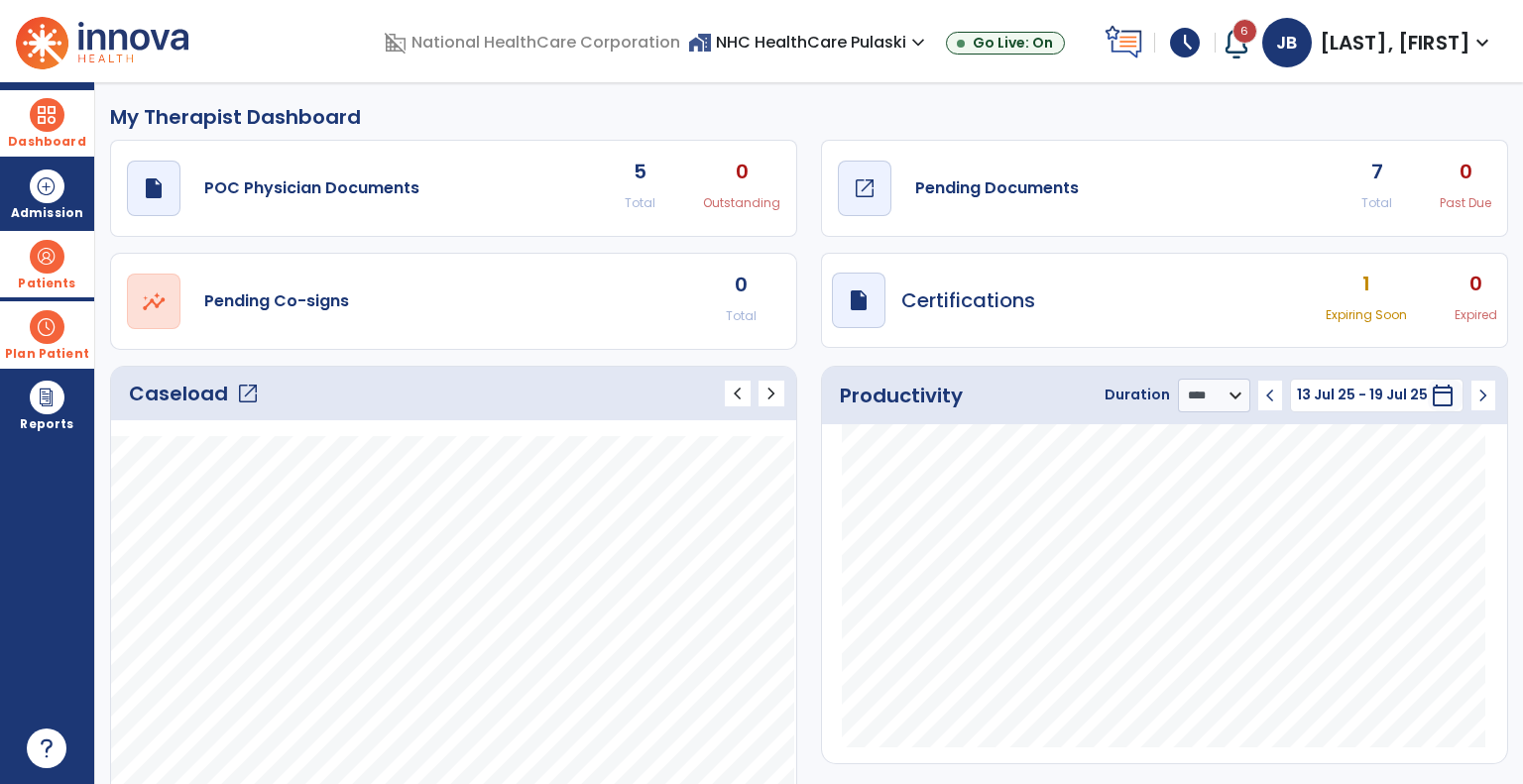 click on "open_in_new" 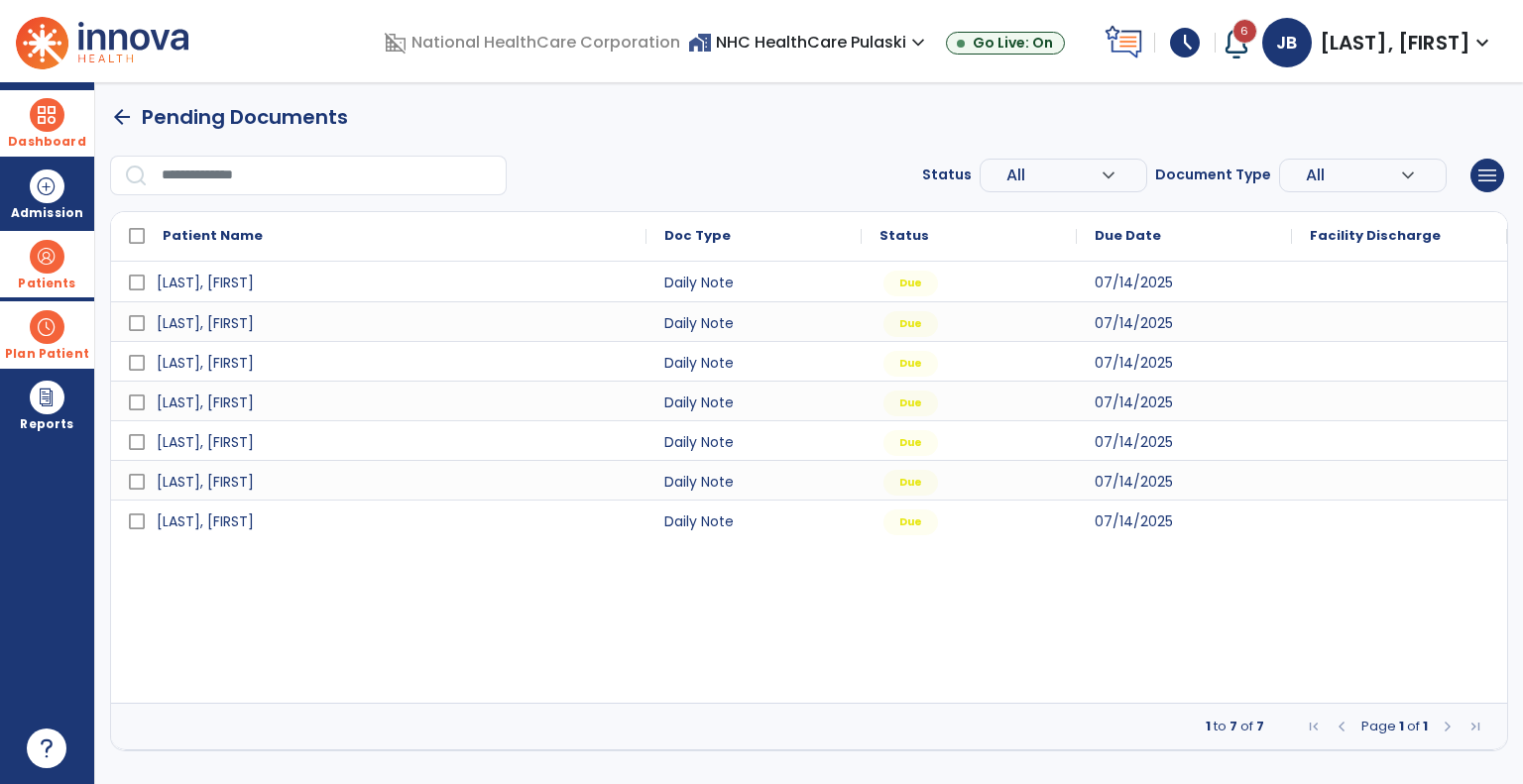 click at bounding box center [1448, 727] 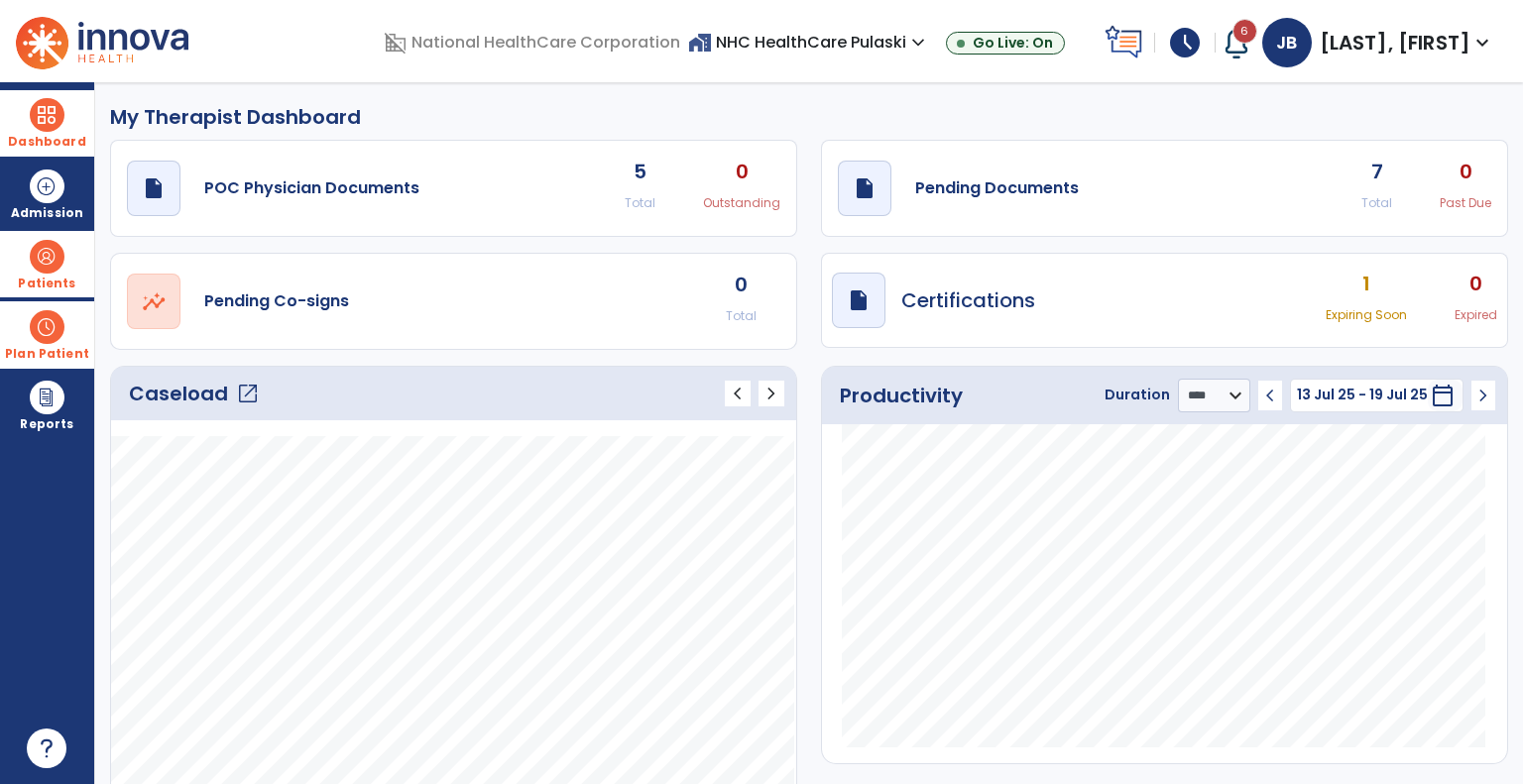 click at bounding box center (47, 257) 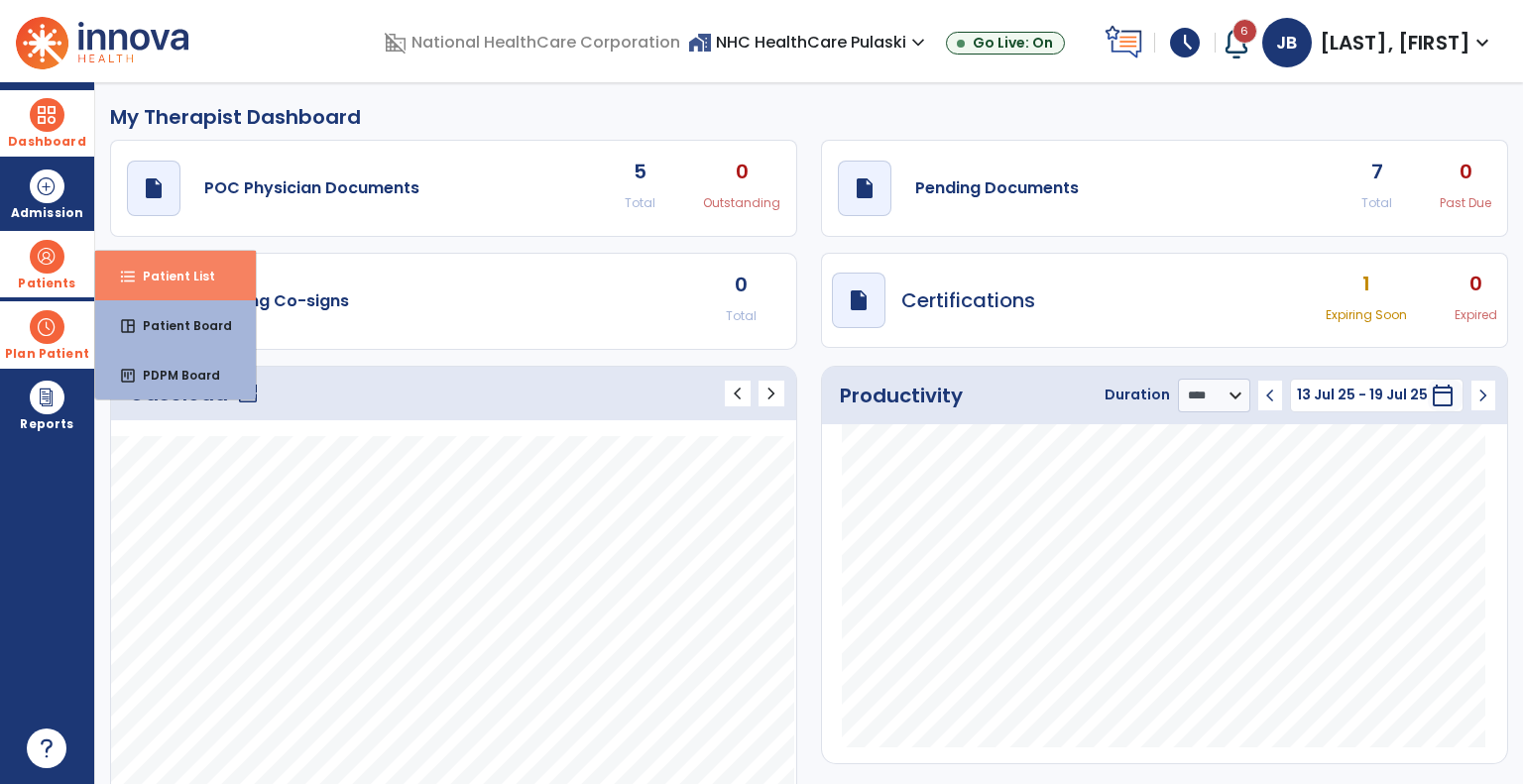 click on "Patient List" at bounding box center (171, 276) 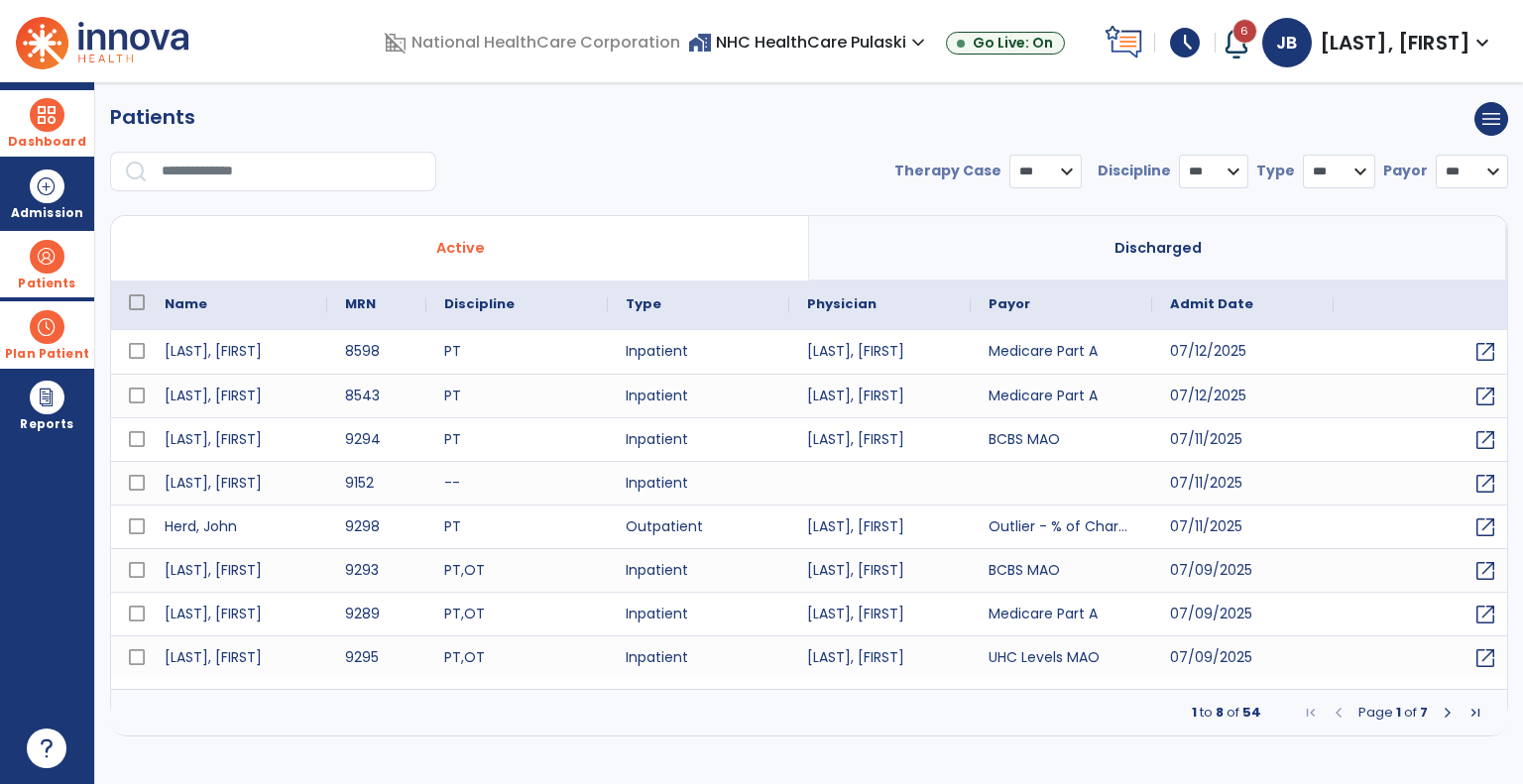 select on "***" 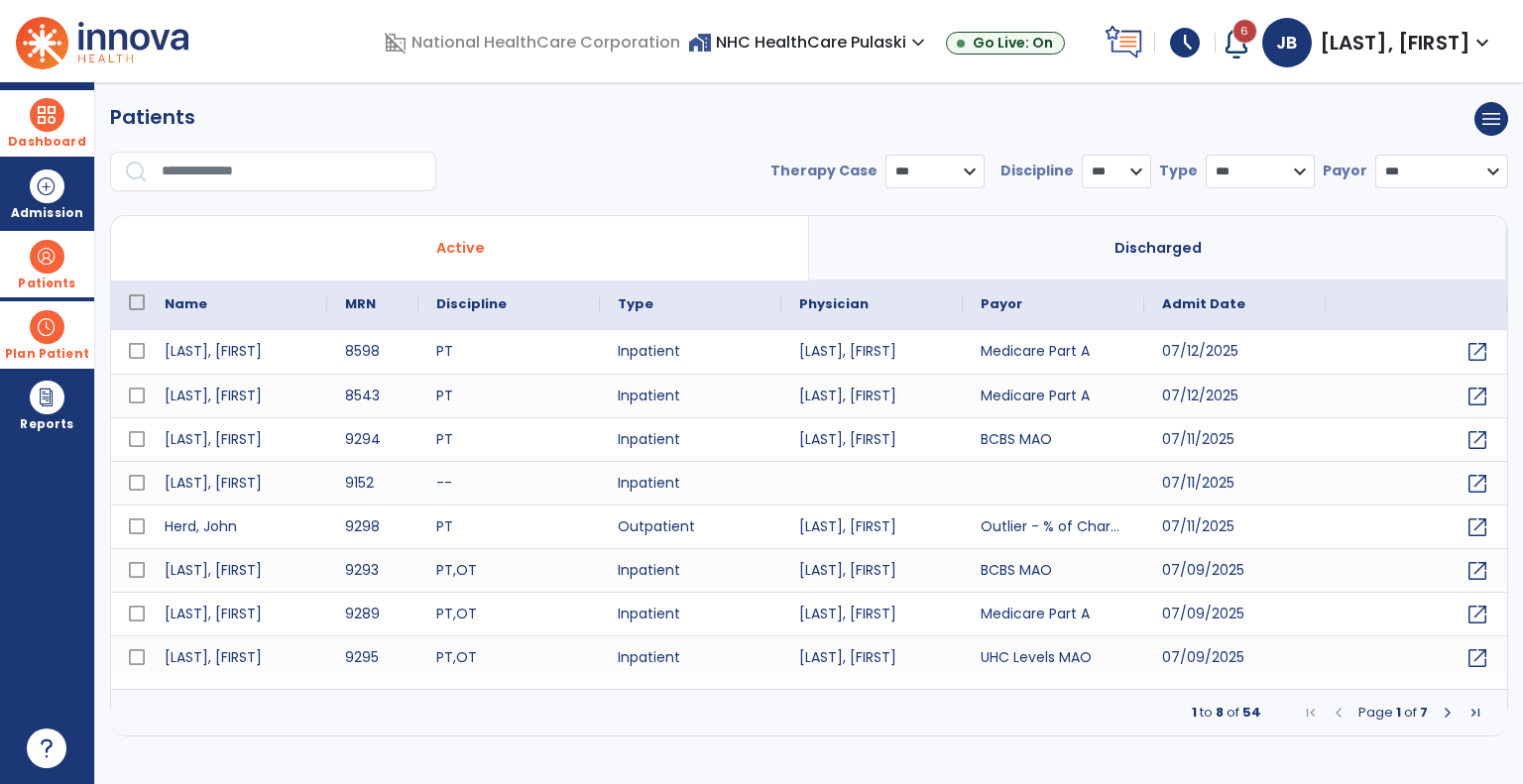 click at bounding box center (292, 171) 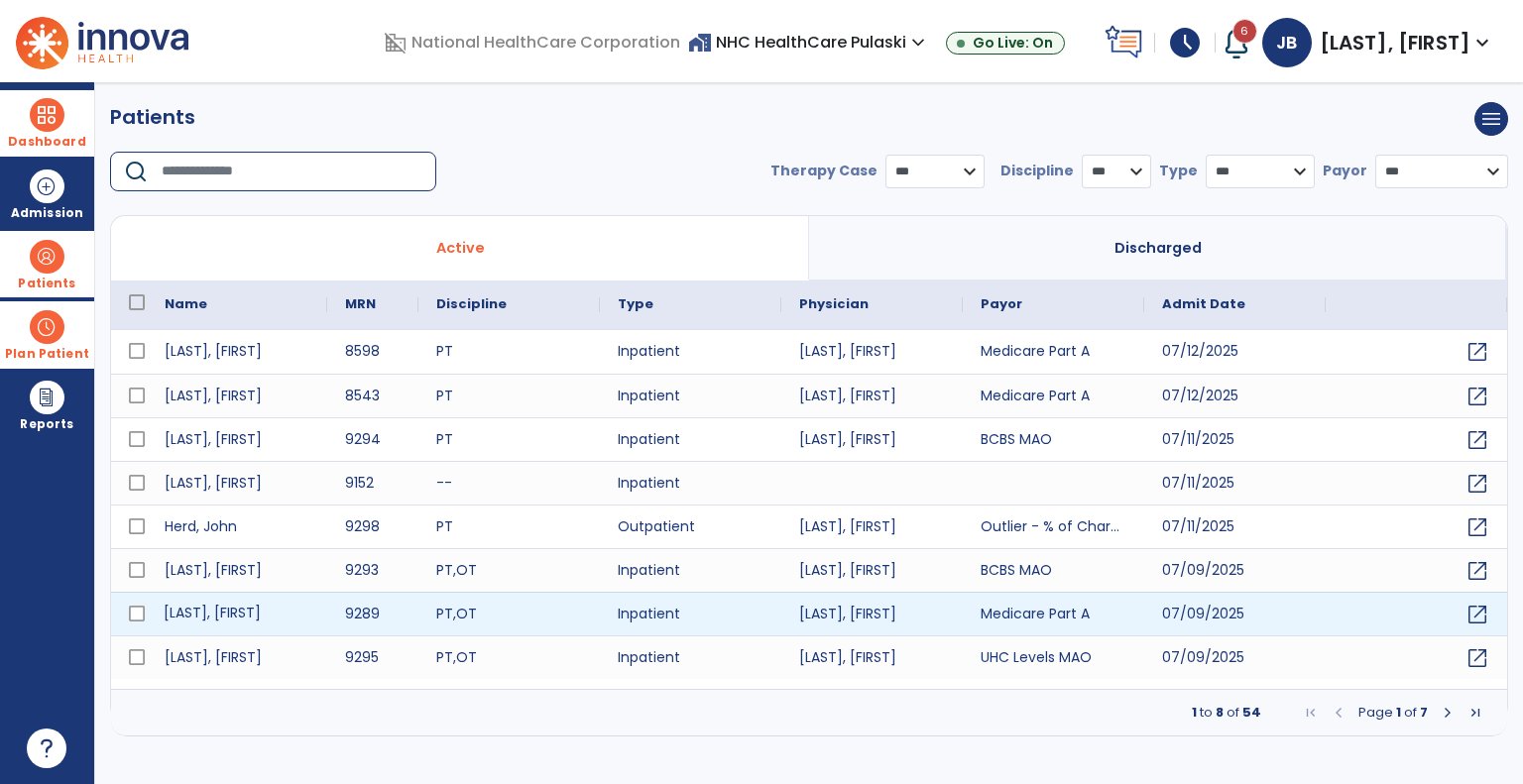 click on "[LAST], [FIRST]" at bounding box center (237, 614) 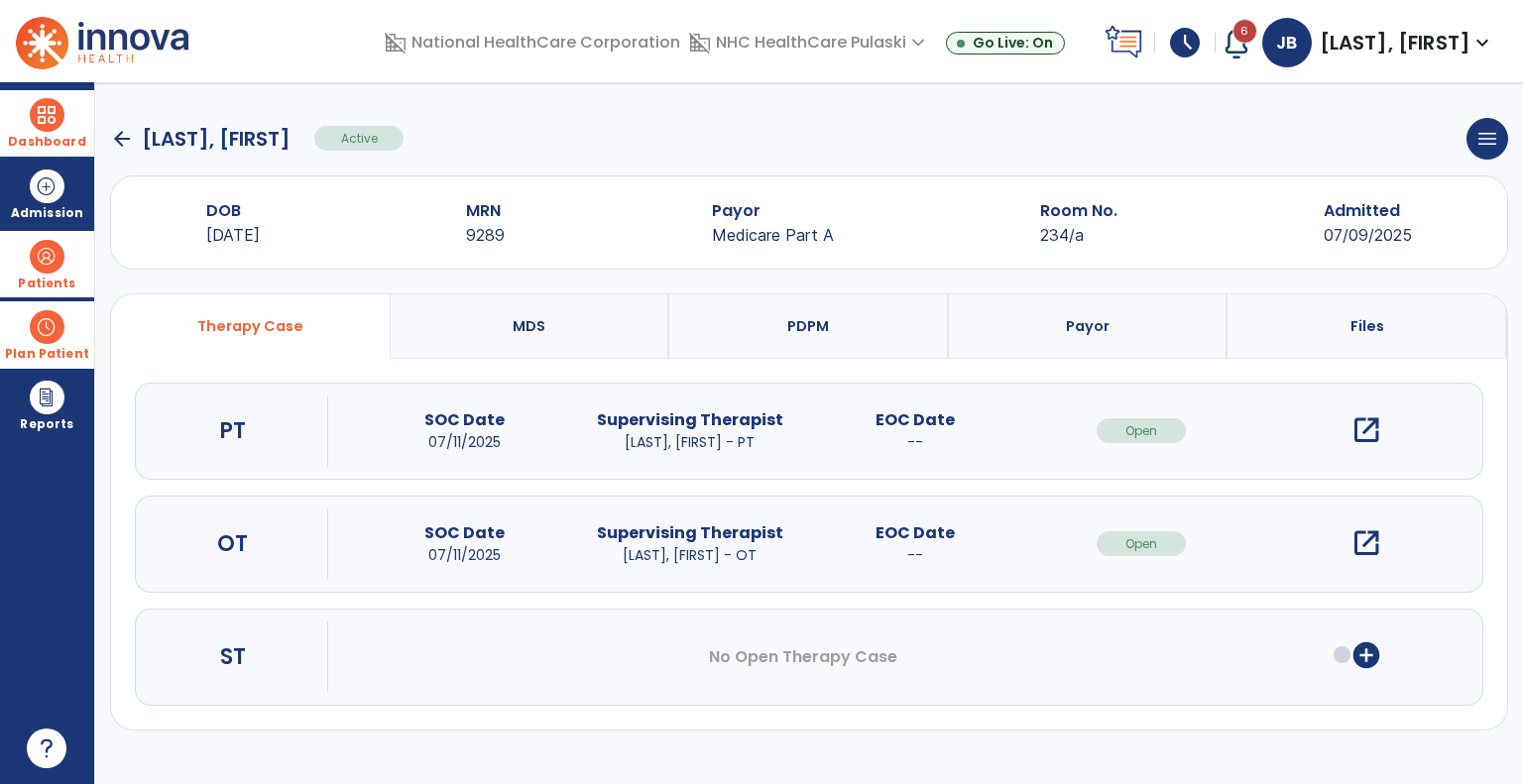 click on "open_in_new" at bounding box center (1366, 430) 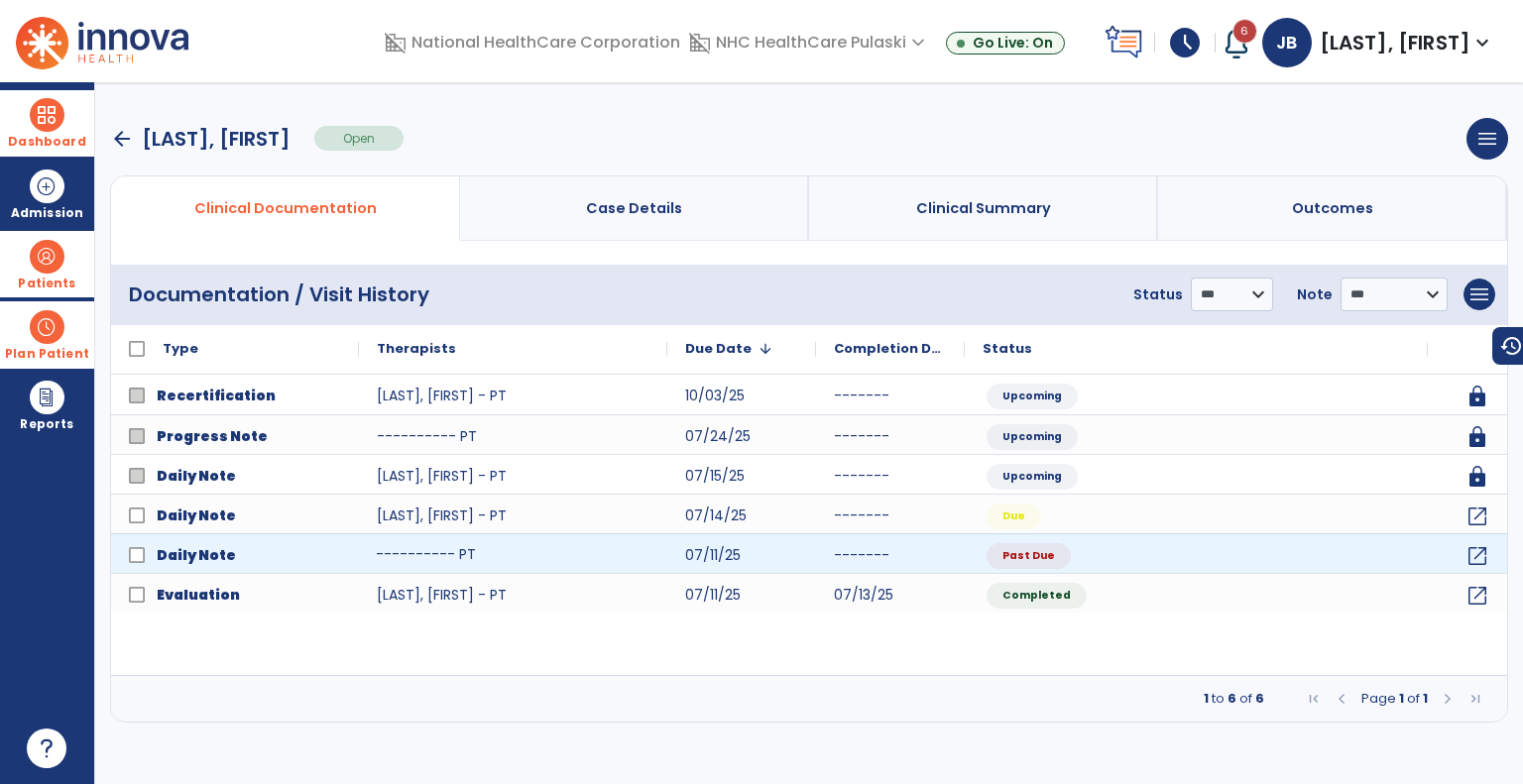 click on "---------- PT" 